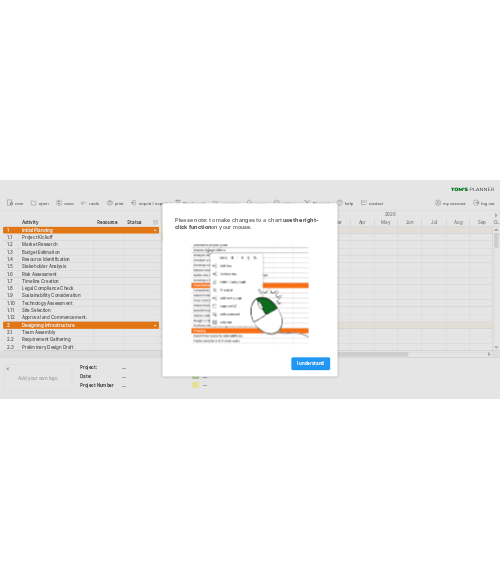 scroll, scrollTop: 0, scrollLeft: 0, axis: both 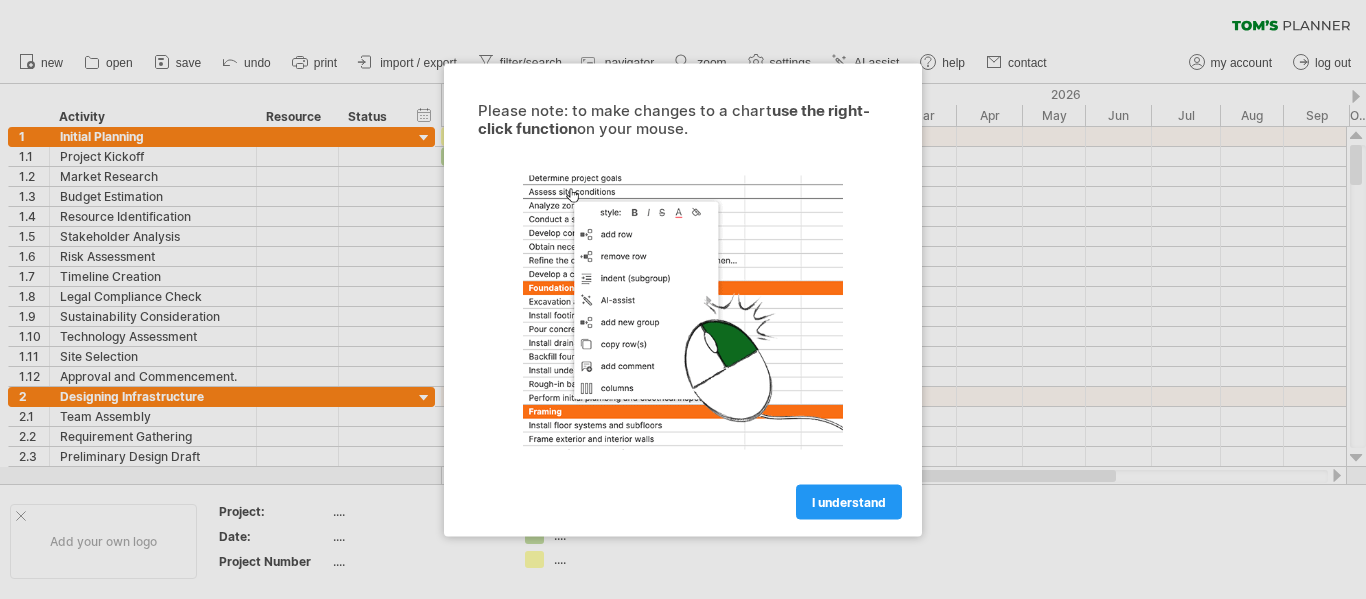 click on "I understand" at bounding box center [849, 501] 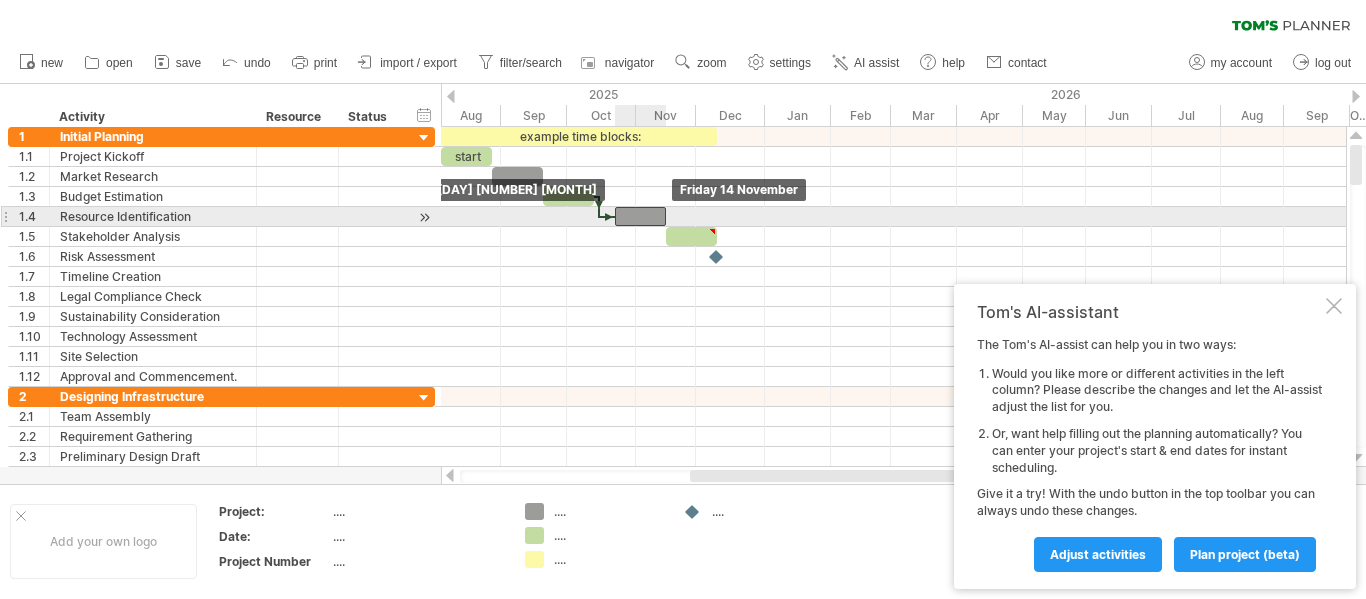click at bounding box center (640, 216) 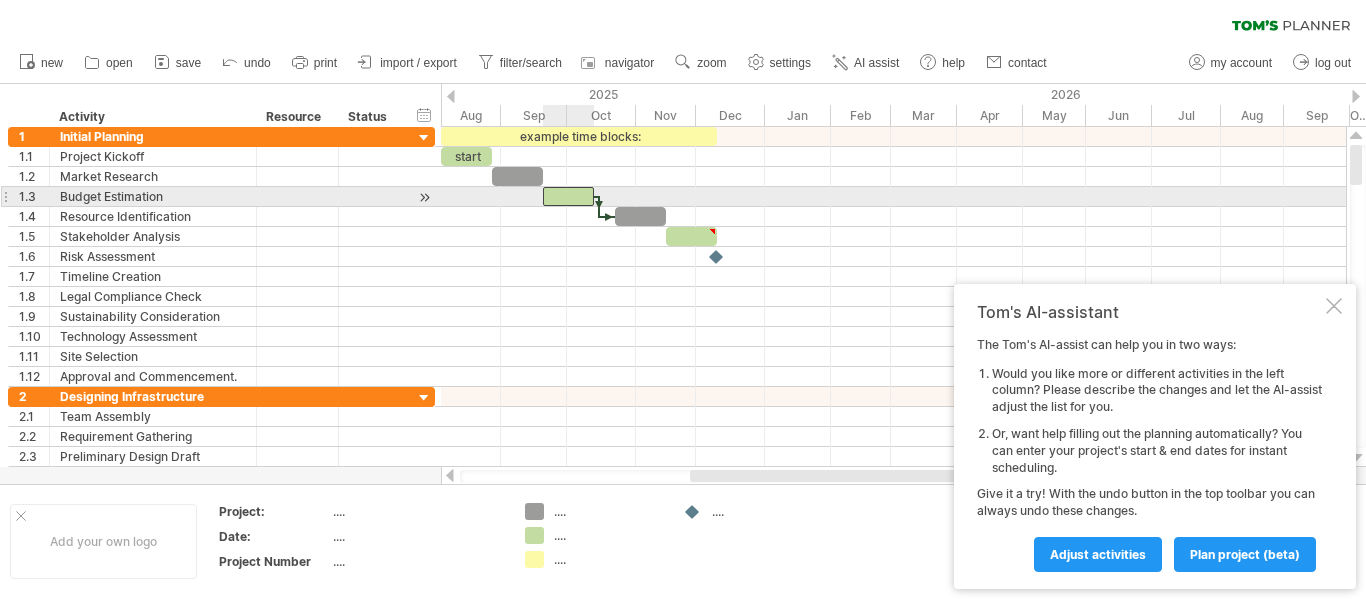 click at bounding box center [568, 196] 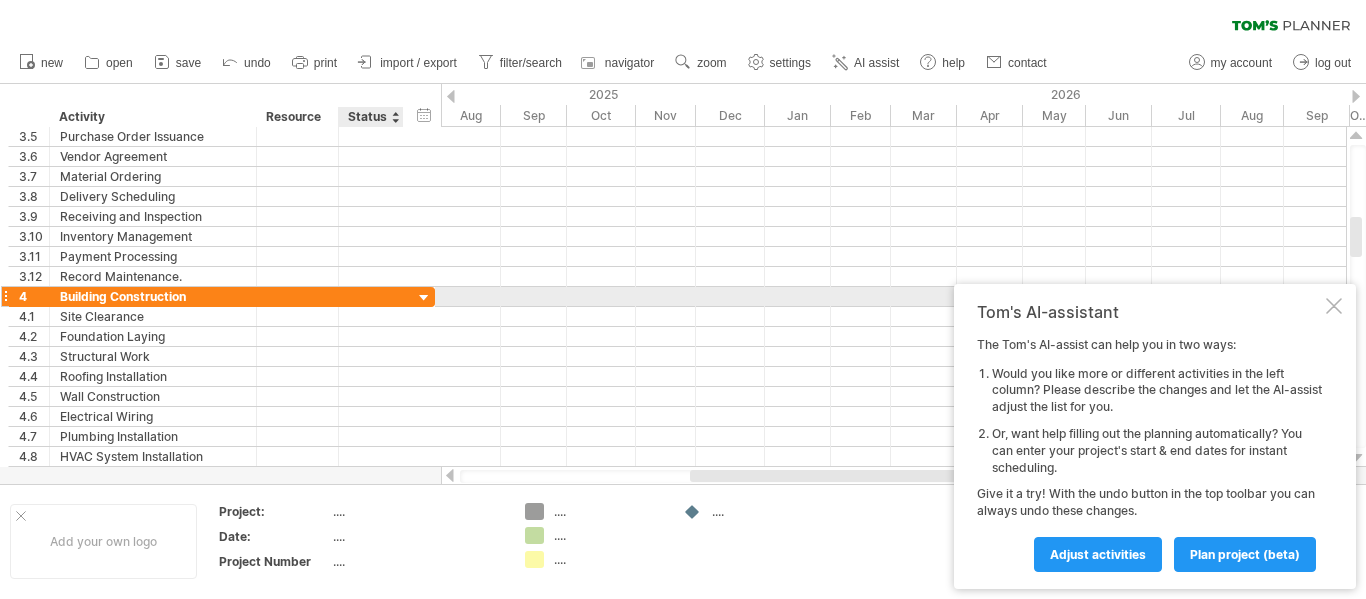 click at bounding box center (424, 298) 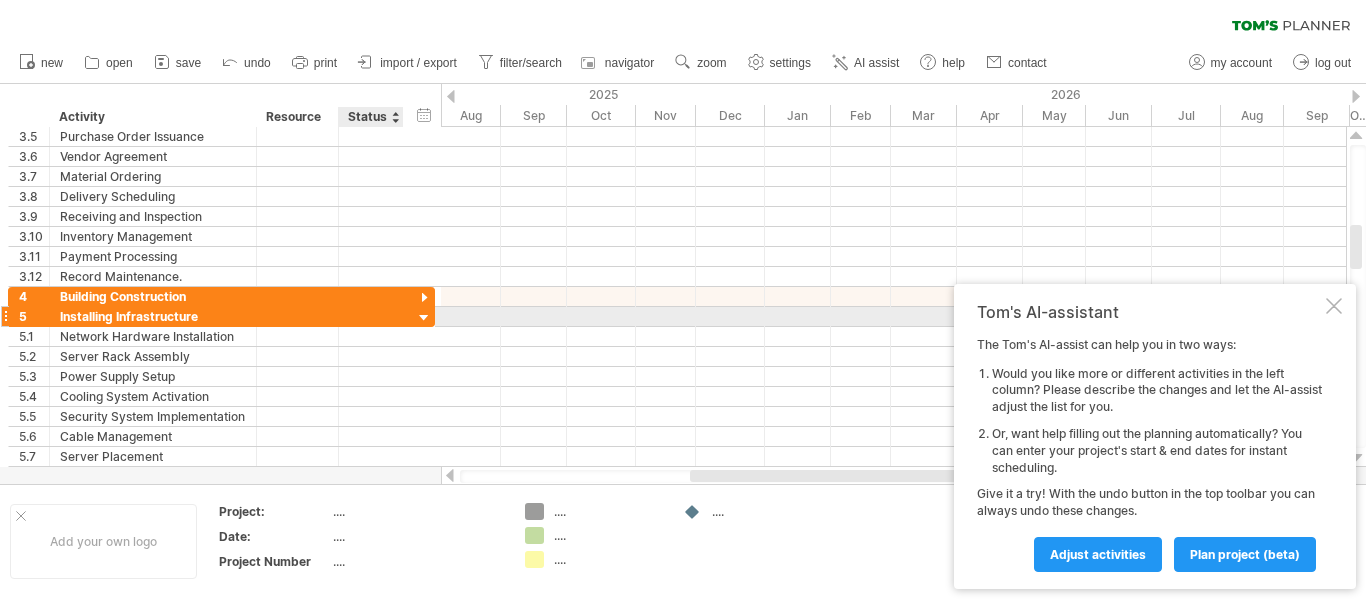 click at bounding box center [424, 318] 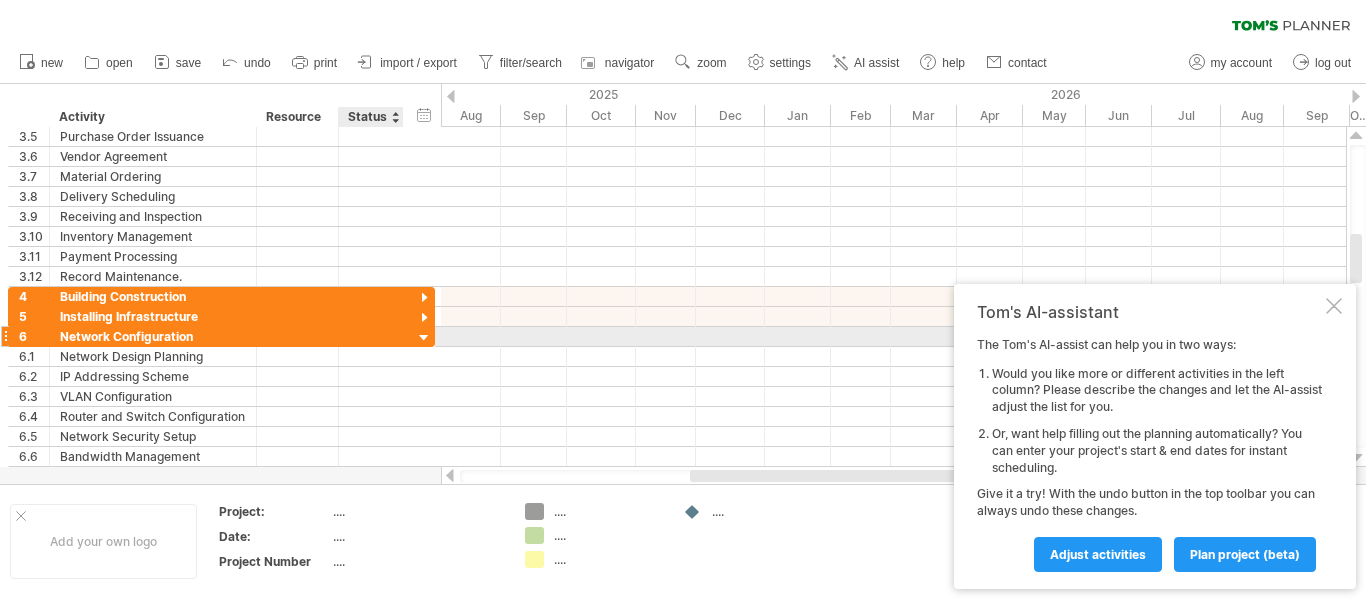 click at bounding box center [424, 338] 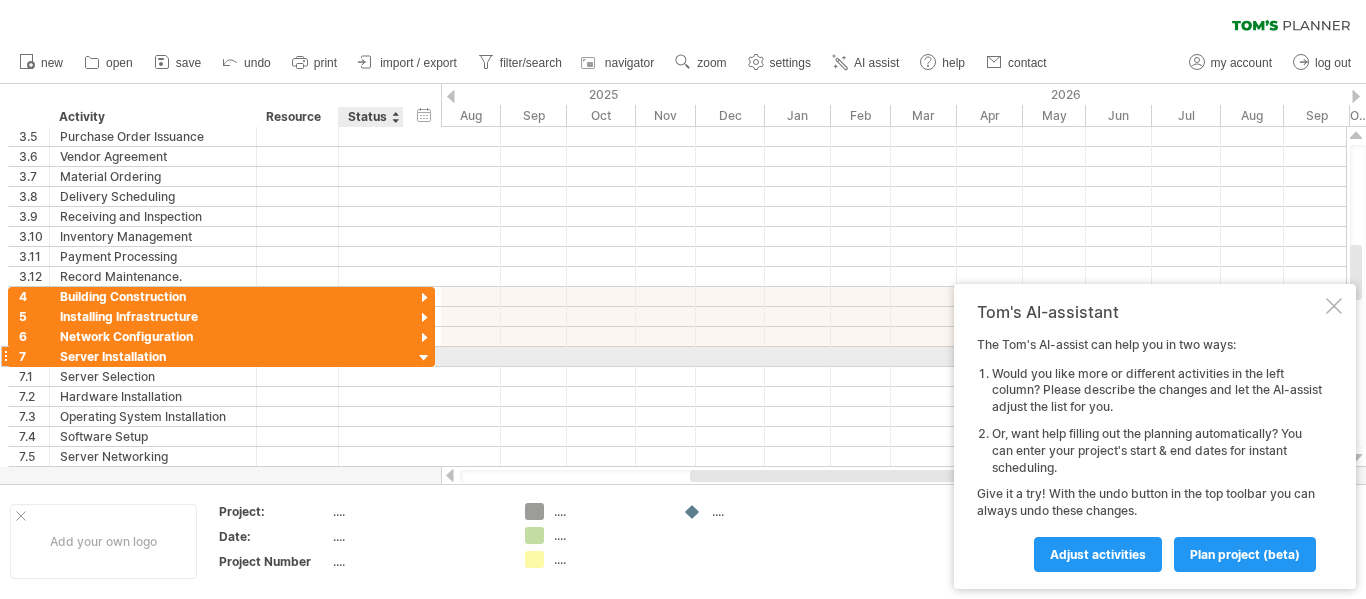 click at bounding box center [424, 358] 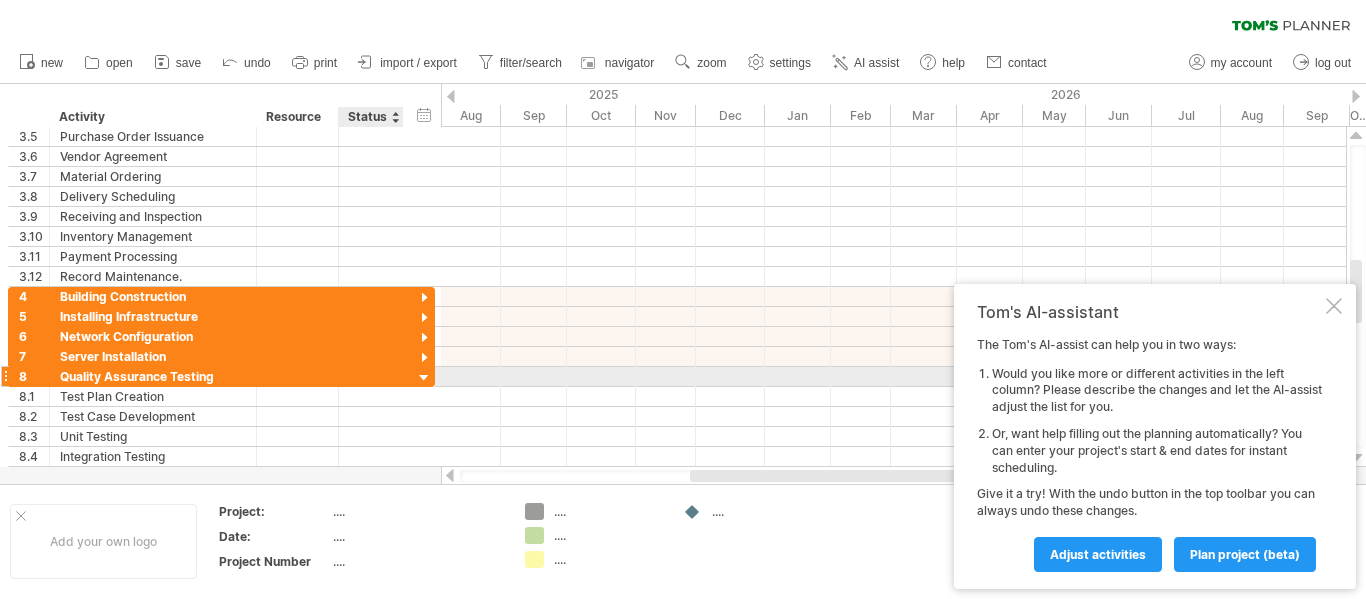 click at bounding box center [424, 378] 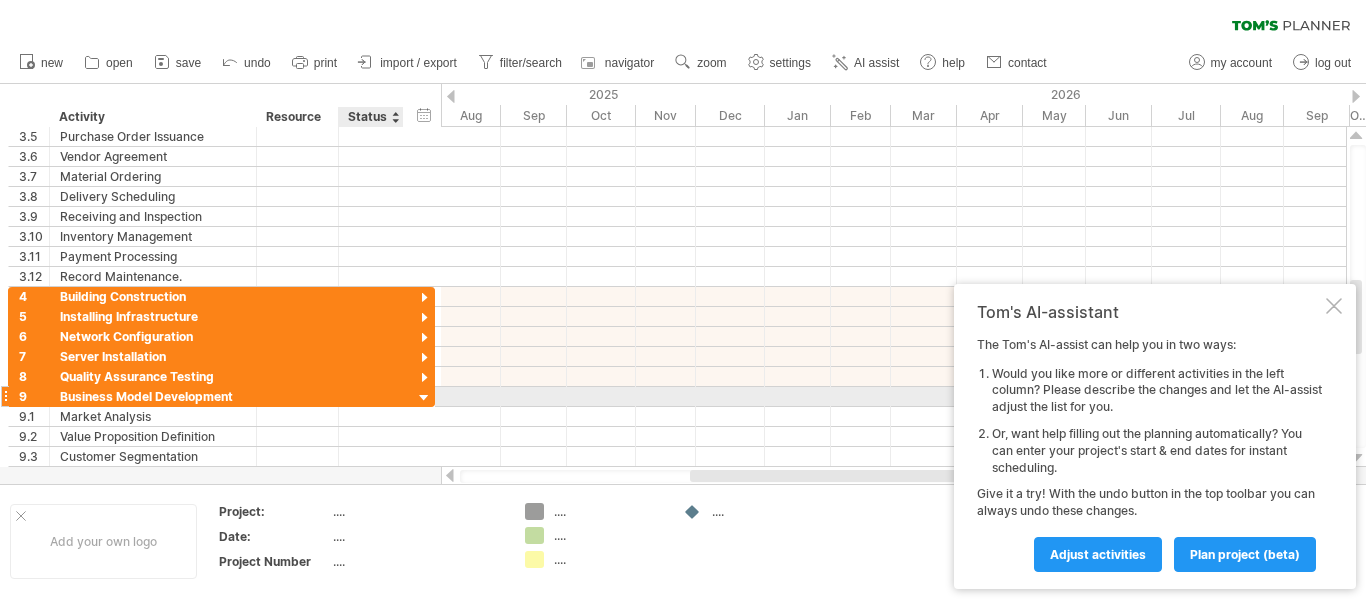 click at bounding box center (424, 398) 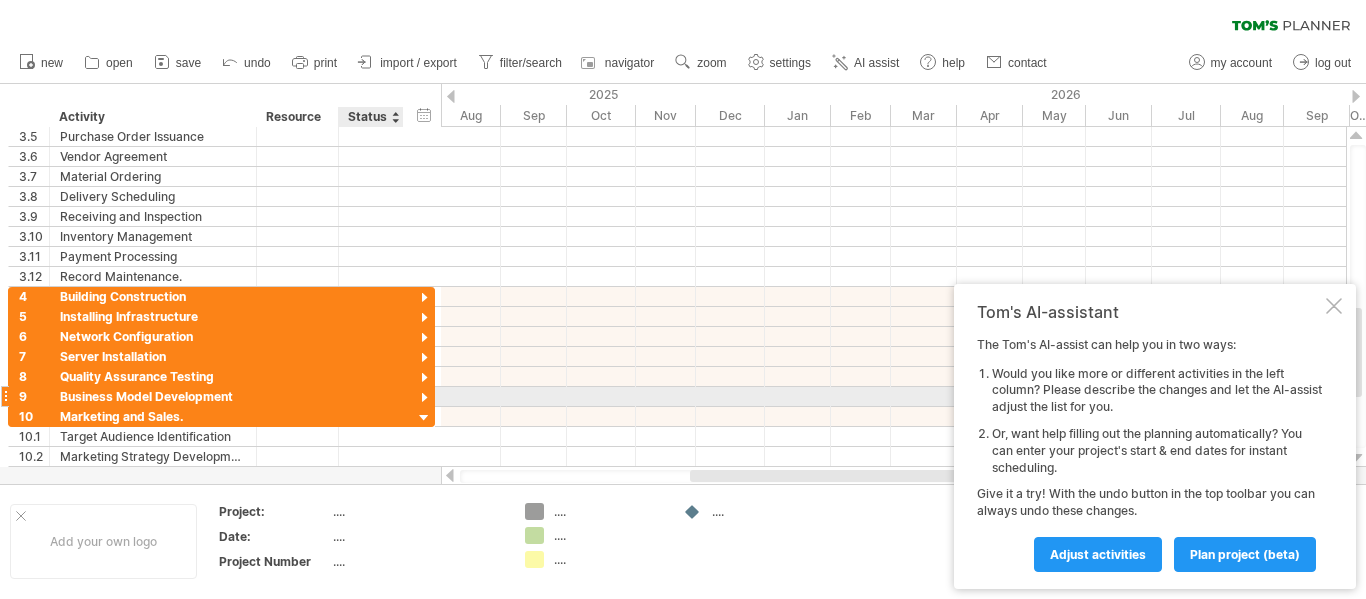 click at bounding box center [424, 398] 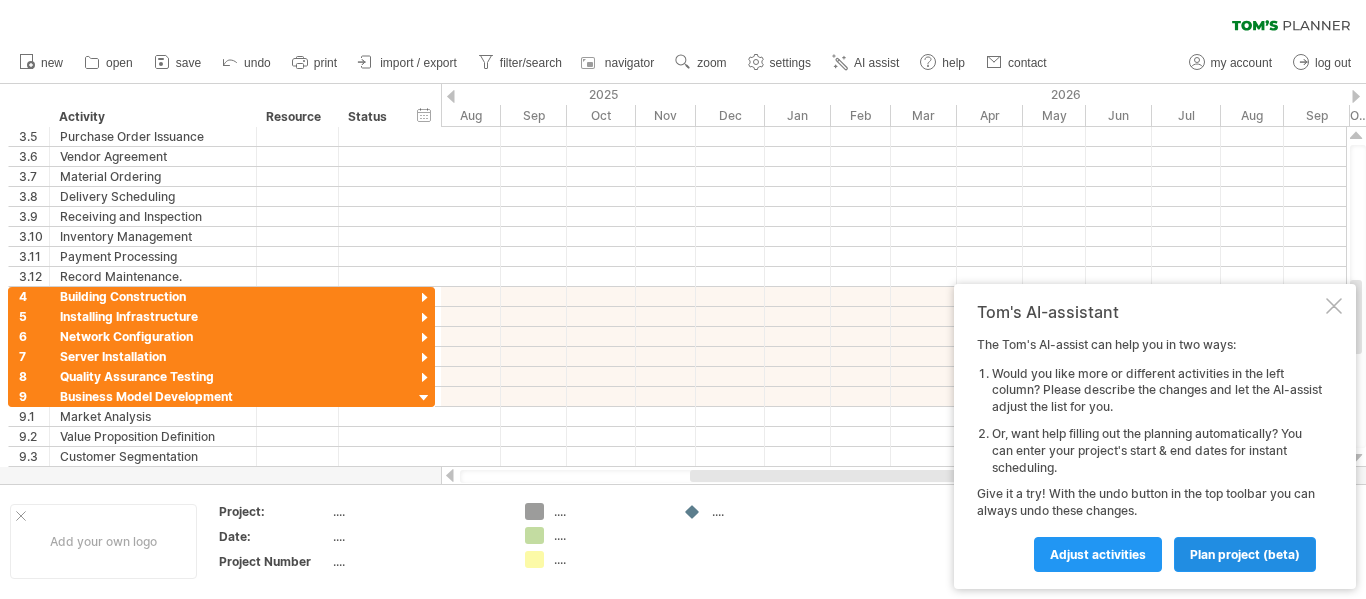 click on "plan project (beta)" at bounding box center [1245, 554] 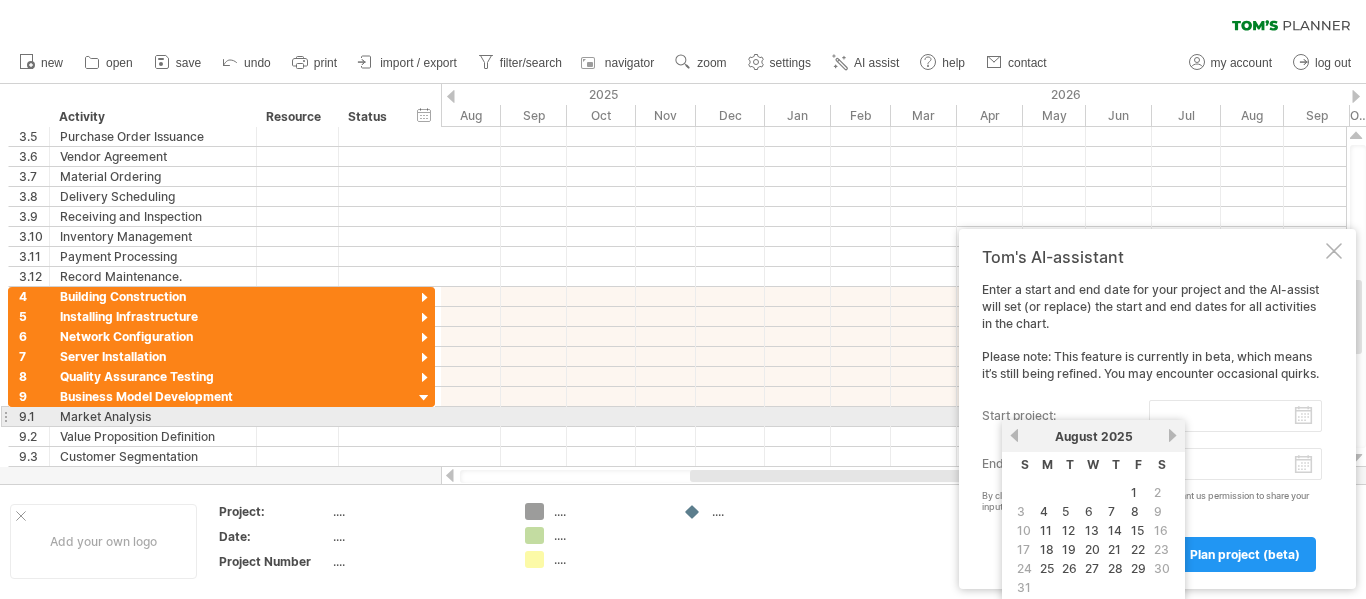 click on "start project:" at bounding box center [1235, 416] 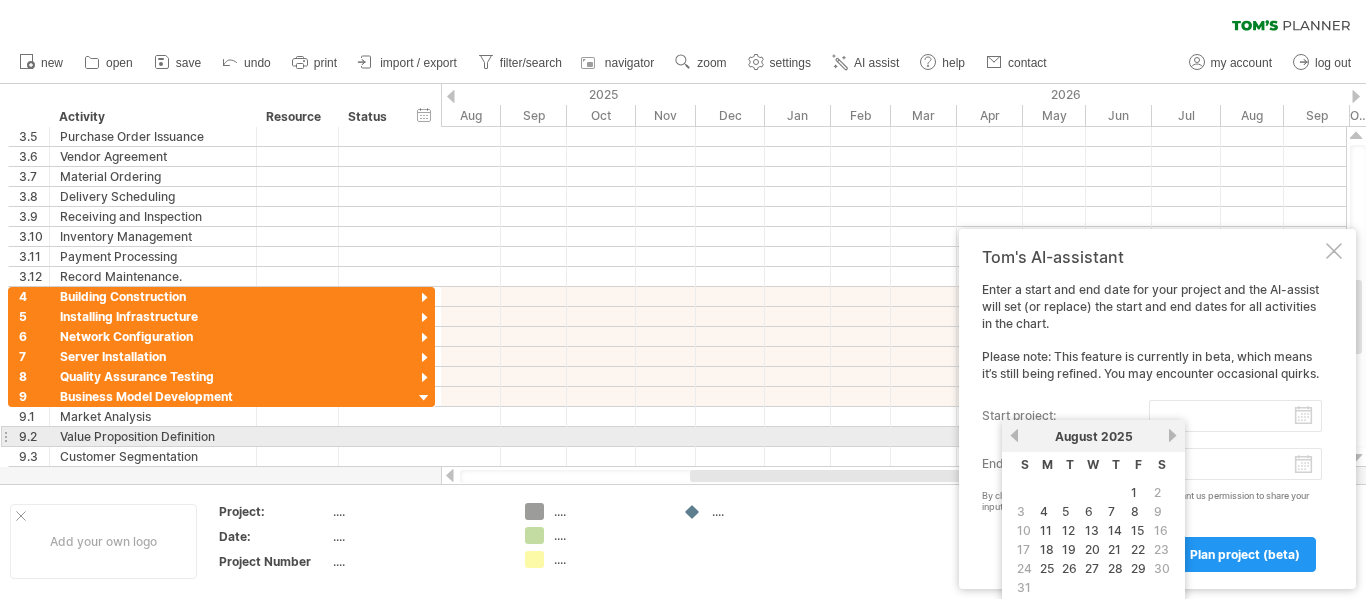 click on "previous" at bounding box center [1014, 435] 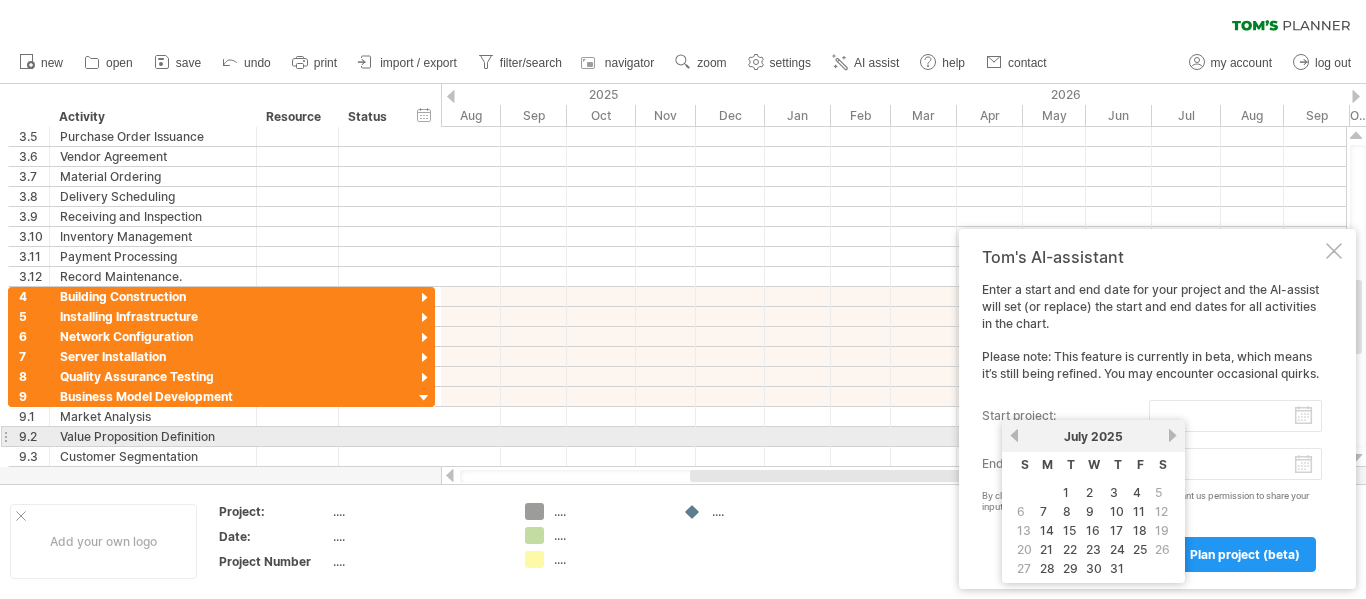 click on "previous" at bounding box center (1014, 435) 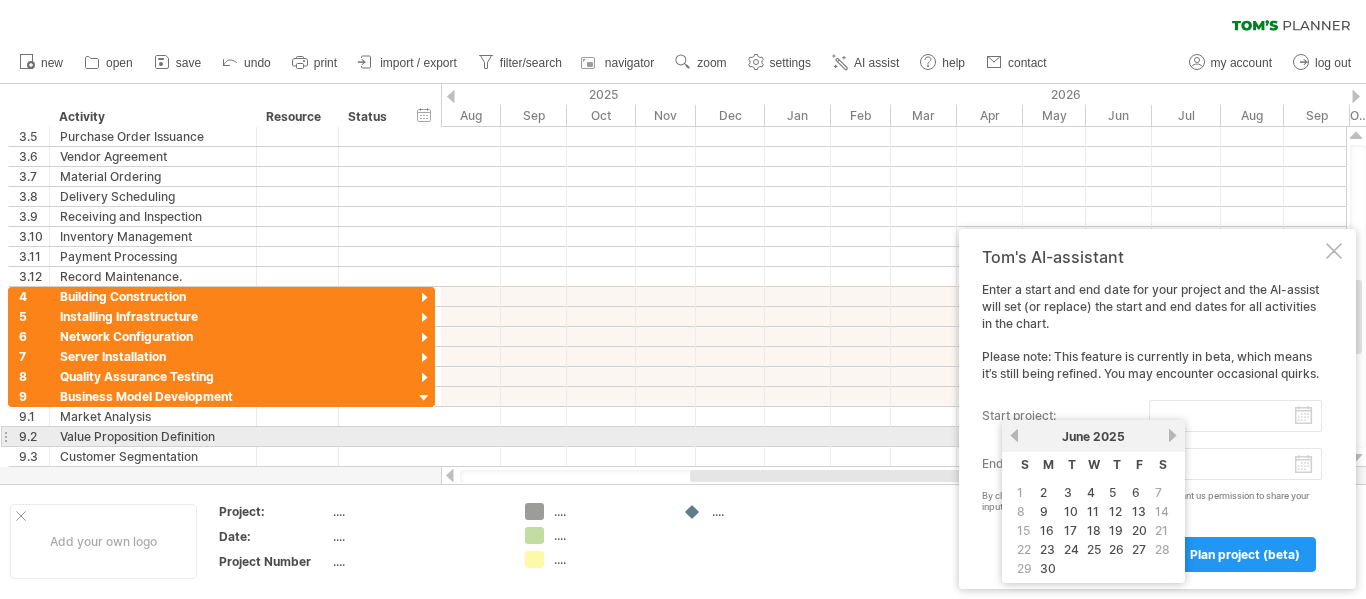 click on "previous" at bounding box center (1014, 435) 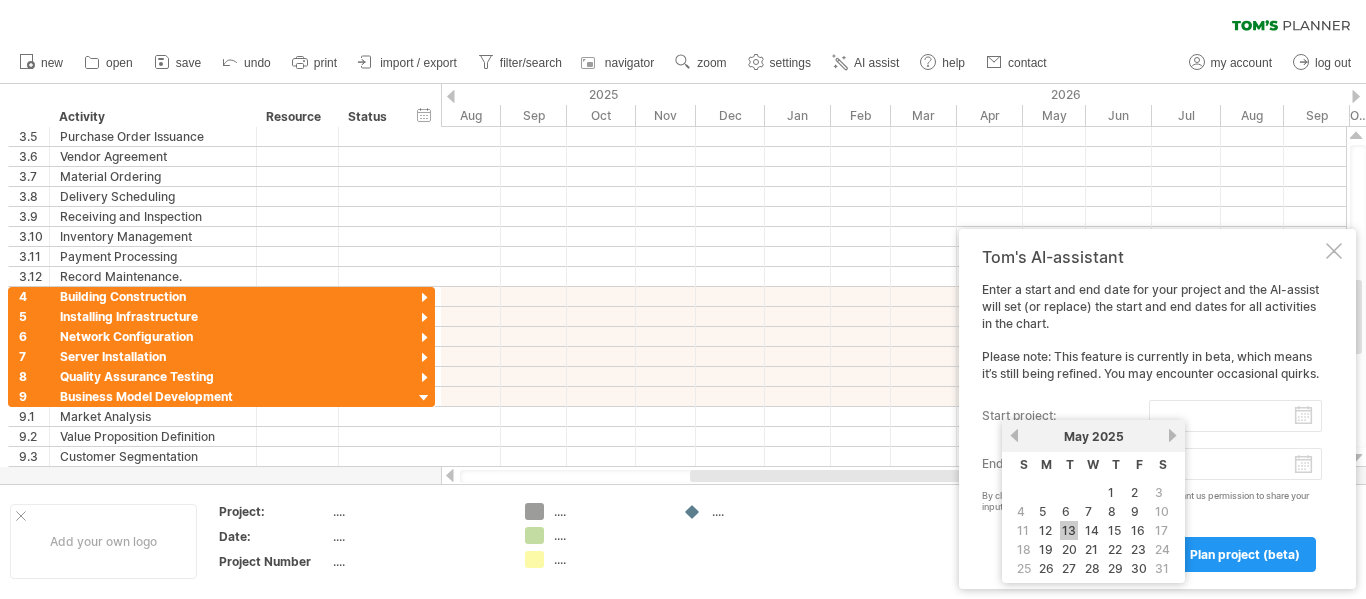 click on "13" at bounding box center [1069, 530] 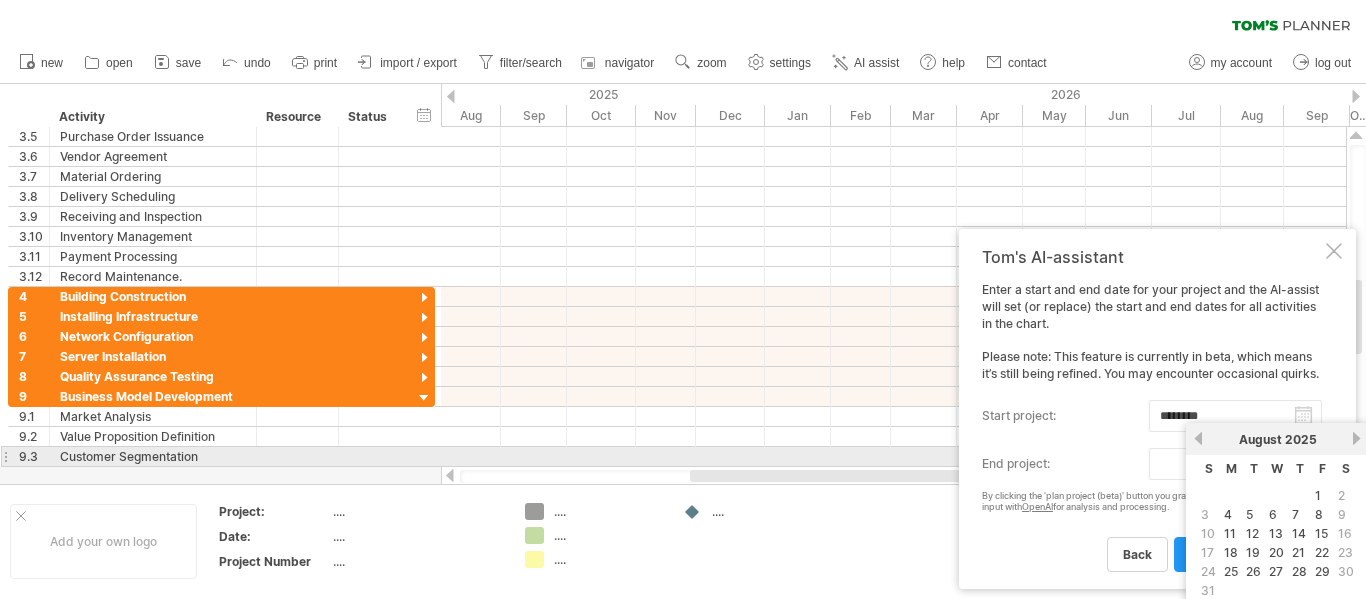 click on "progress(100%)
Trying to reach plan.tomsplanner.com
Connected again...
0%
clear filter
reapply filter" at bounding box center [683, 301] 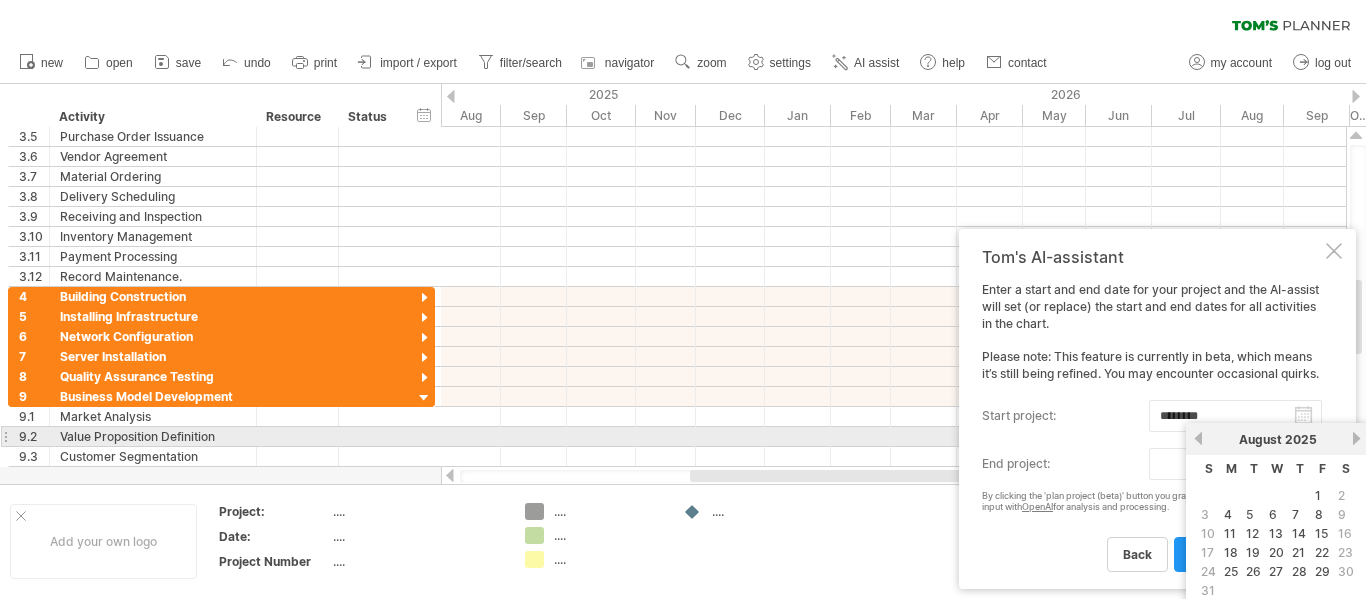 click on "next" at bounding box center [1356, 438] 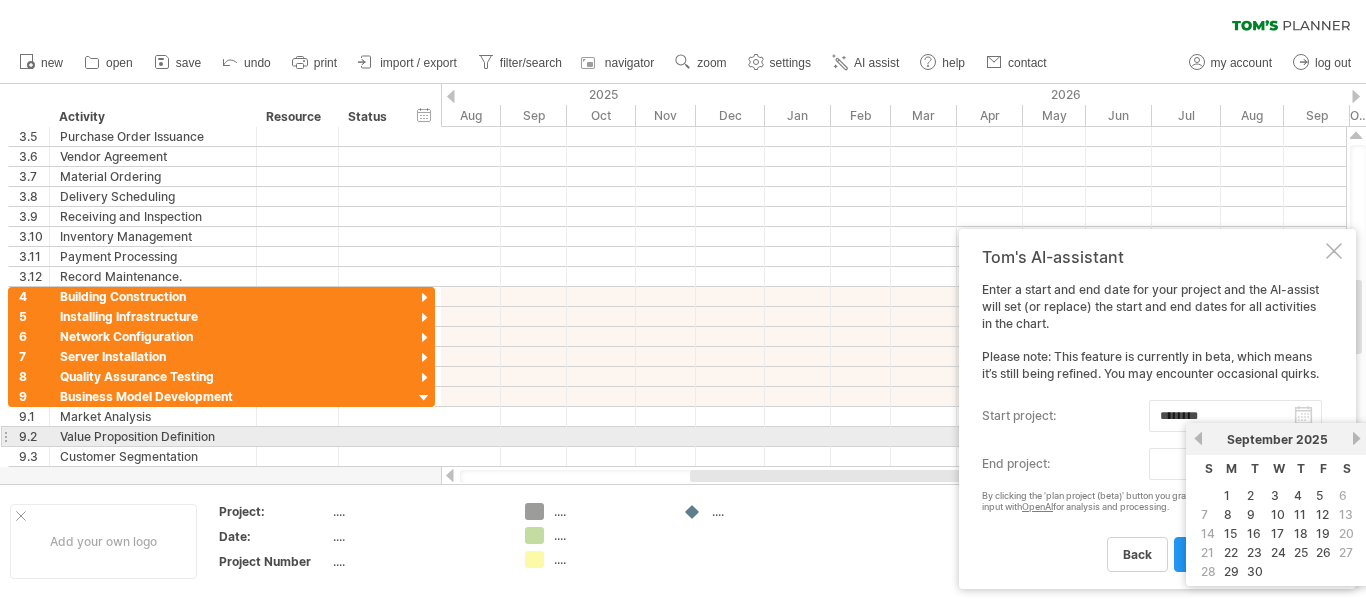 click on "next" at bounding box center (1356, 438) 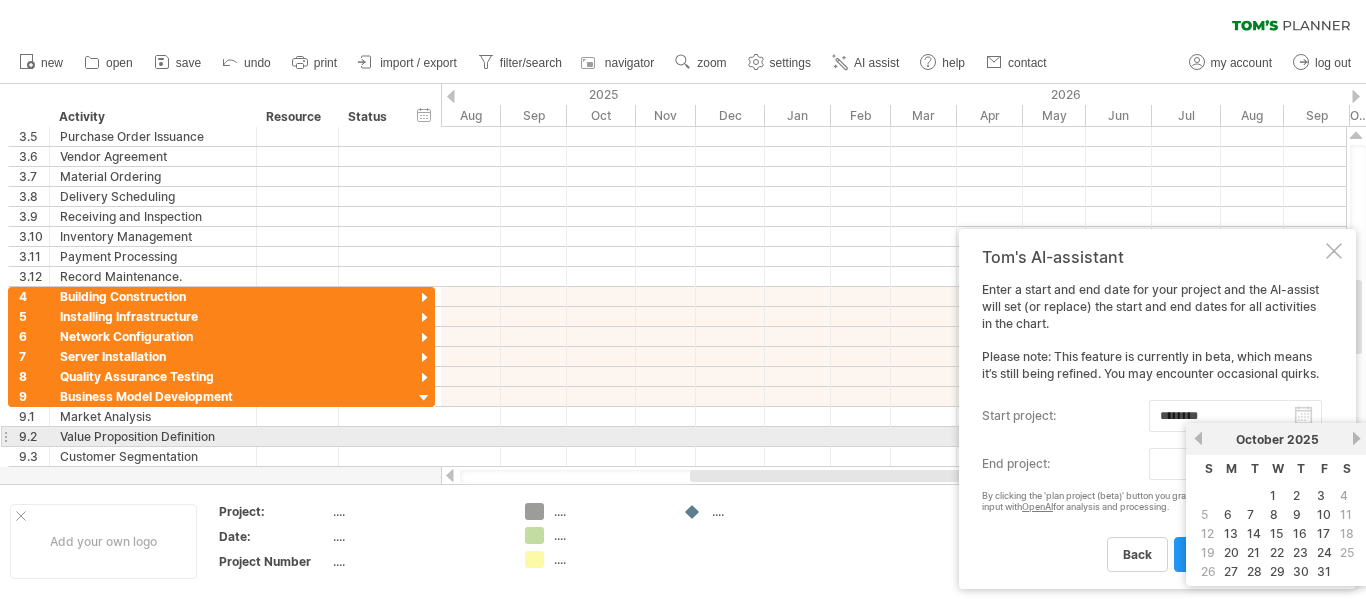 click on "next" at bounding box center [1356, 438] 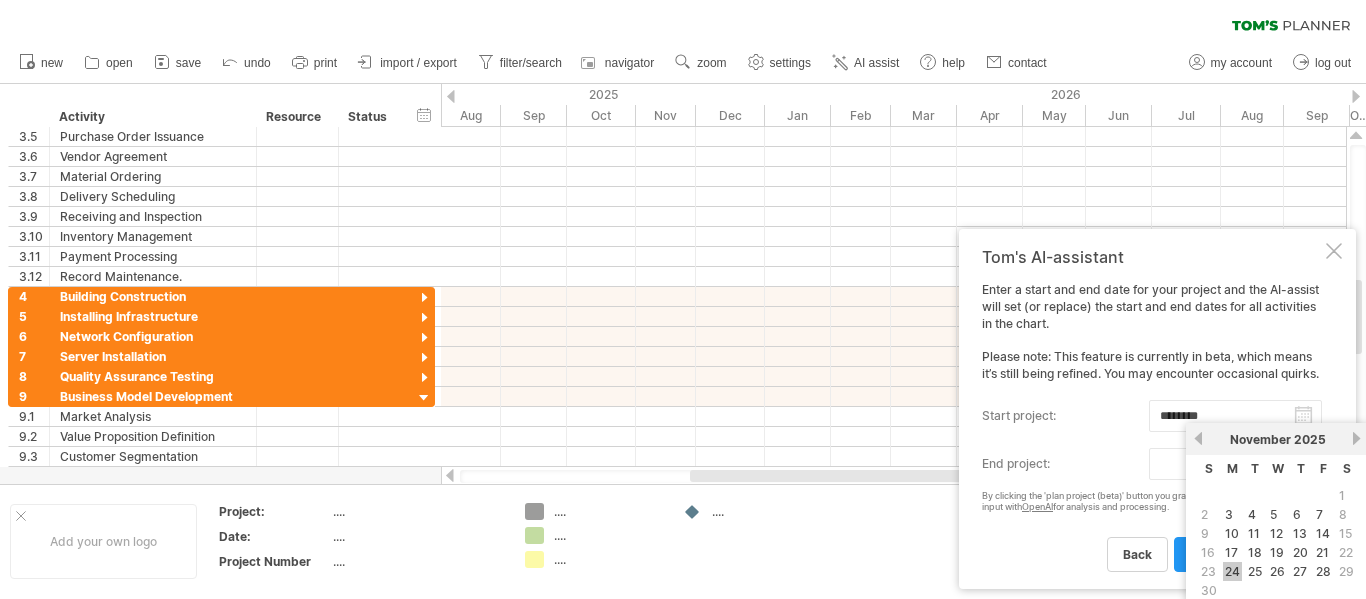 click on "24" at bounding box center (1232, 571) 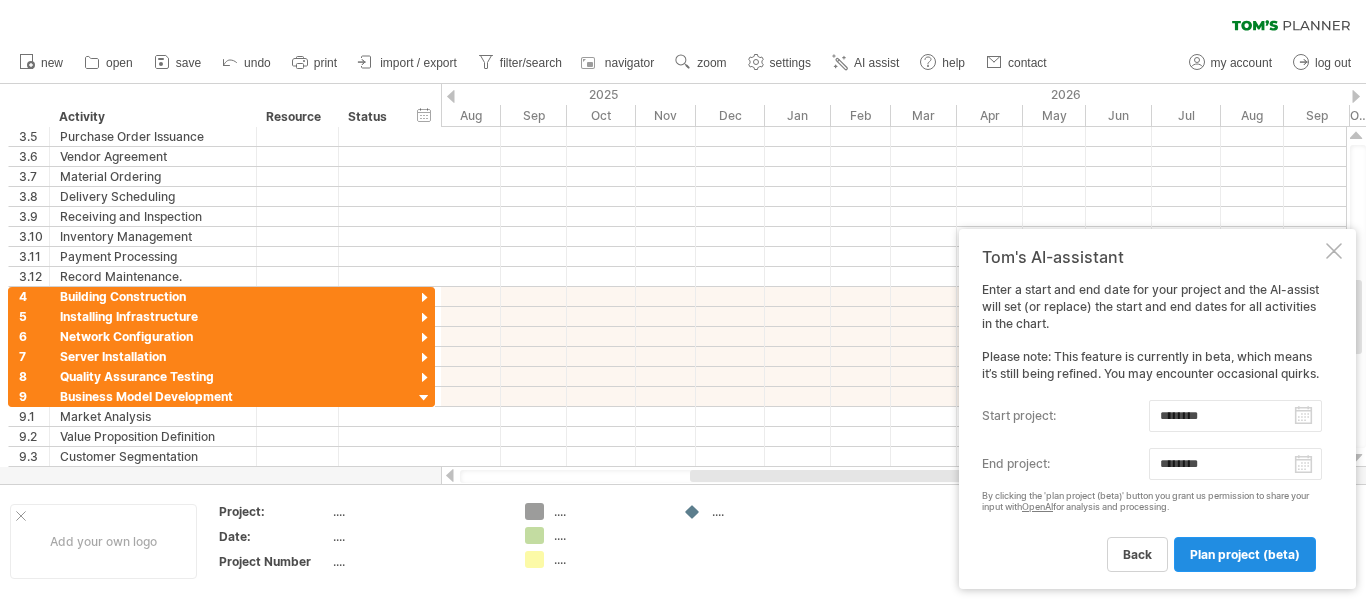 click on "plan project (beta)" at bounding box center (1245, 554) 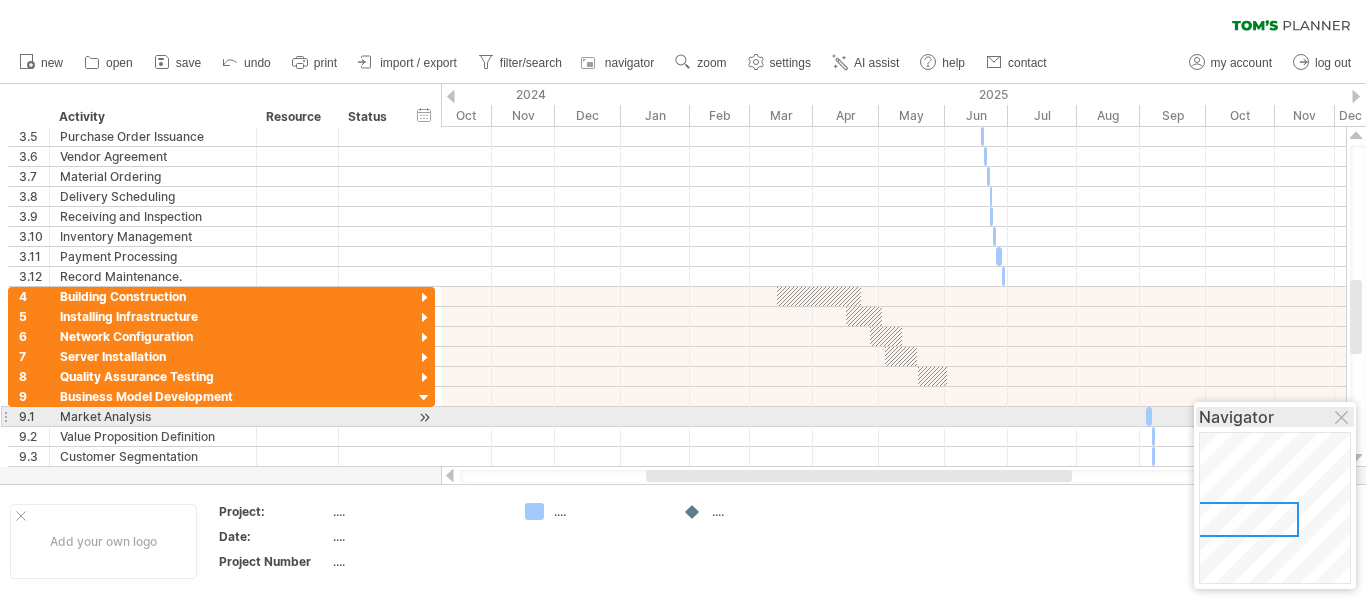 click on "Navigator" at bounding box center (1275, 417) 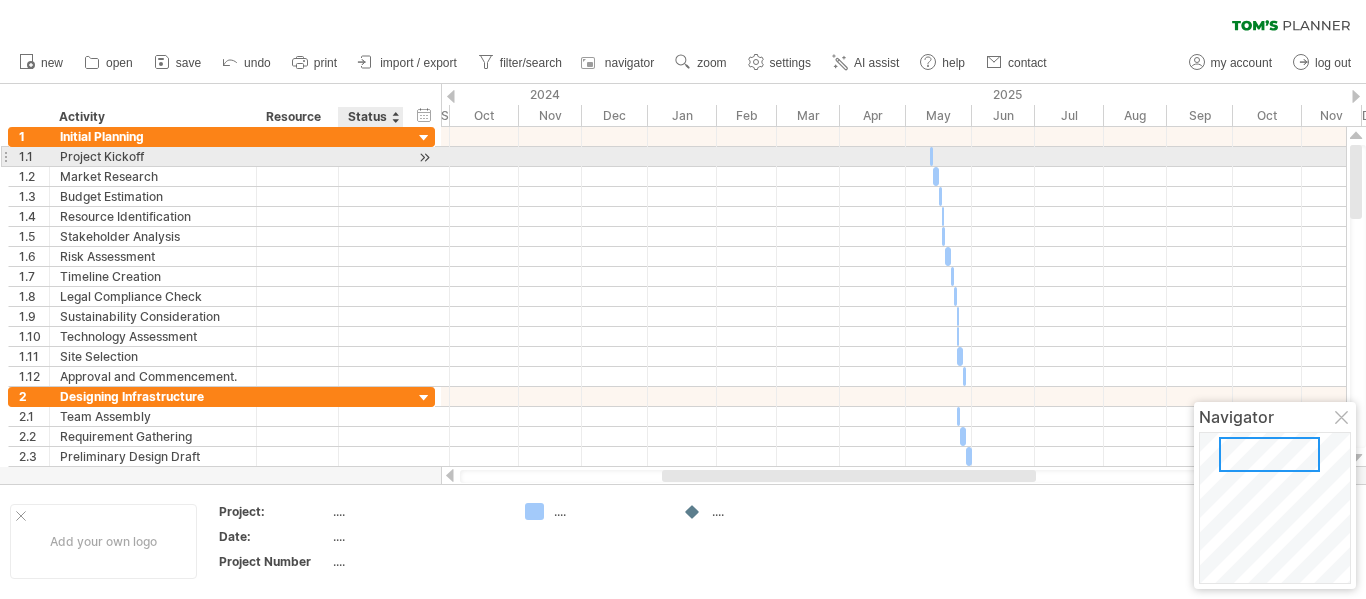click at bounding box center (424, 157) 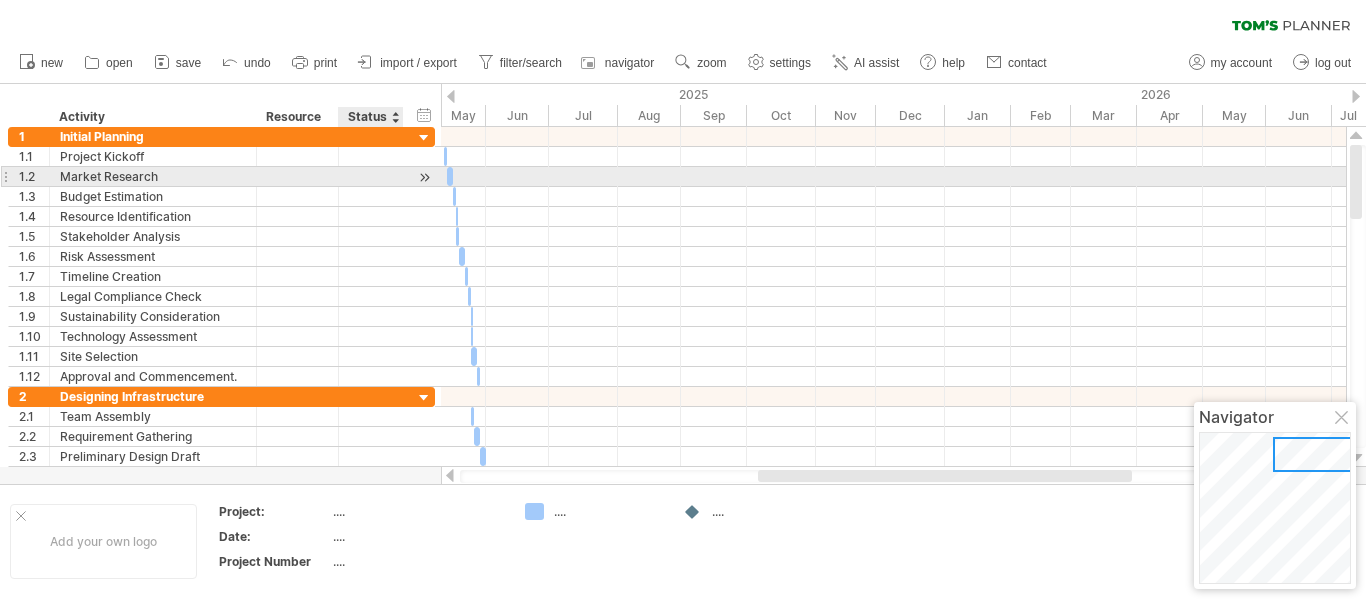 click at bounding box center (424, 177) 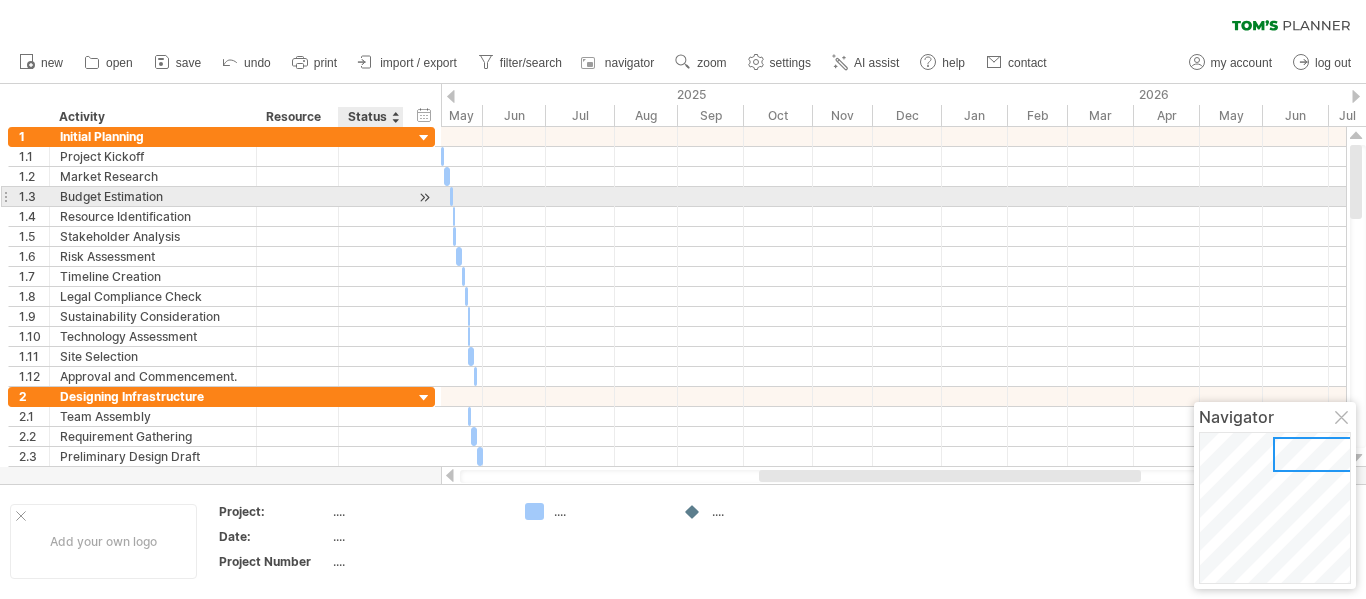 click at bounding box center [424, 197] 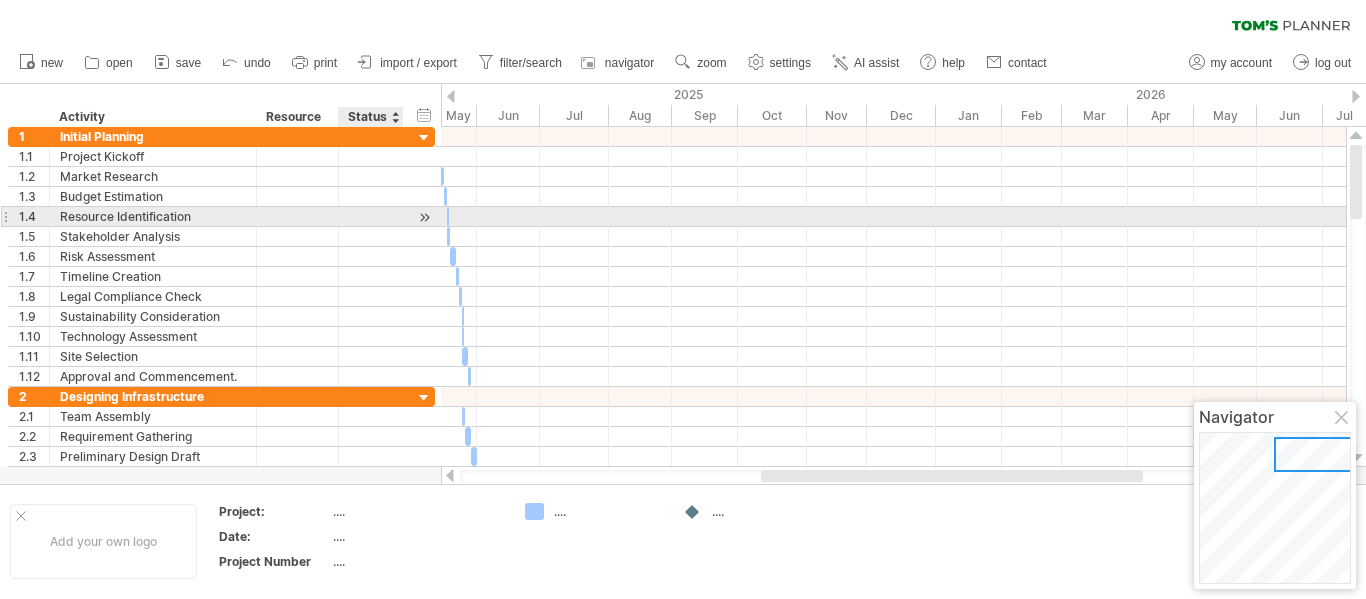 click at bounding box center [424, 217] 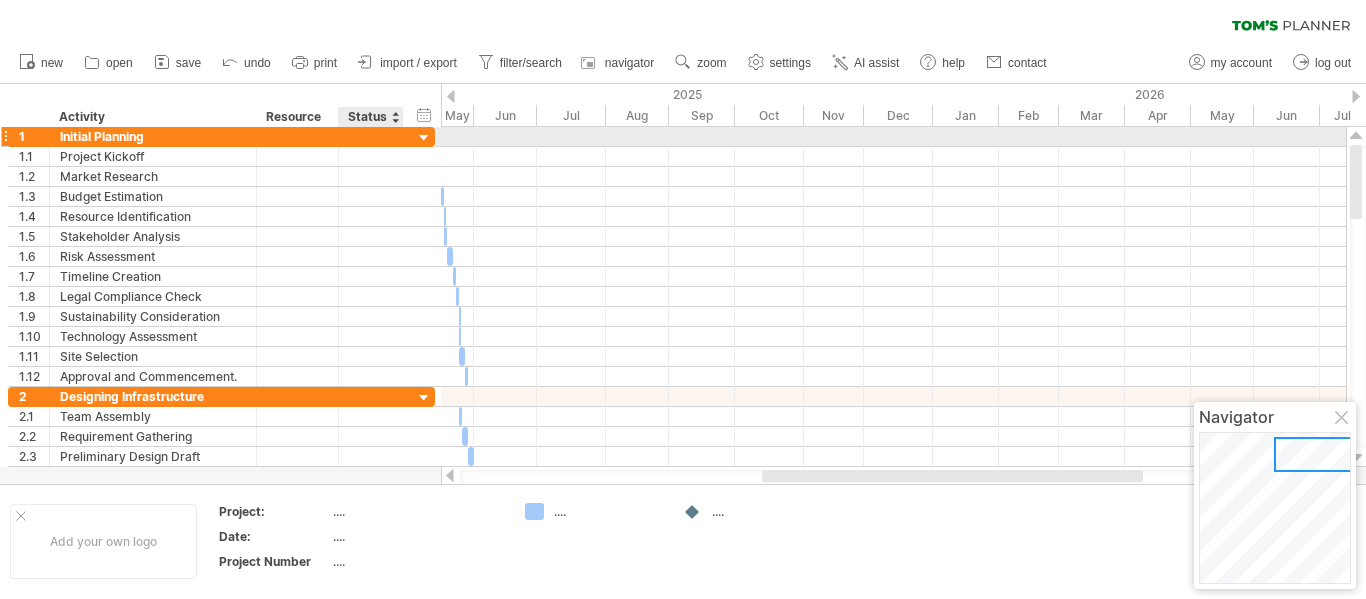 click at bounding box center [424, 138] 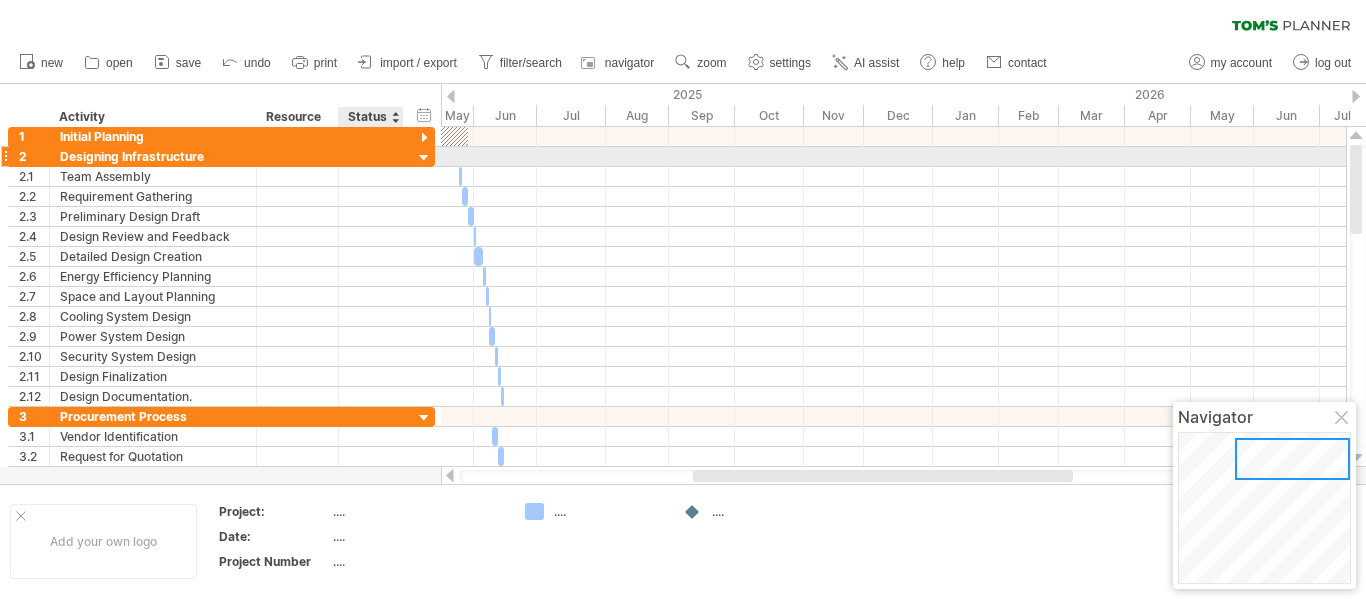 click at bounding box center [424, 158] 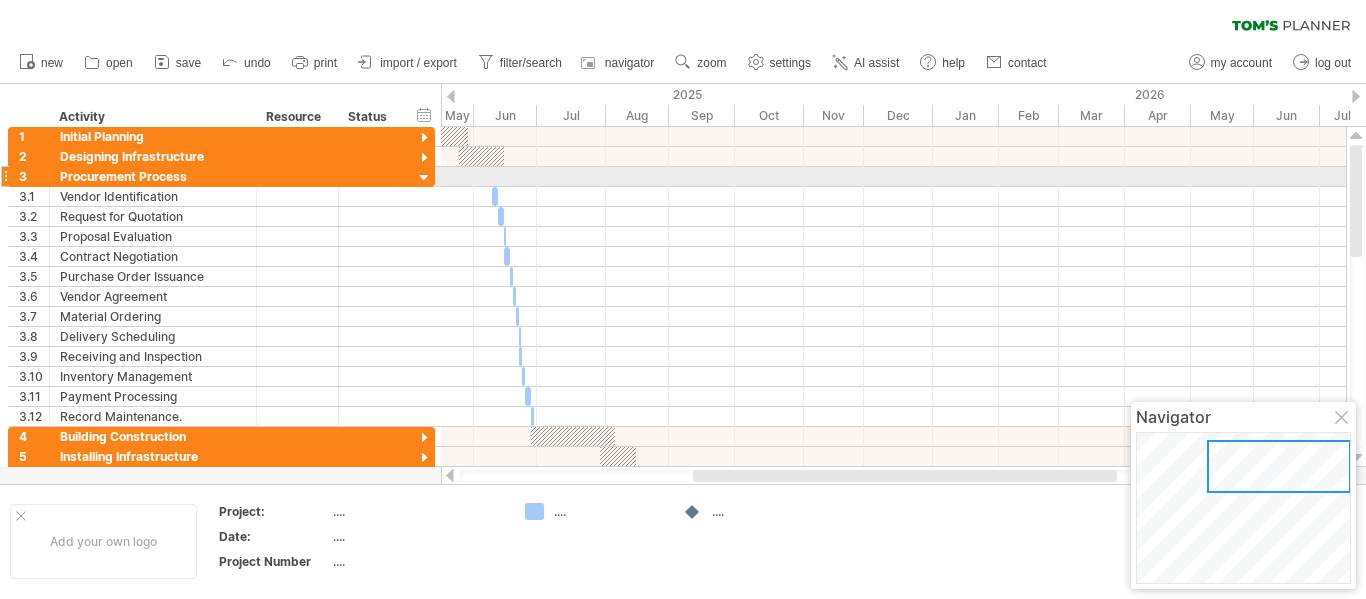 click at bounding box center [424, 178] 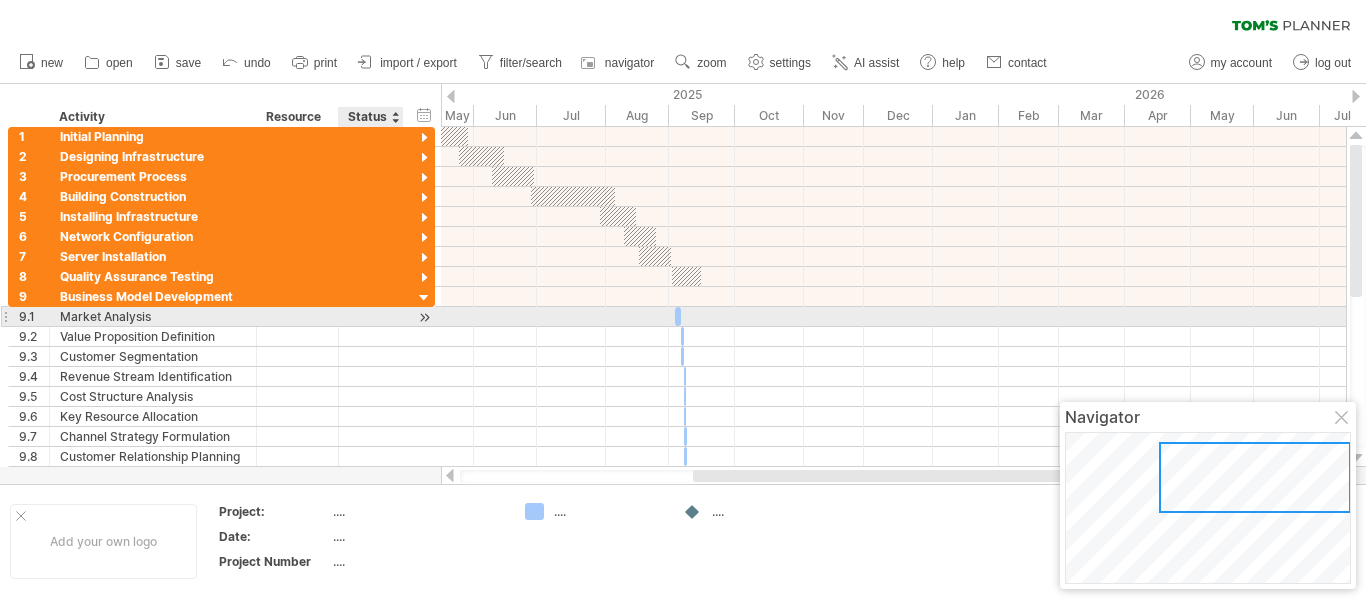 click at bounding box center (424, 317) 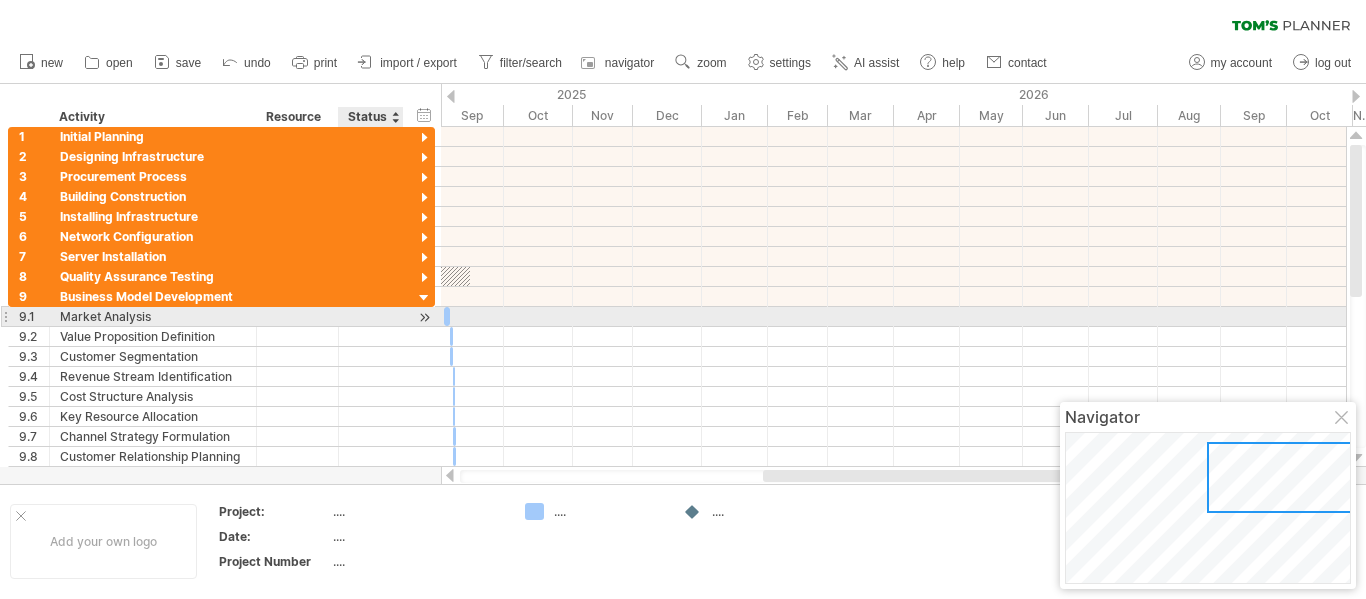 click at bounding box center [424, 317] 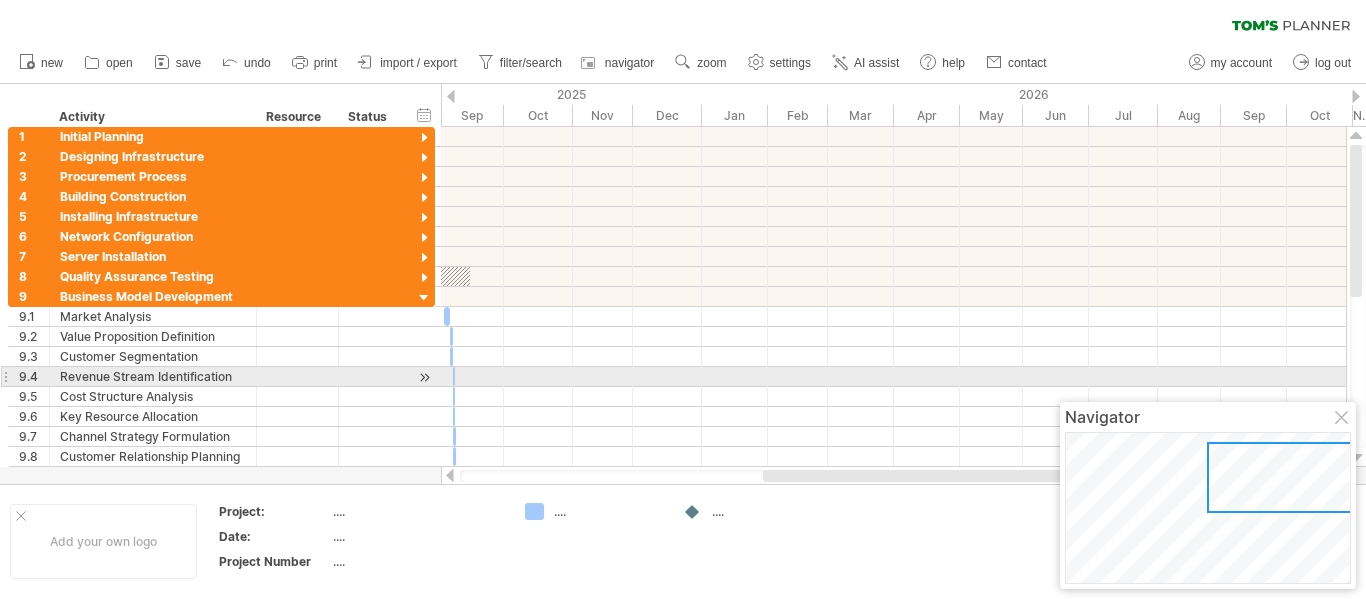 click at bounding box center (424, 377) 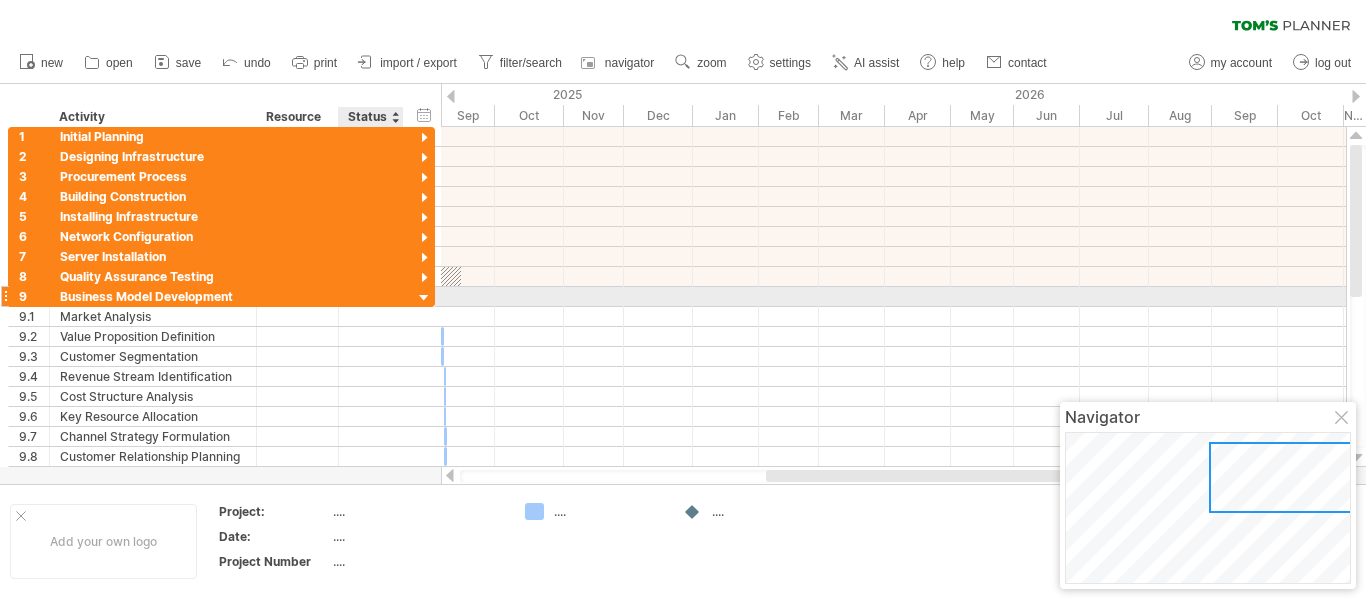 click at bounding box center (424, 298) 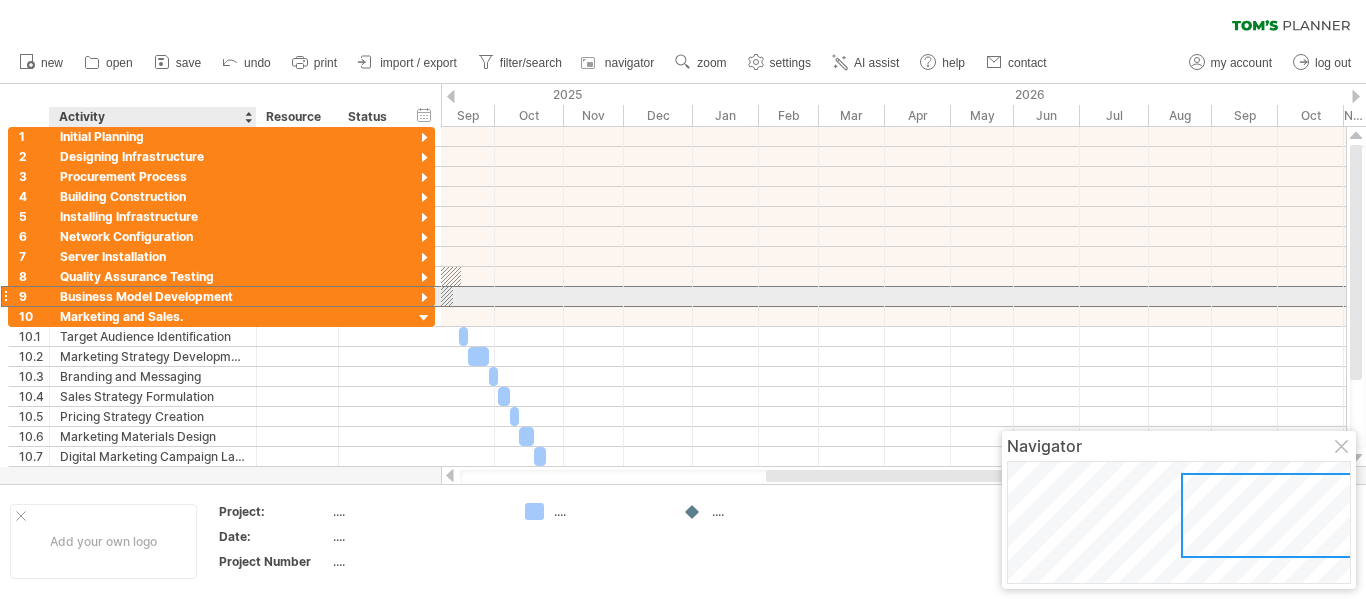 click on "Business Model Development" at bounding box center (153, 296) 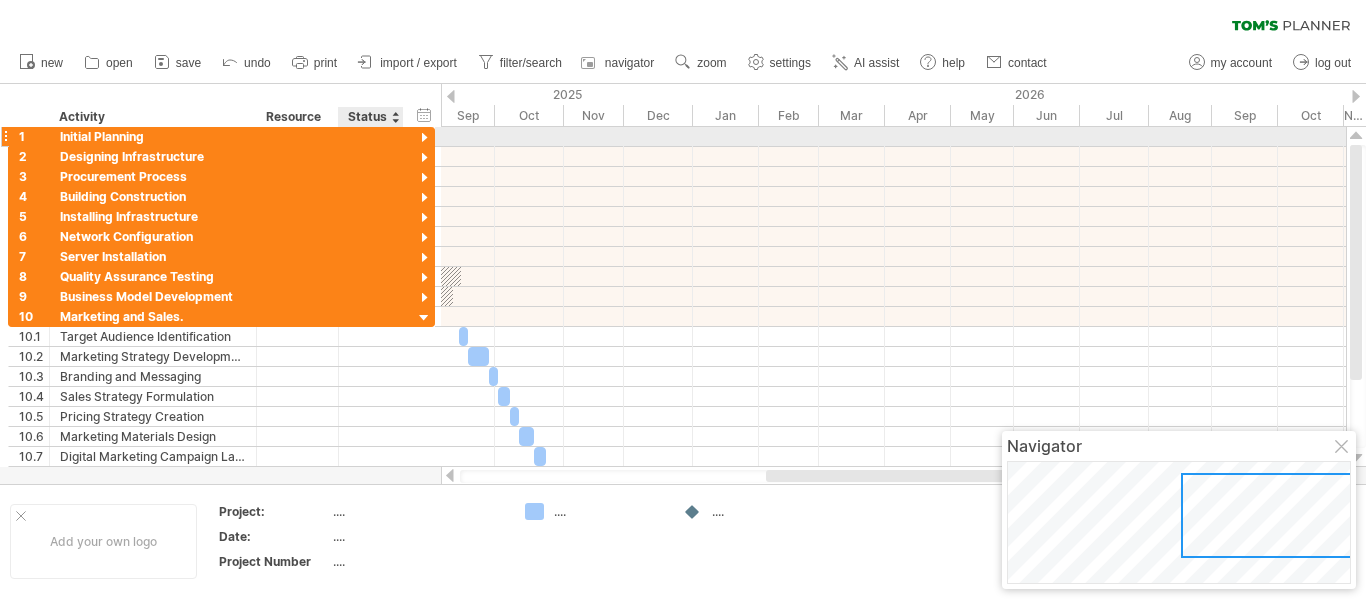 click at bounding box center (424, 138) 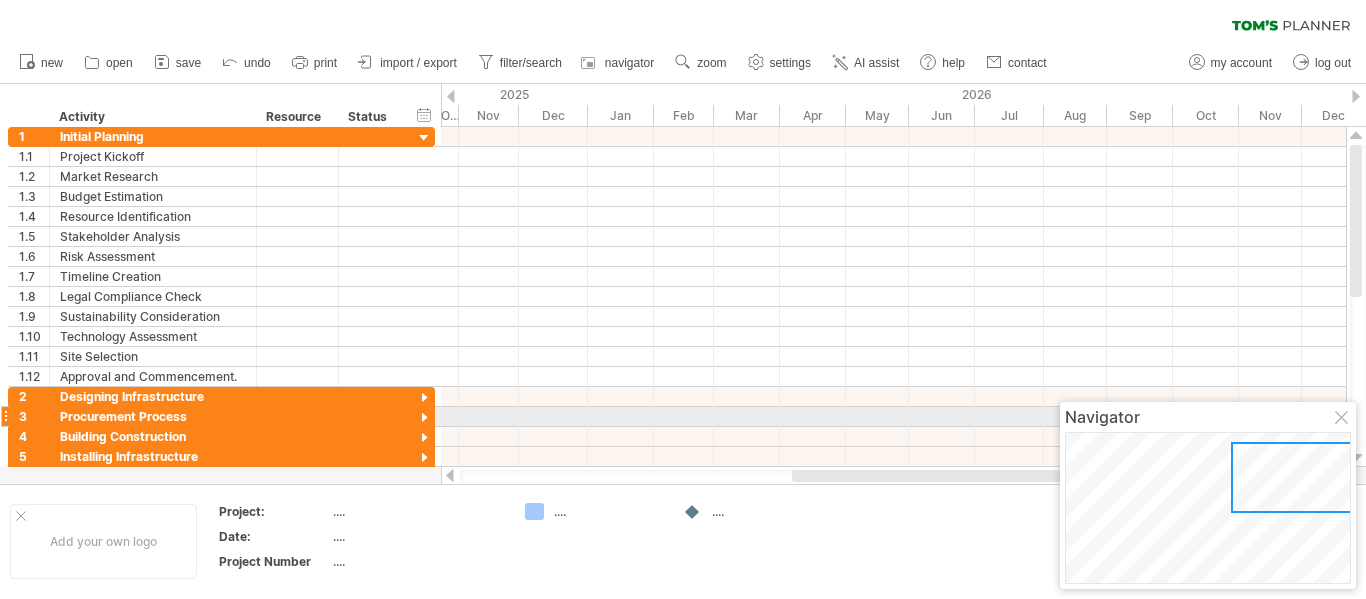 click at bounding box center [1343, 419] 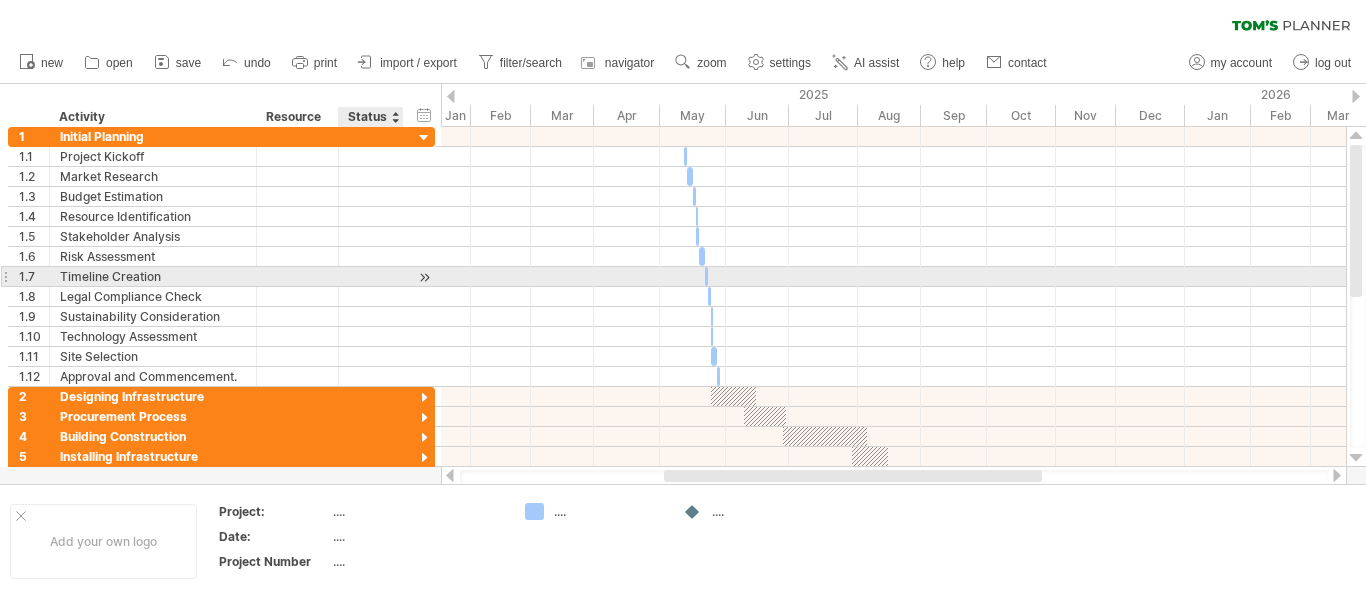 click at bounding box center [424, 277] 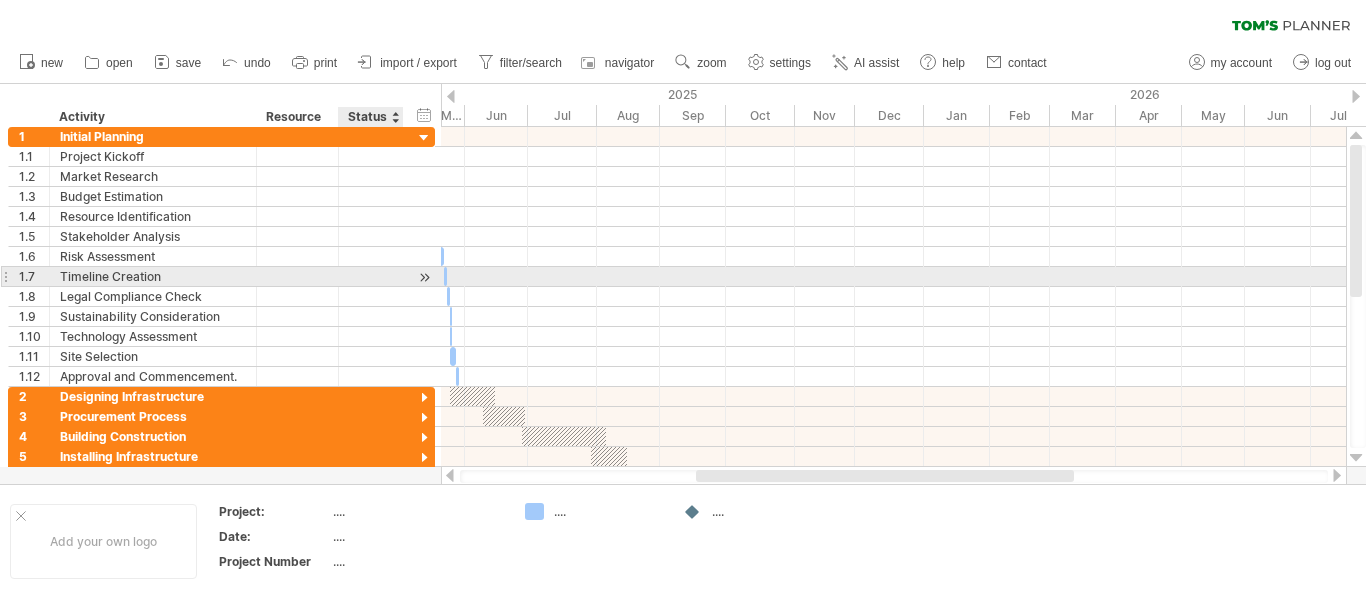 click at bounding box center (424, 277) 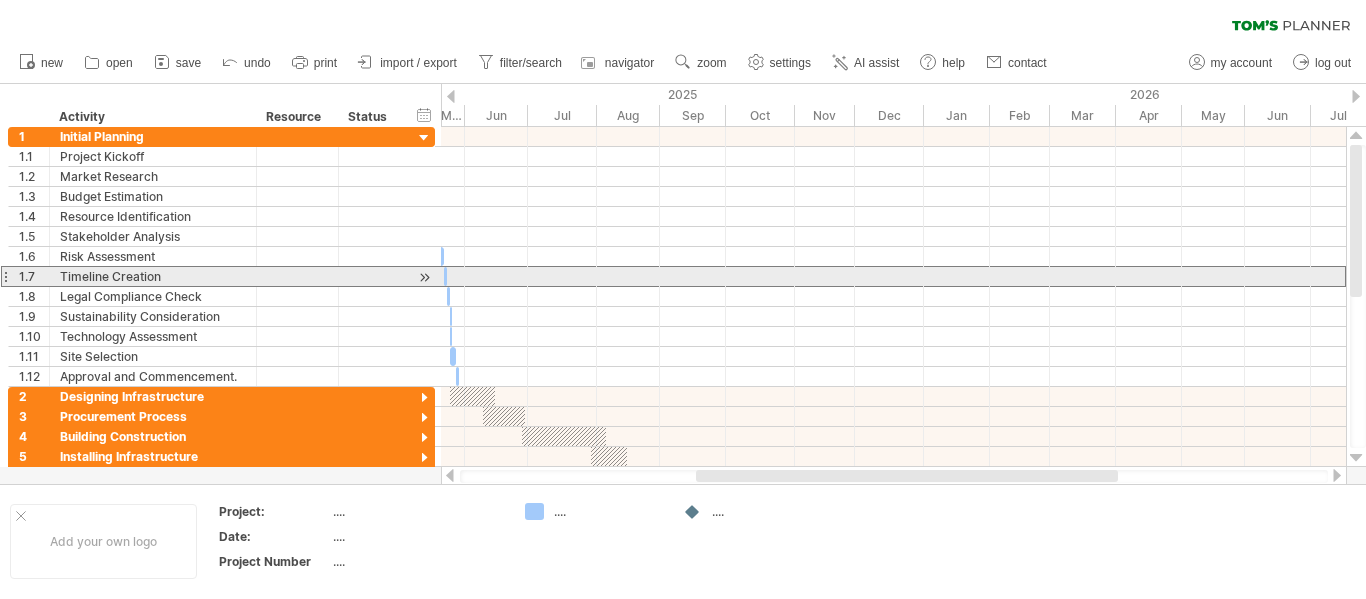 click at bounding box center (5, 276) 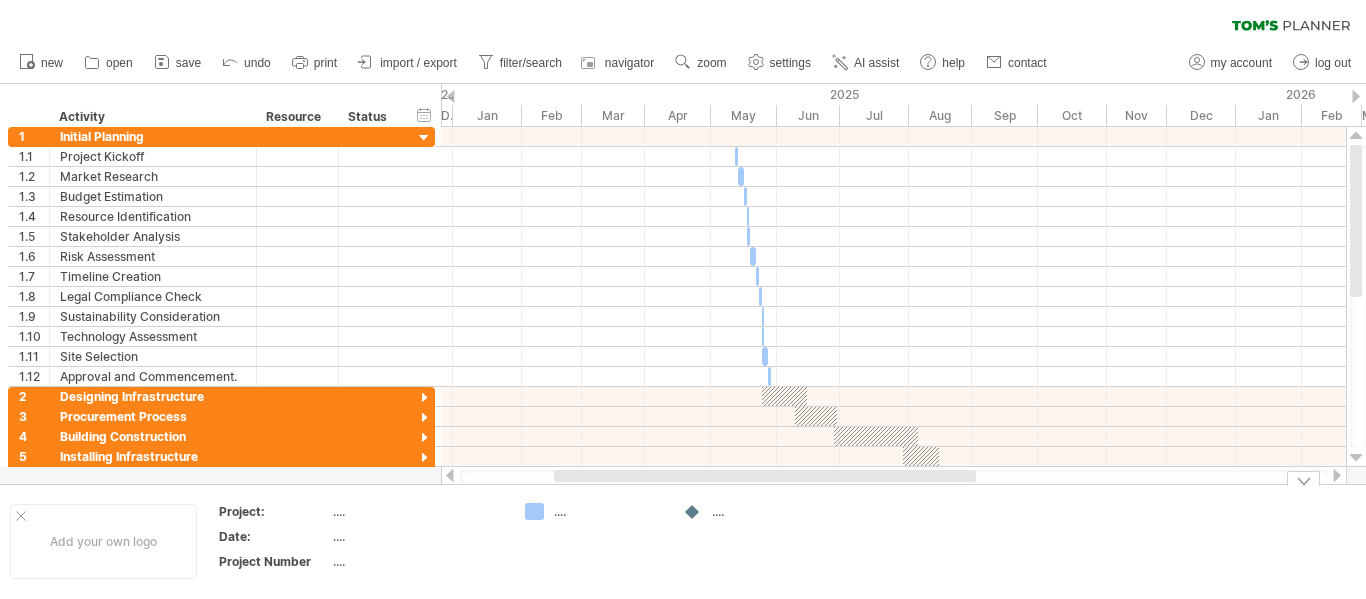 drag, startPoint x: 726, startPoint y: 477, endPoint x: 584, endPoint y: 504, distance: 144.54411 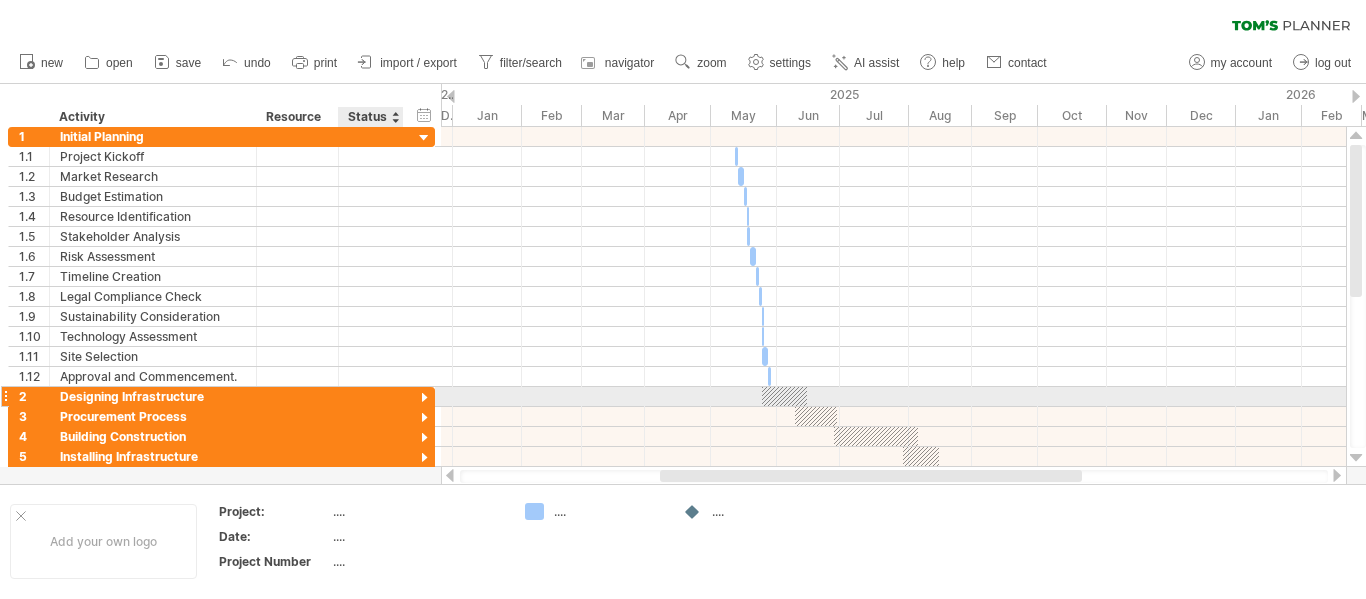 click at bounding box center (424, 398) 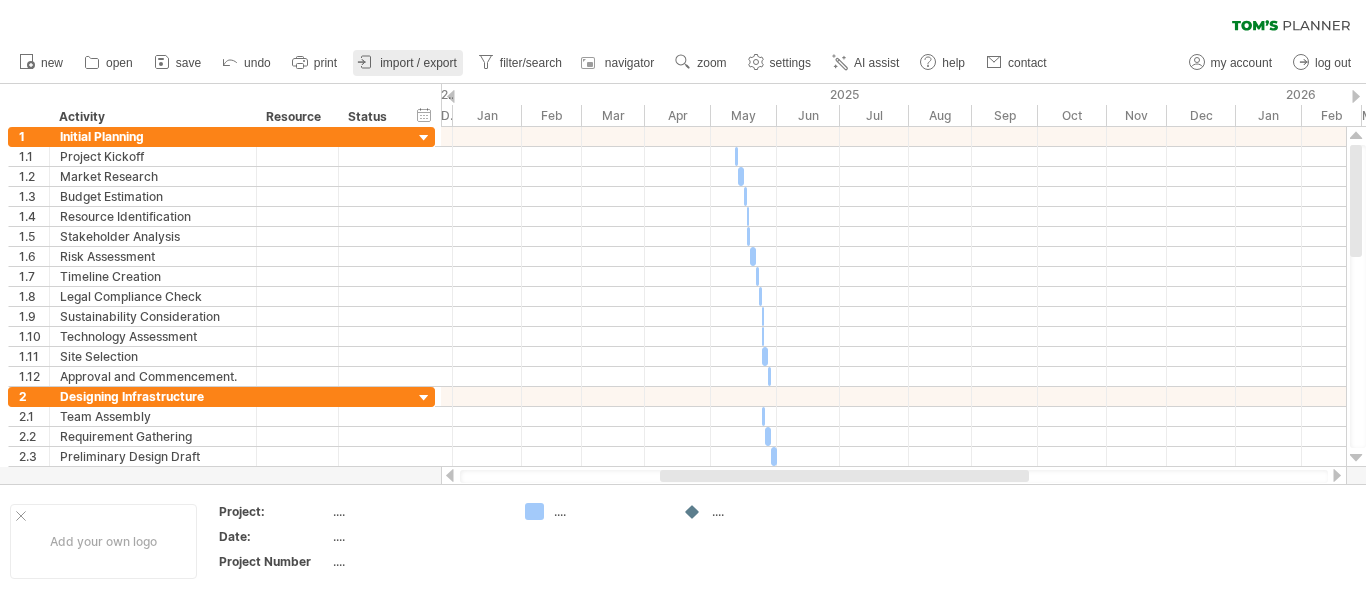 click on "import / export" at bounding box center [418, 63] 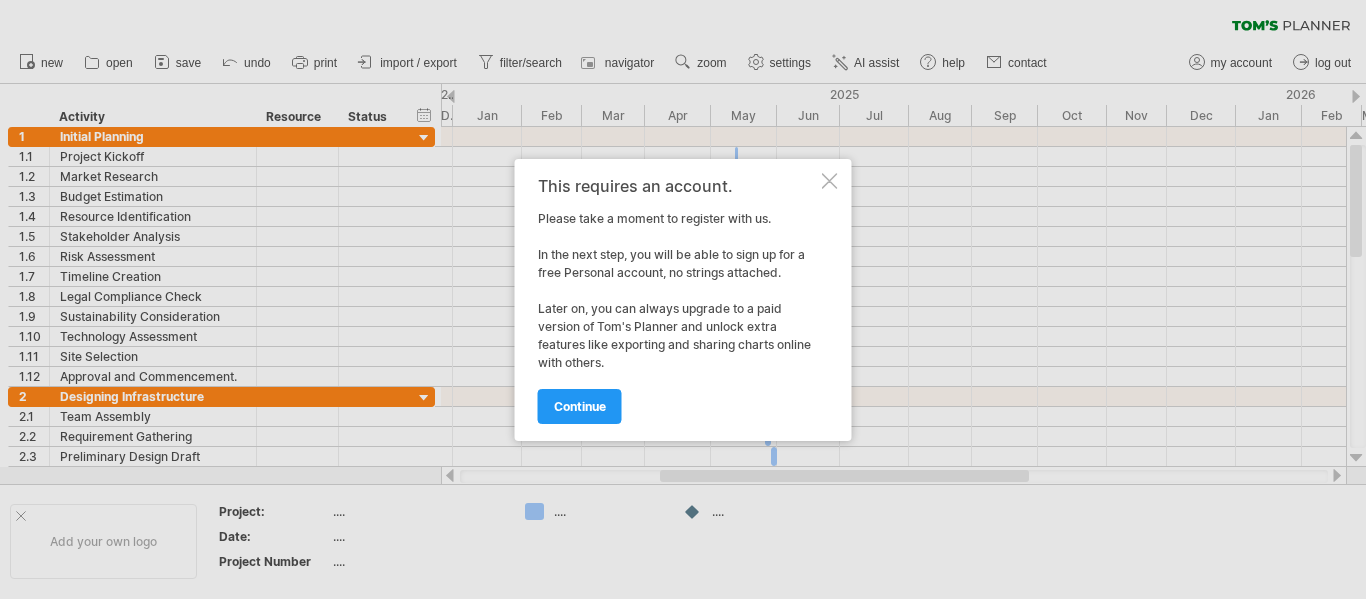 click at bounding box center [830, 181] 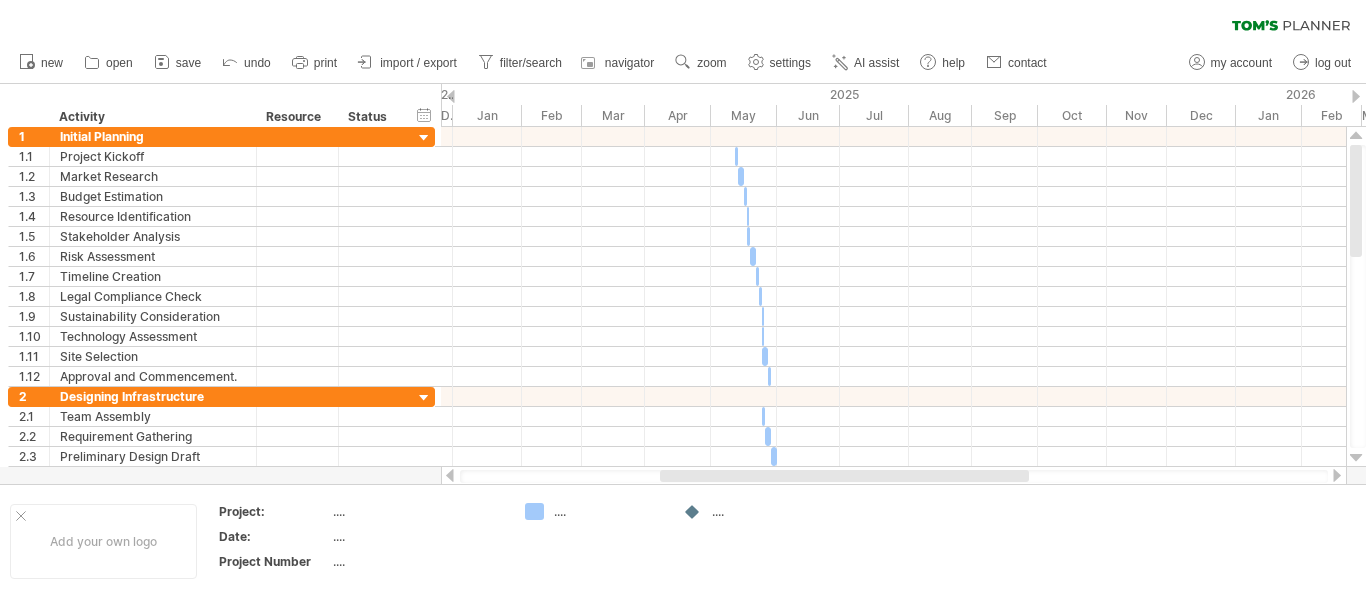 click on "clear filter
reapply filter" at bounding box center (683, 21) 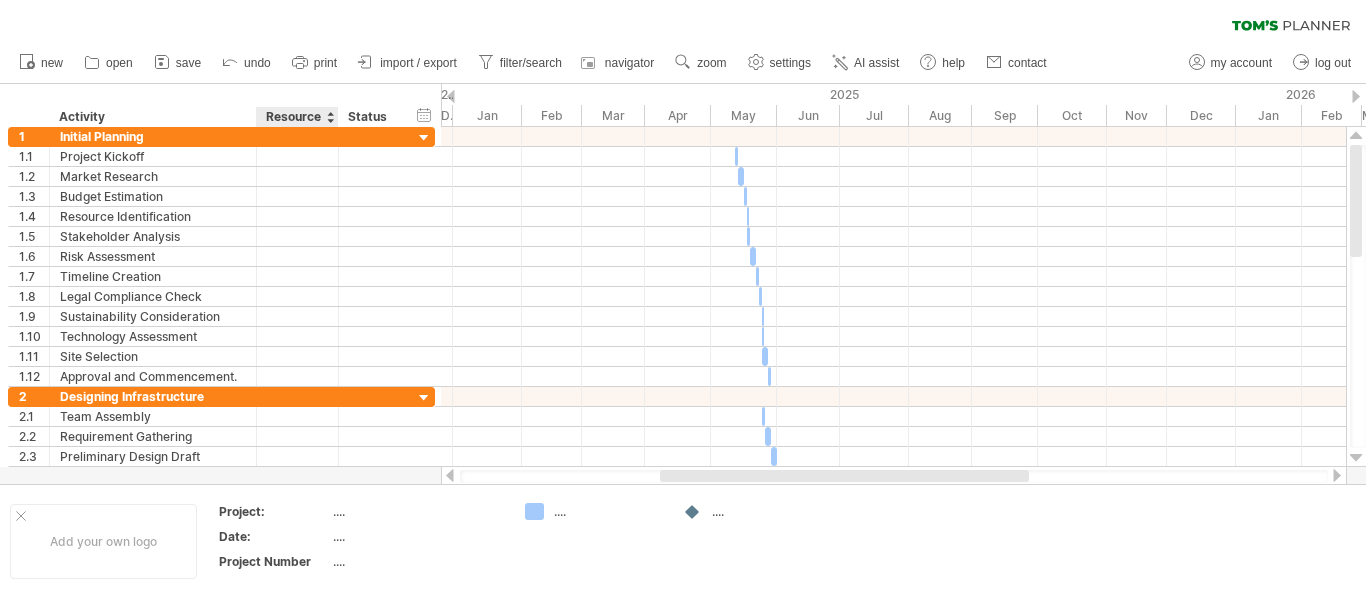 click on "Resource" at bounding box center (296, 117) 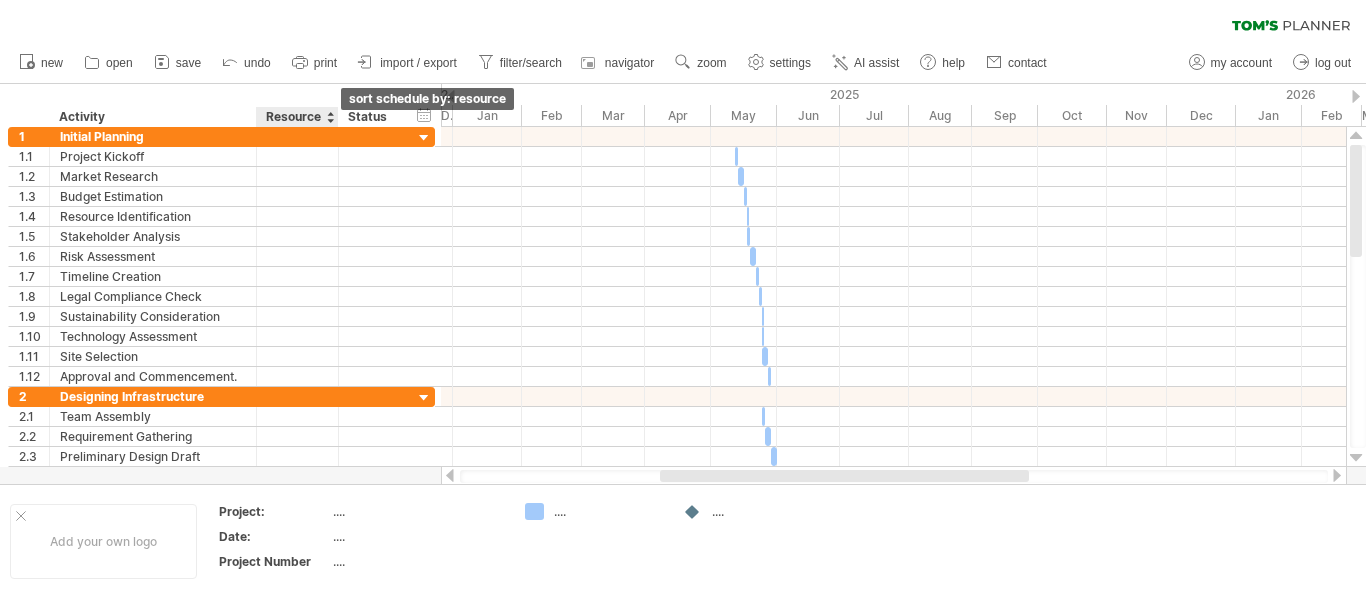click at bounding box center [330, 117] 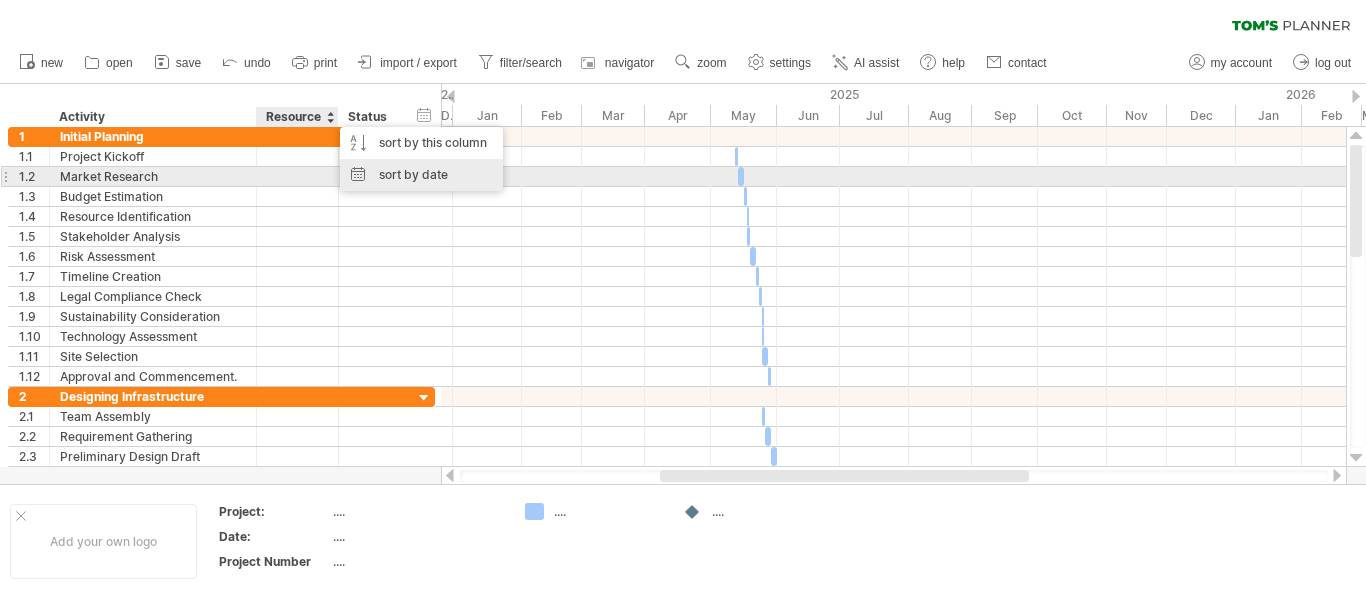 click on "sort by date" at bounding box center (421, 175) 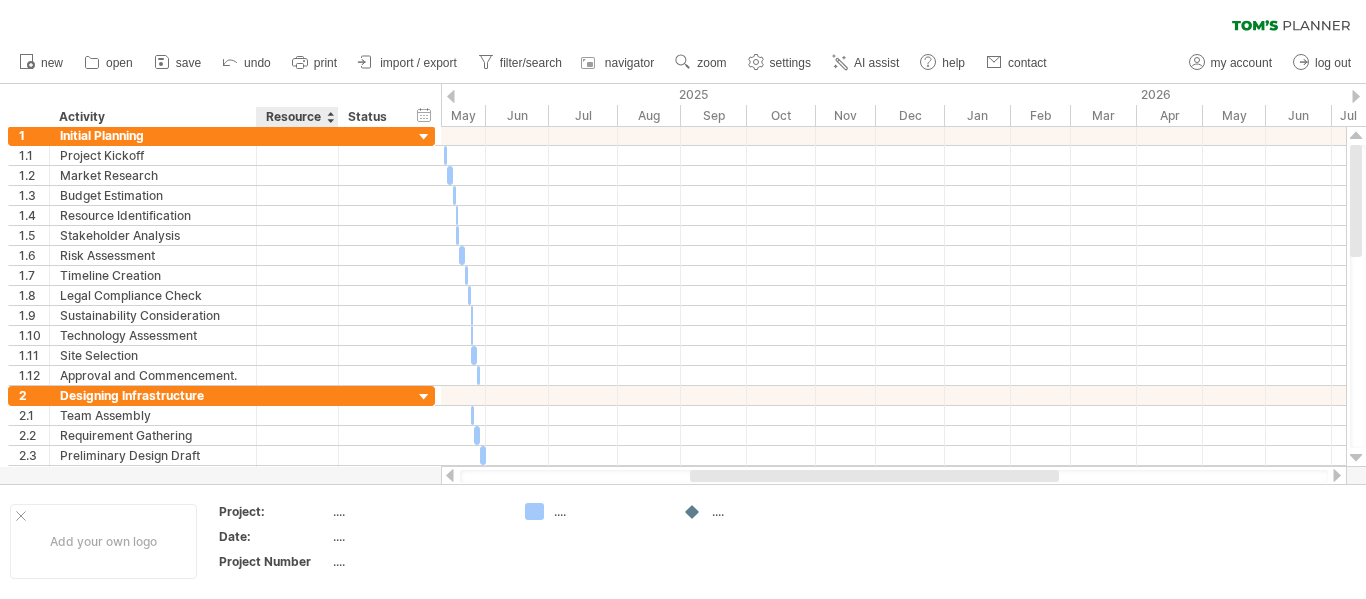 click on "Resource" at bounding box center (296, 117) 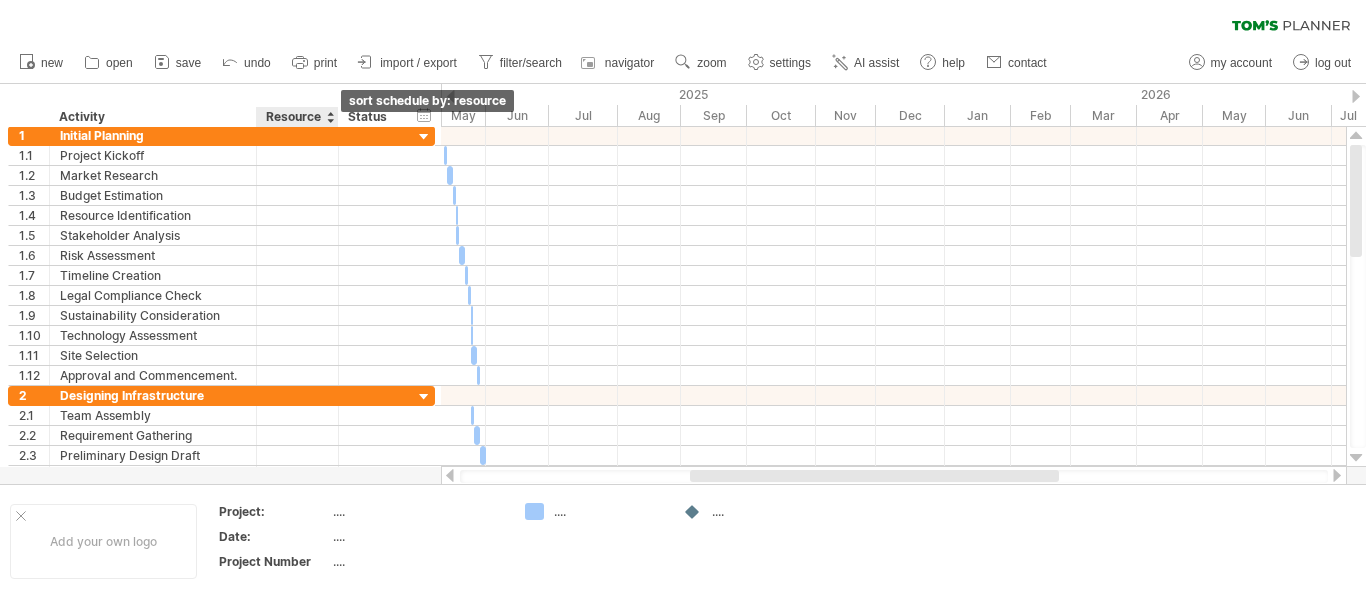 click at bounding box center (330, 117) 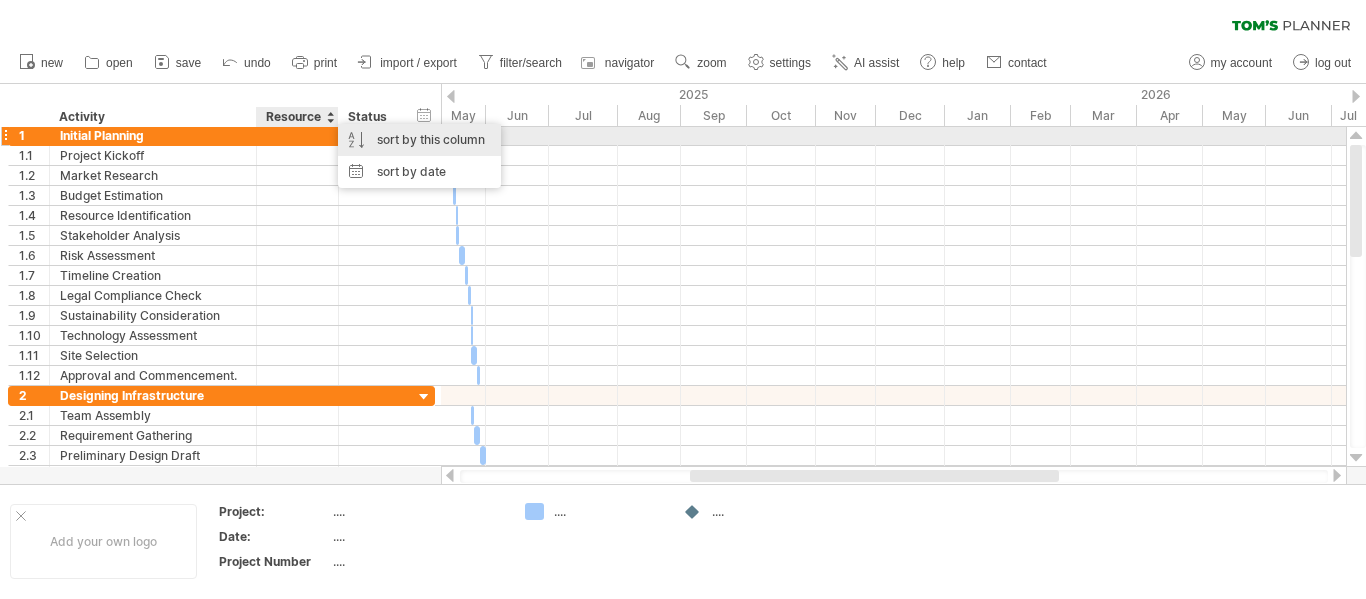 click on "sort by this column" at bounding box center [419, 140] 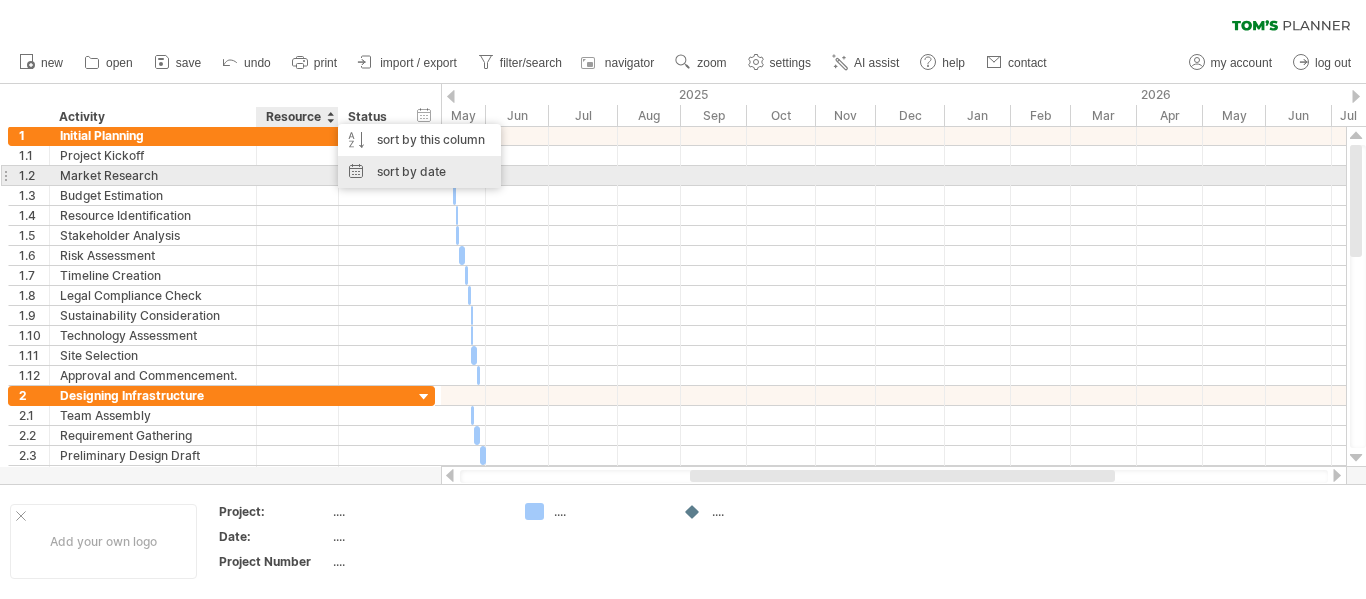 click on "sort by date" at bounding box center [419, 172] 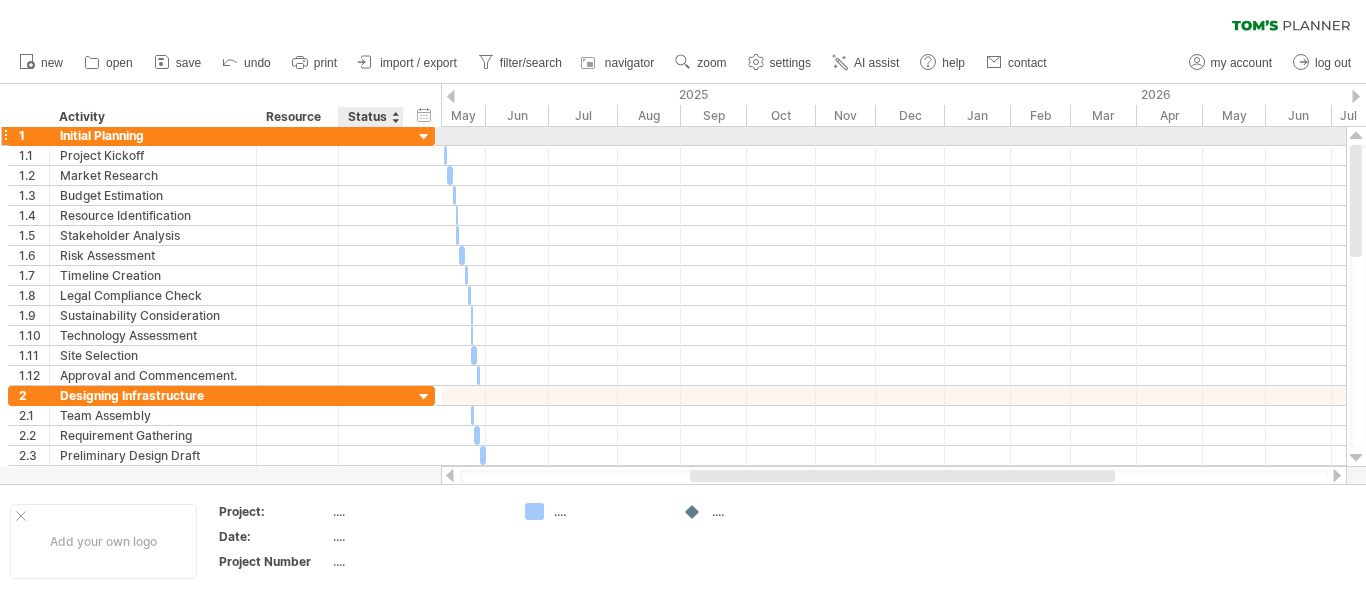 click at bounding box center [424, 137] 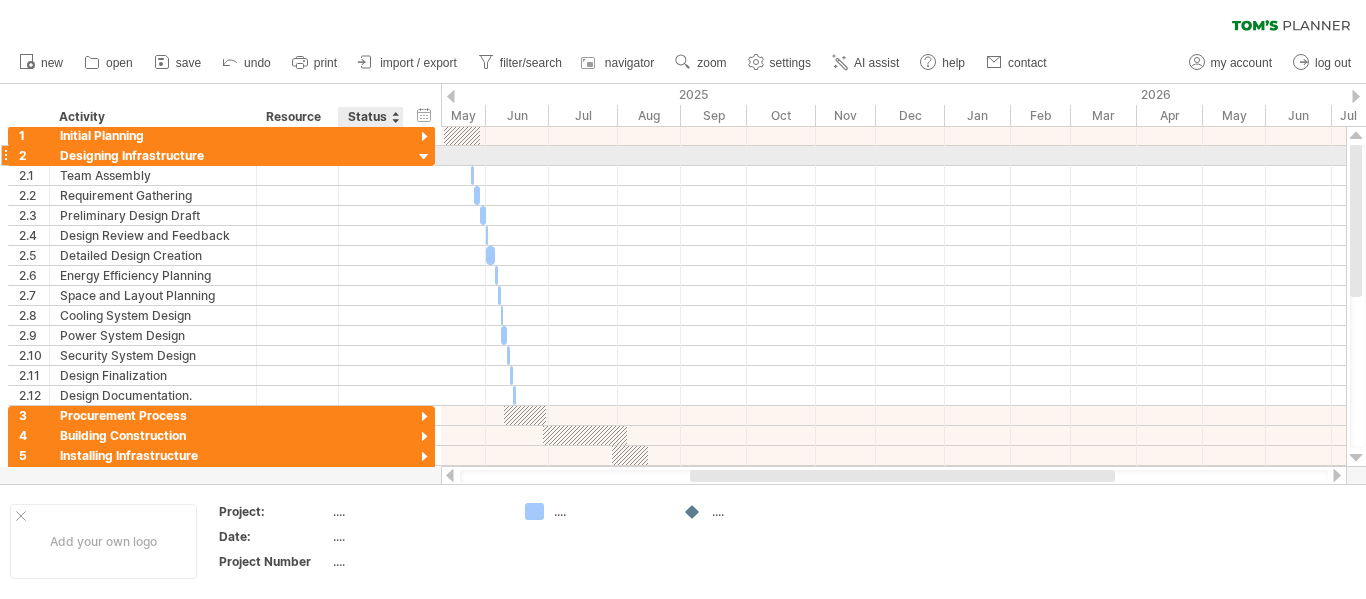 click at bounding box center [424, 157] 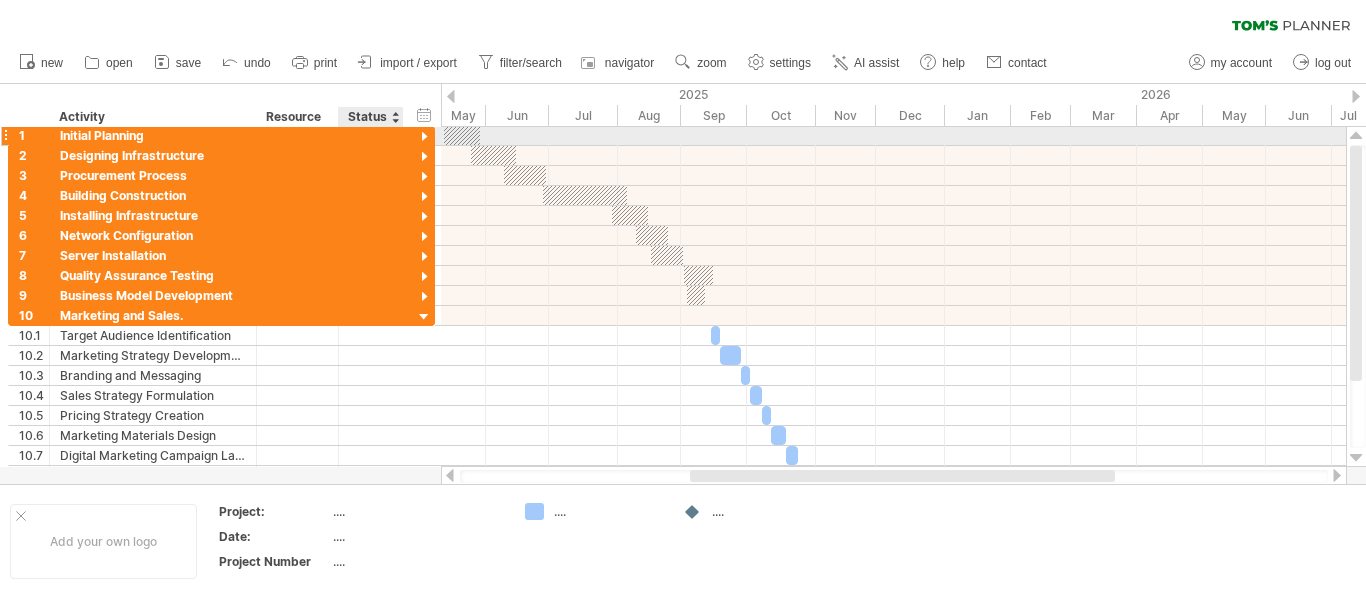 click at bounding box center (424, 137) 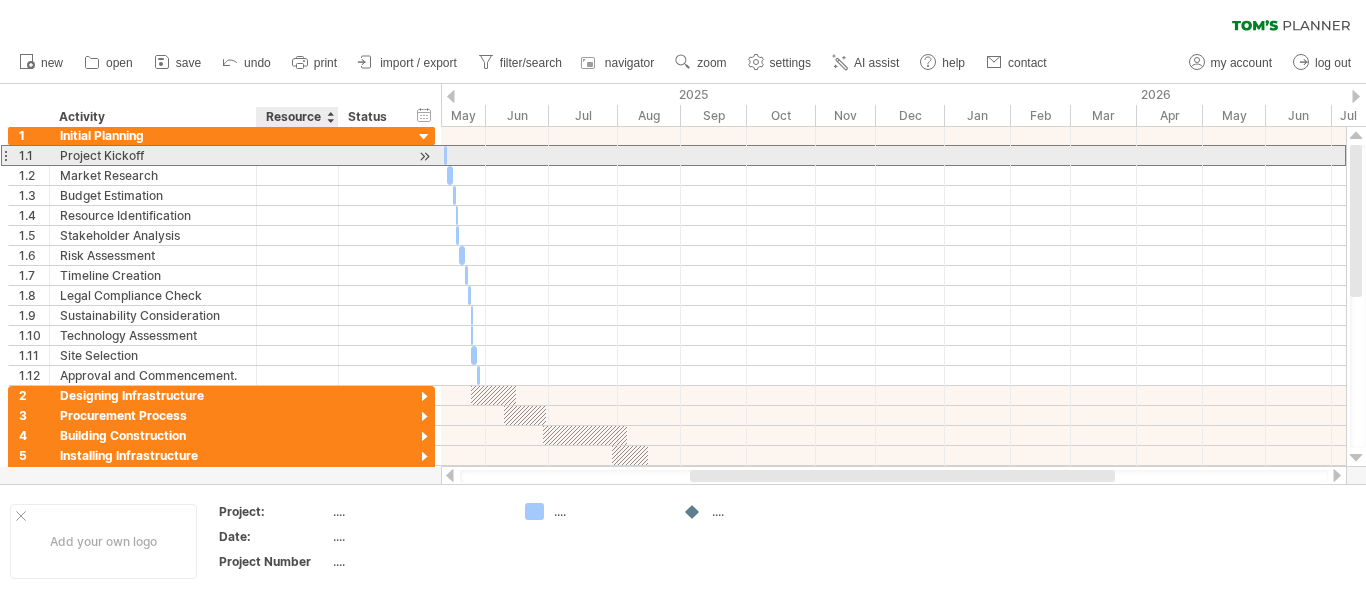 click at bounding box center [297, 155] 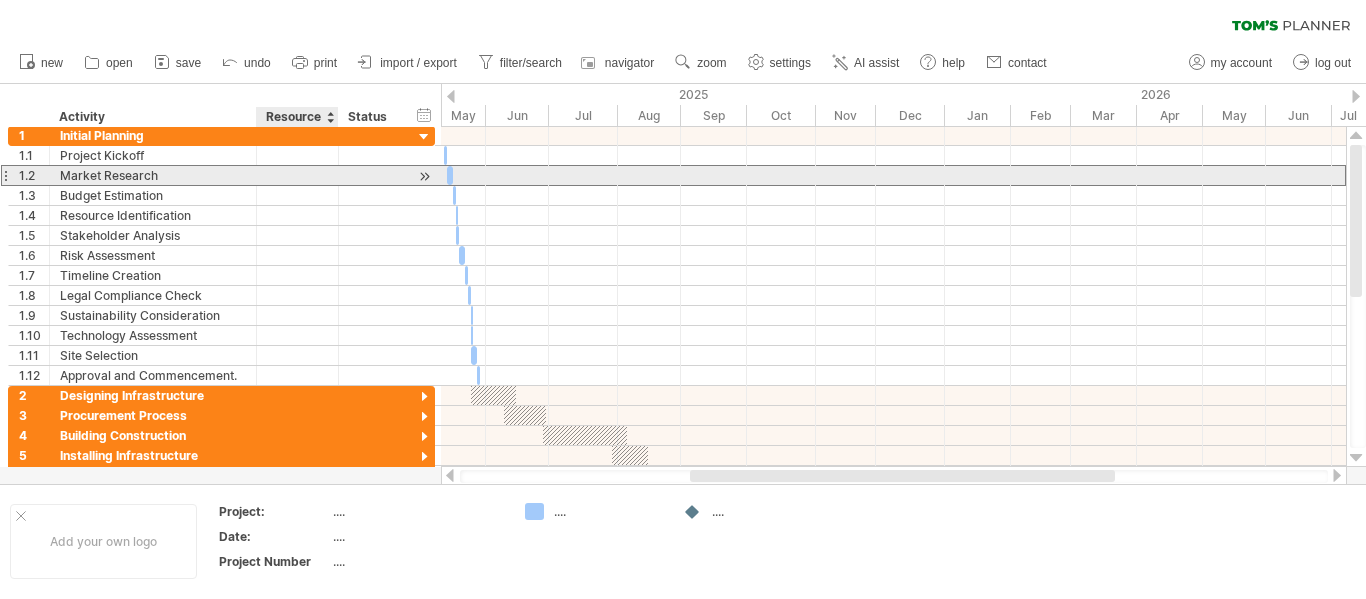 click at bounding box center (297, 175) 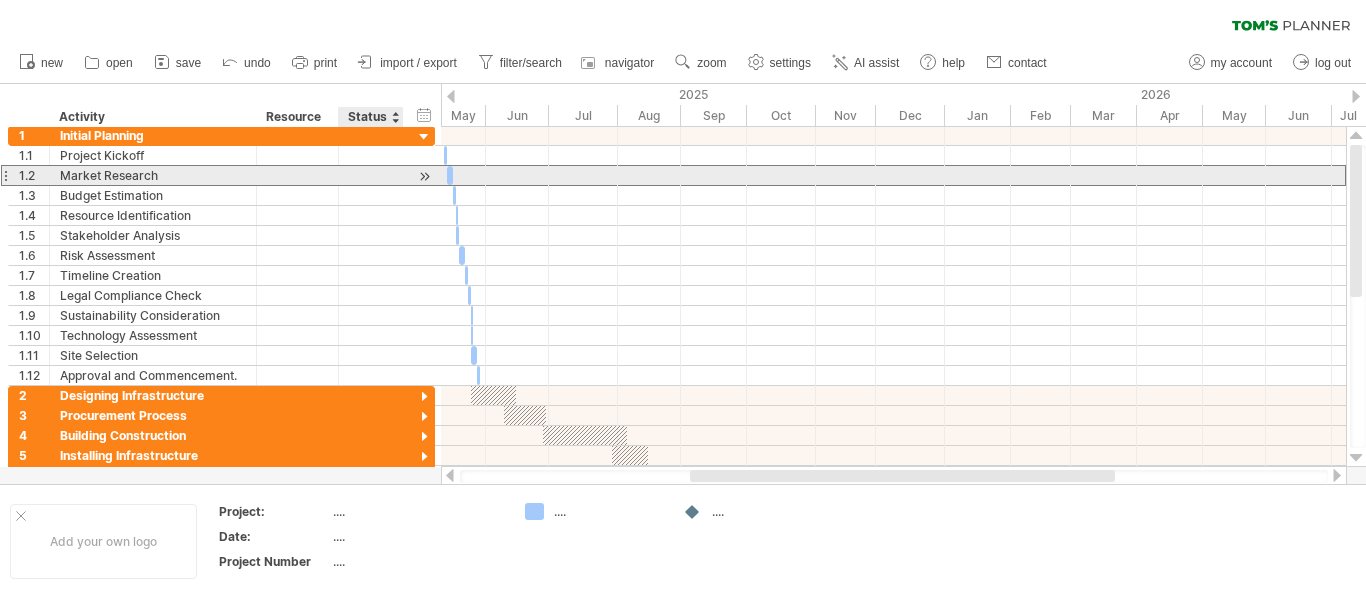 click at bounding box center (371, 175) 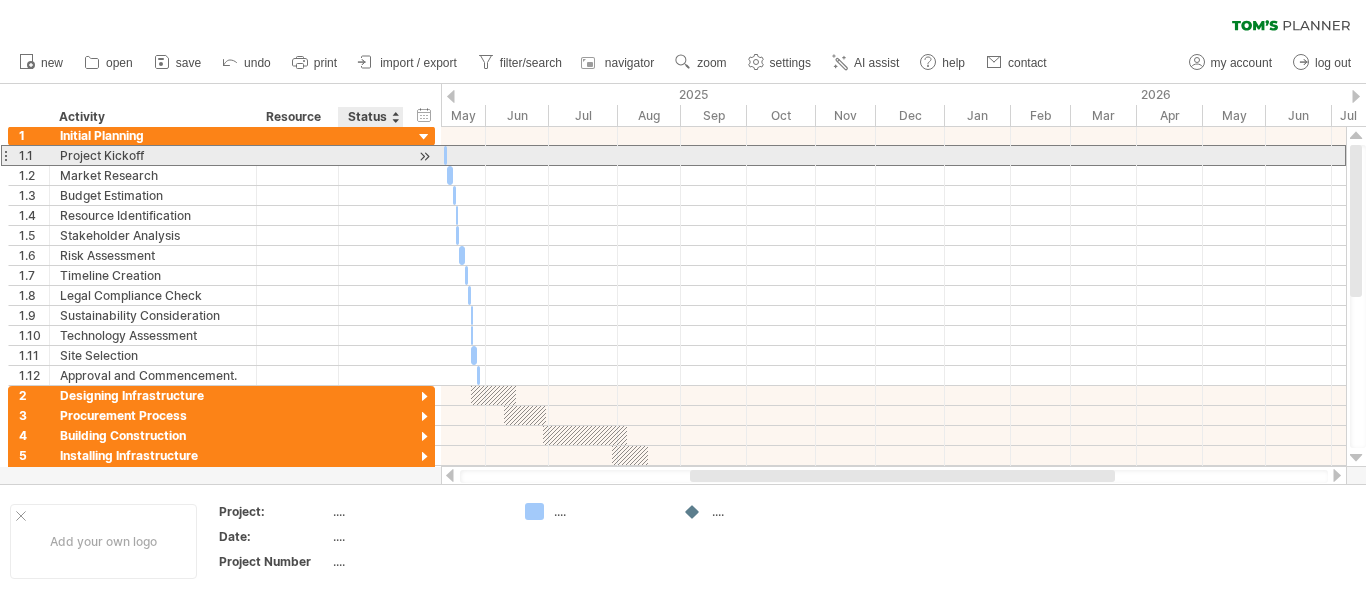 click at bounding box center [371, 155] 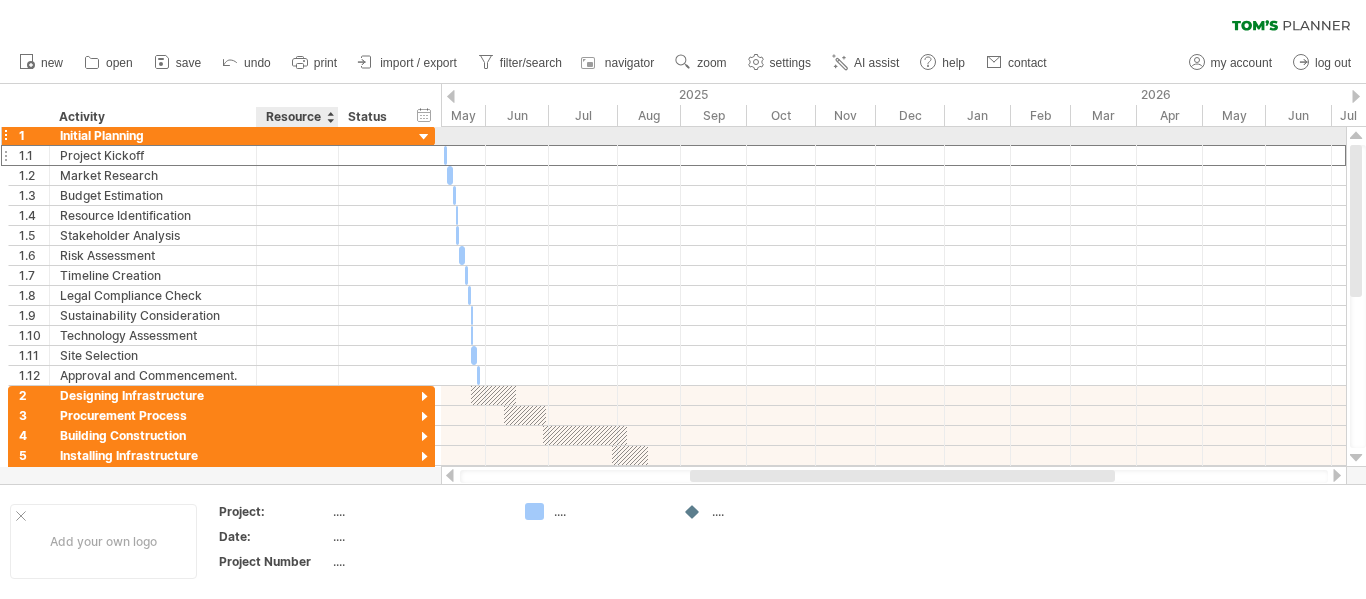 click at bounding box center (297, 135) 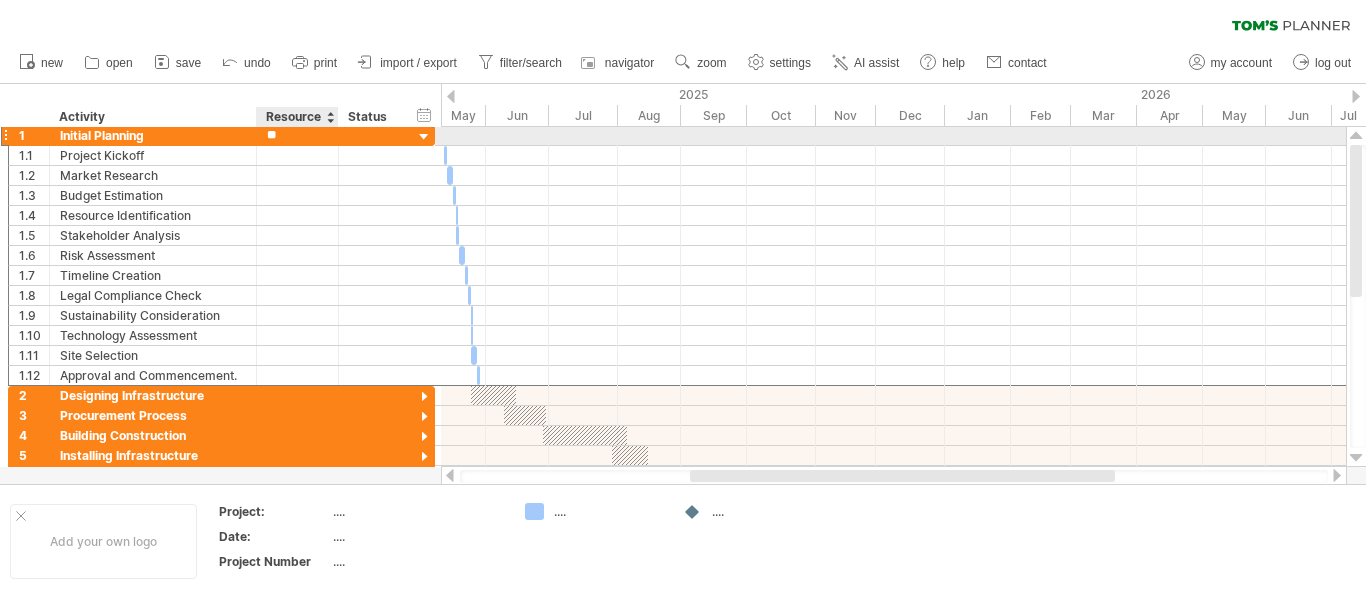 type on "*" 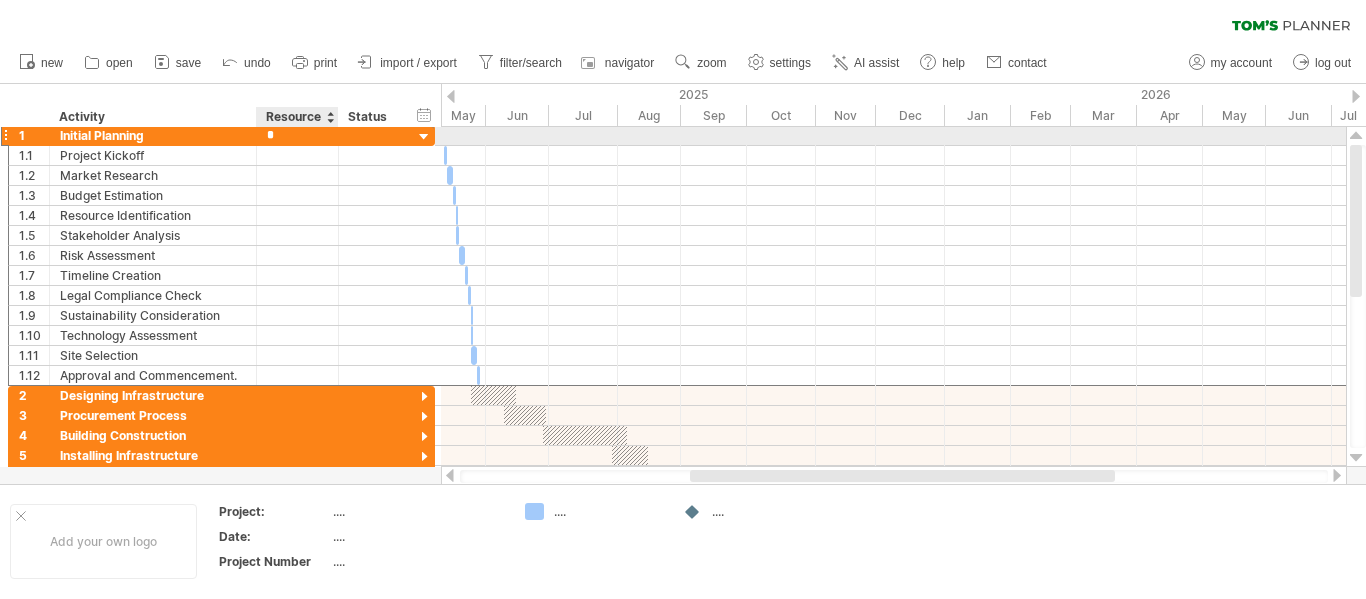 type 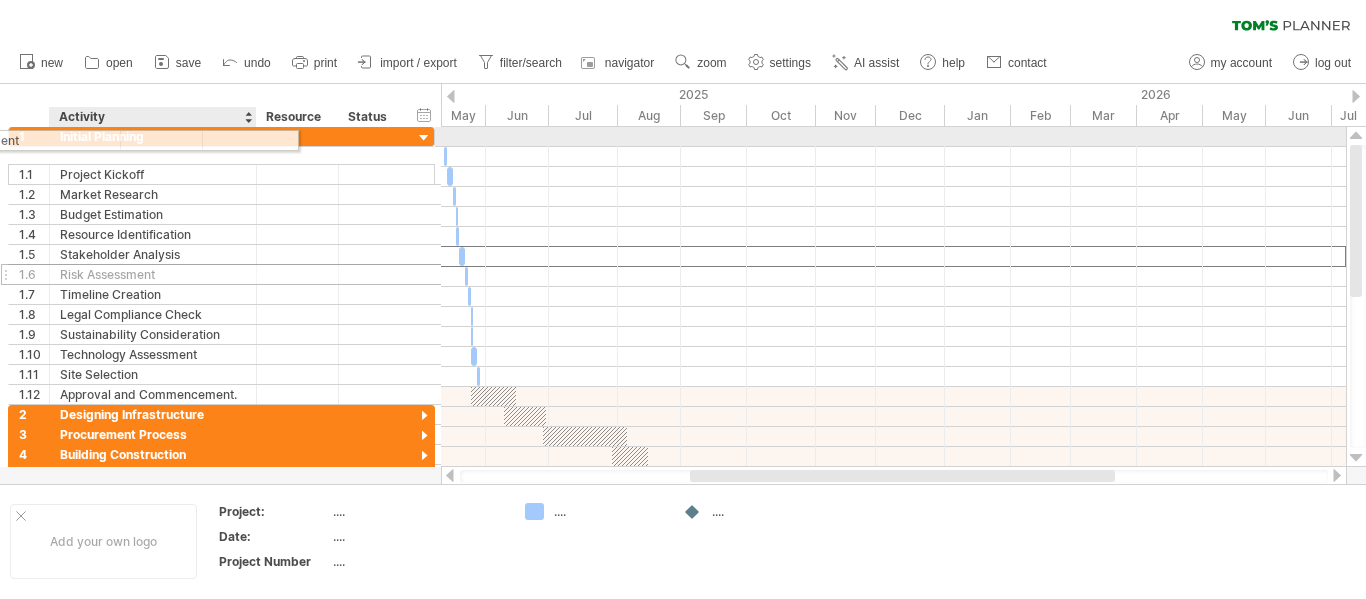 drag, startPoint x: 385, startPoint y: 261, endPoint x: 248, endPoint y: 149, distance: 176.9548 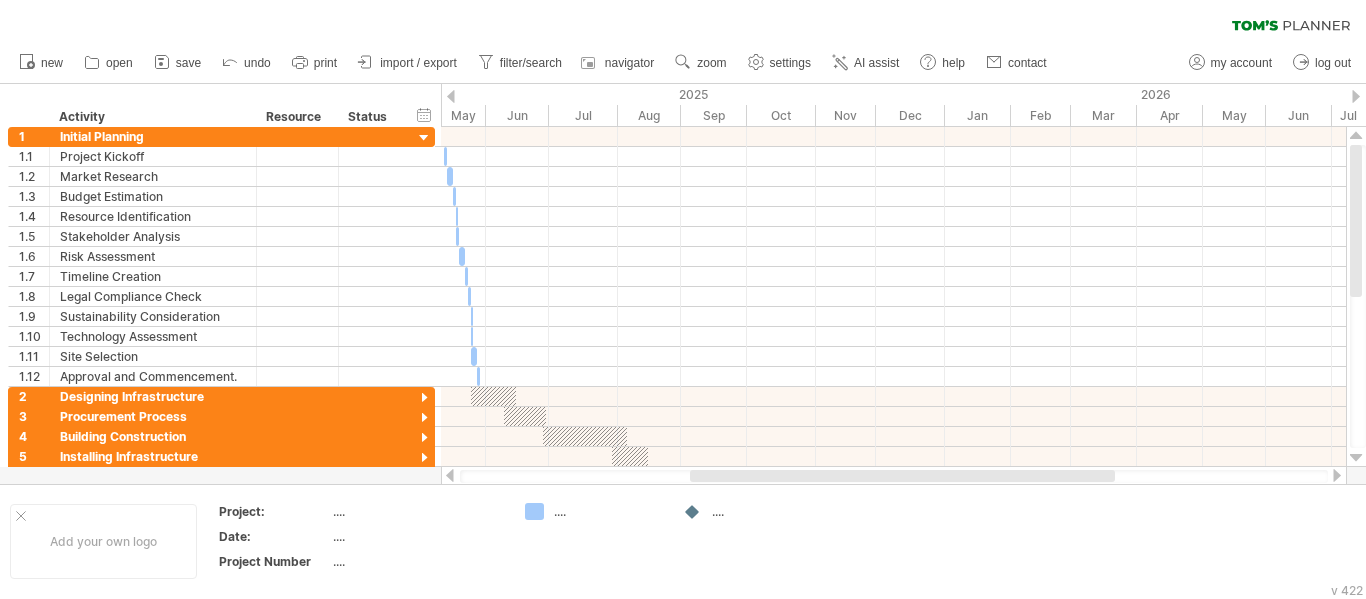 click on "clear filter
reapply filter" at bounding box center (683, 21) 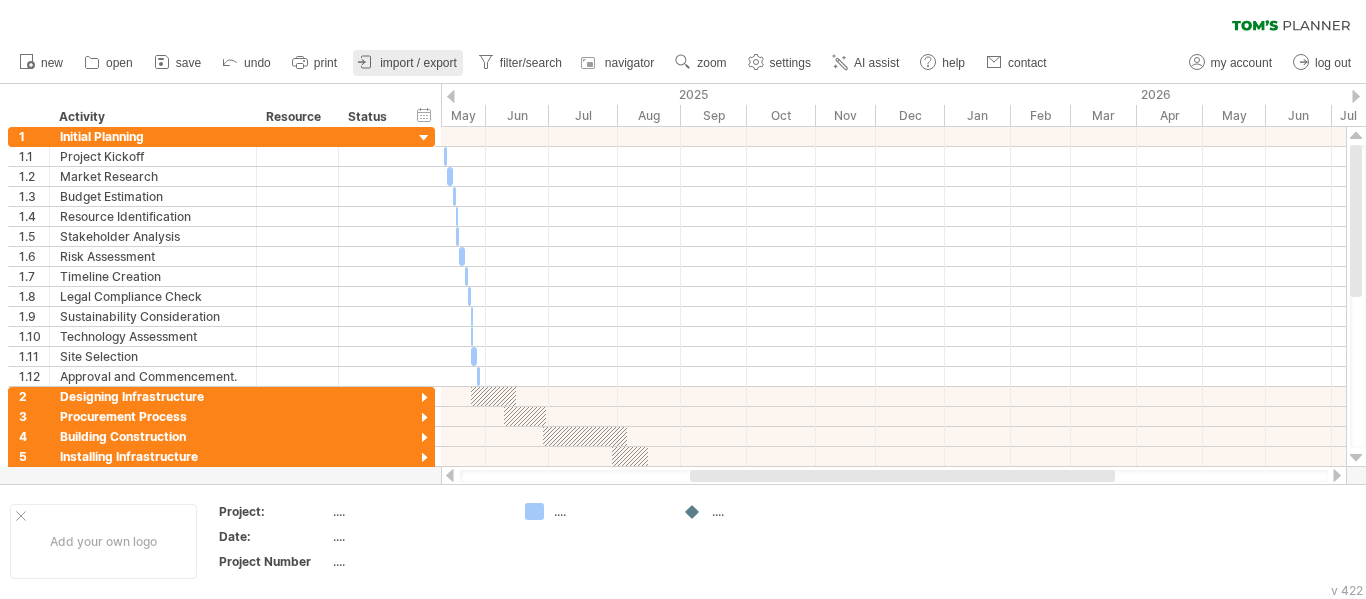 click on "import / export" at bounding box center (418, 63) 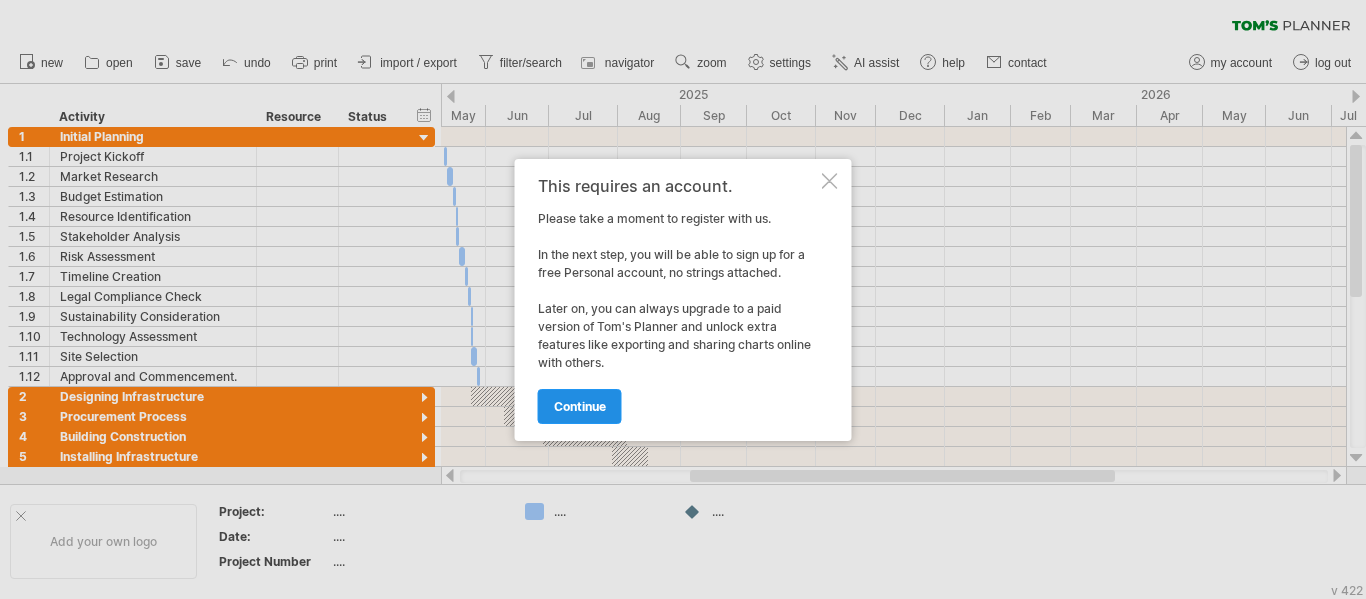 click on "continue" at bounding box center [580, 406] 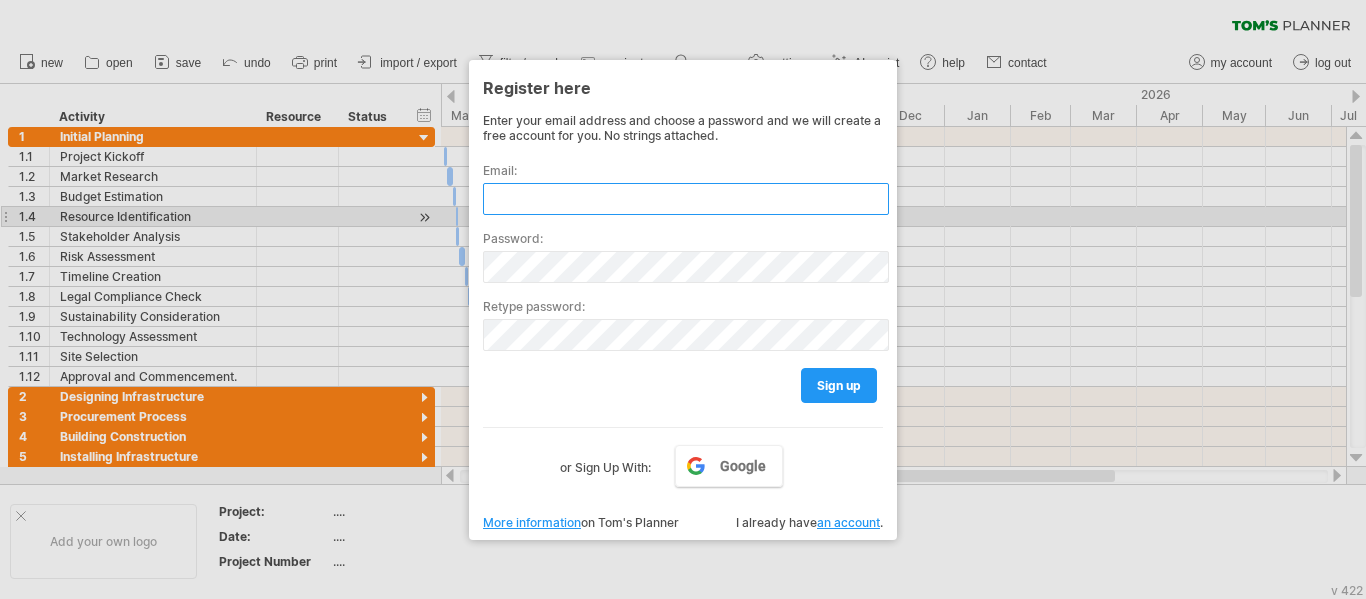click at bounding box center [686, 199] 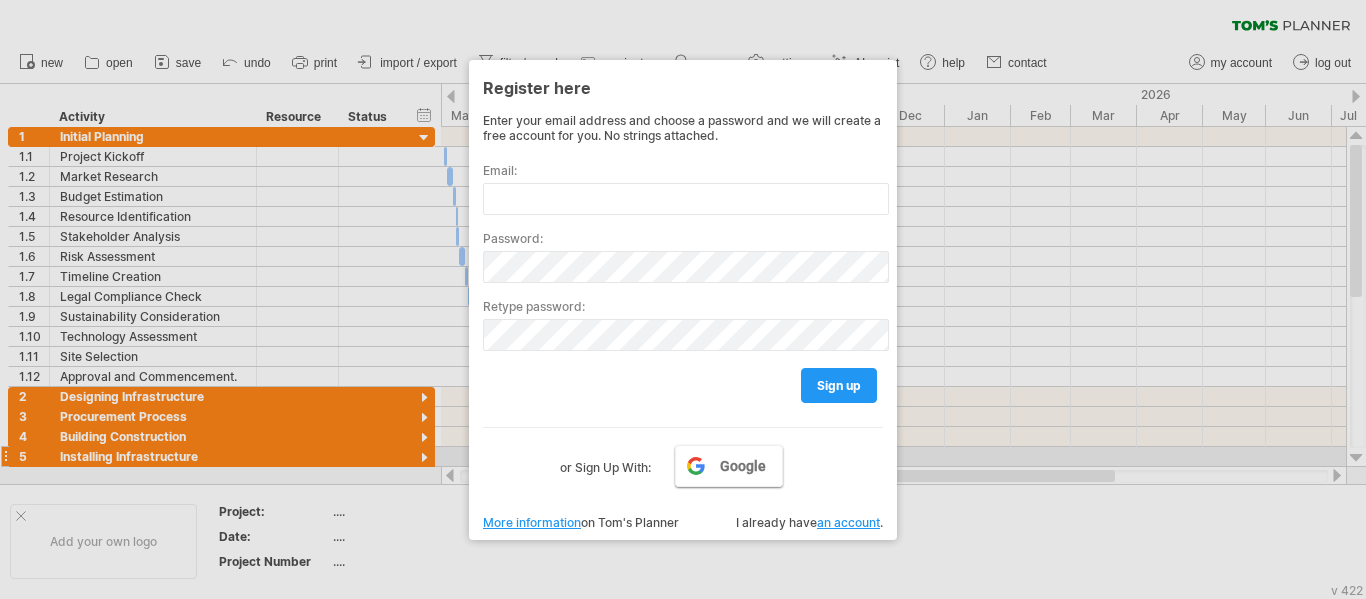 click on "Google" at bounding box center (729, 466) 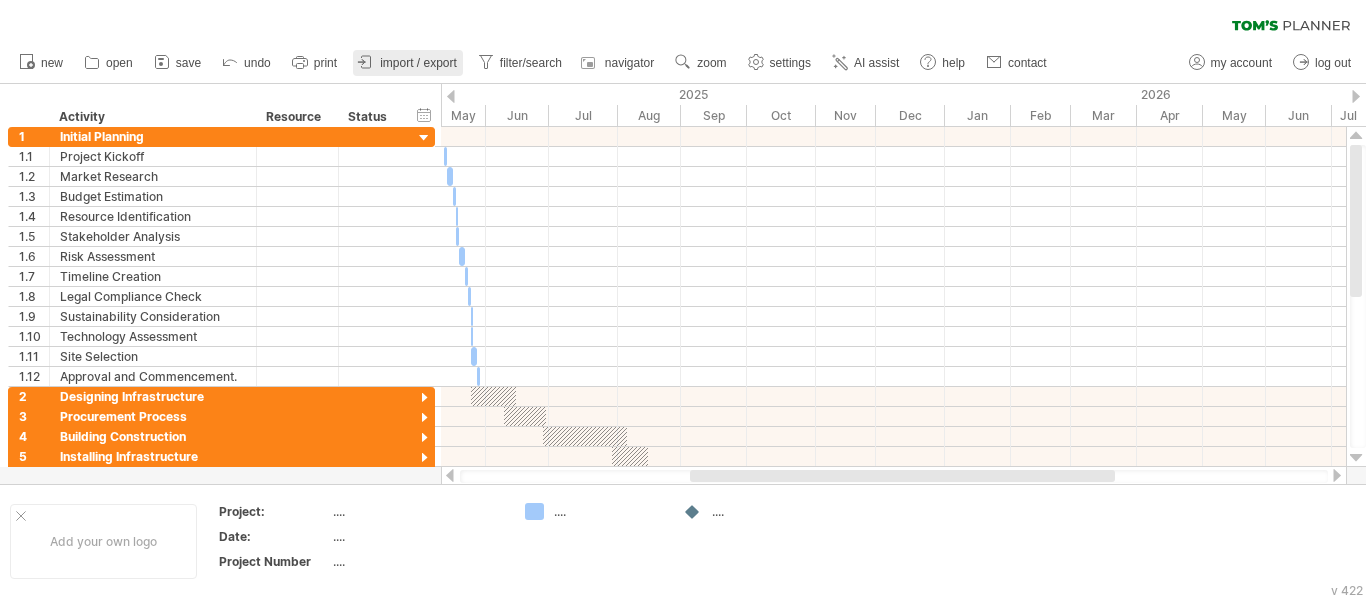 click on "import / export" at bounding box center [418, 63] 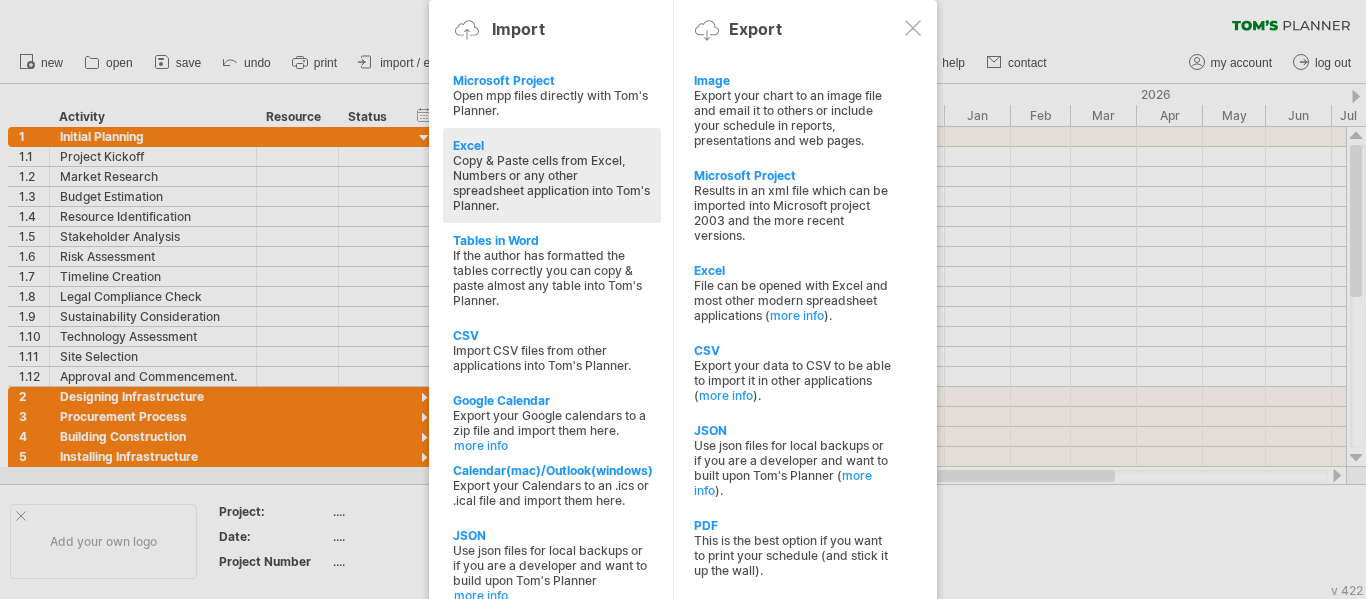 click on "Copy & Paste cells from Excel, Numbers or any other spreadsheet application into Tom's Planner." at bounding box center (552, 183) 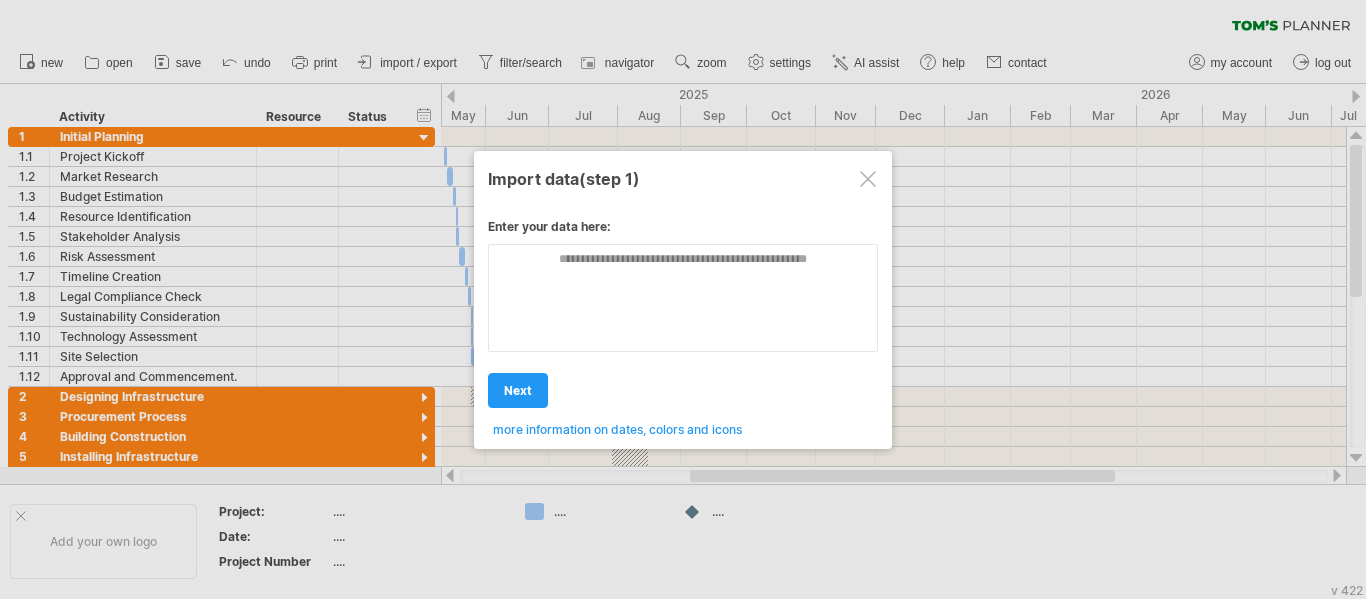 click at bounding box center (868, 179) 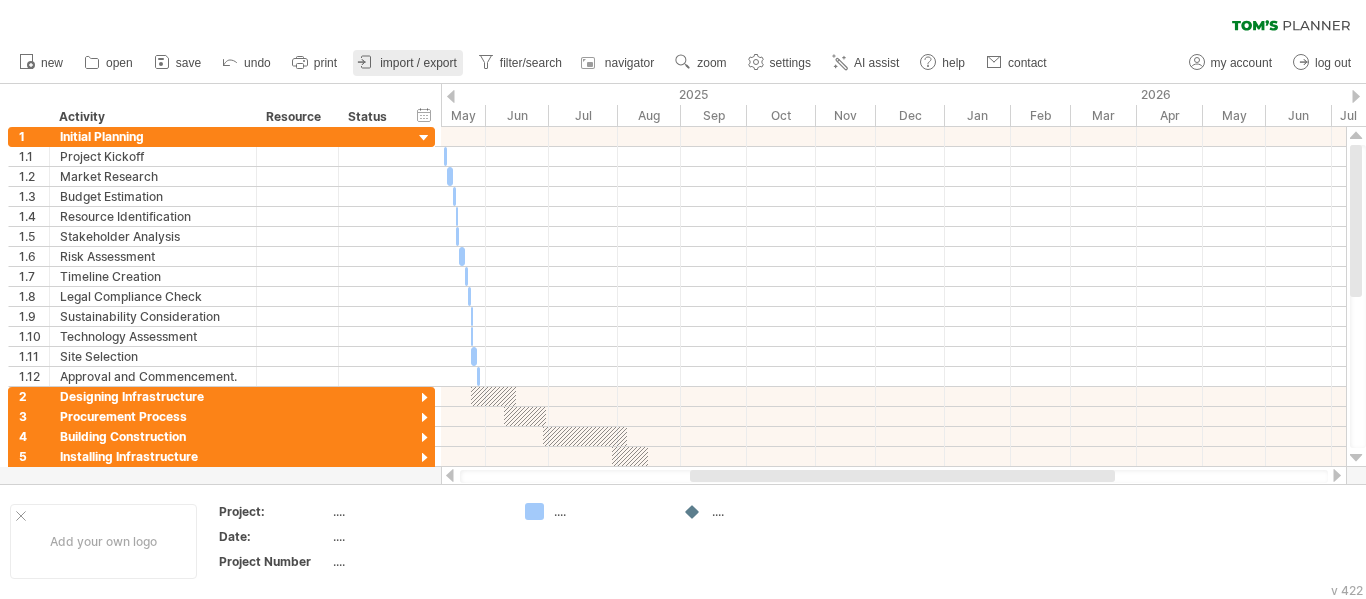 click on "import / export" at bounding box center [418, 63] 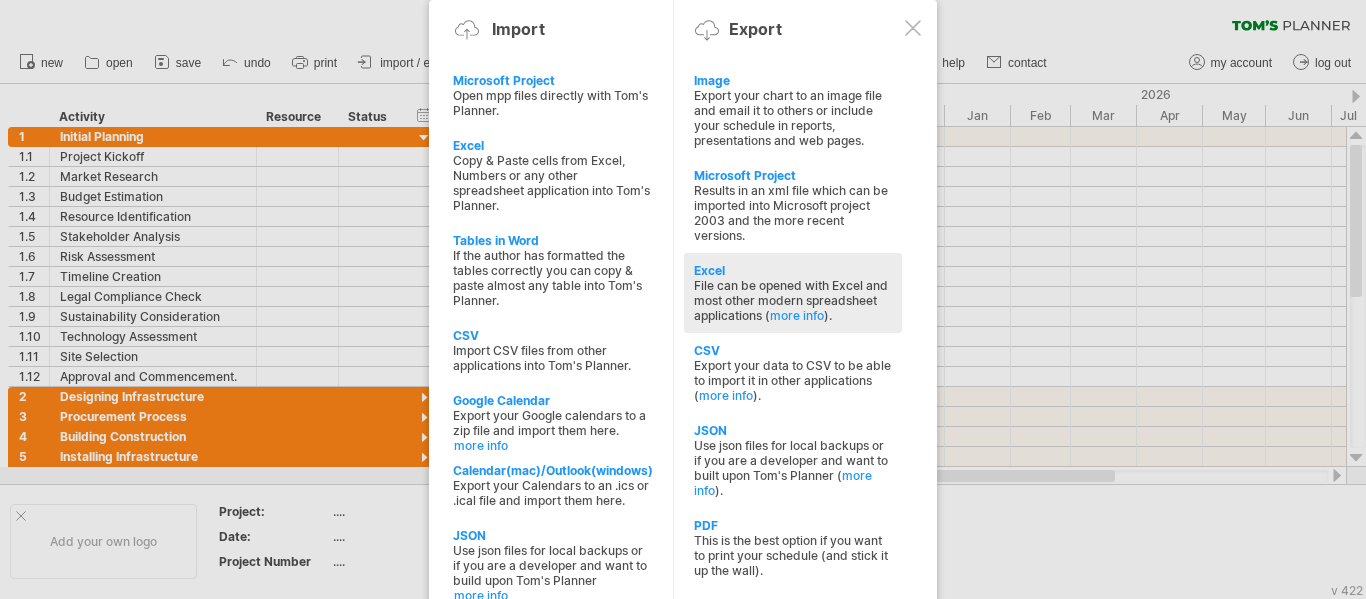 click on "File can be opened with Excel and most other modern spreadsheet applications
( more info )." at bounding box center (793, 300) 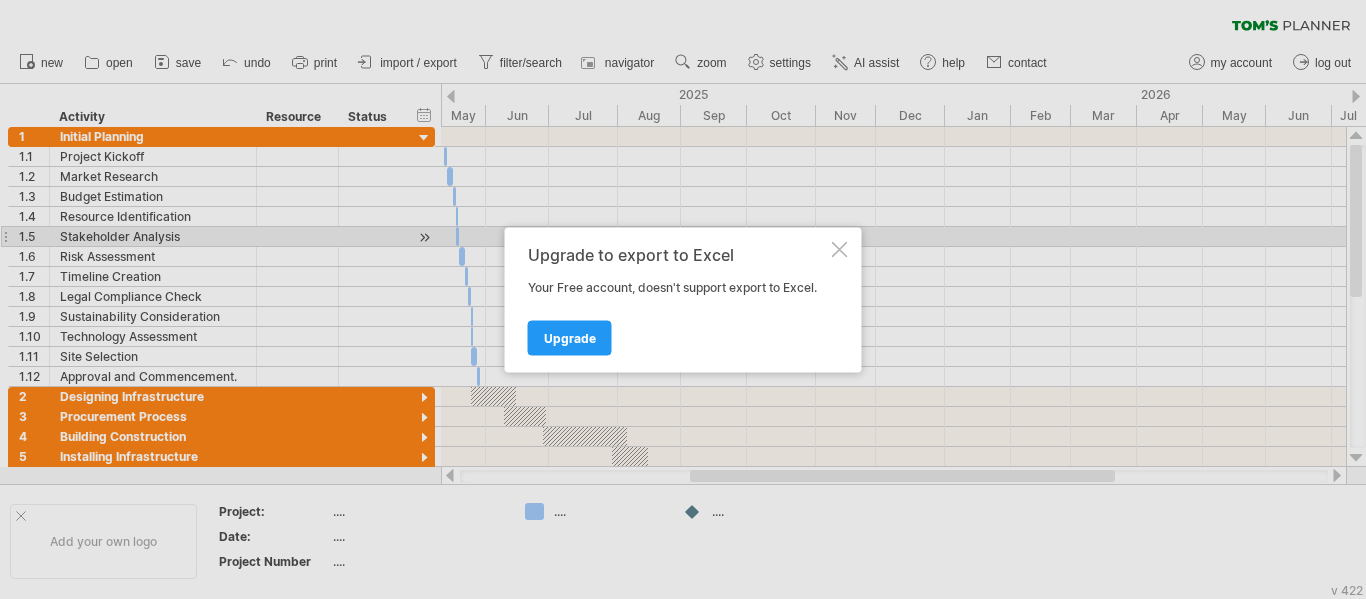 click at bounding box center (840, 249) 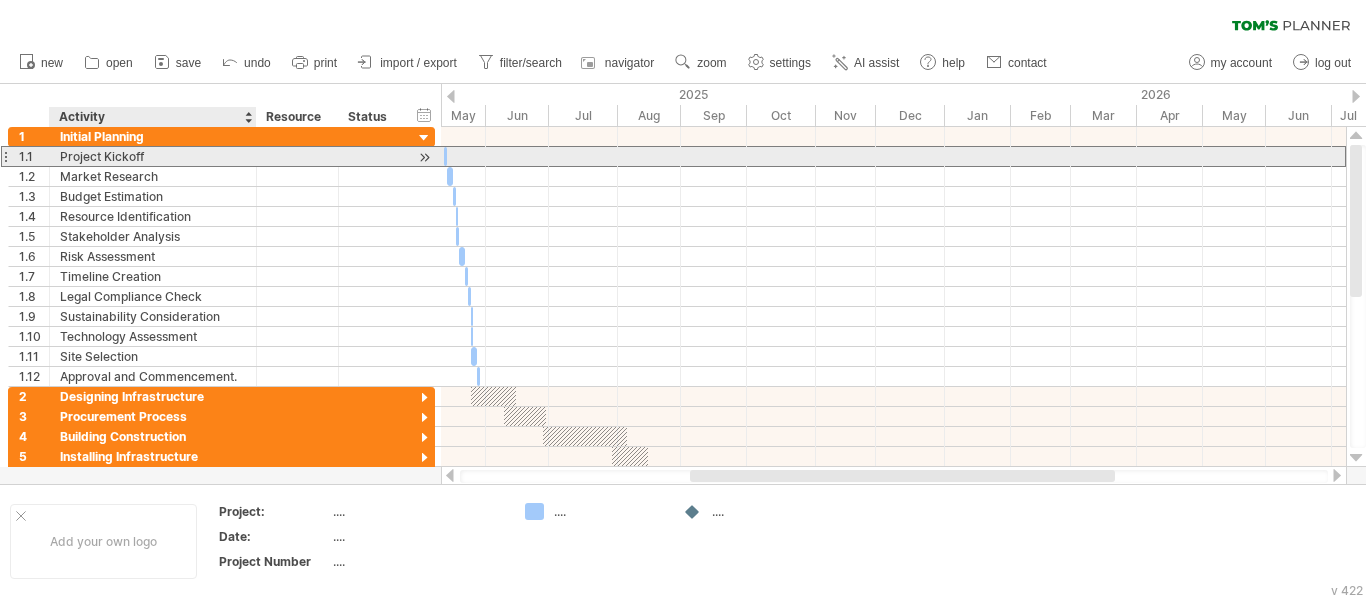 click on "Project Kickoff" at bounding box center [153, 156] 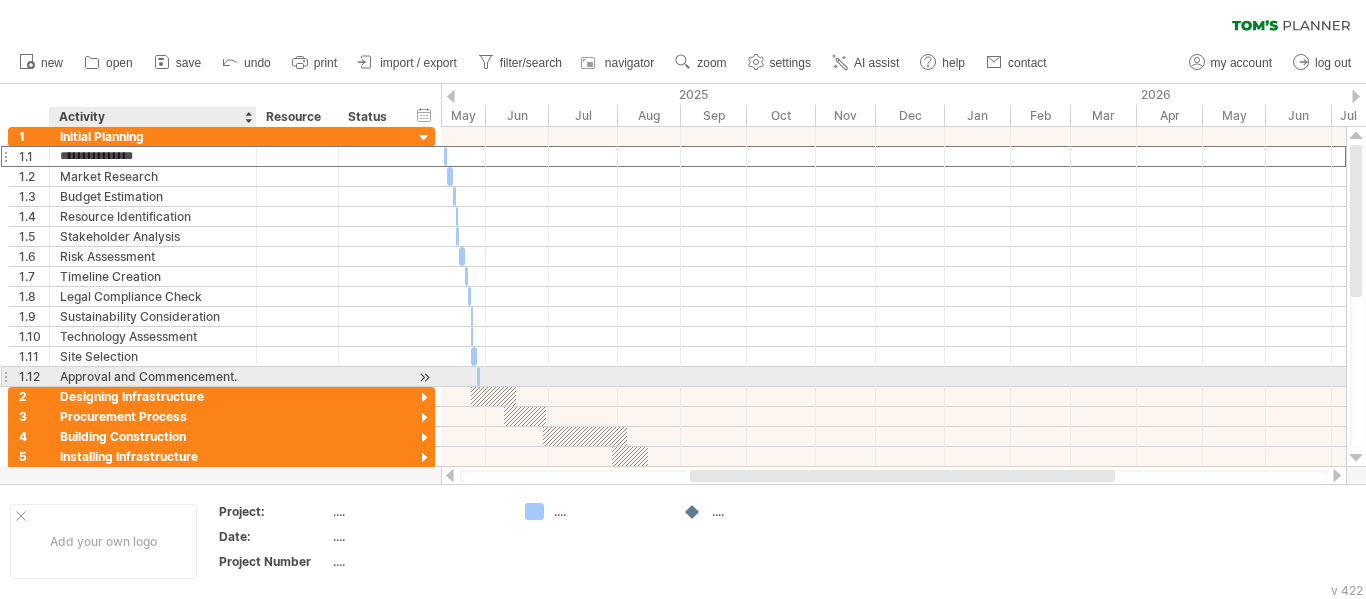 drag, startPoint x: 60, startPoint y: 157, endPoint x: 235, endPoint y: 369, distance: 274.89816 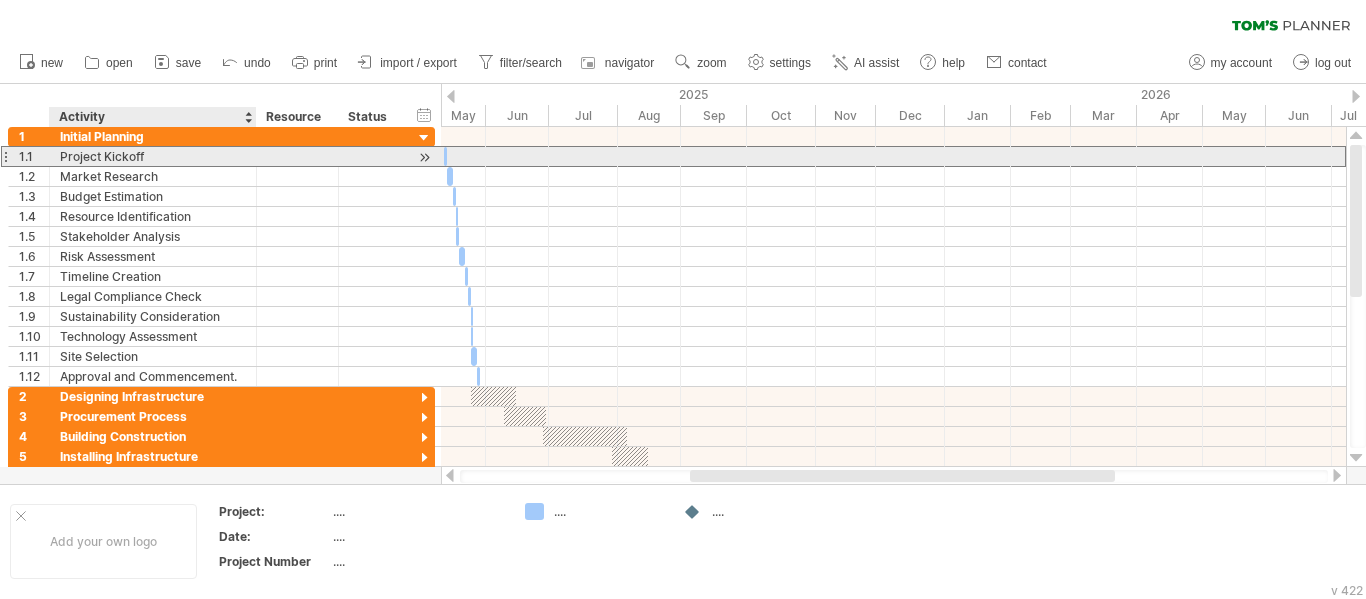 click on "Project Kickoff" at bounding box center [153, 156] 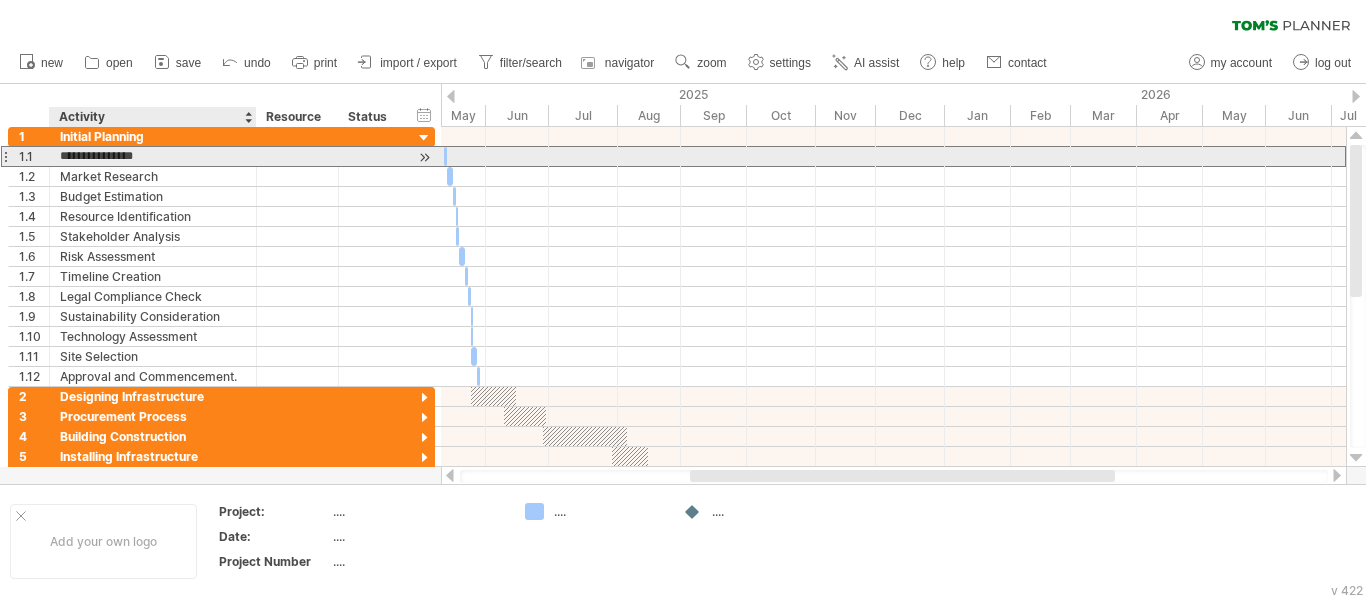click on "**********" at bounding box center [153, 156] 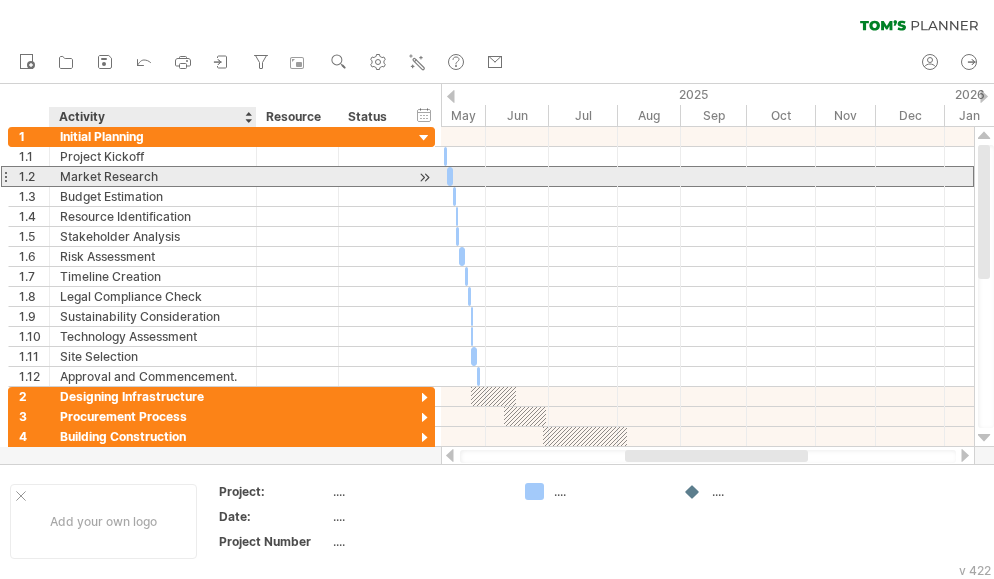 click on "Market Research" at bounding box center (153, 176) 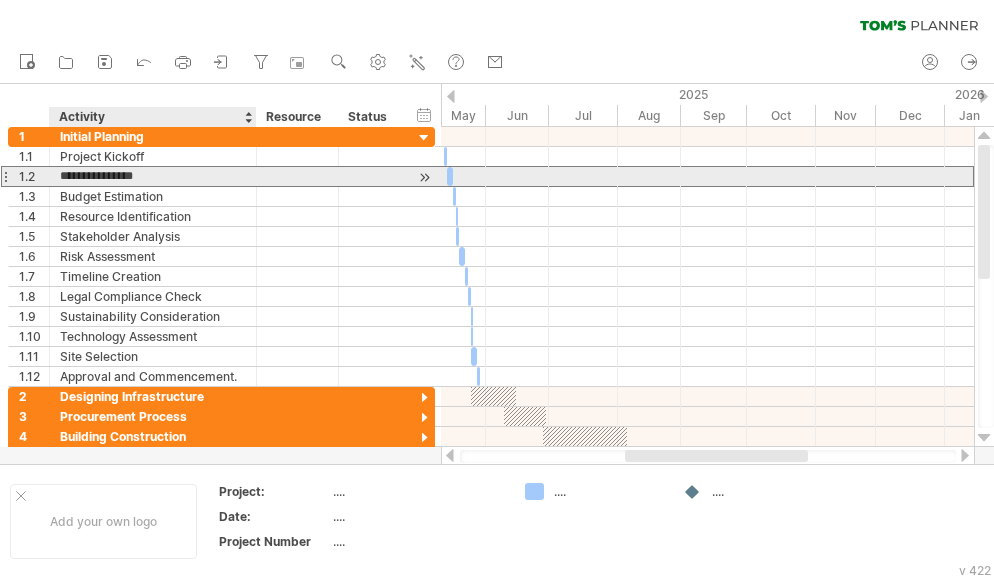 click on "**********" at bounding box center (153, 176) 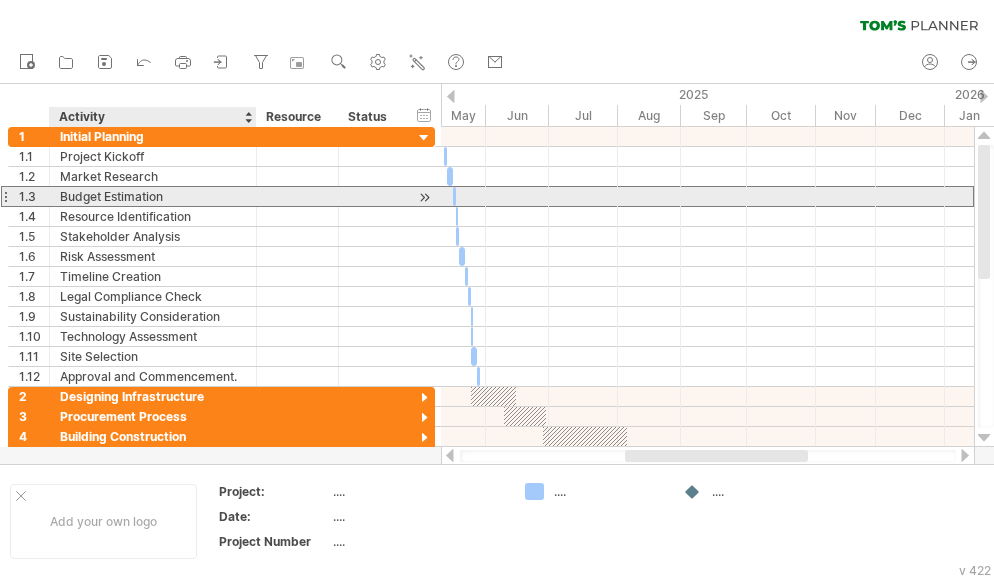 click on "Budget Estimation" at bounding box center (153, 196) 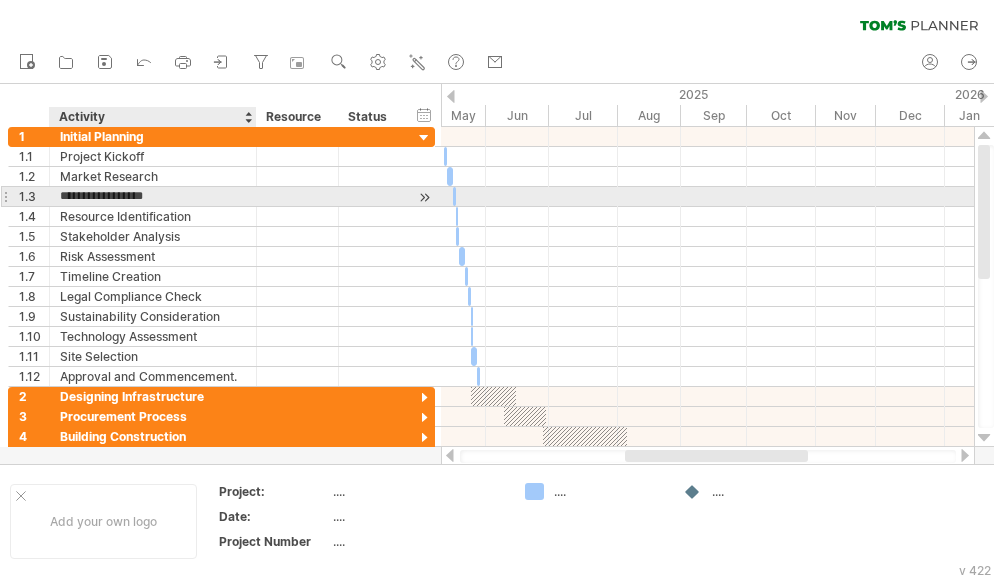 click on "**********" at bounding box center [153, 196] 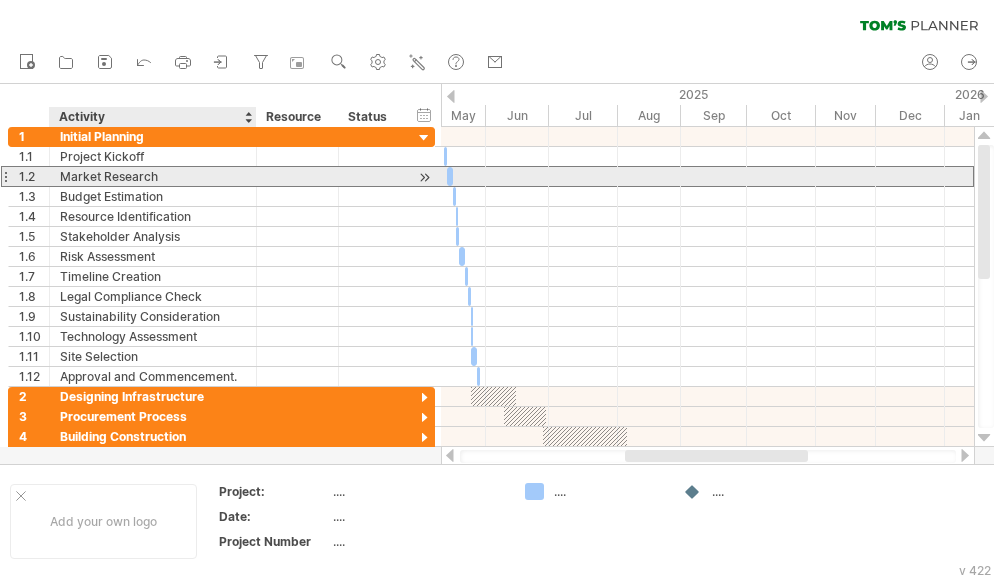 click on "Market Research" at bounding box center [153, 176] 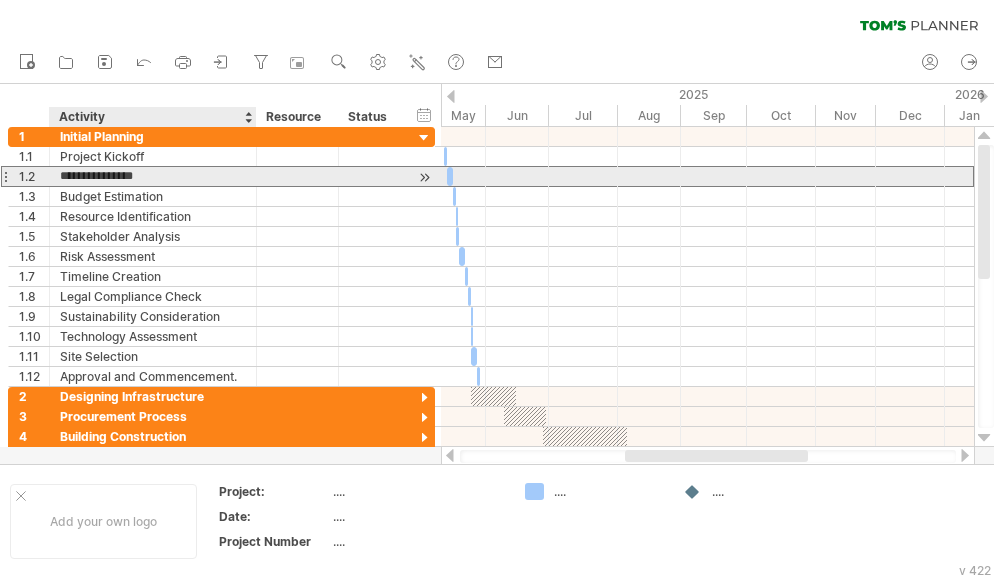 click on "**********" at bounding box center (153, 176) 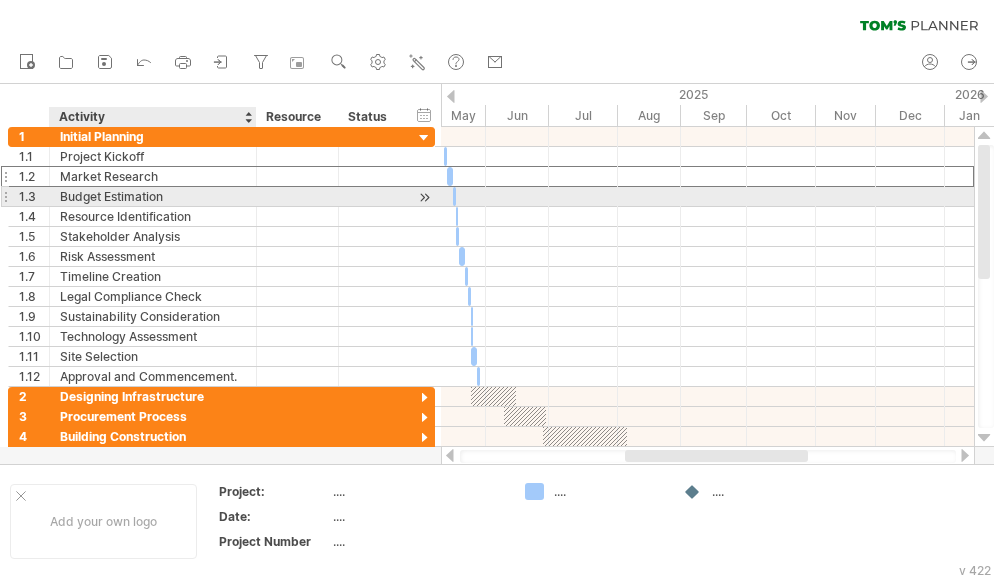 click on "Budget Estimation" at bounding box center (153, 196) 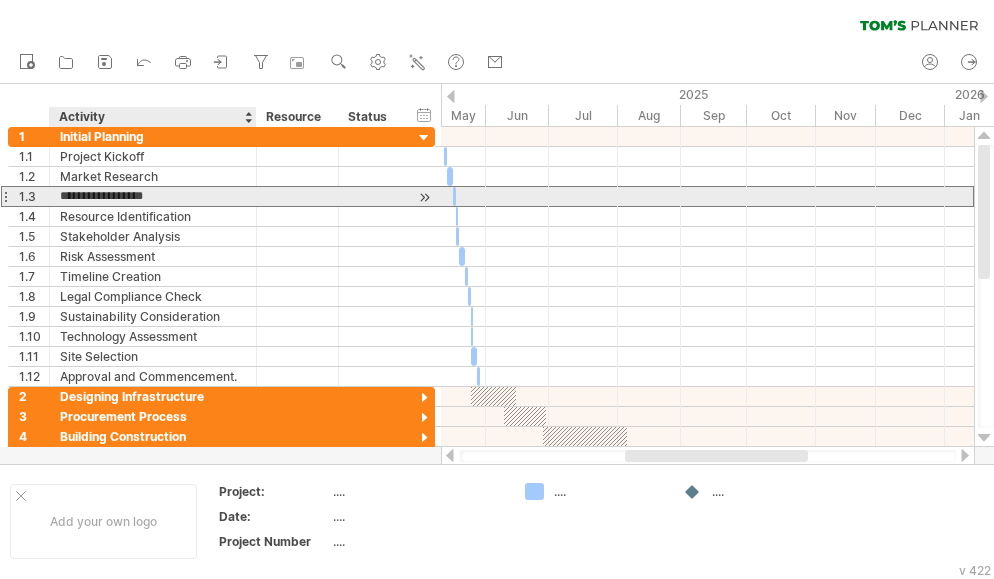 click on "**********" at bounding box center [153, 196] 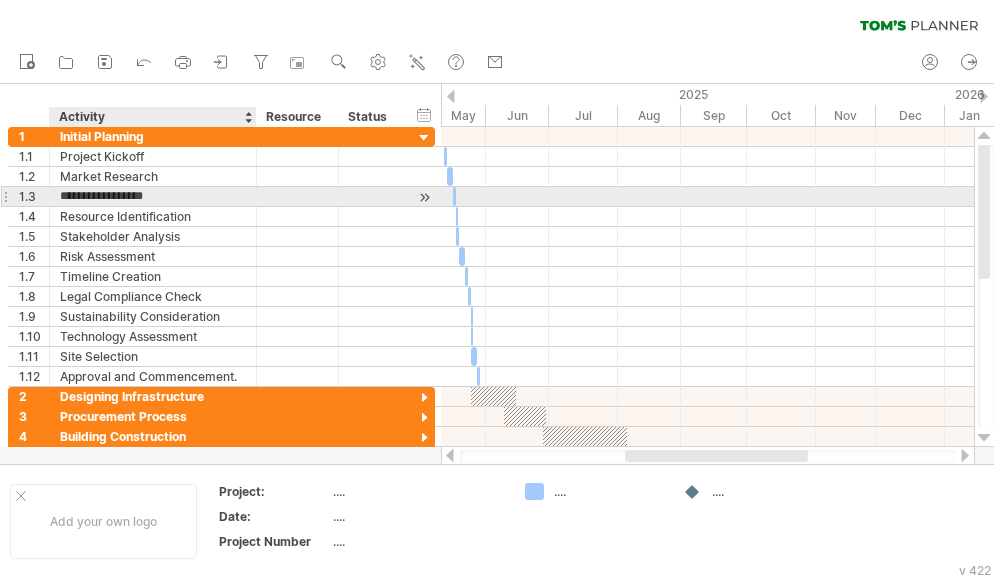 click on "**********" at bounding box center [153, 196] 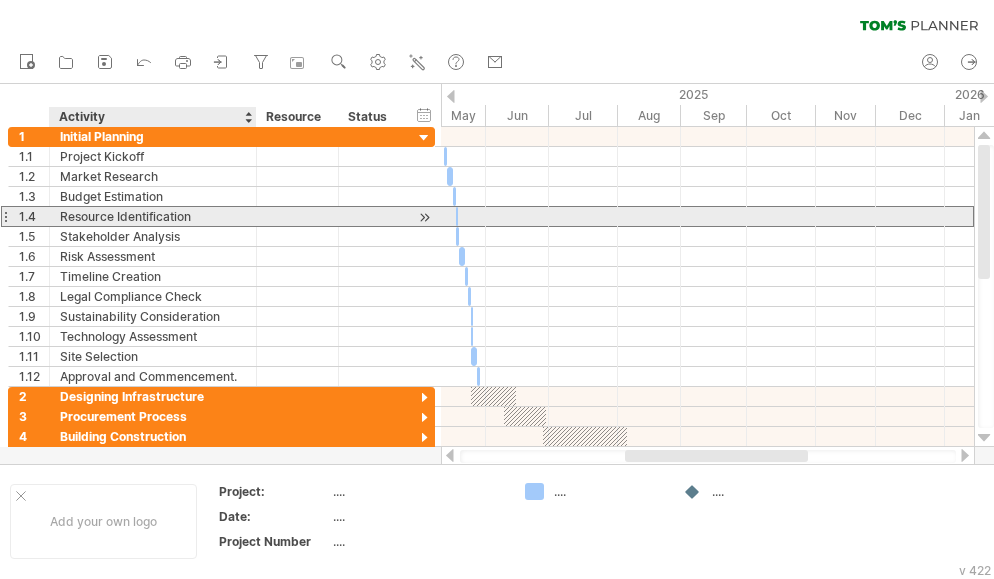 click on "Resource Identification" at bounding box center [153, 216] 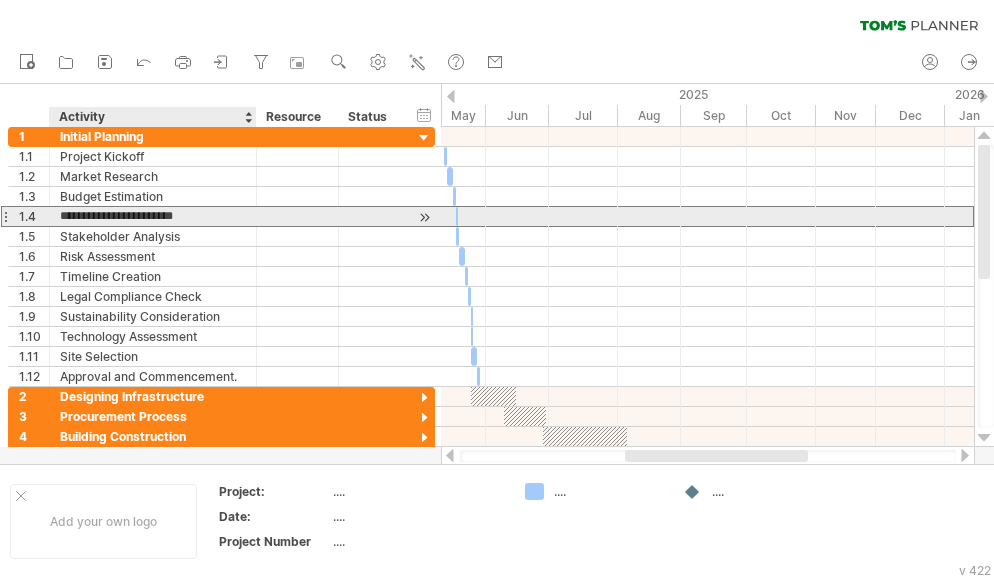 click on "**********" at bounding box center [153, 216] 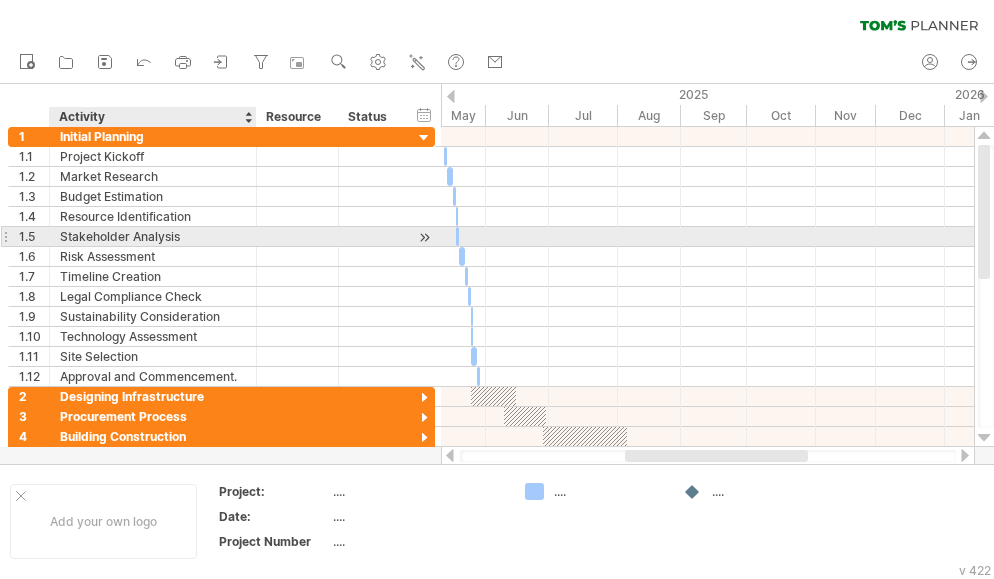click on "Stakeholder Analysis" at bounding box center [153, 236] 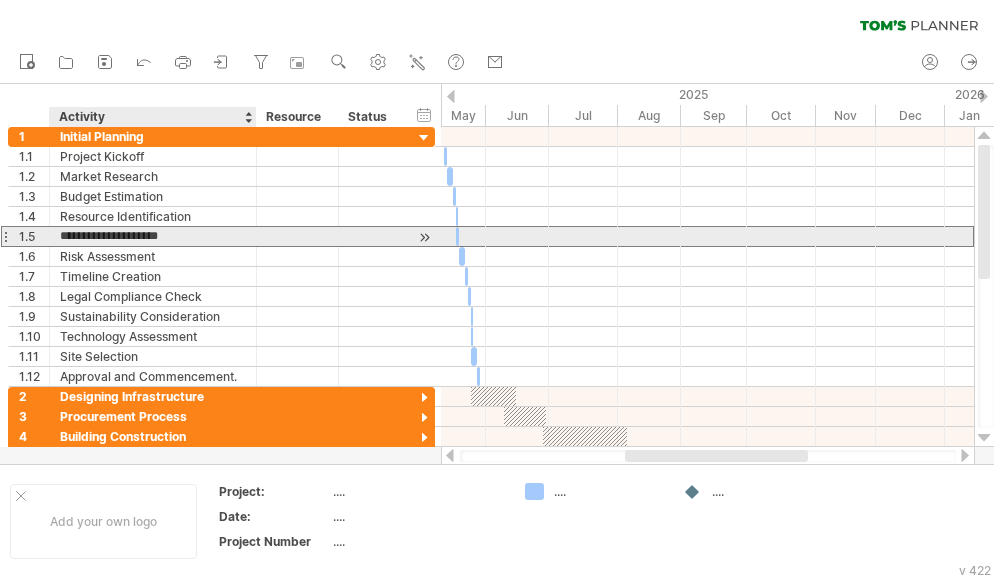 click on "**********" at bounding box center [153, 236] 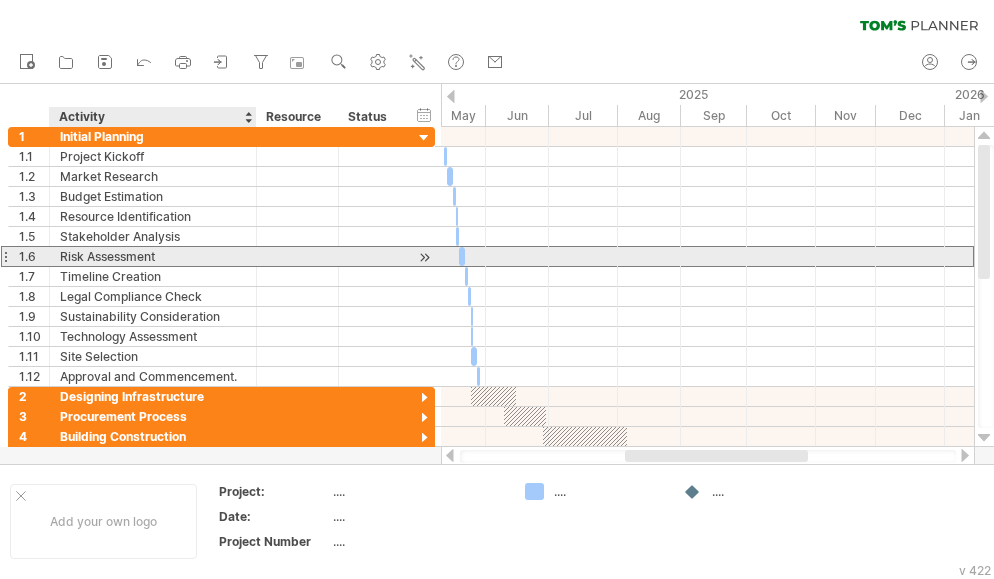 click on "Risk Assessment" at bounding box center (153, 256) 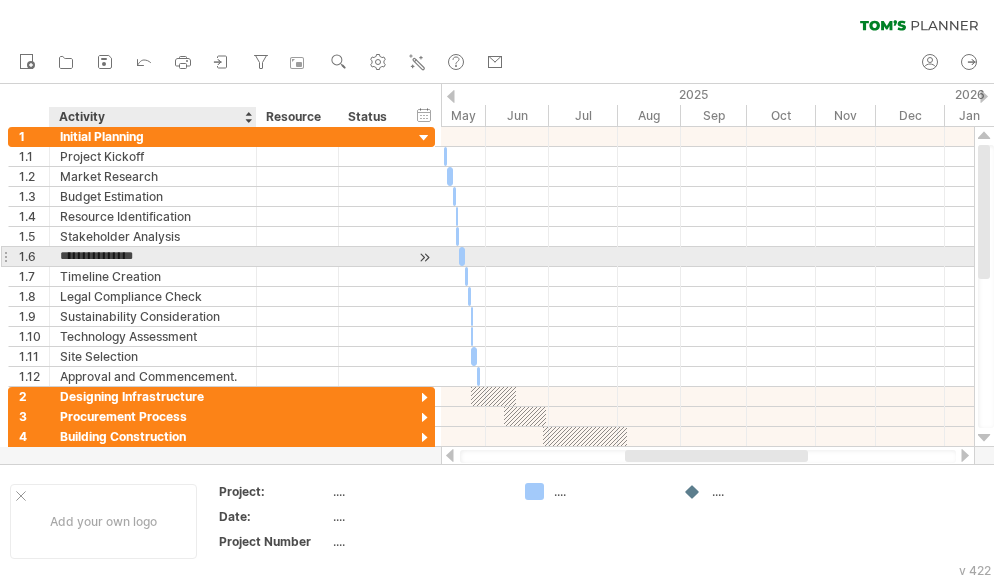 click on "**********" at bounding box center (153, 256) 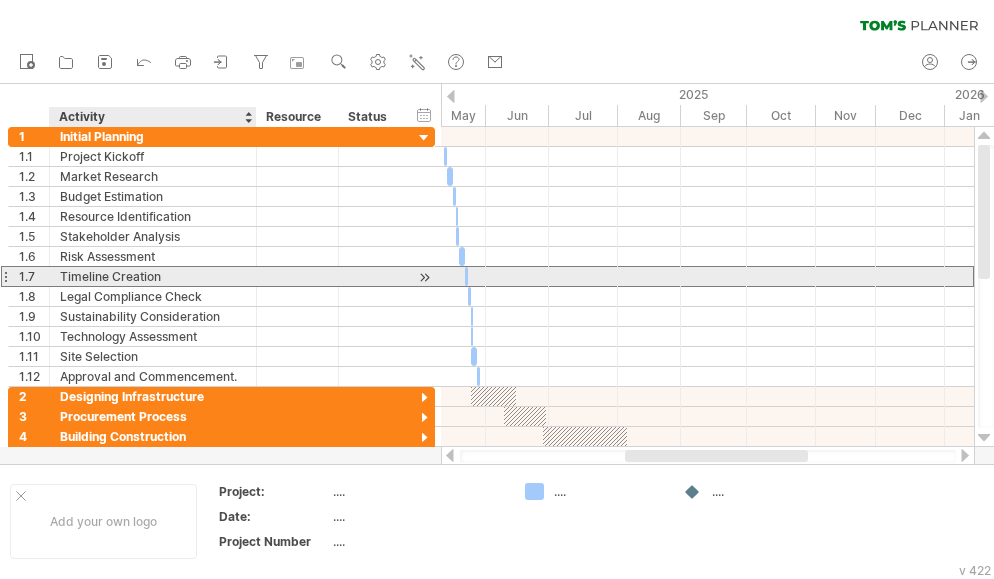 click on "Timeline Creation" at bounding box center (153, 276) 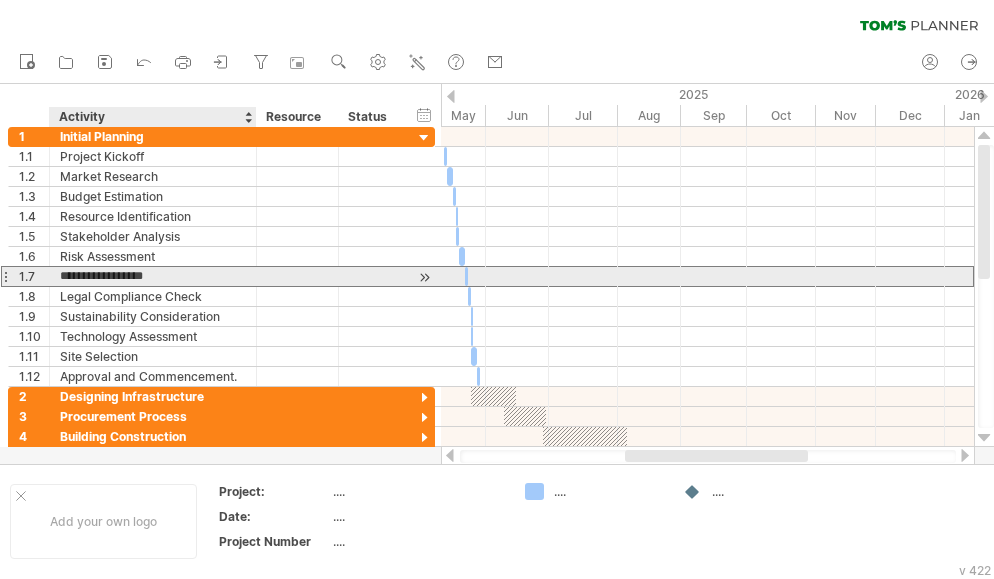 click on "**********" at bounding box center (153, 276) 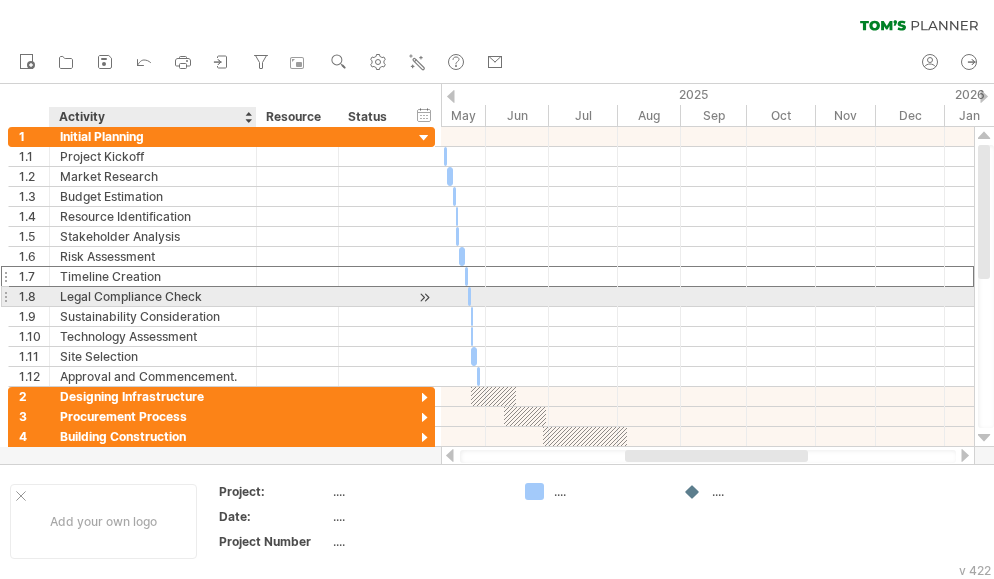 click on "Legal Compliance Check" at bounding box center [153, 296] 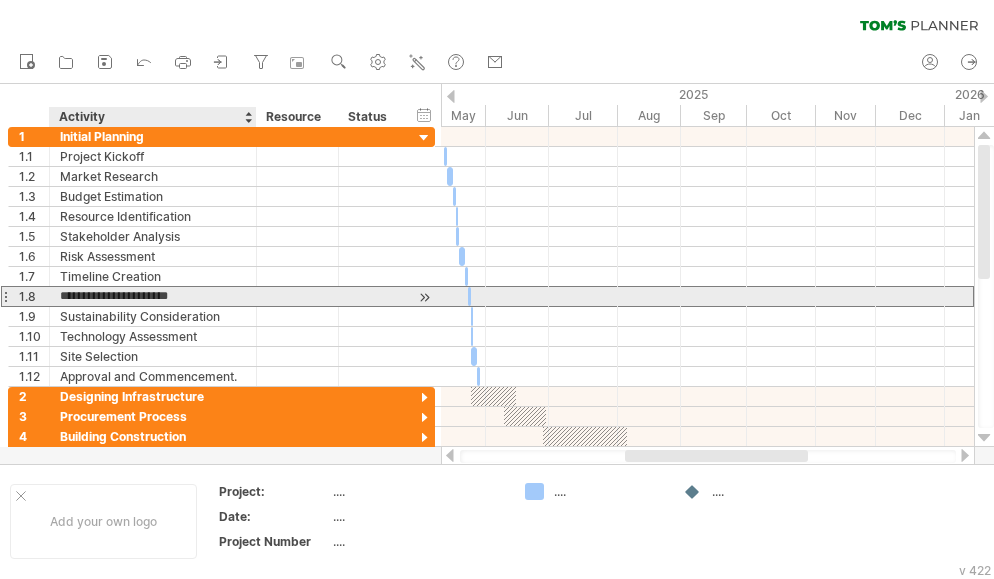 click on "**********" at bounding box center [153, 296] 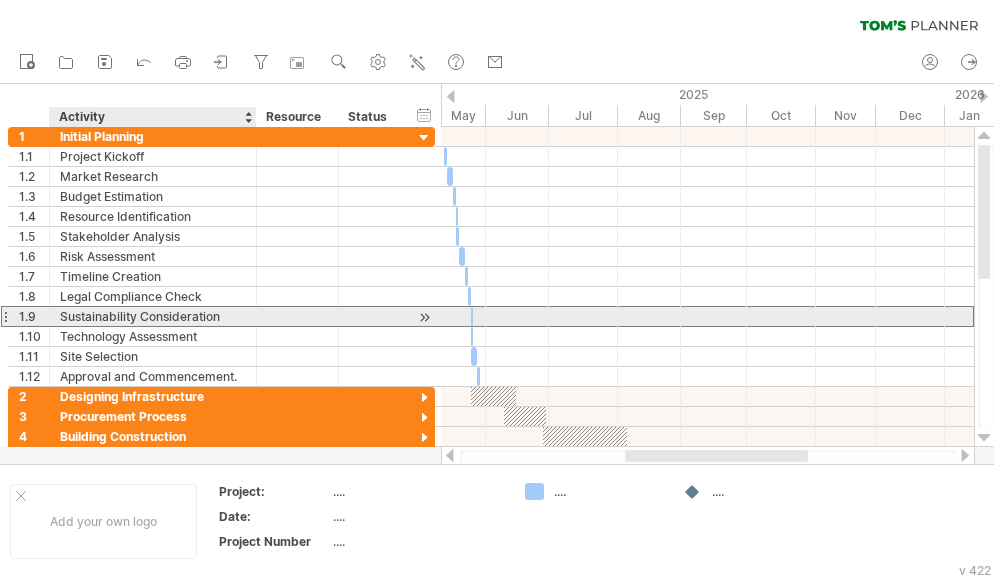 click on "Sustainability Consideration" at bounding box center (153, 316) 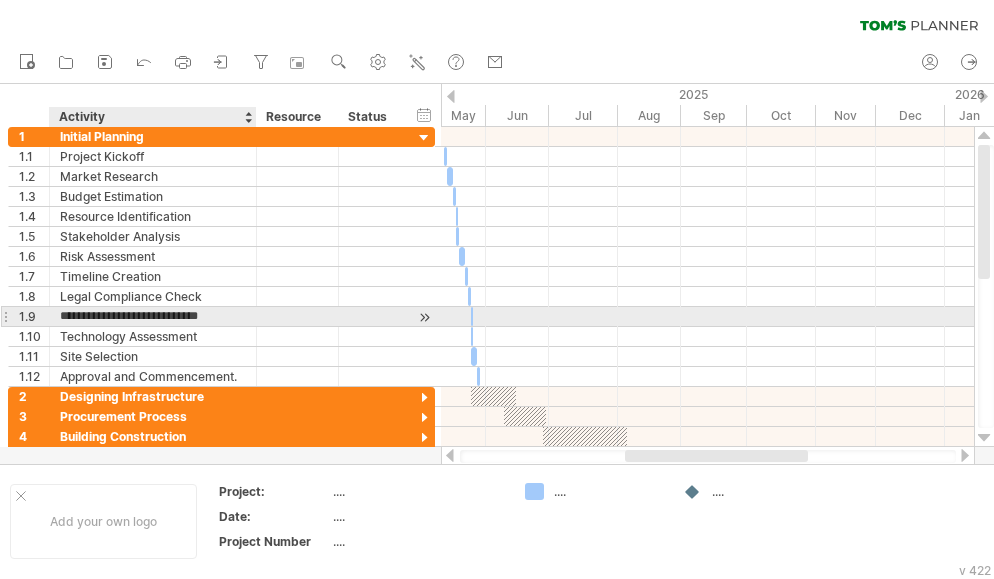 click on "**********" at bounding box center (153, 316) 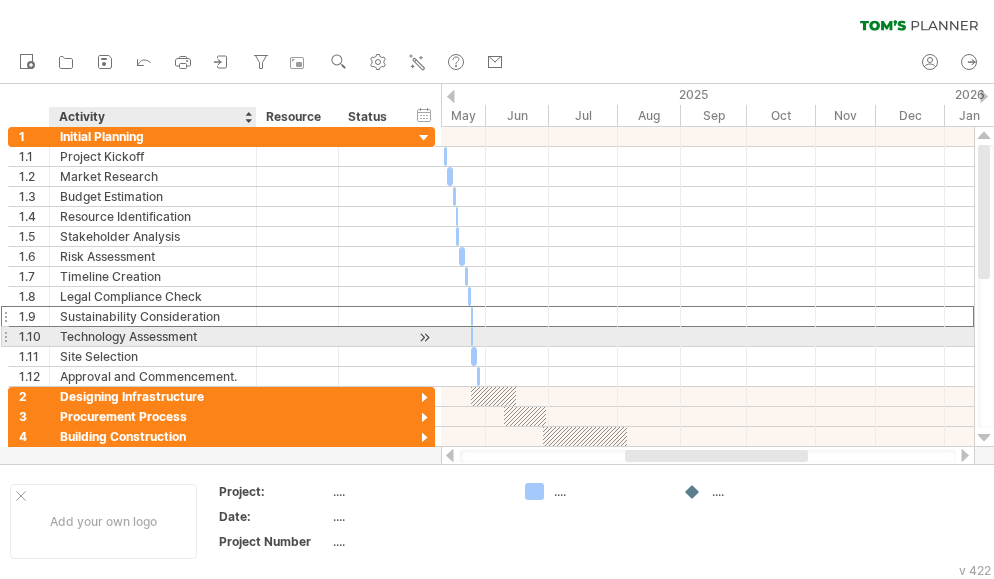 click on "Technology Assessment" at bounding box center [153, 336] 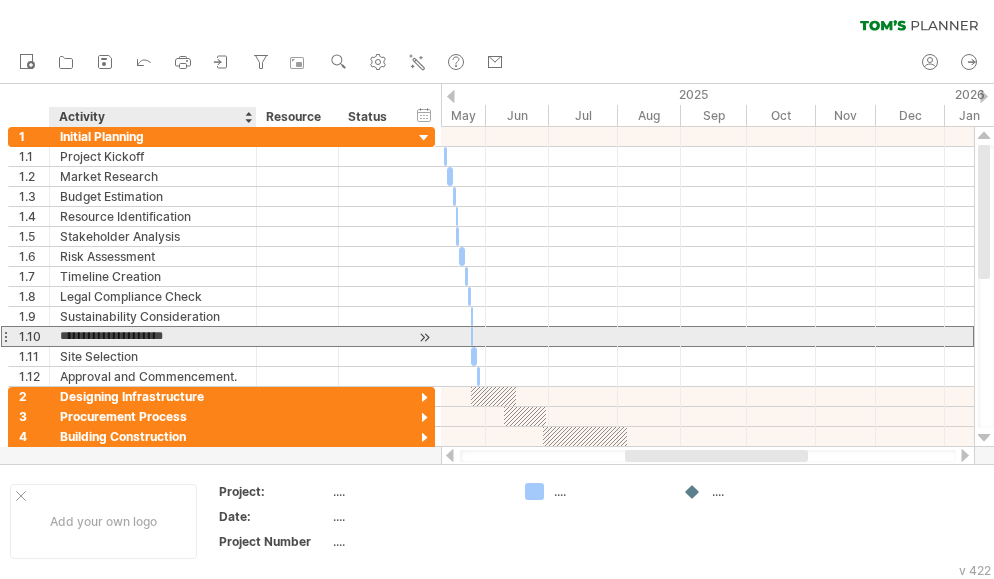 click on "**********" at bounding box center [153, 336] 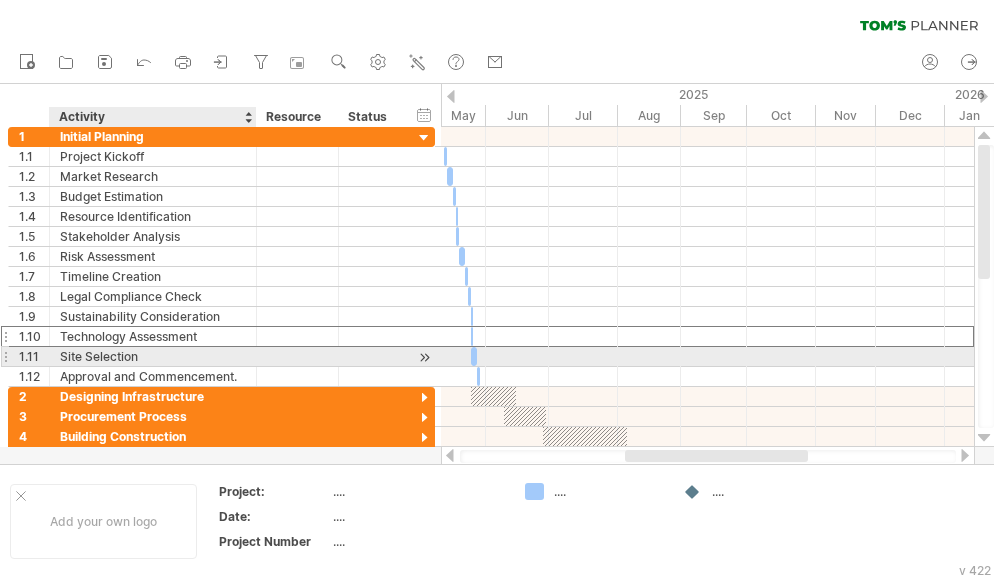 click on "Site Selection" at bounding box center [153, 356] 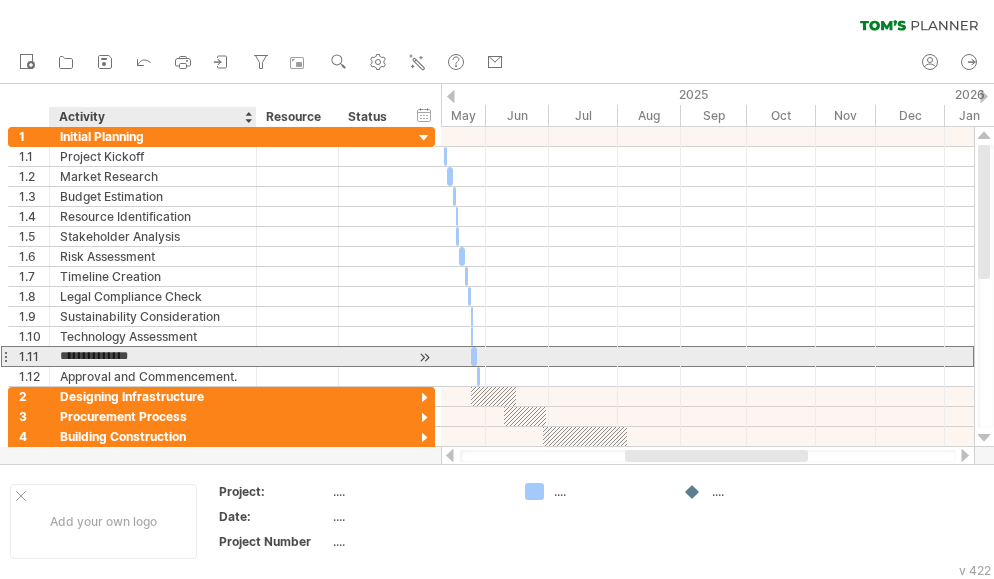 click on "**********" at bounding box center (153, 356) 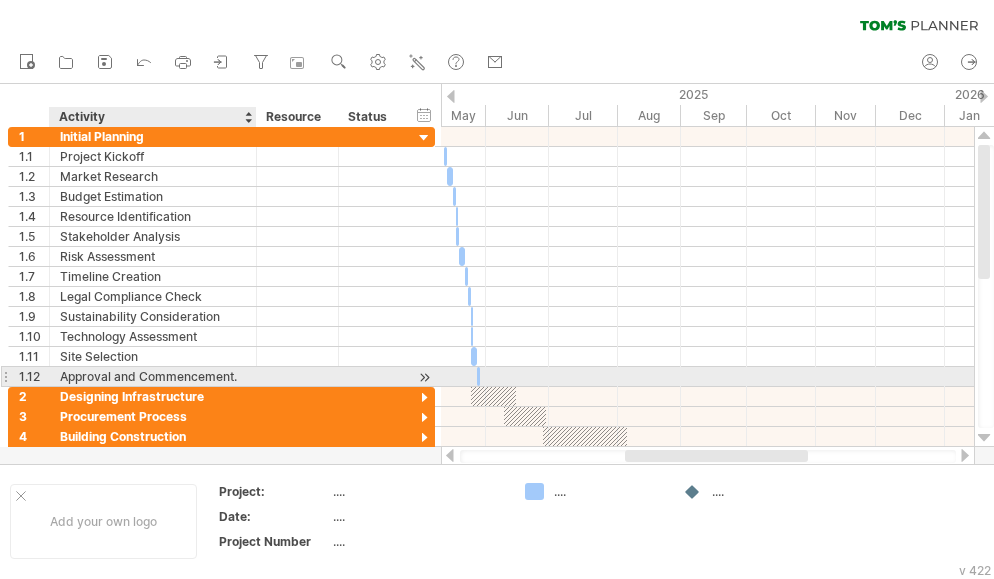 click on "Approval and Commencement." at bounding box center [153, 376] 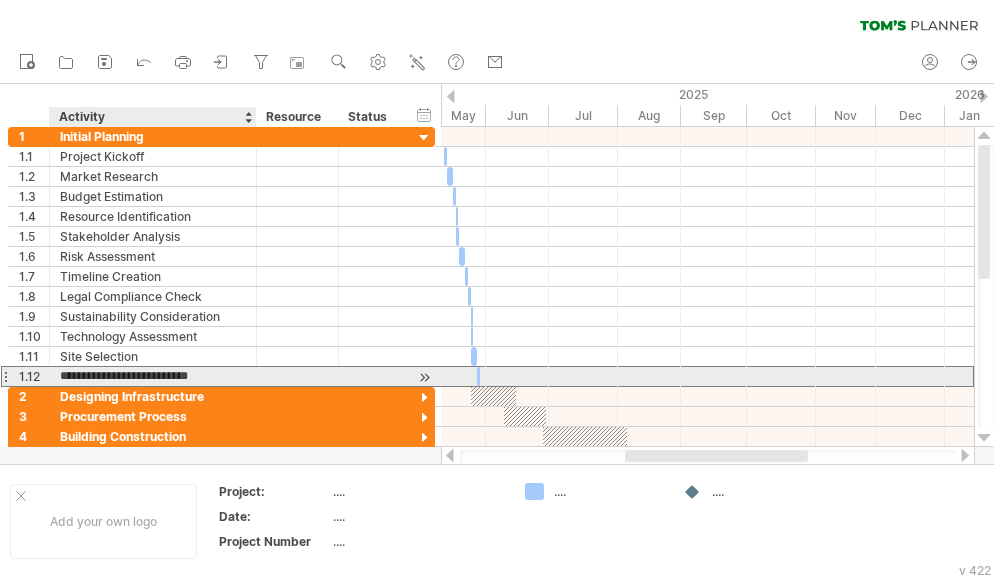 click on "**********" at bounding box center (153, 376) 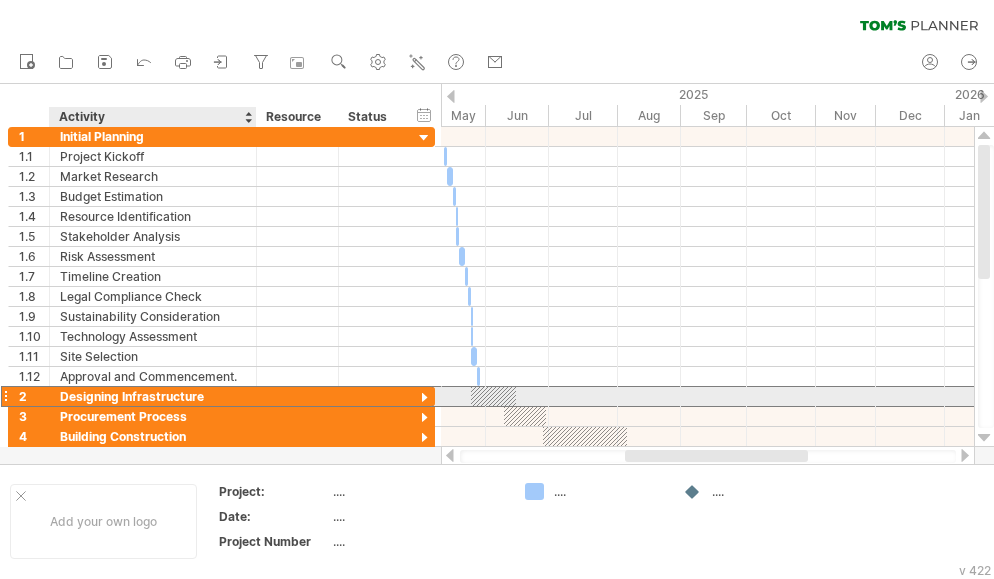 click on "Designing Infrastructure" at bounding box center [153, 396] 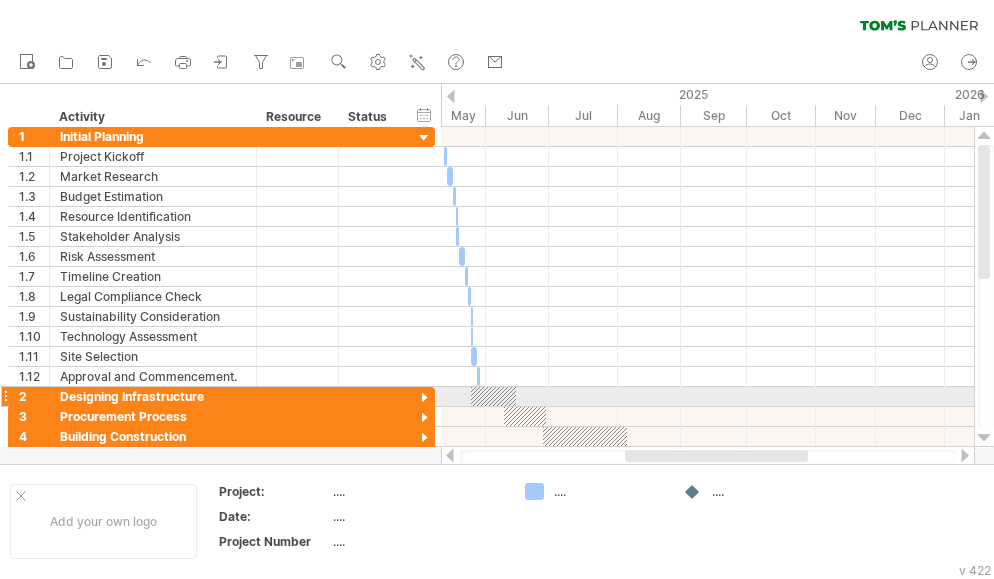 click at bounding box center [424, 398] 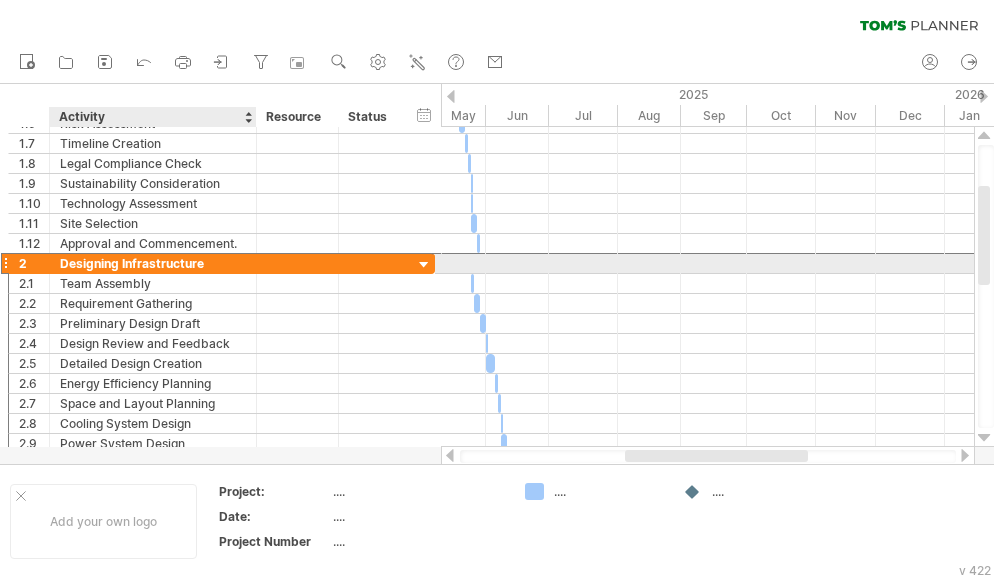 drag, startPoint x: 213, startPoint y: 263, endPoint x: 117, endPoint y: 266, distance: 96.04687 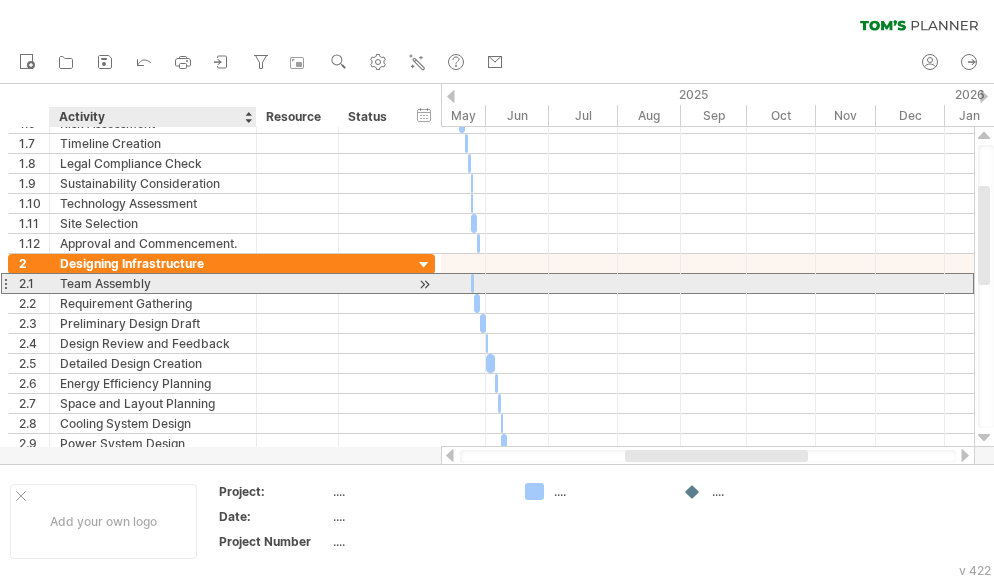 click on "Team Assembly" at bounding box center (153, 283) 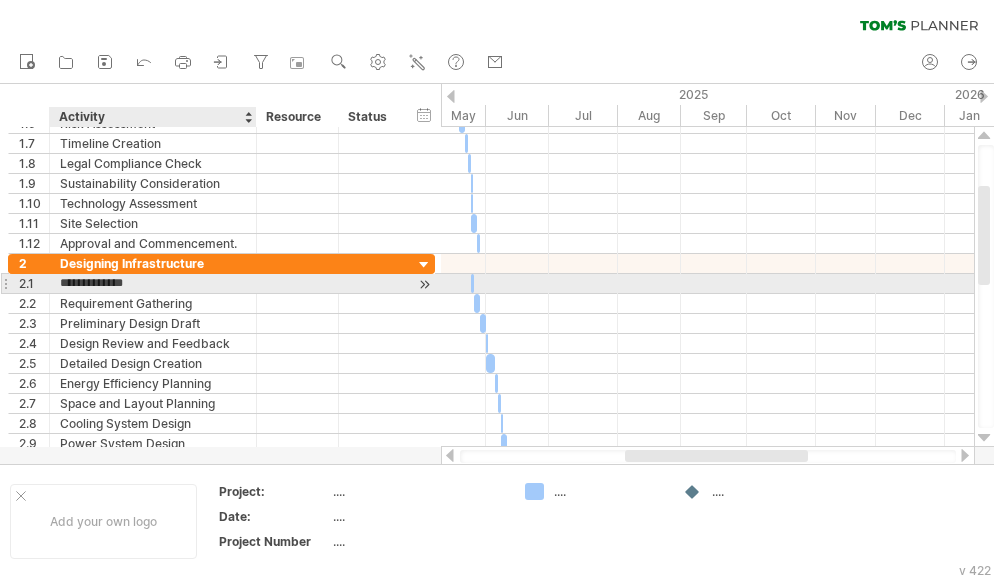 click on "**********" at bounding box center [153, 283] 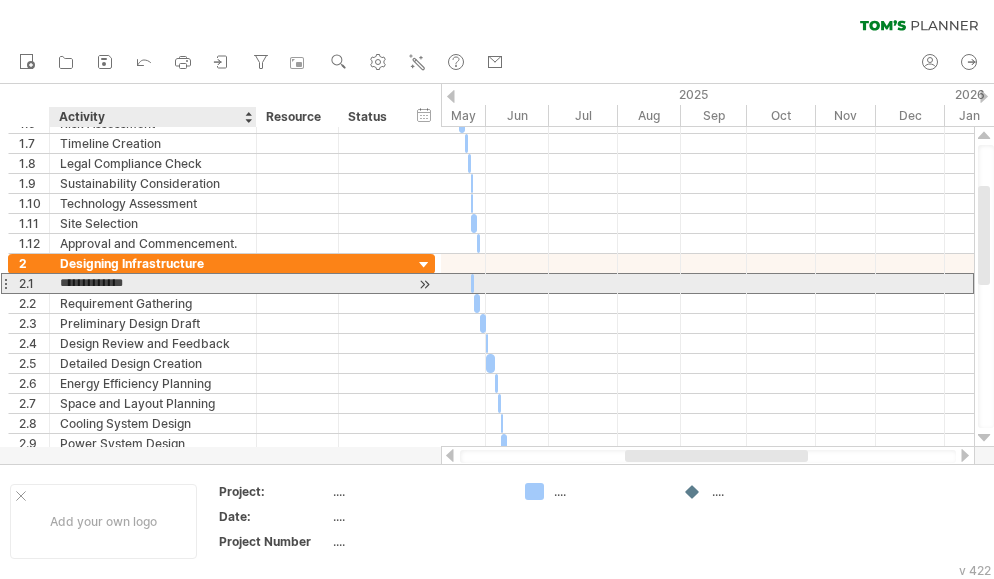 click on "**********" at bounding box center (153, 283) 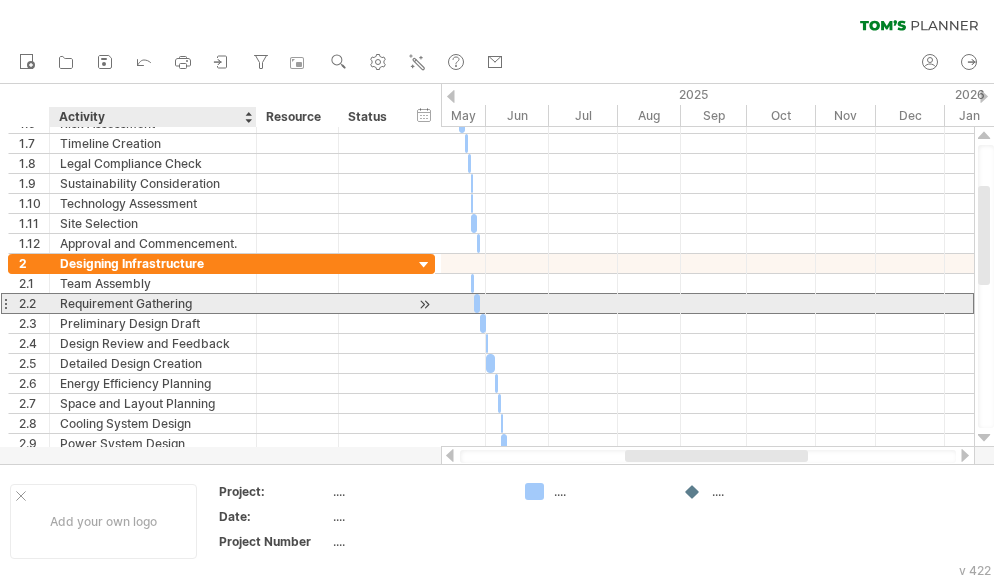 click on "Requirement Gathering" at bounding box center (153, 303) 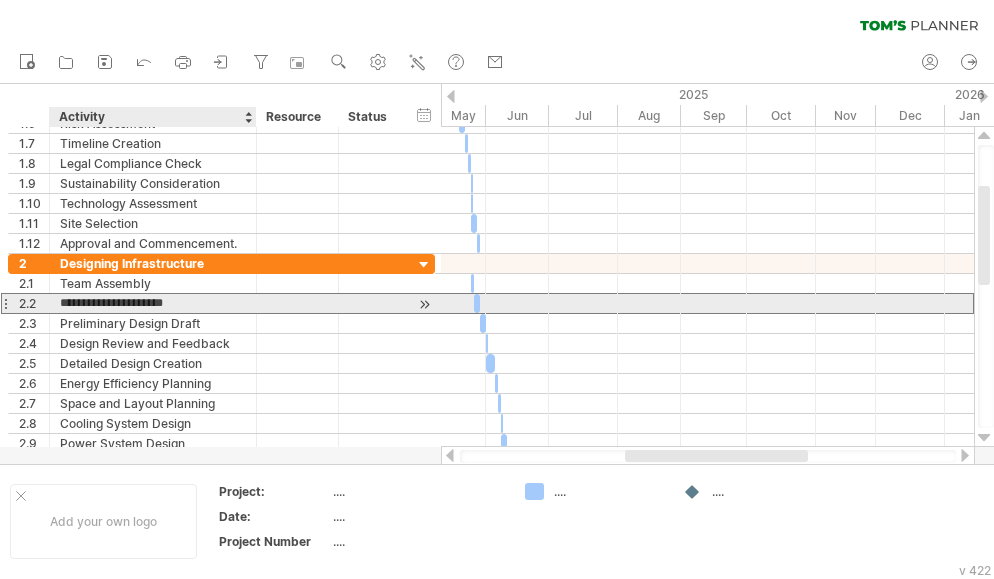 click on "**********" at bounding box center [153, 303] 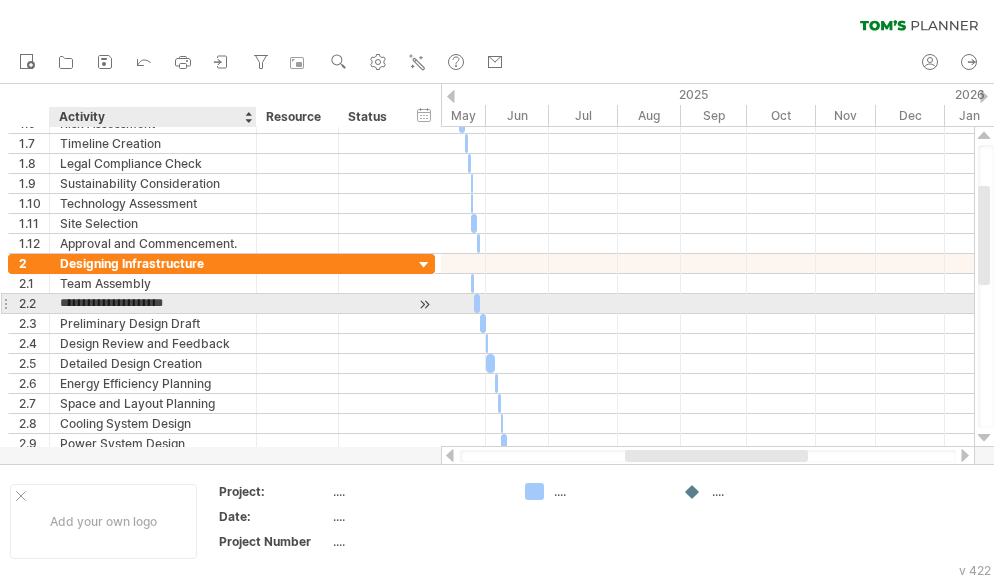click on "**********" at bounding box center [153, 303] 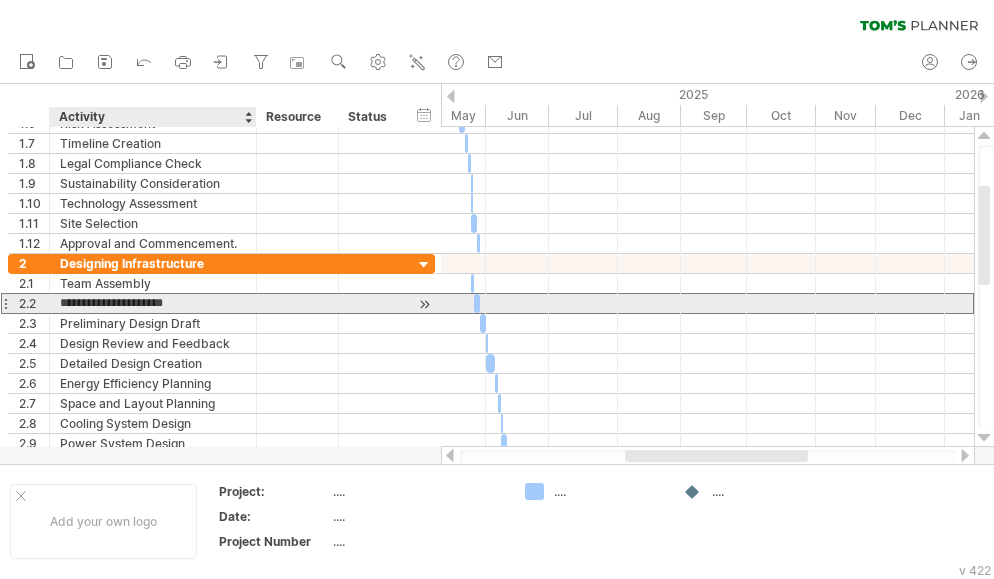 click on "**********" at bounding box center (153, 303) 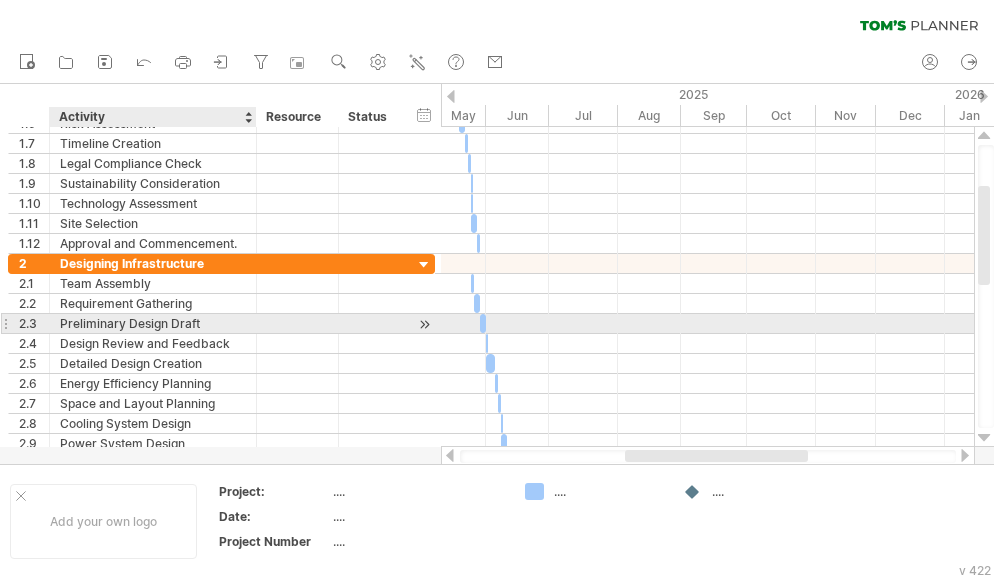 click on "Preliminary Design Draft" at bounding box center [153, 323] 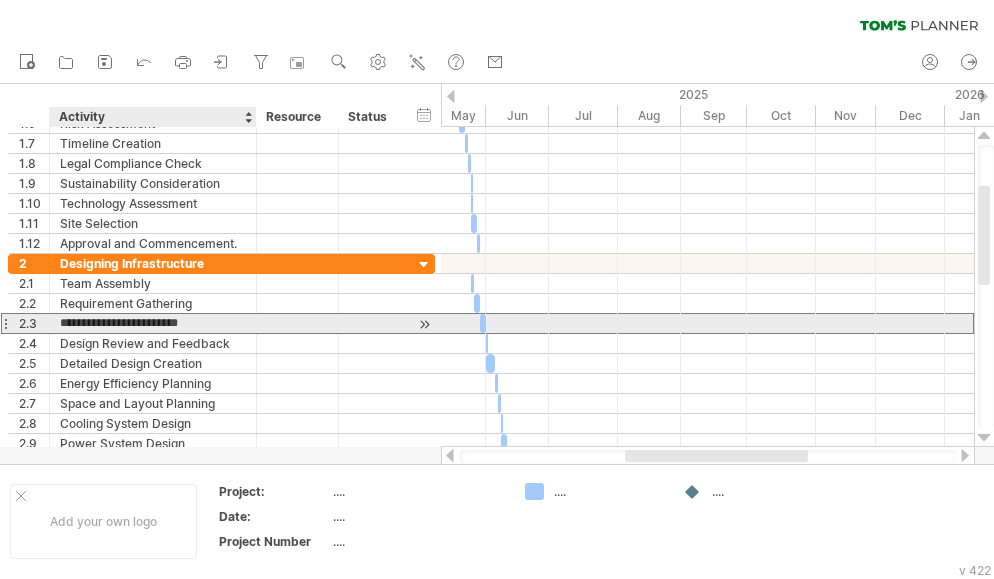 click on "**********" at bounding box center (153, 323) 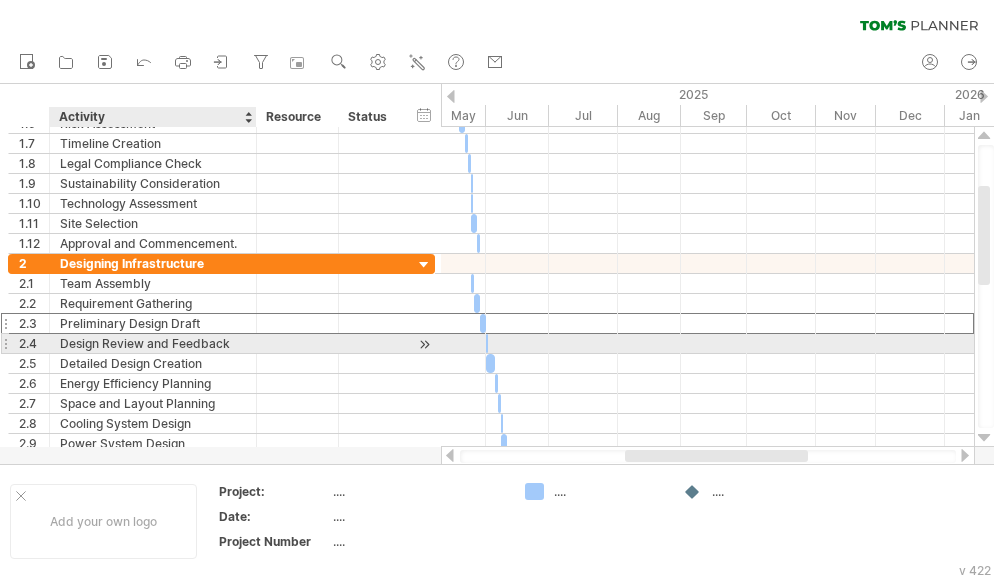 click on "Design Review and Feedback" at bounding box center [153, 343] 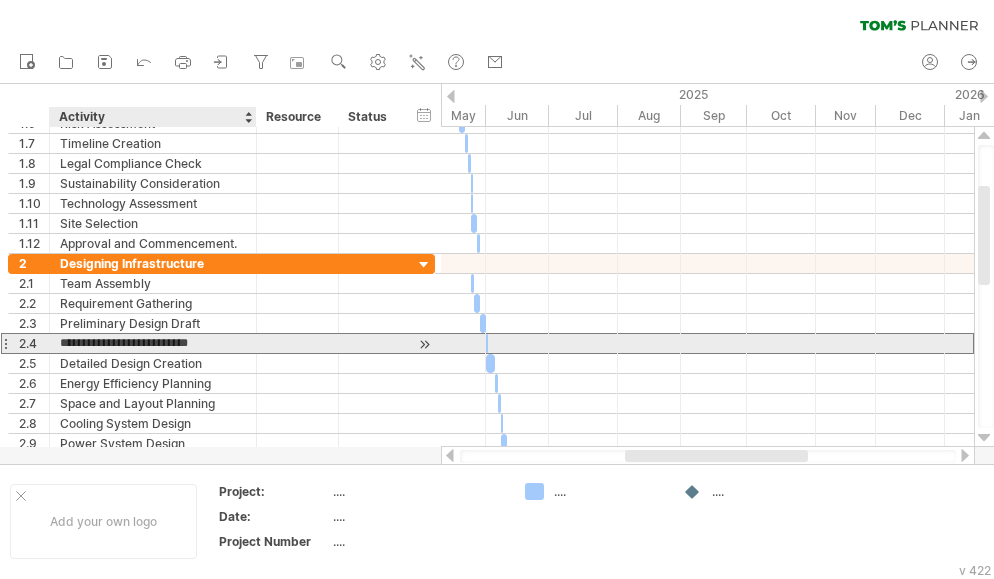 click on "**********" at bounding box center (153, 343) 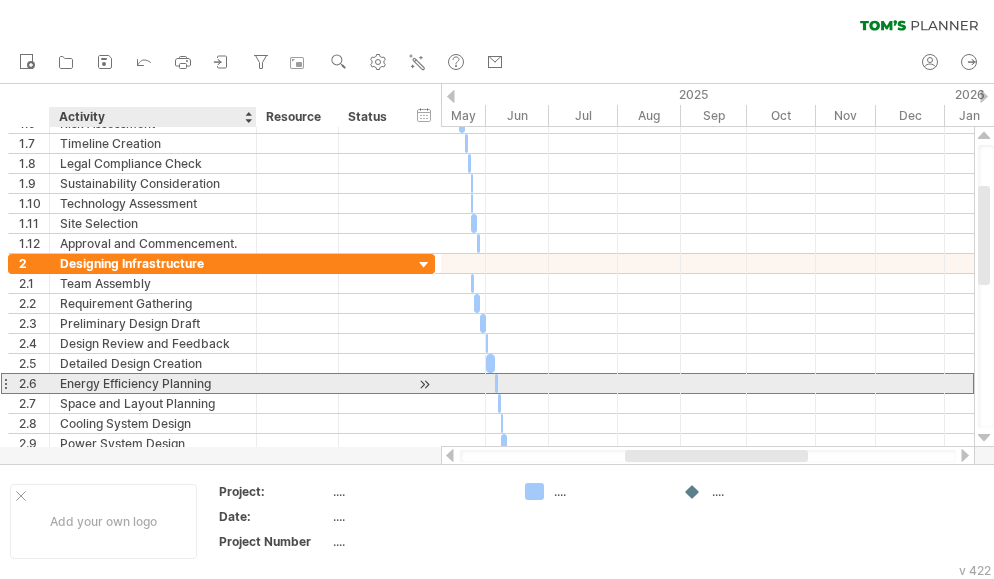 click on "Energy Efficiency Planning" at bounding box center [153, 383] 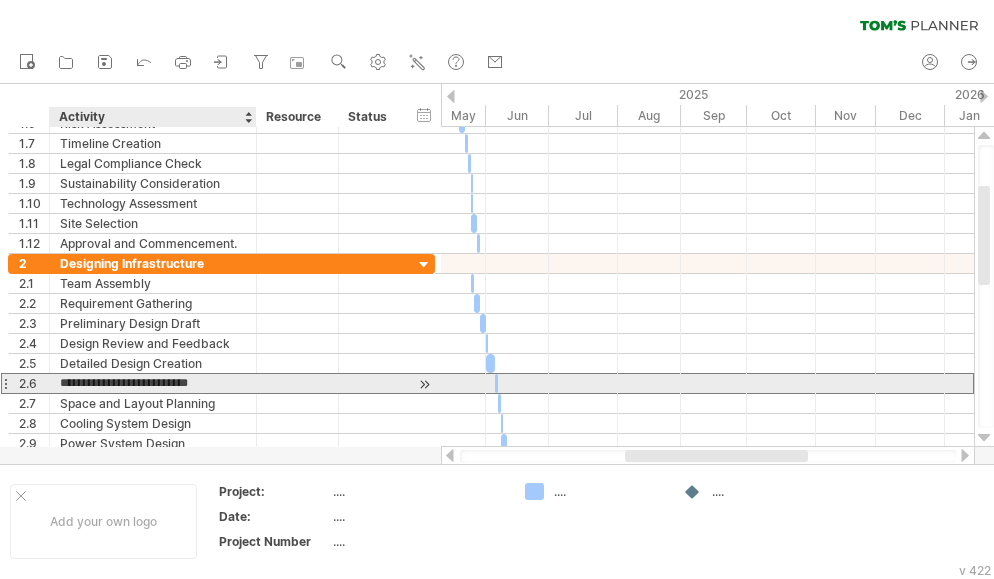click on "**********" at bounding box center [153, 383] 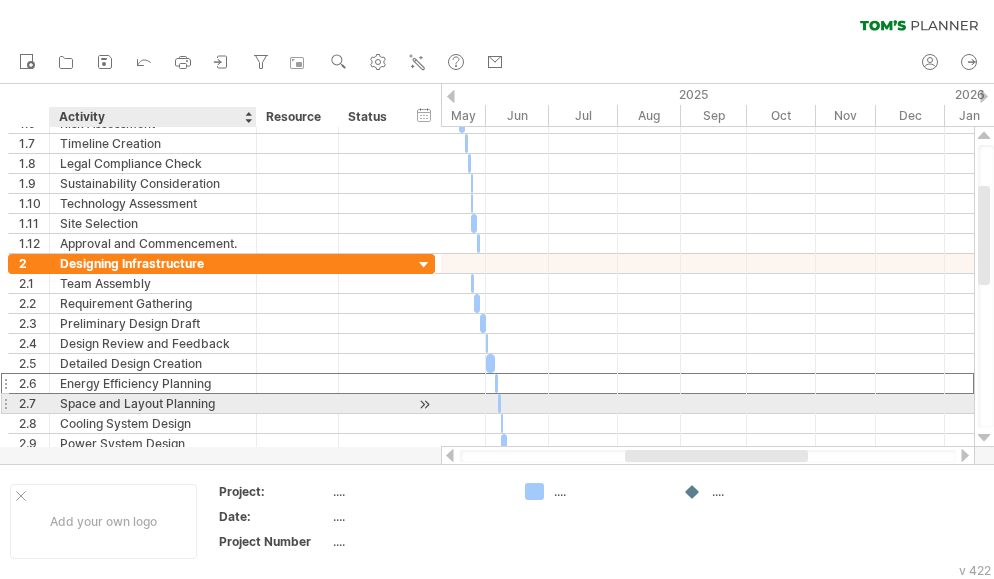 click on "Space and Layout Planning" at bounding box center (153, 403) 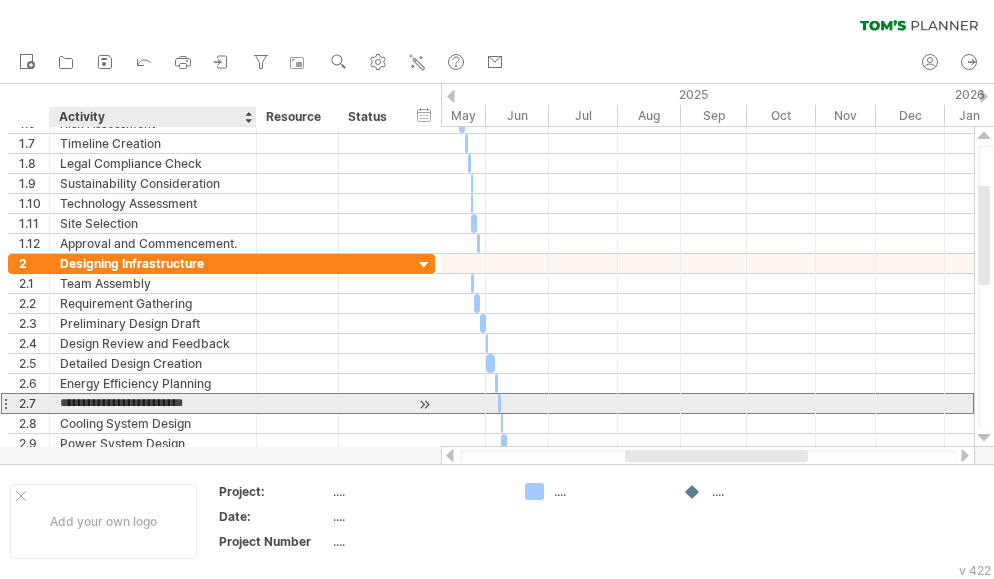 click on "**********" at bounding box center (153, 403) 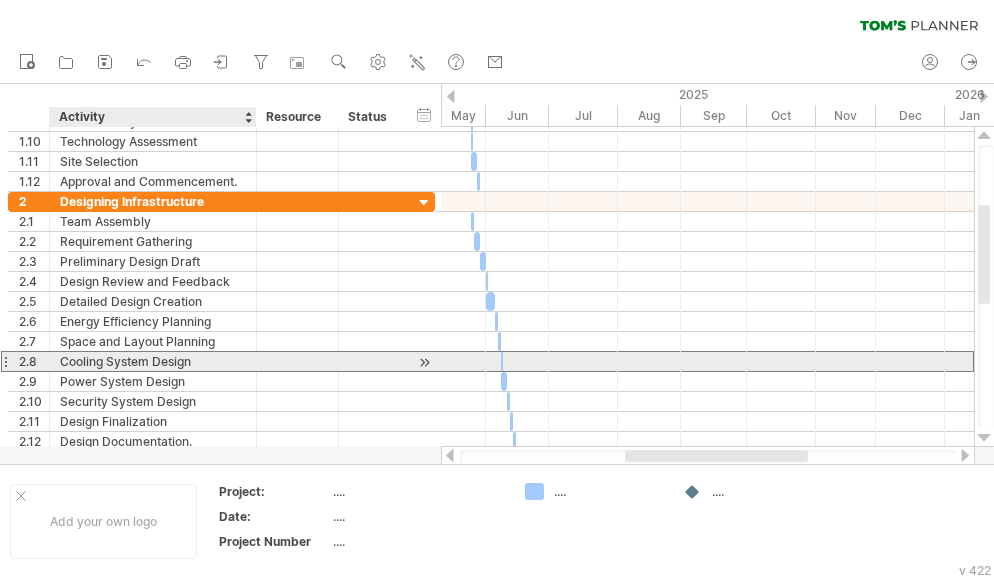 click on "Cooling System Design" at bounding box center (153, 361) 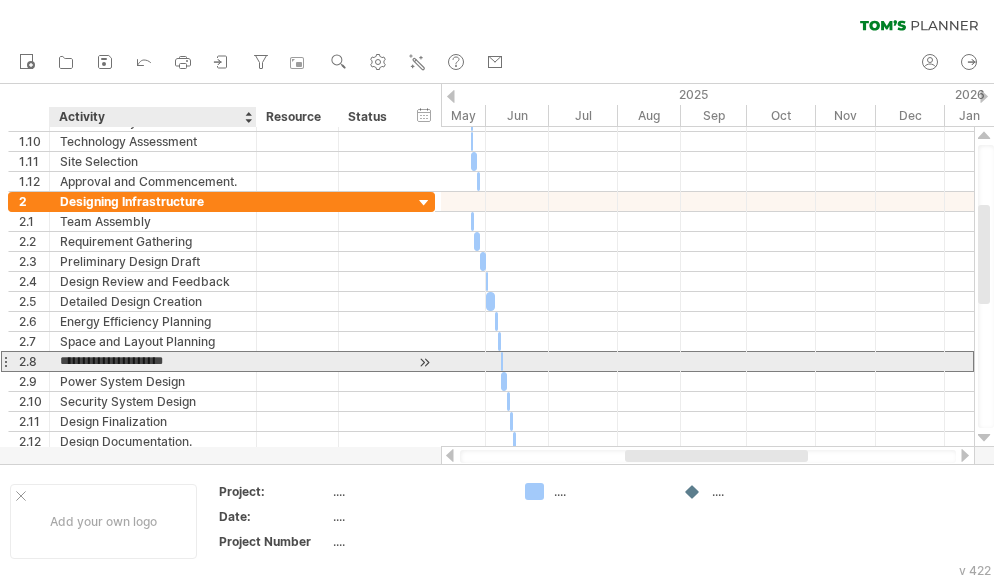 click on "**********" at bounding box center [153, 361] 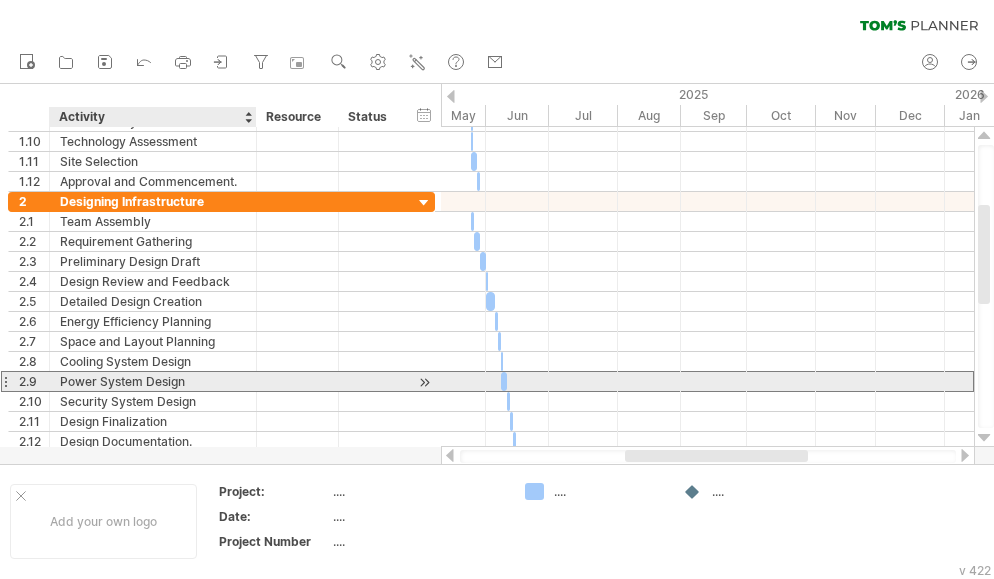 click on "Power System Design" at bounding box center (153, 381) 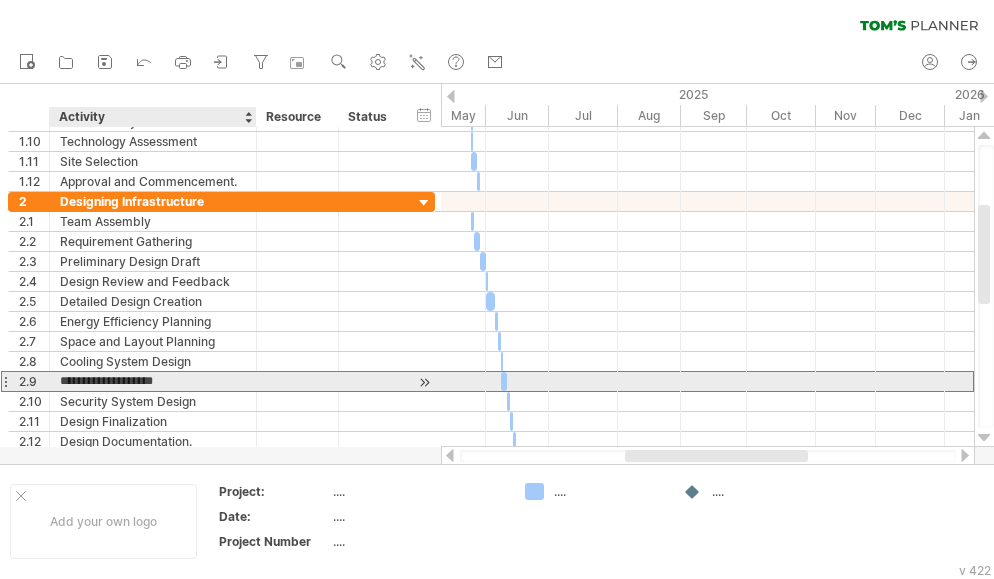 click on "**********" at bounding box center (153, 381) 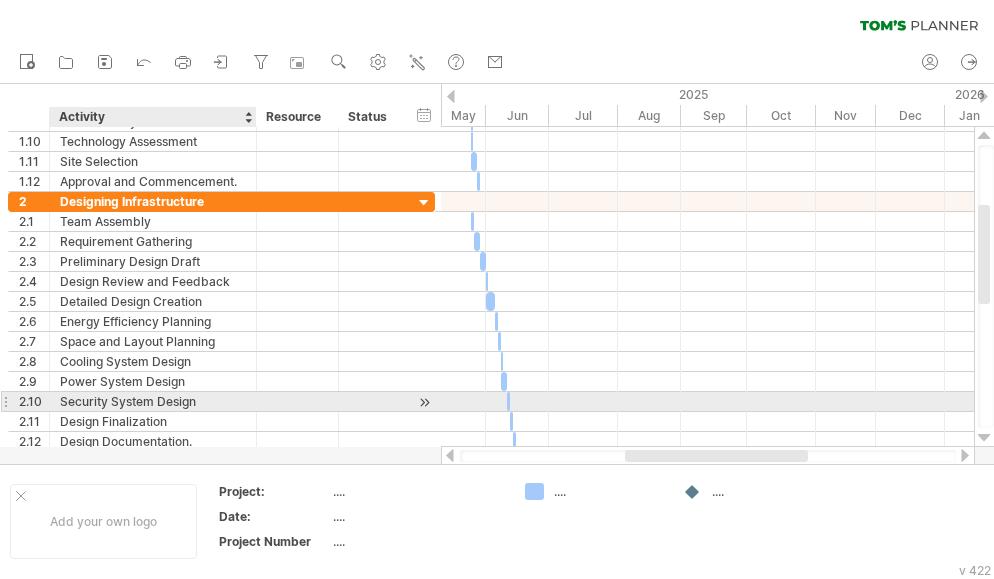 click on "Security System Design" at bounding box center (153, 401) 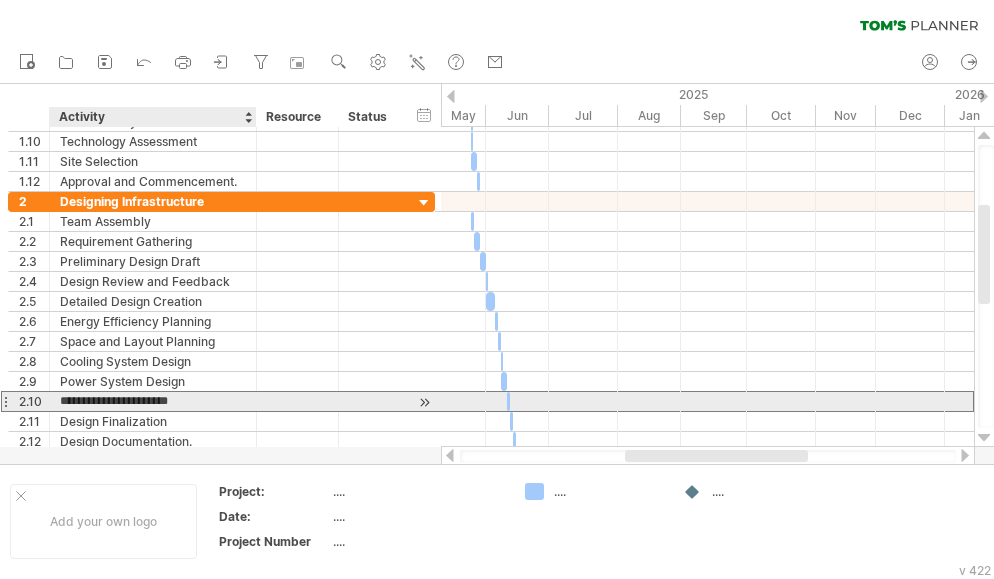 click on "**********" at bounding box center [153, 401] 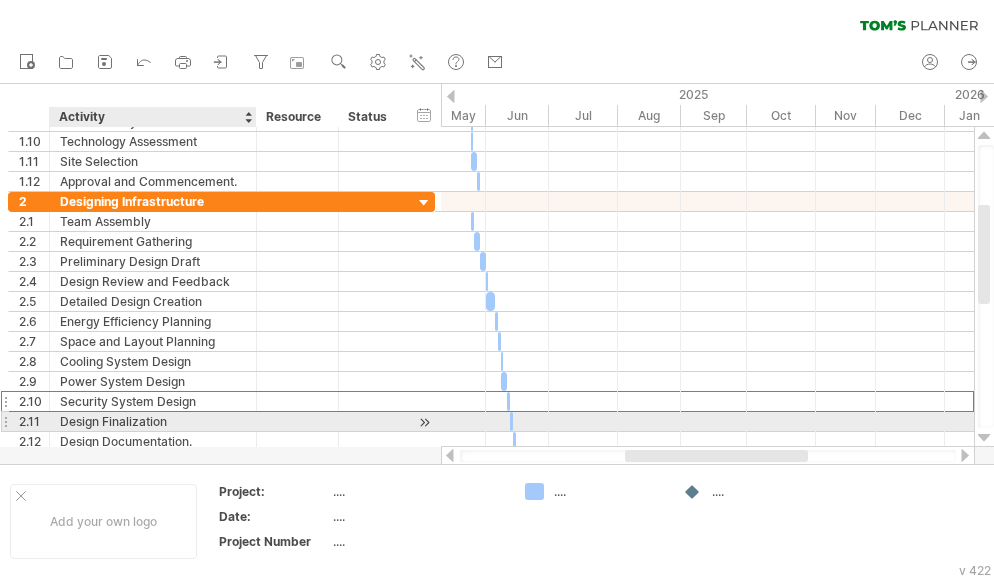 click on "Design Finalization" at bounding box center (153, 421) 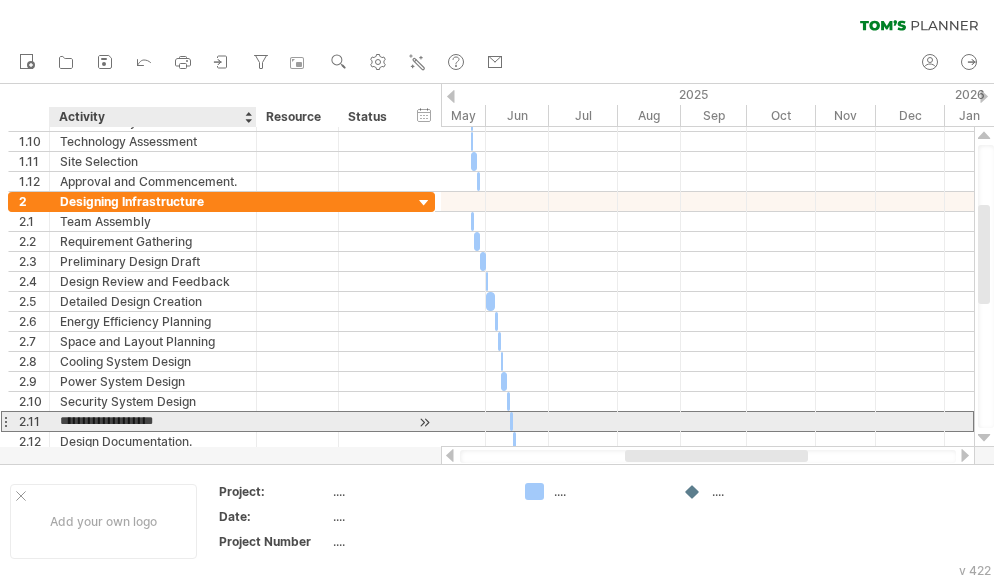 click on "**********" at bounding box center [153, 421] 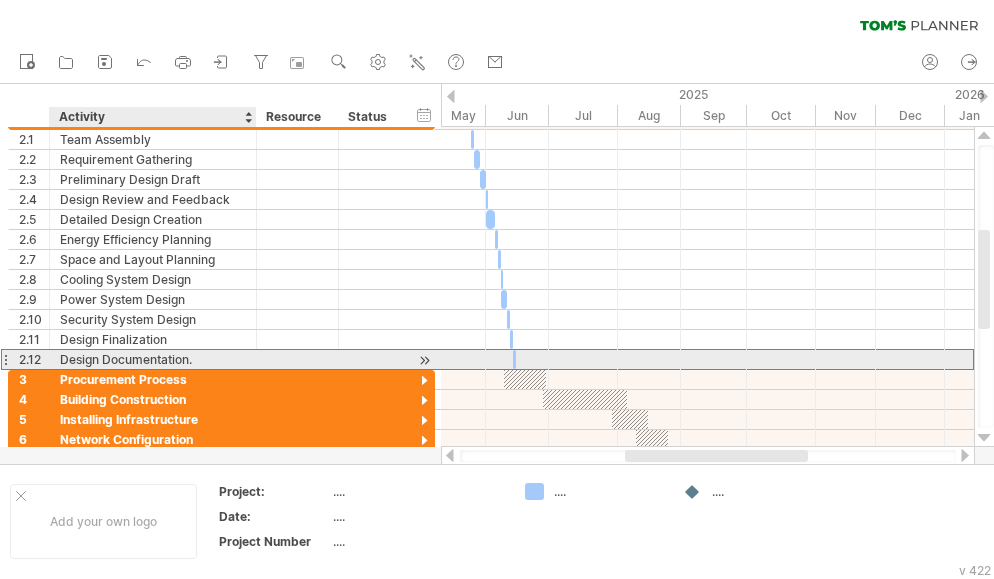 click on "Design Documentation." at bounding box center (153, 359) 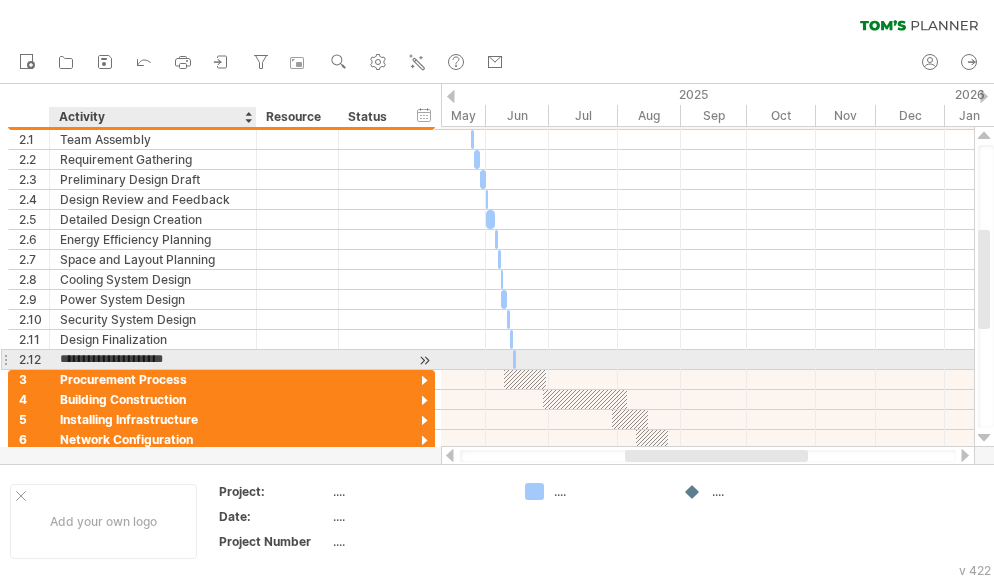 click on "**********" at bounding box center (153, 359) 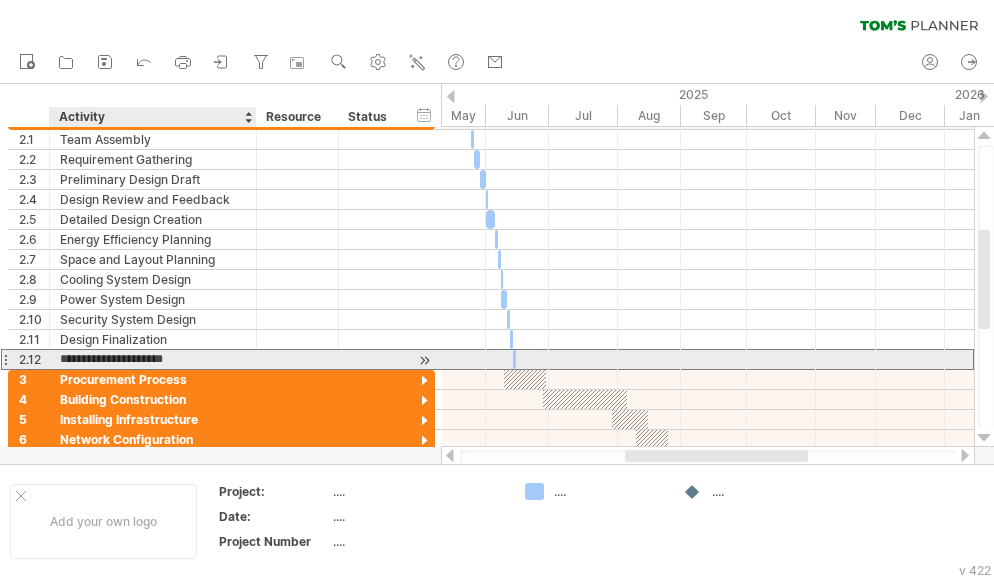 click on "**********" at bounding box center (153, 359) 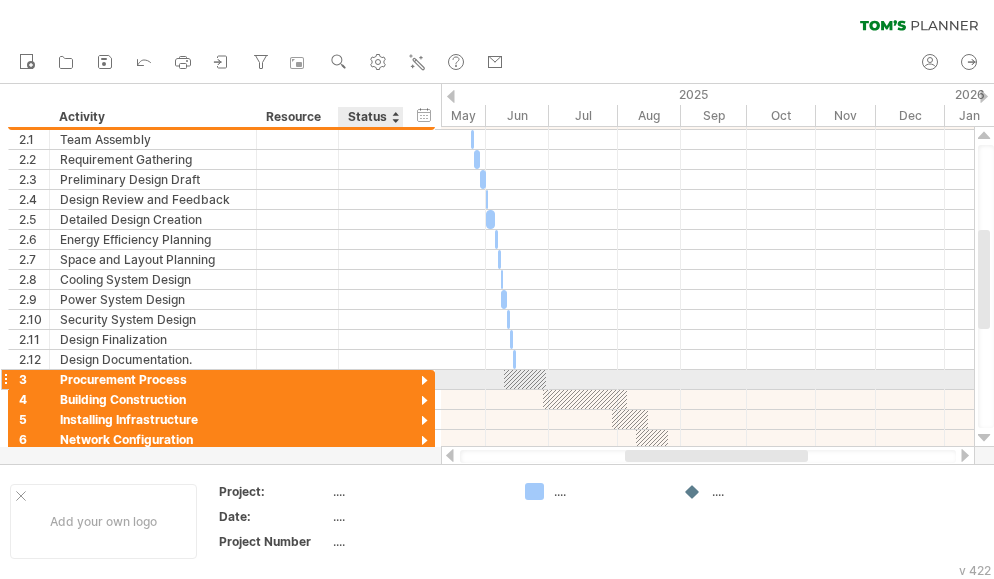 click at bounding box center (424, 381) 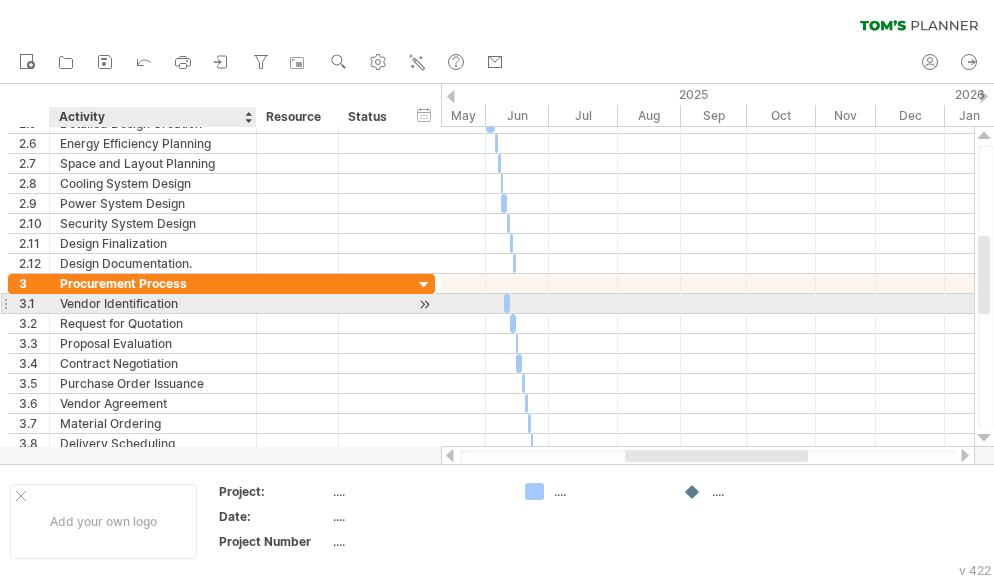 click on "Vendor Identification" at bounding box center [153, 303] 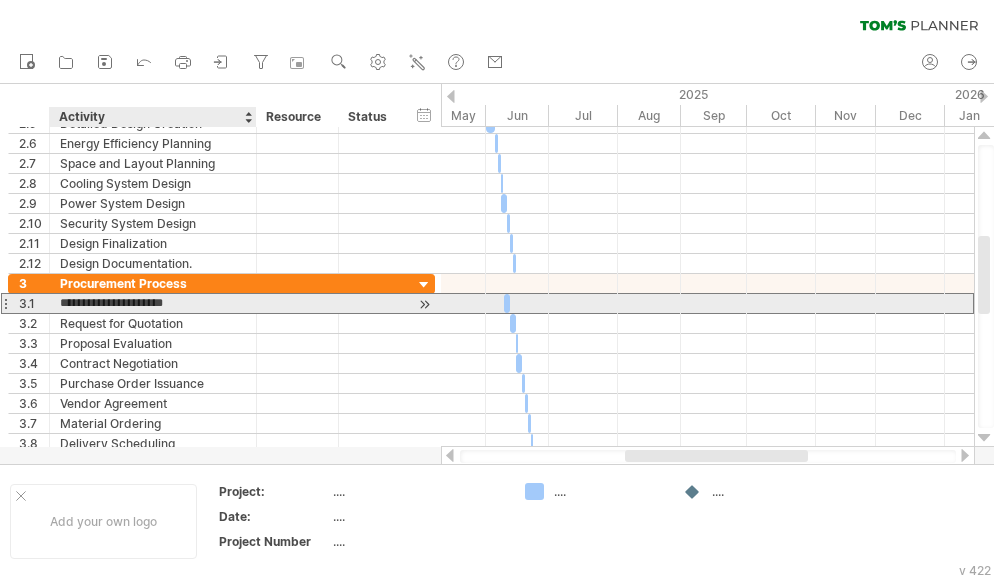 click on "**********" at bounding box center (153, 303) 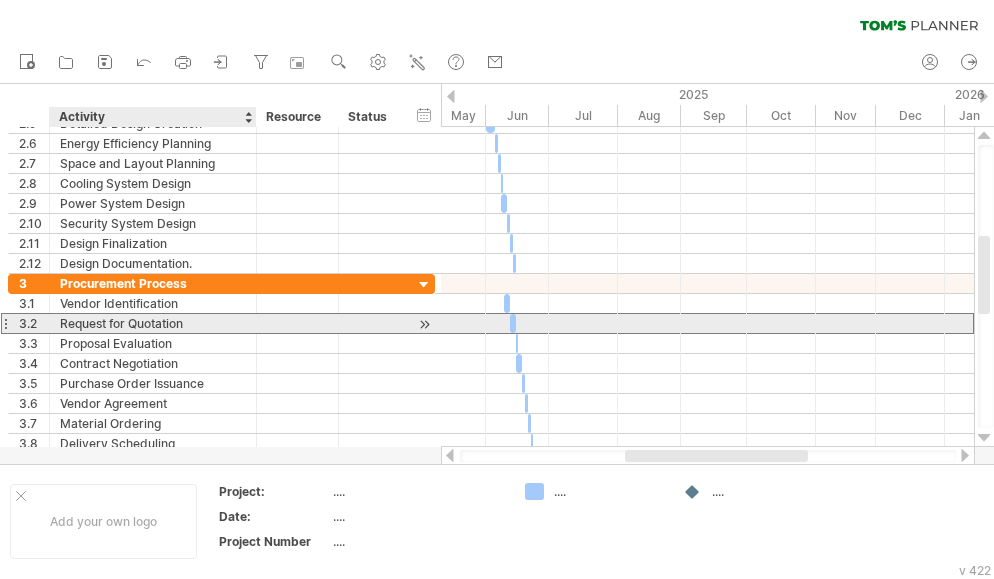 click on "Request for Quotation" at bounding box center [153, 323] 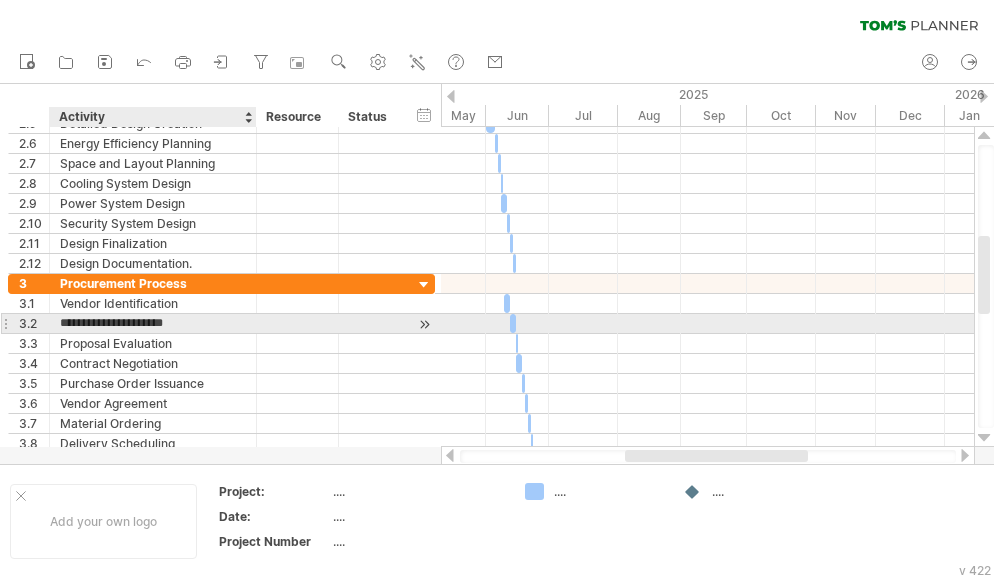 click on "**********" at bounding box center (153, 323) 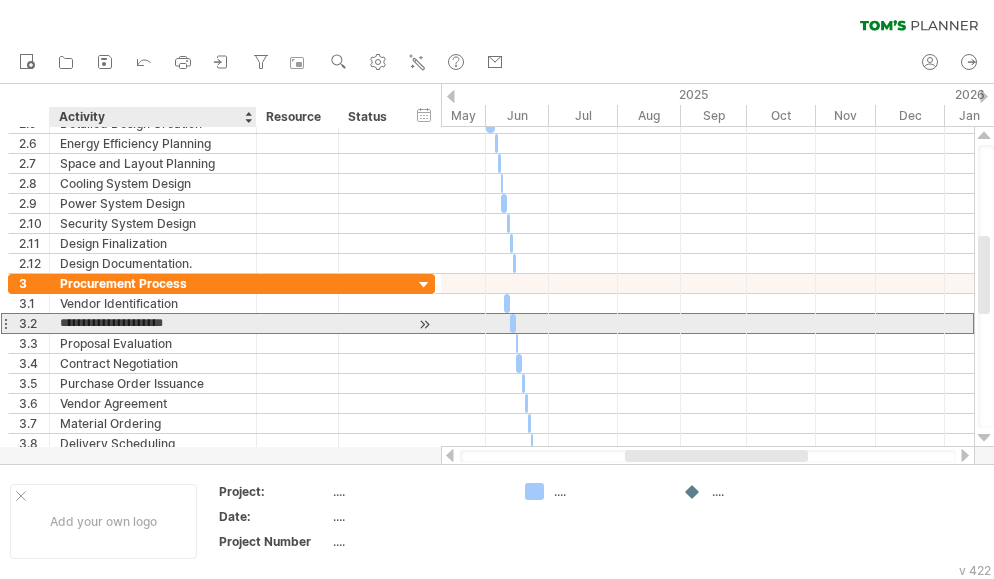 click on "**********" at bounding box center (153, 323) 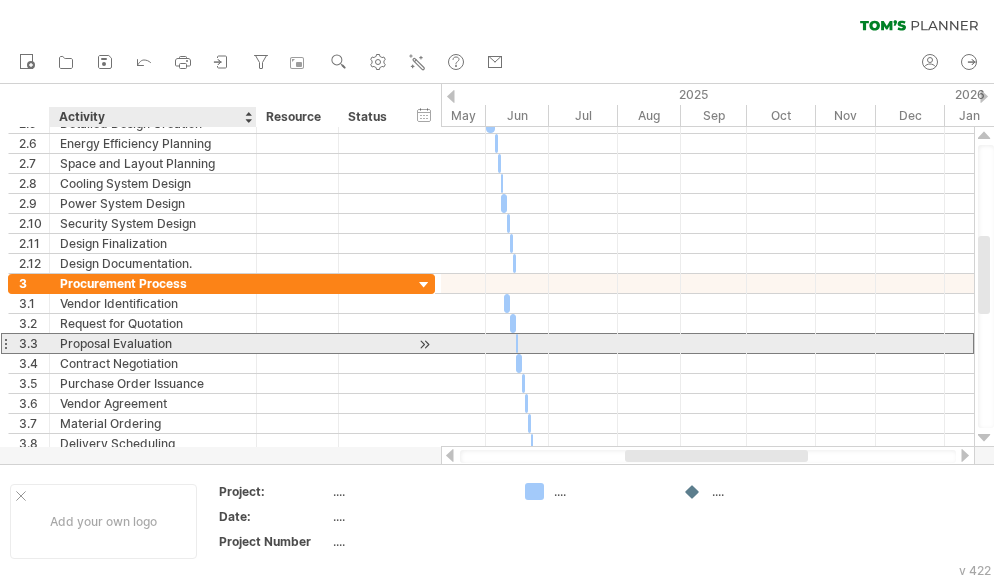 click on "Proposal Evaluation" at bounding box center [153, 343] 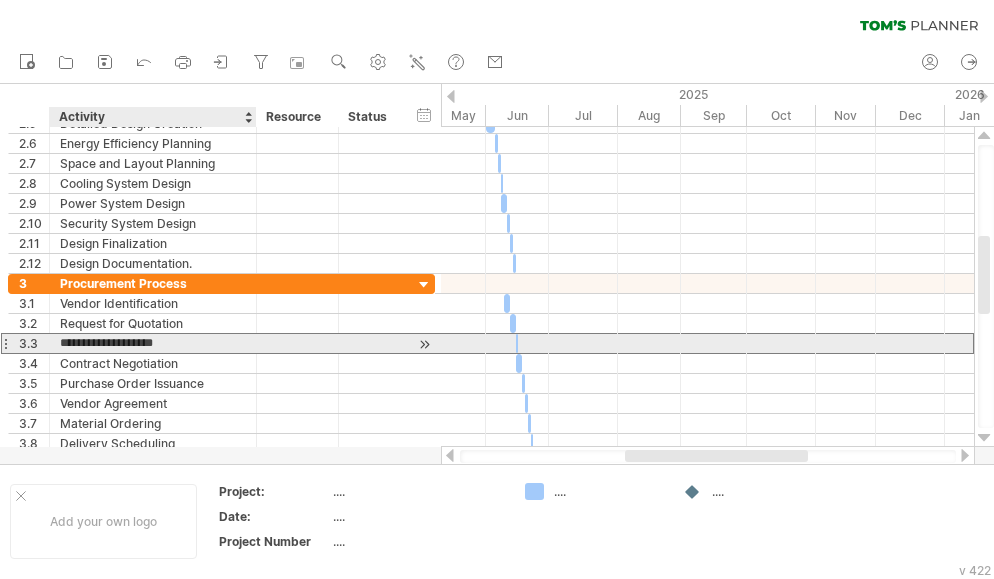 click on "**********" at bounding box center [153, 343] 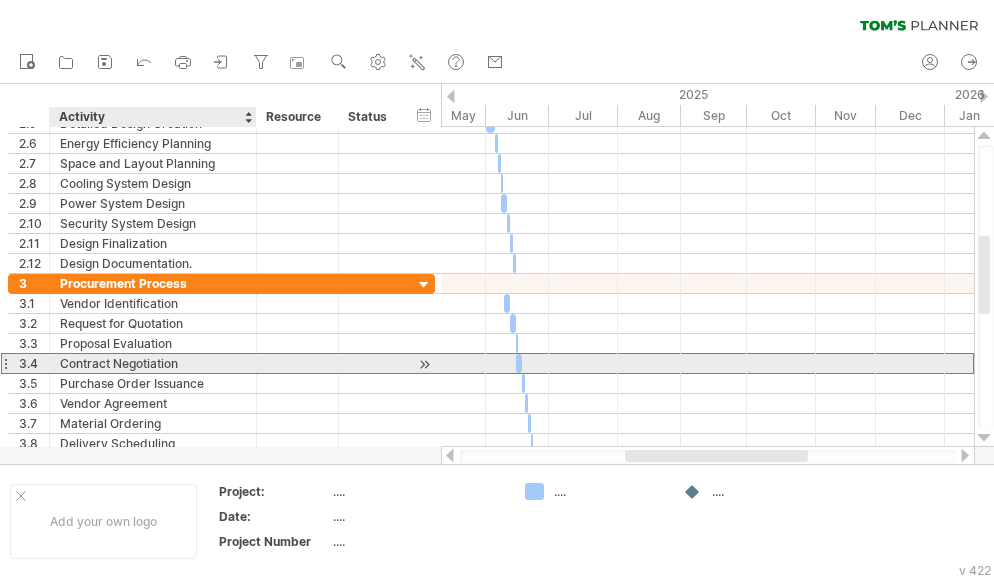 click on "Contract Negotiation" at bounding box center [153, 363] 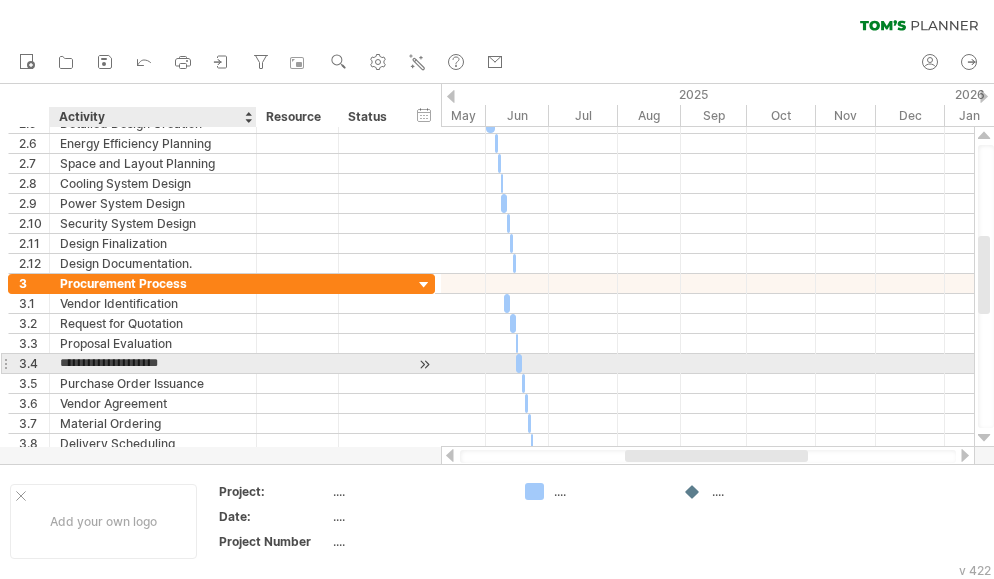 click on "**********" at bounding box center [153, 363] 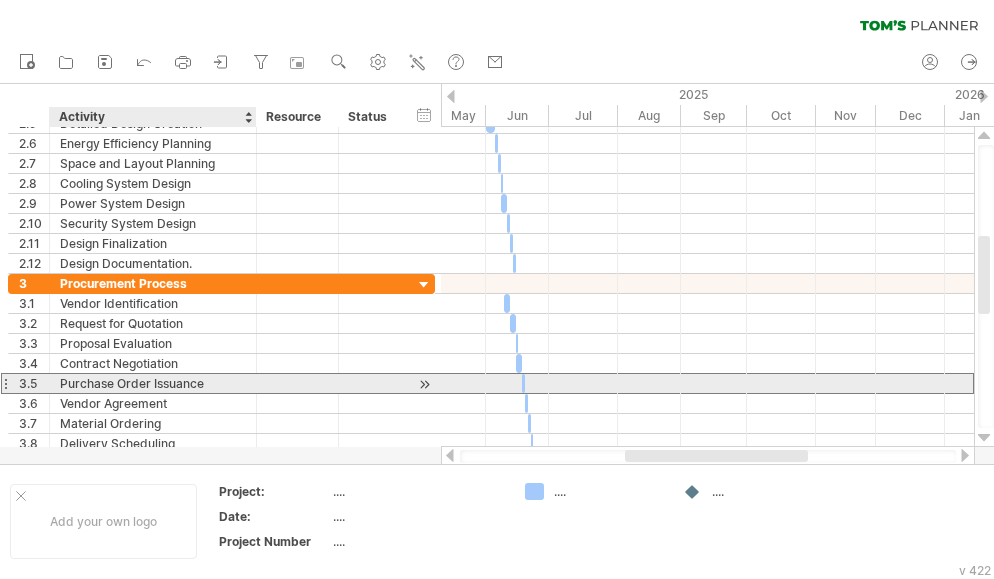 click on "Purchase Order Issuance" at bounding box center (153, 383) 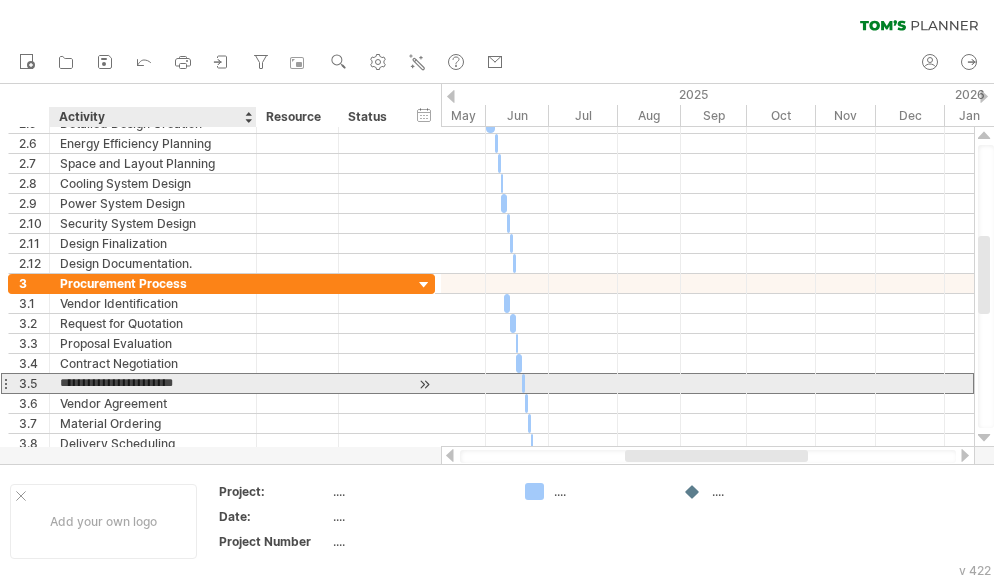 click on "**********" at bounding box center (153, 383) 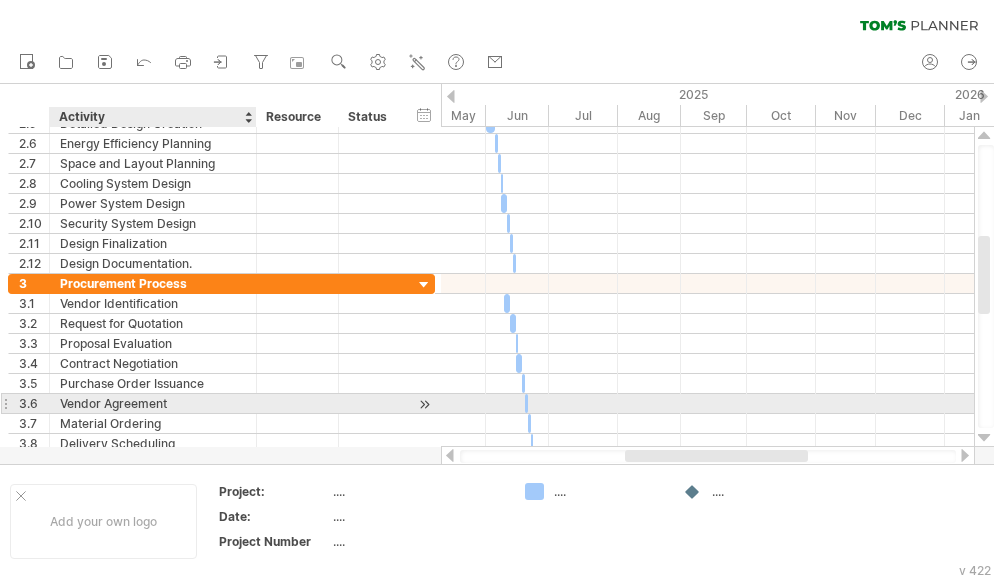click on "Vendor Agreement" at bounding box center (153, 403) 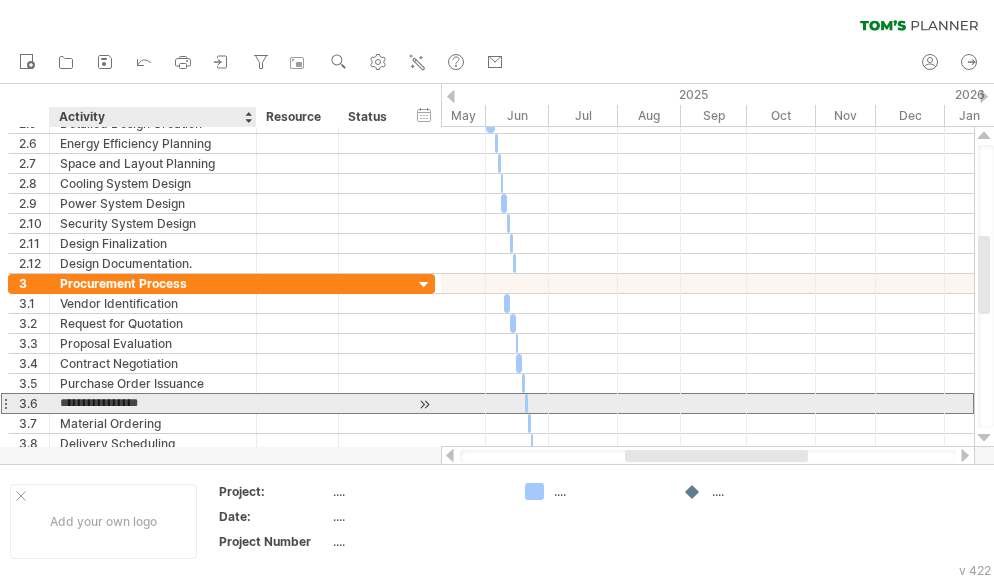 click on "**********" at bounding box center [153, 403] 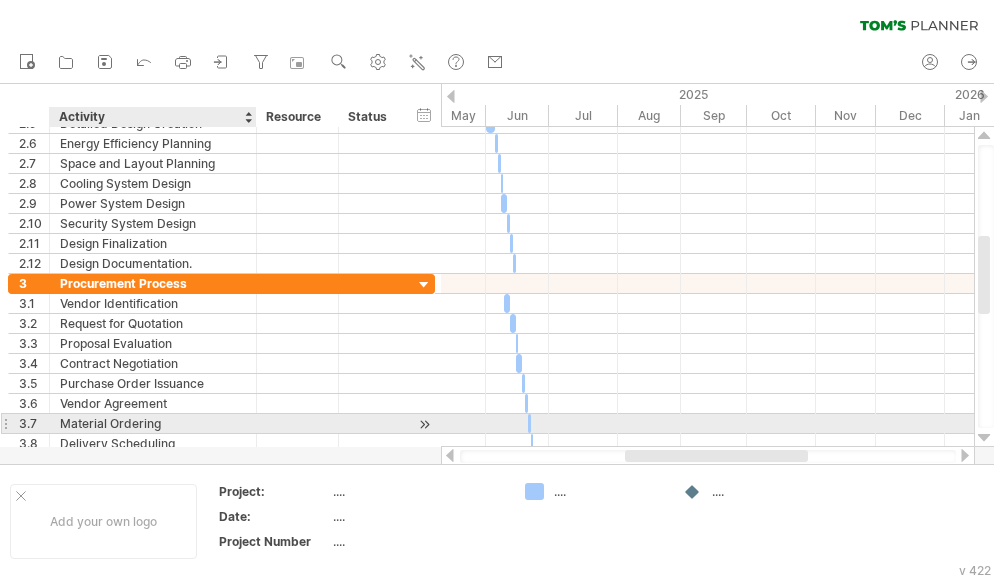 click on "Material Ordering" at bounding box center (153, 423) 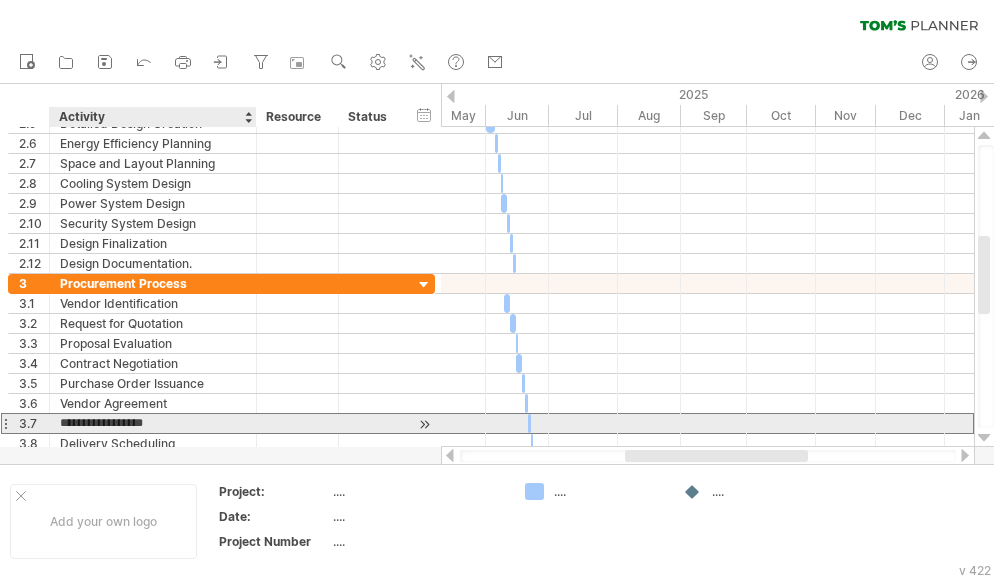 click on "**********" at bounding box center [153, 423] 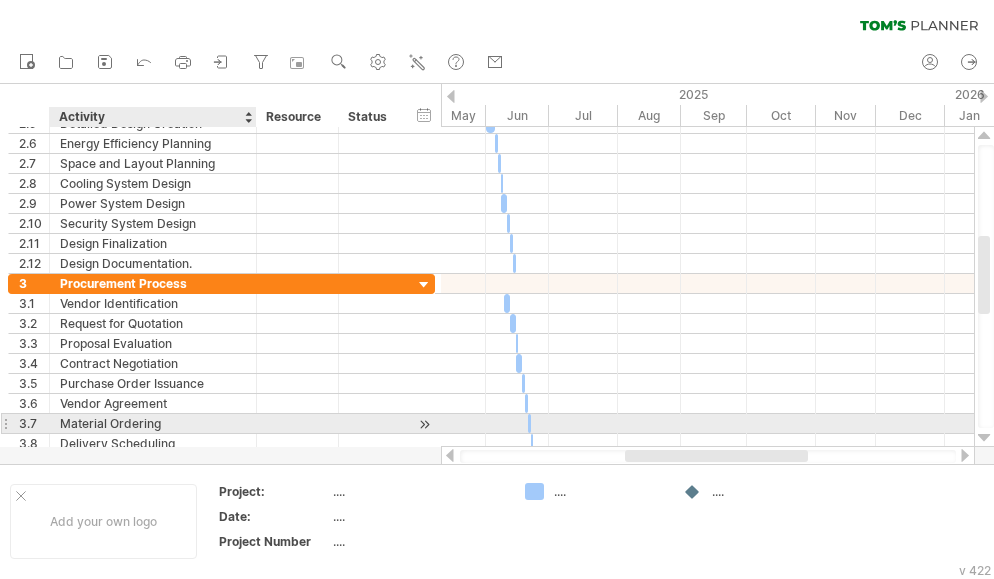click on "Material Ordering" at bounding box center [153, 423] 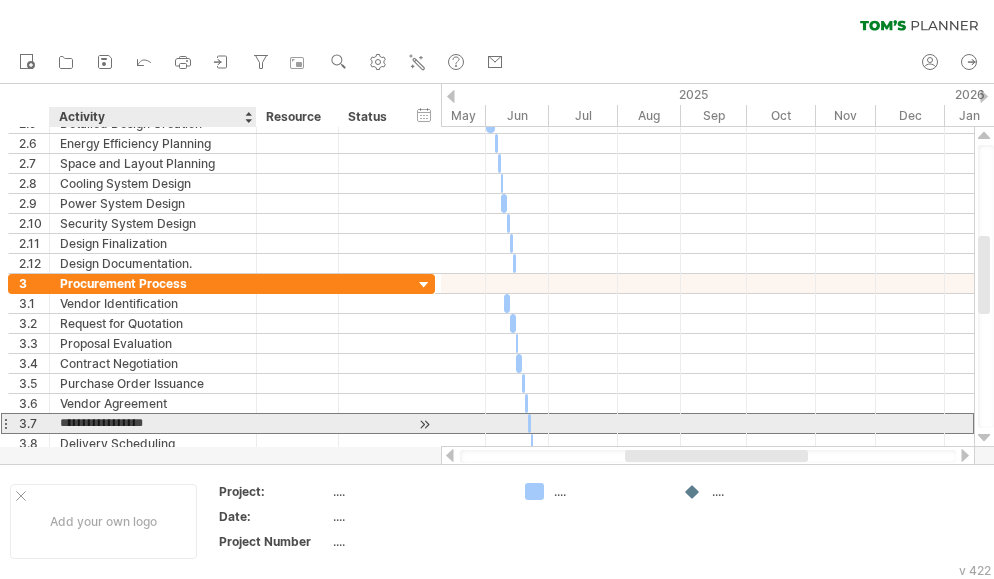 click on "**********" at bounding box center (153, 423) 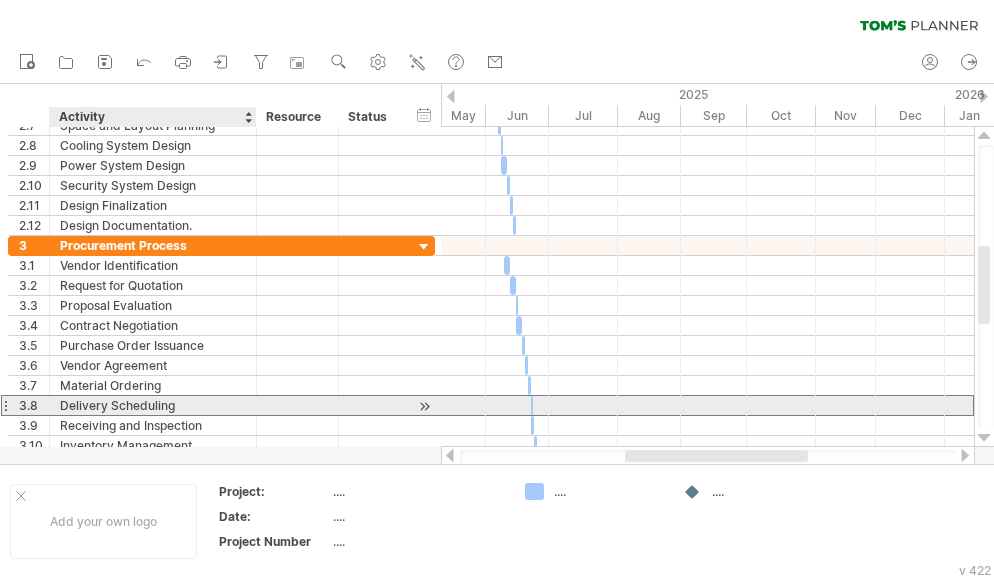 click on "Delivery Scheduling" at bounding box center [153, 405] 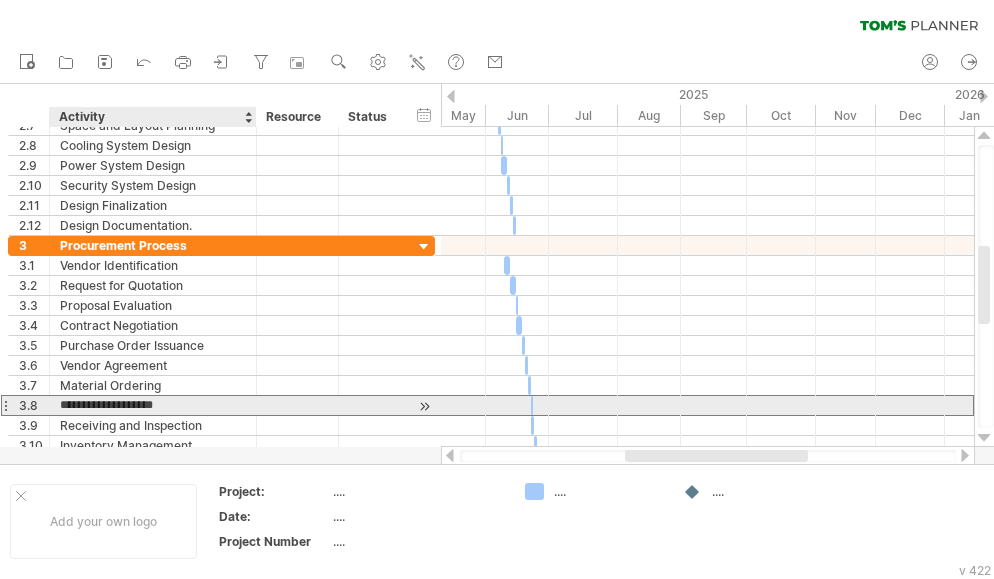 click on "**********" at bounding box center (153, 405) 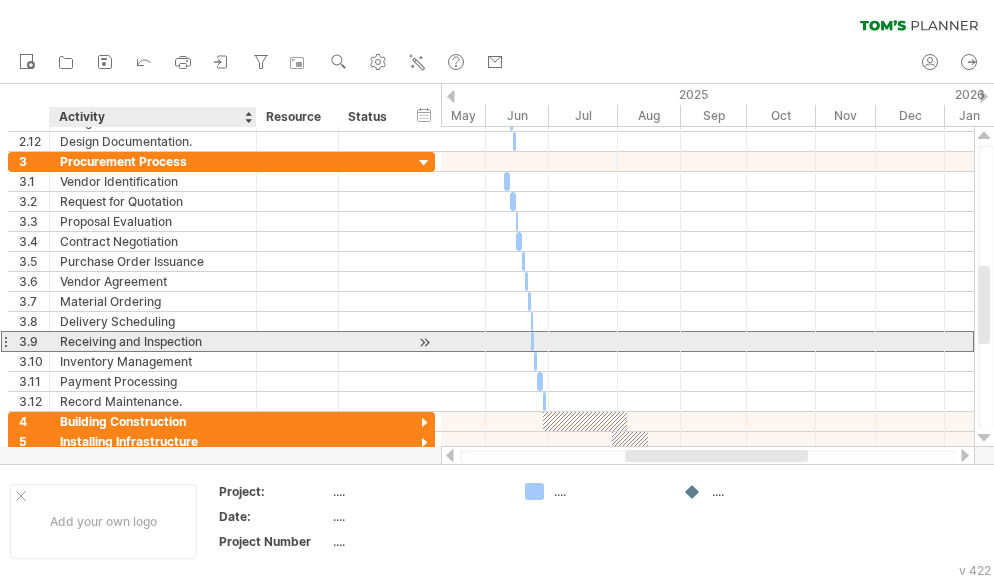 click on "Receiving and Inspection" at bounding box center (153, 341) 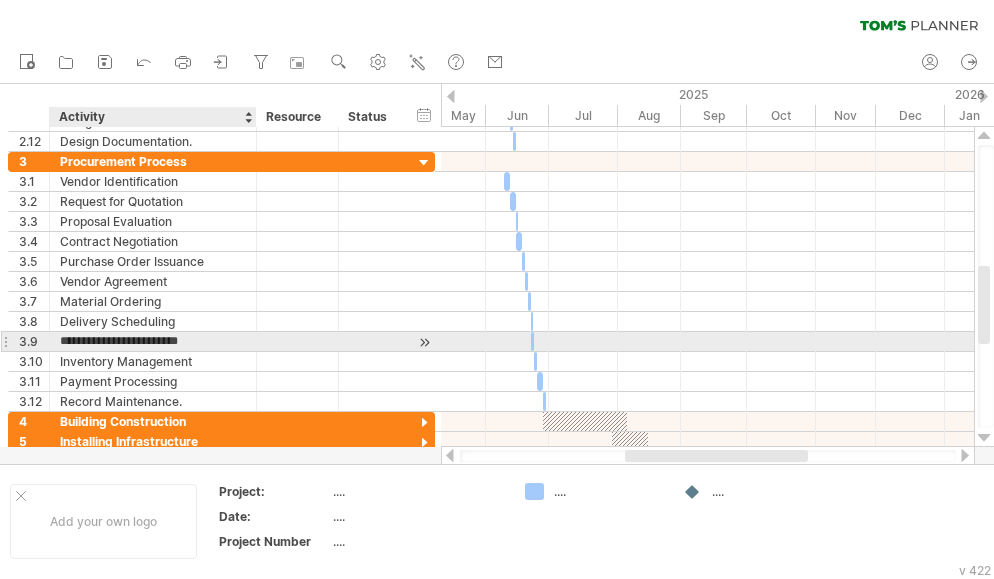 click on "**********" at bounding box center (153, 341) 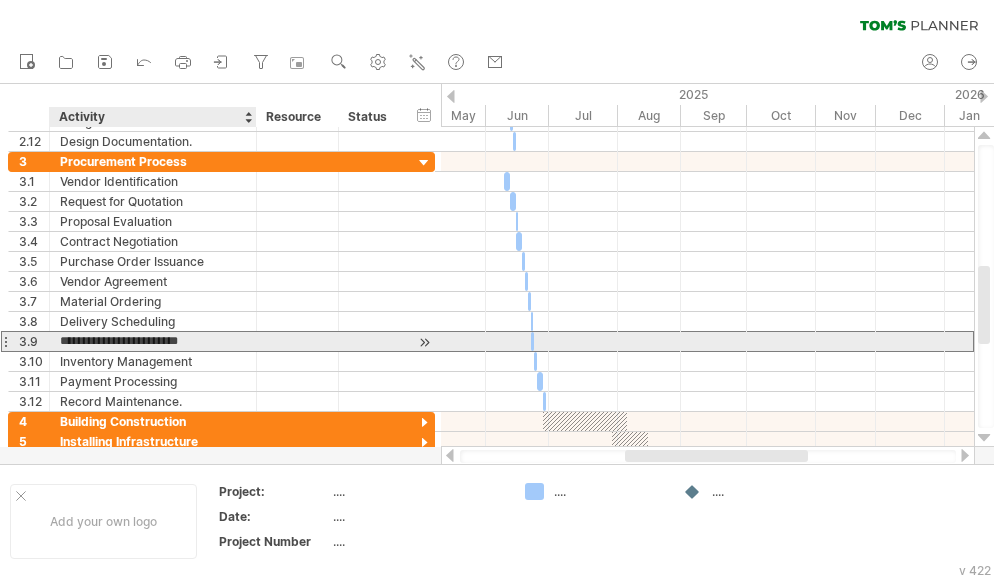 click on "**********" at bounding box center (153, 341) 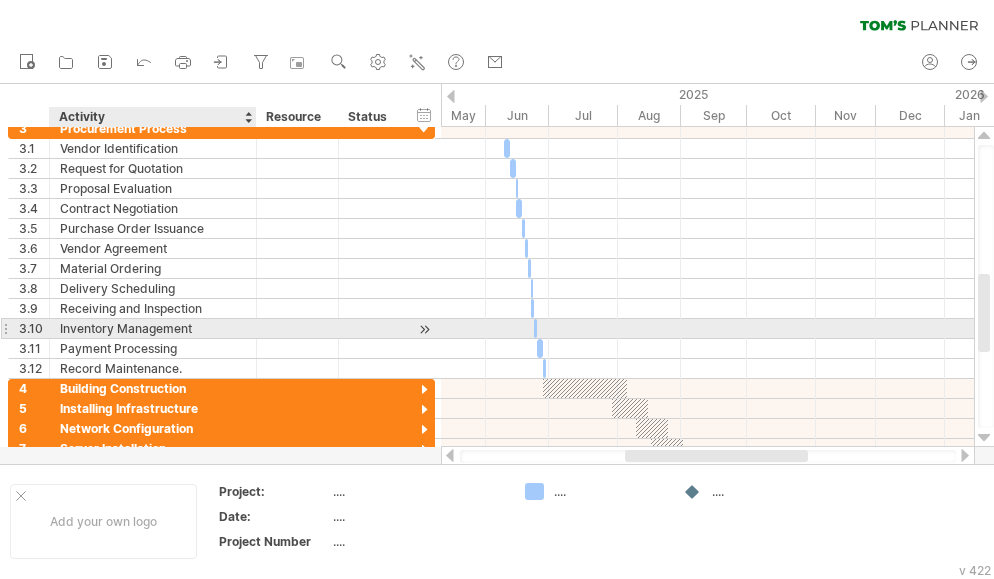 click on "Inventory Management" at bounding box center [153, 328] 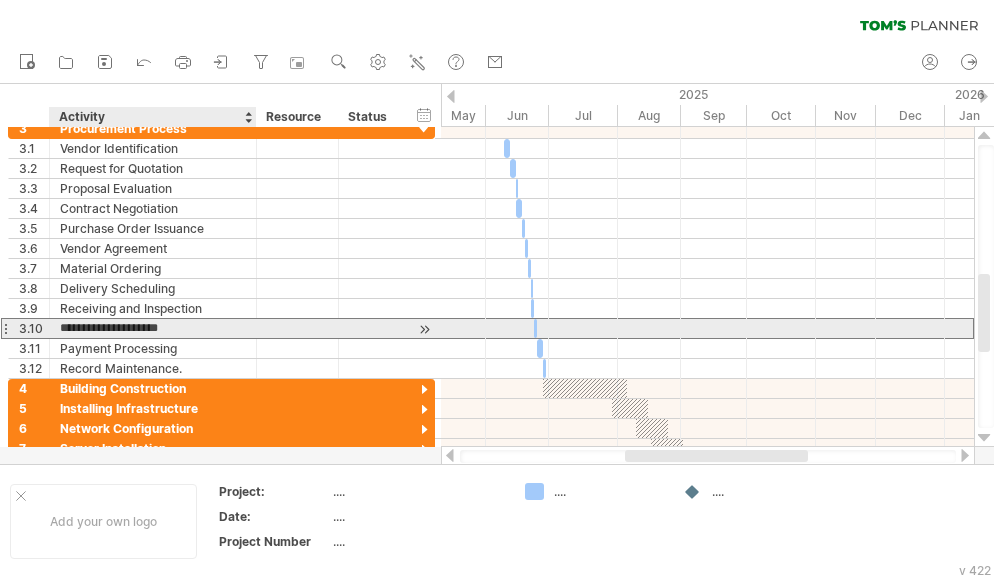 click on "**********" at bounding box center (153, 328) 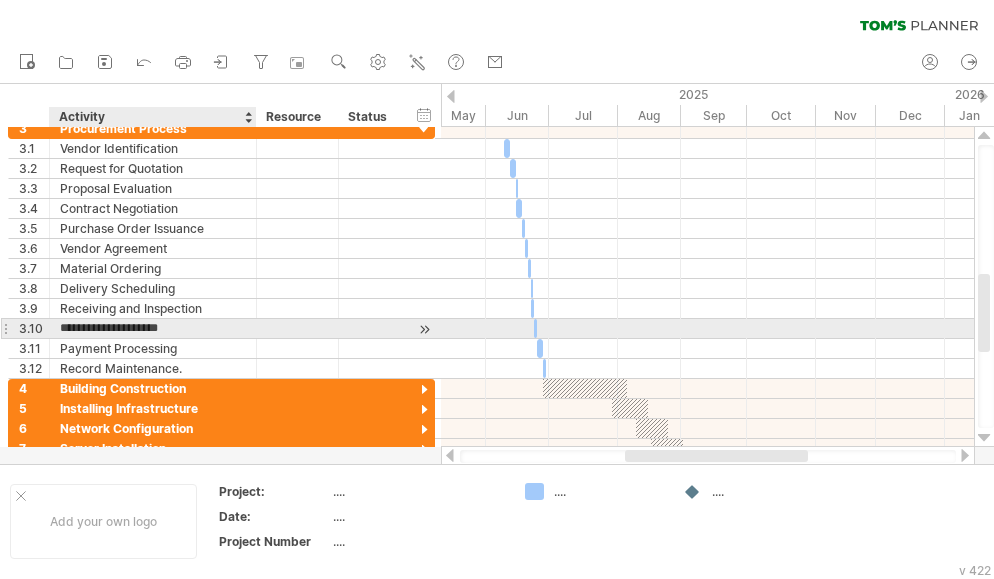 click on "**********" at bounding box center (153, 328) 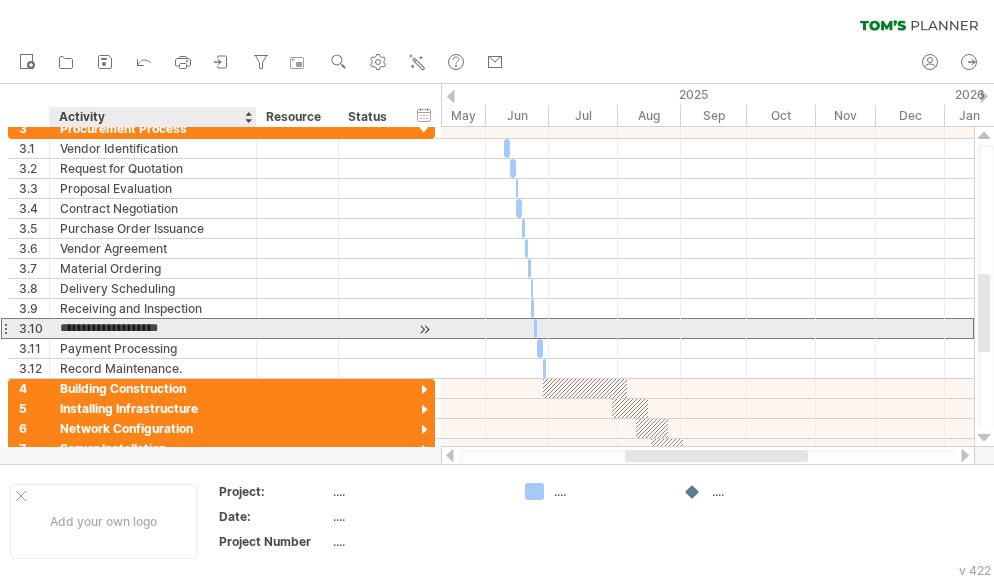 click on "**********" at bounding box center [153, 328] 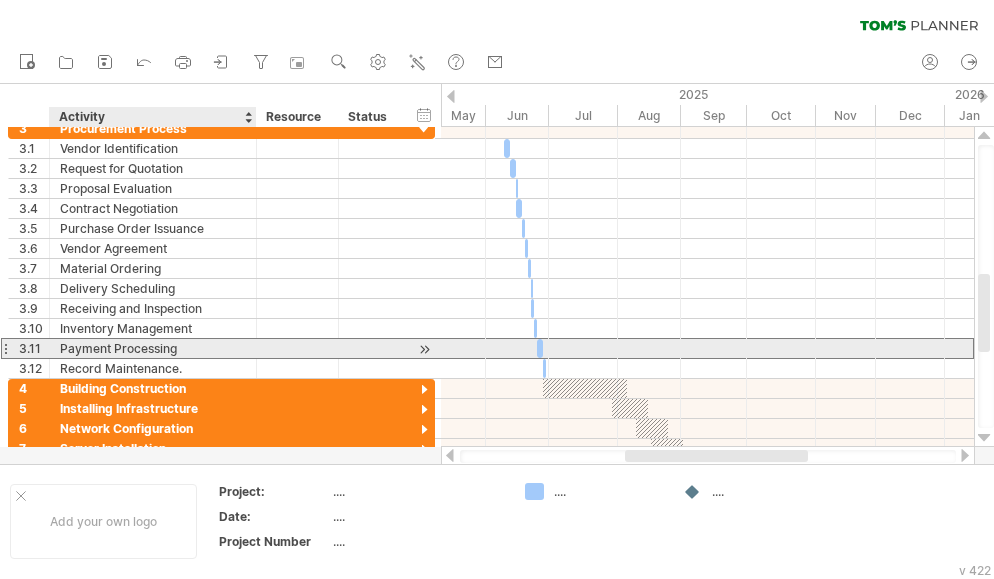 click on "Payment Processing" at bounding box center (153, 348) 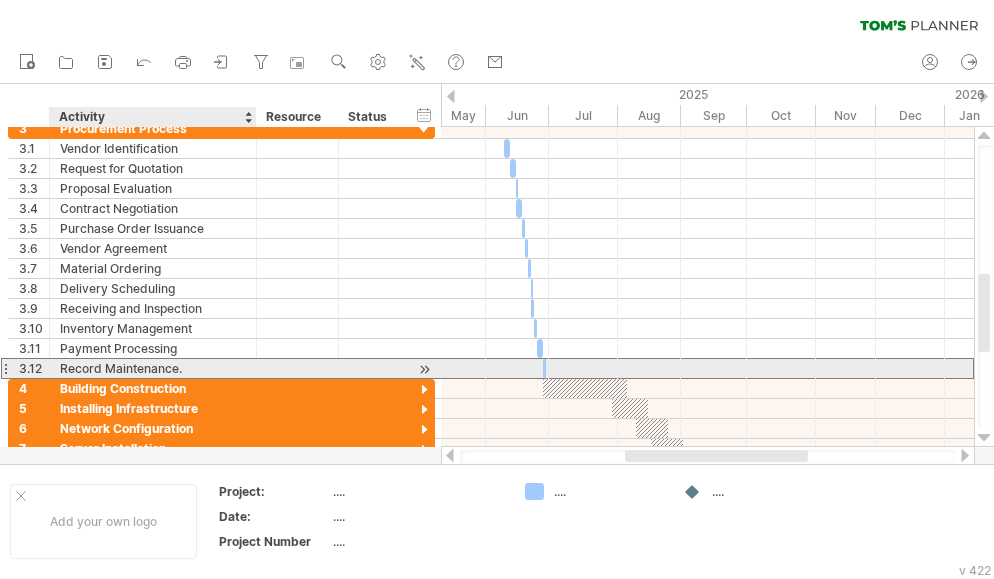 click on "Record Maintenance." at bounding box center (153, 368) 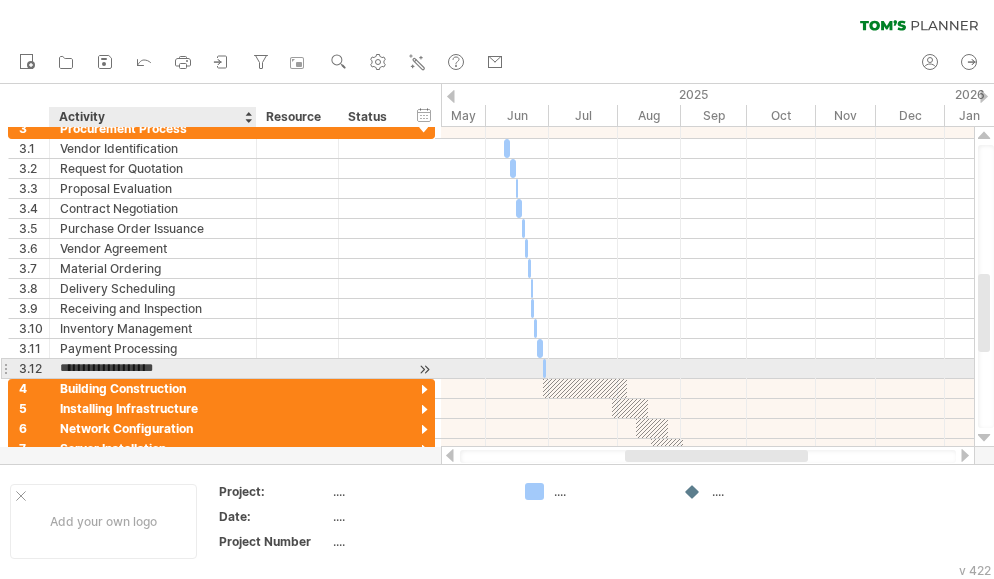 click on "**********" at bounding box center (153, 368) 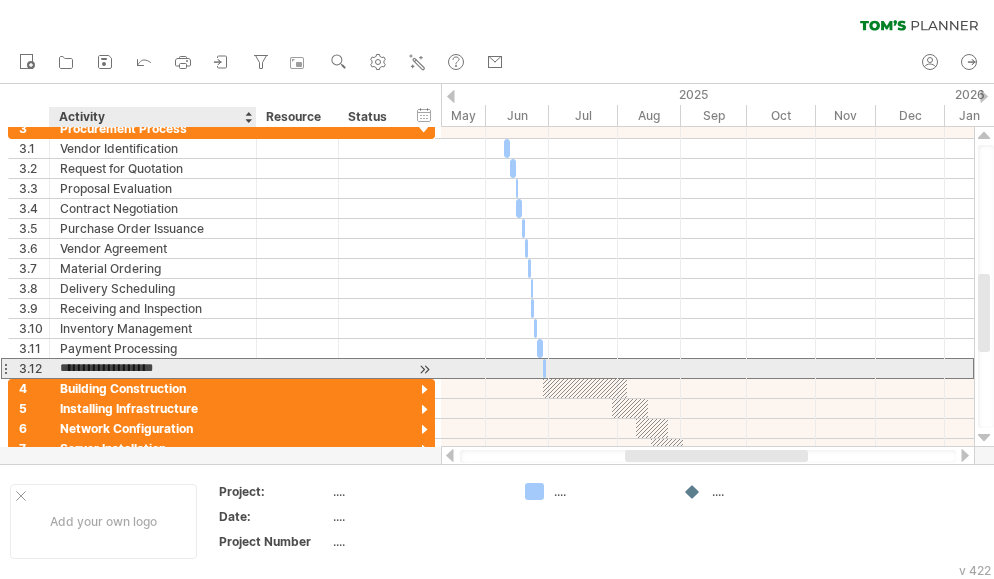 click on "**********" at bounding box center (153, 368) 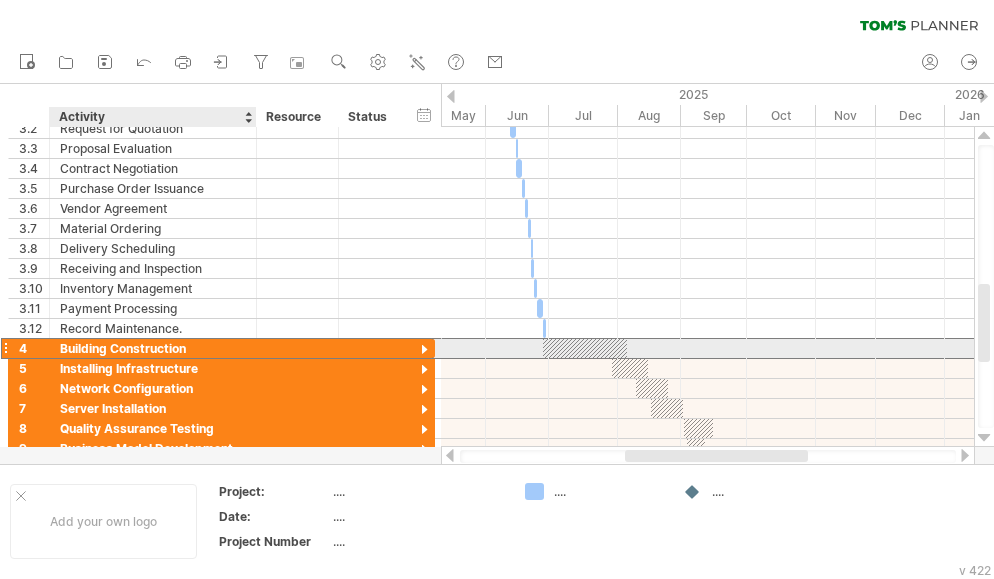 click on "Building Construction" at bounding box center (153, 348) 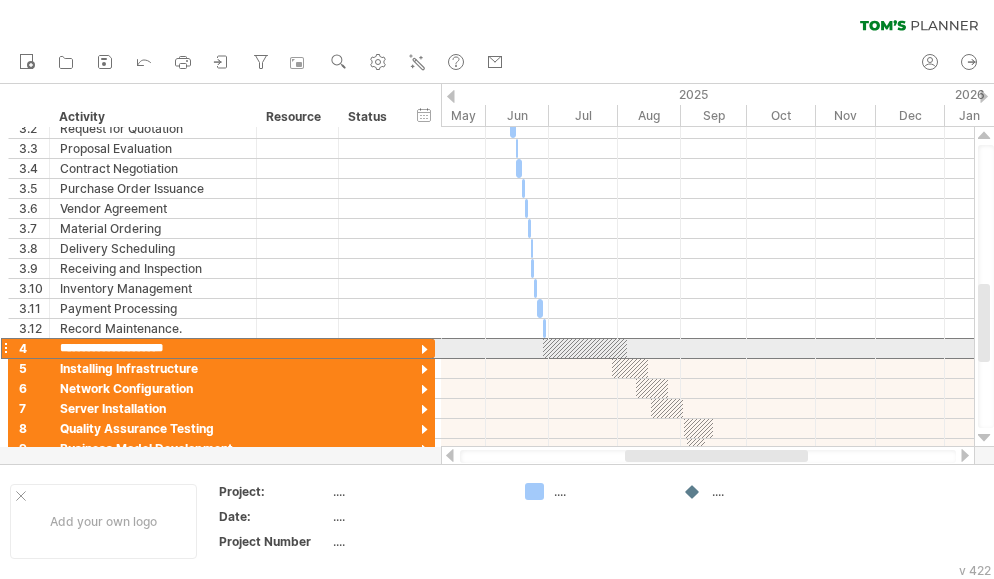 drag, startPoint x: 223, startPoint y: 345, endPoint x: -1, endPoint y: 351, distance: 224.08034 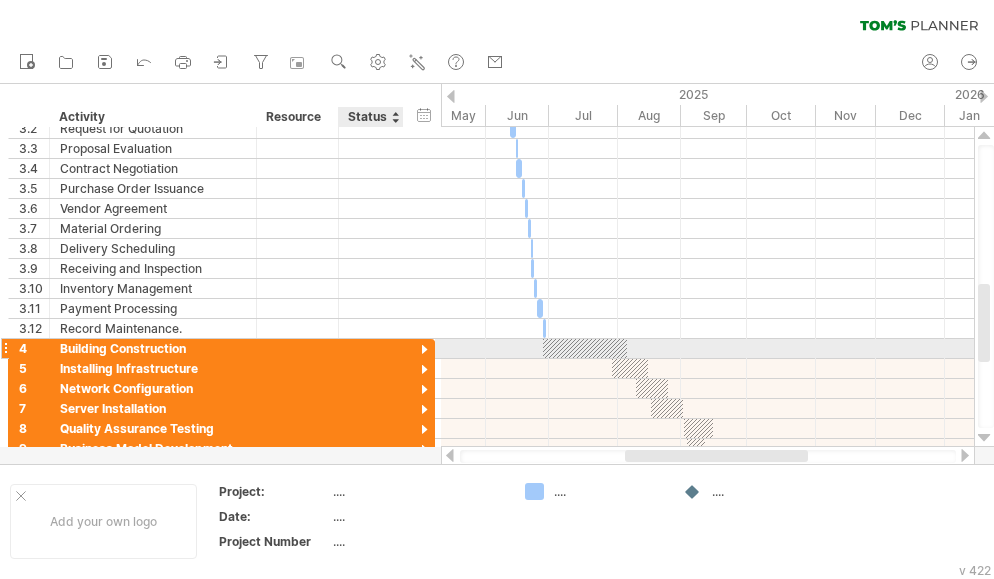 click at bounding box center (424, 350) 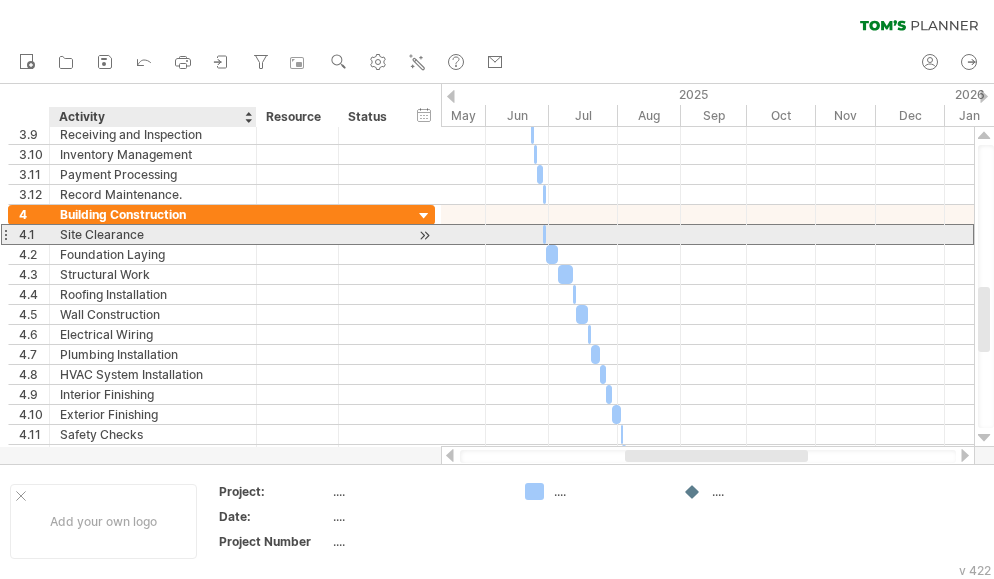 click on "Site Clearance" at bounding box center [153, 234] 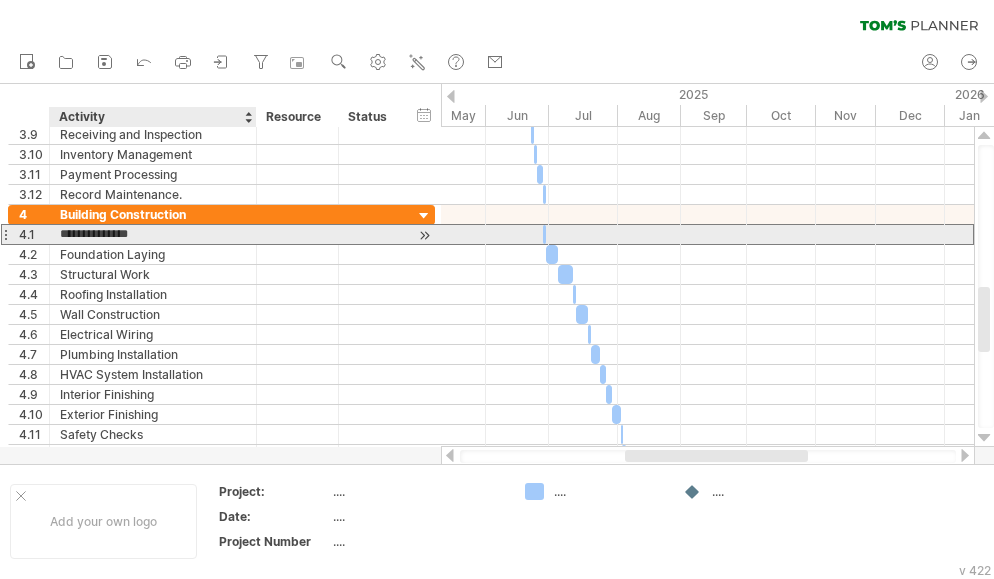 click on "**********" at bounding box center (153, 234) 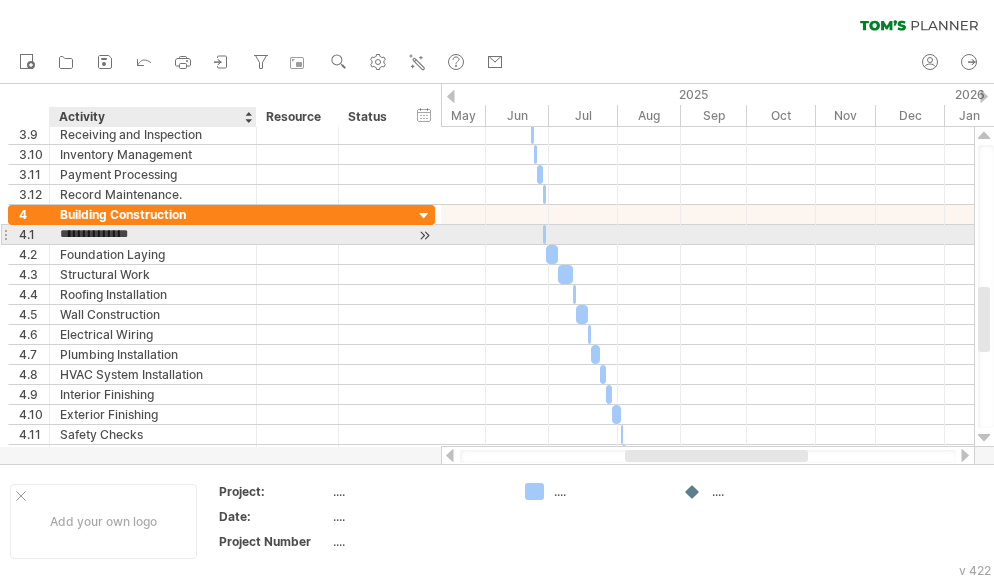 click on "**********" at bounding box center (153, 234) 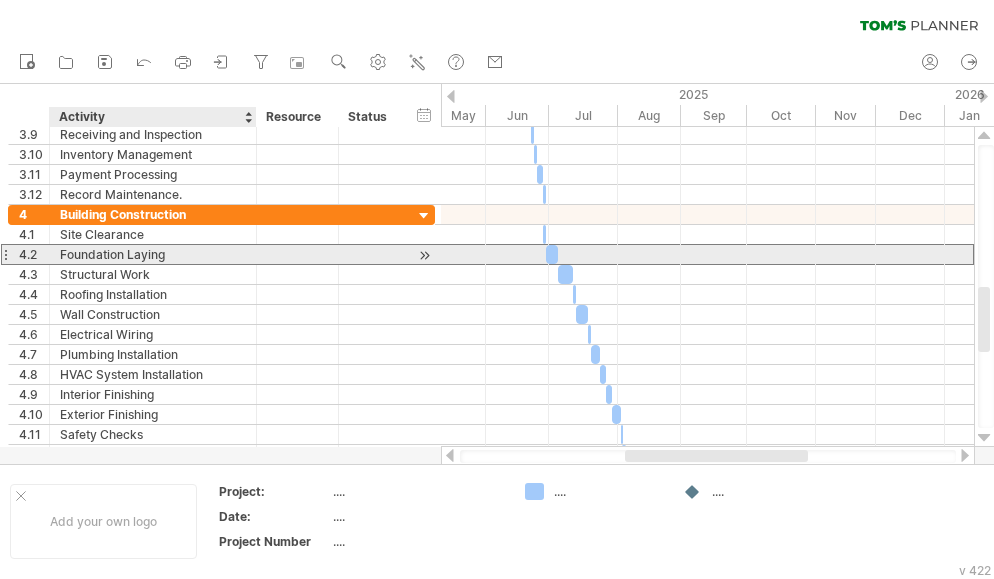 click on "Foundation Laying" at bounding box center [153, 254] 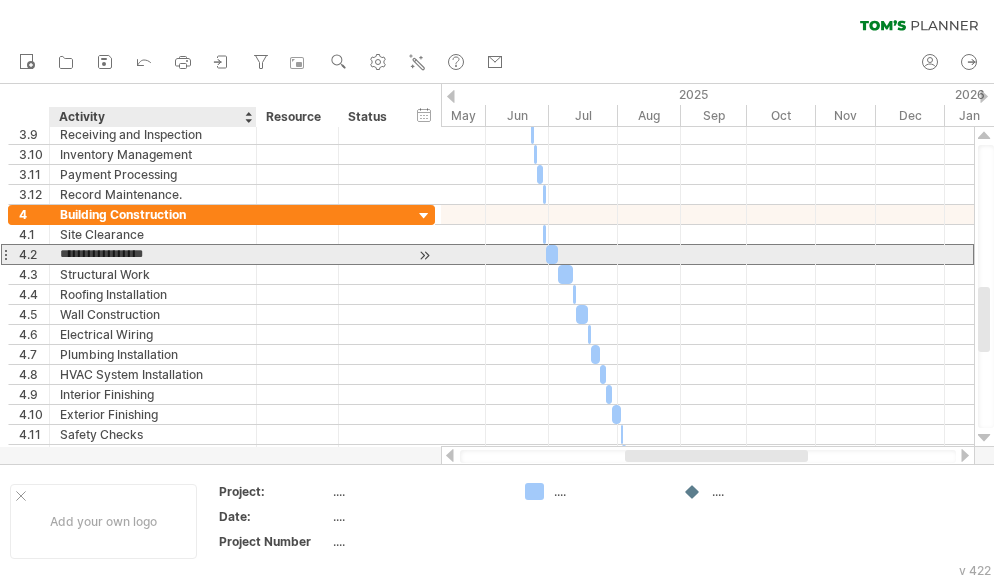 click on "**********" at bounding box center (153, 254) 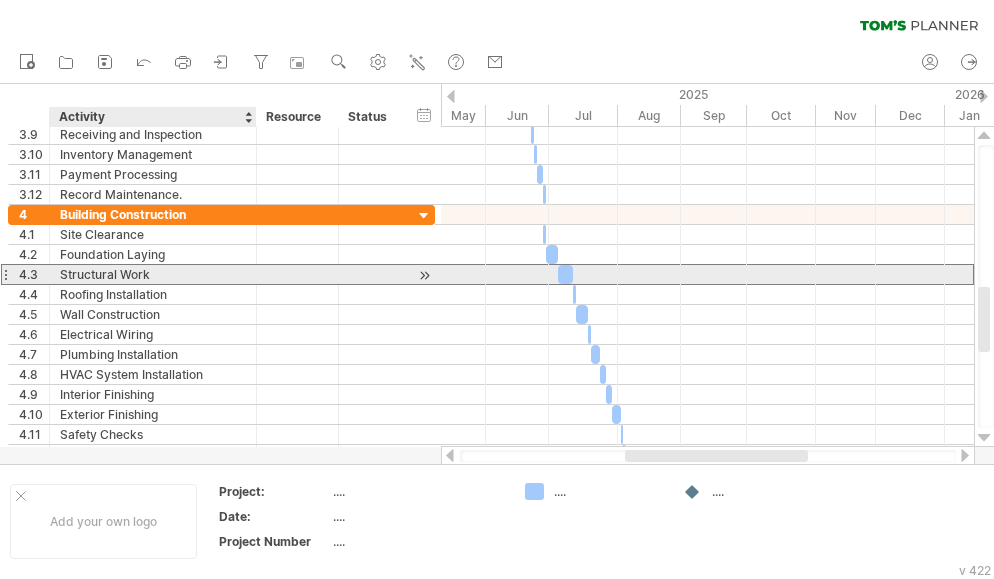 click on "Structural Work" at bounding box center [153, 274] 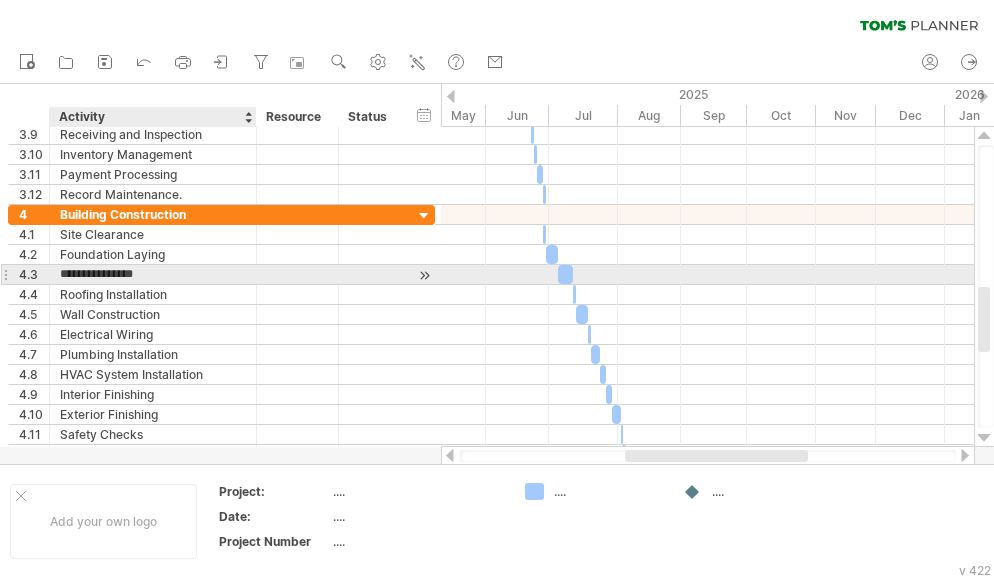 click on "**********" at bounding box center (153, 274) 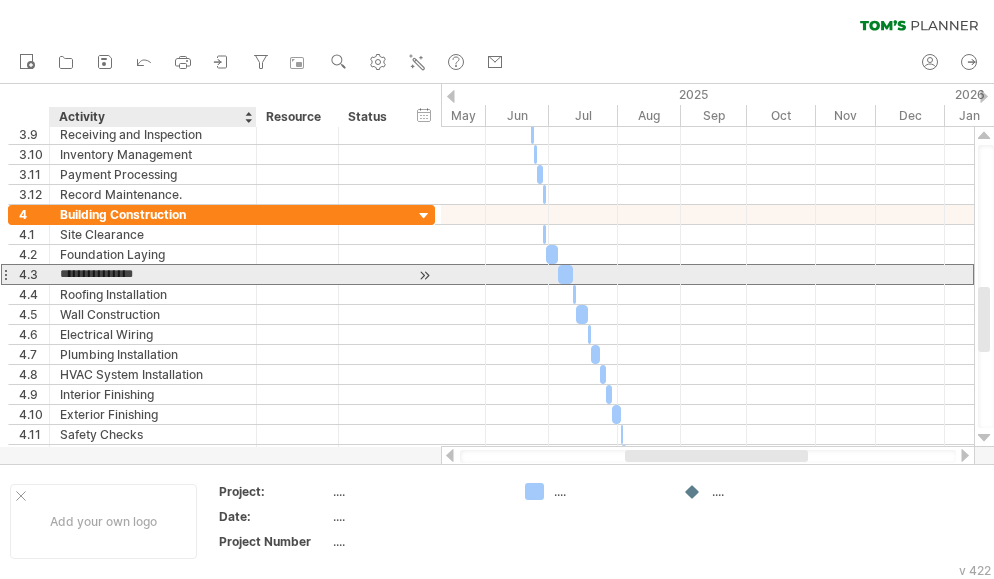 click on "**********" at bounding box center [153, 274] 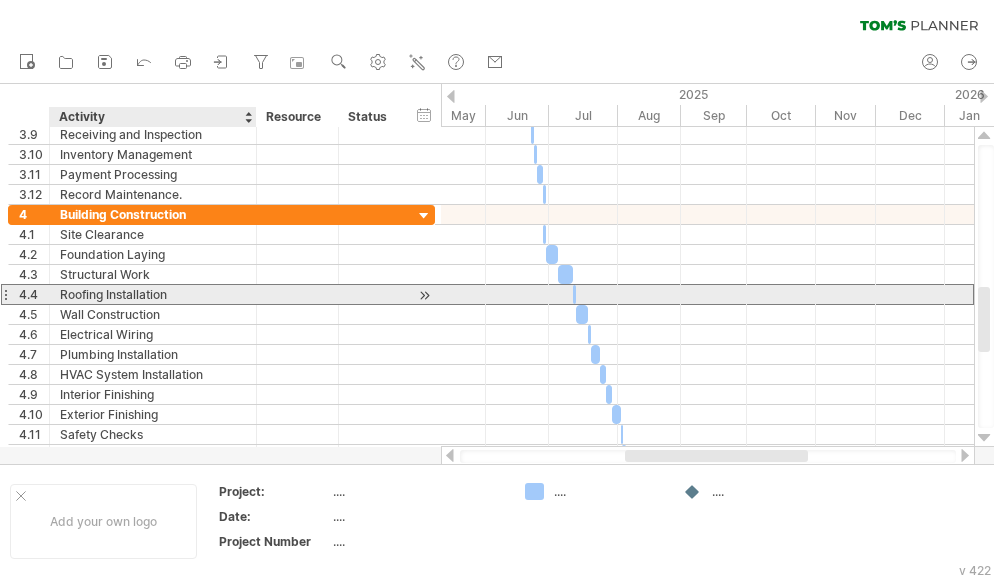 click on "Roofing Installation" at bounding box center [153, 294] 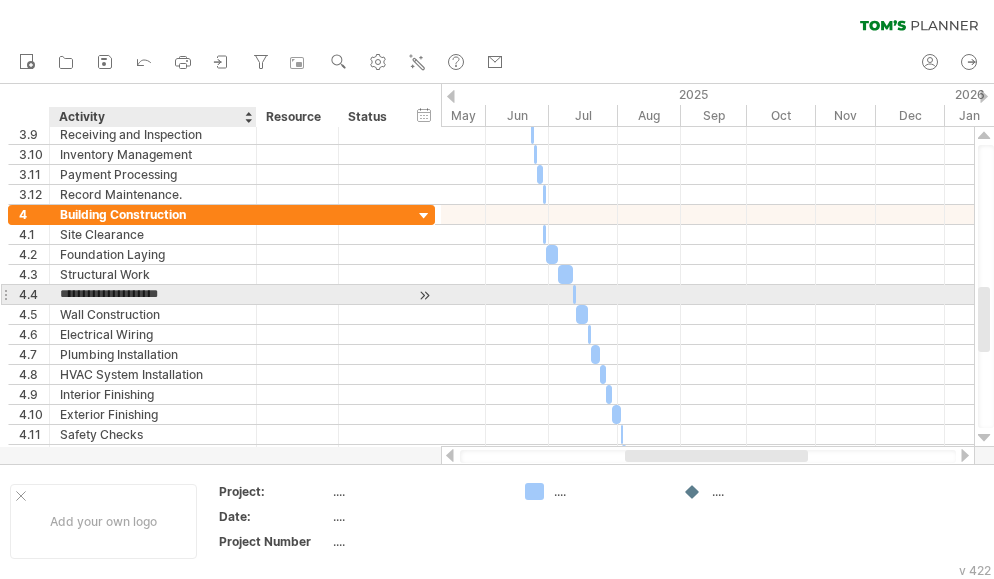 click on "**********" at bounding box center [153, 294] 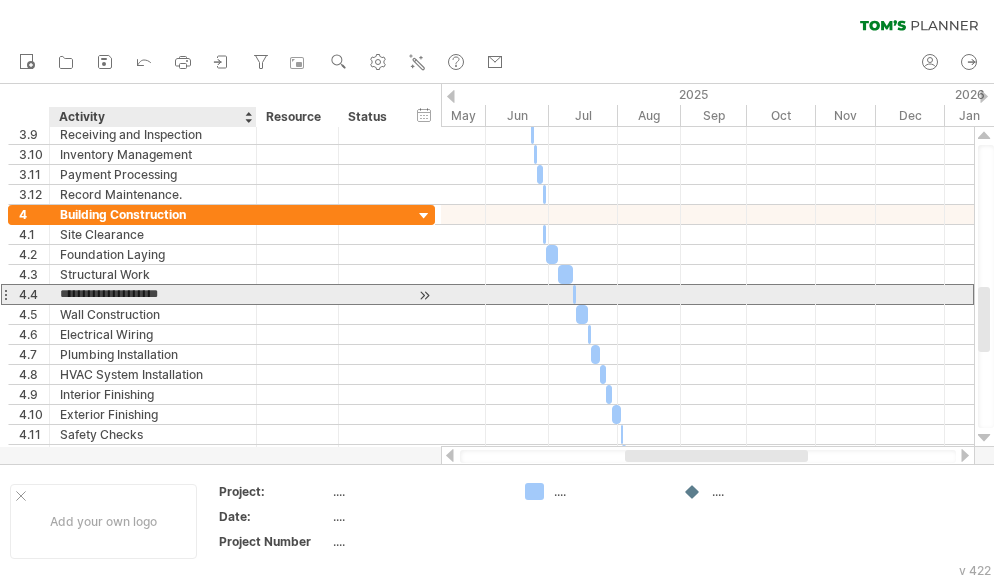 click on "**********" at bounding box center (153, 294) 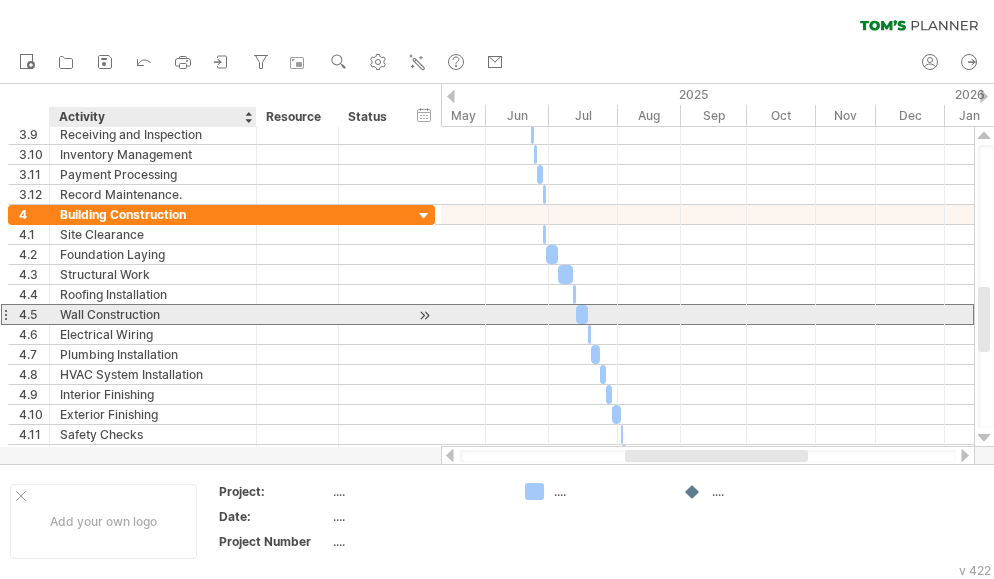 click on "Wall Construction" at bounding box center [153, 314] 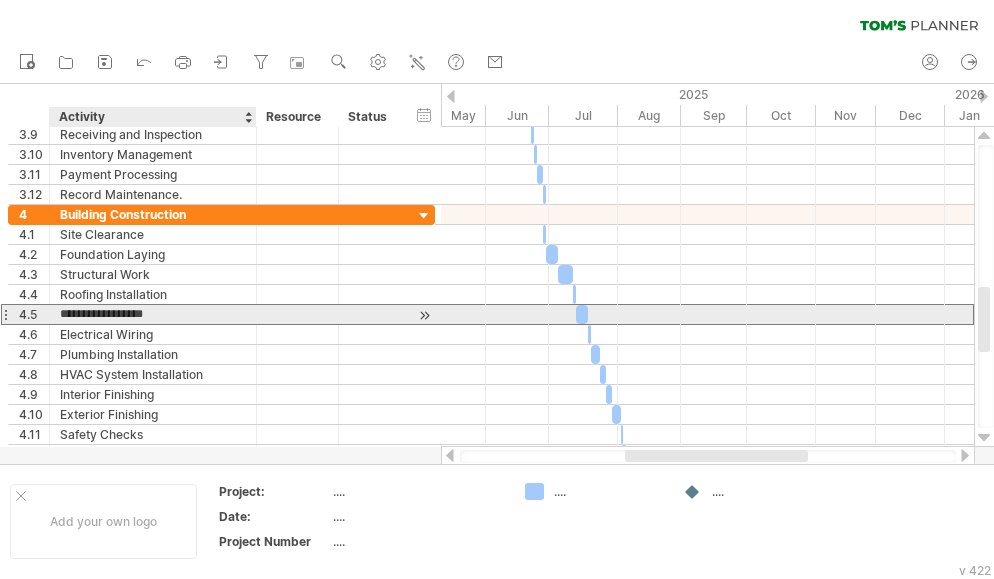 click on "**********" at bounding box center (153, 314) 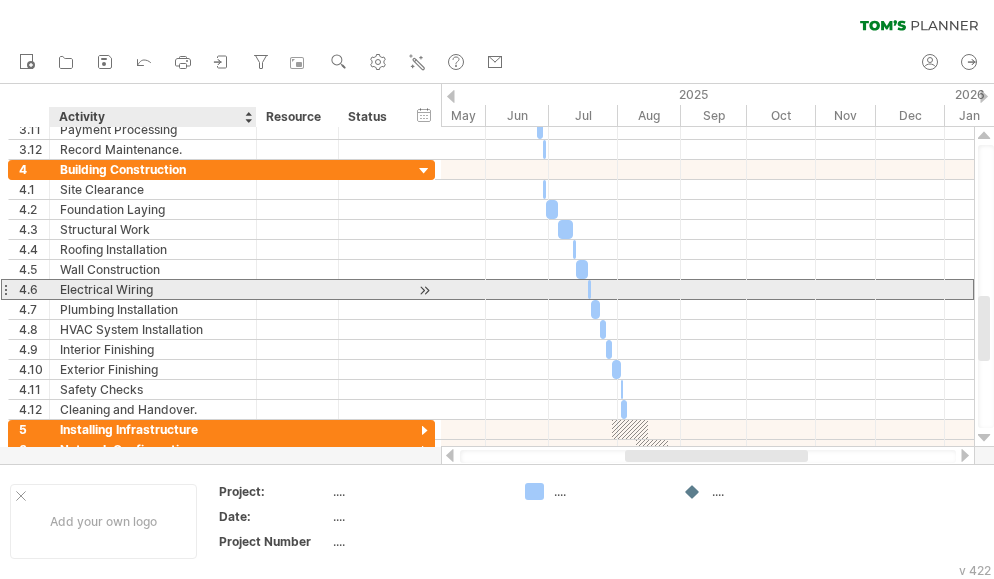 click on "Electrical Wiring" at bounding box center (153, 289) 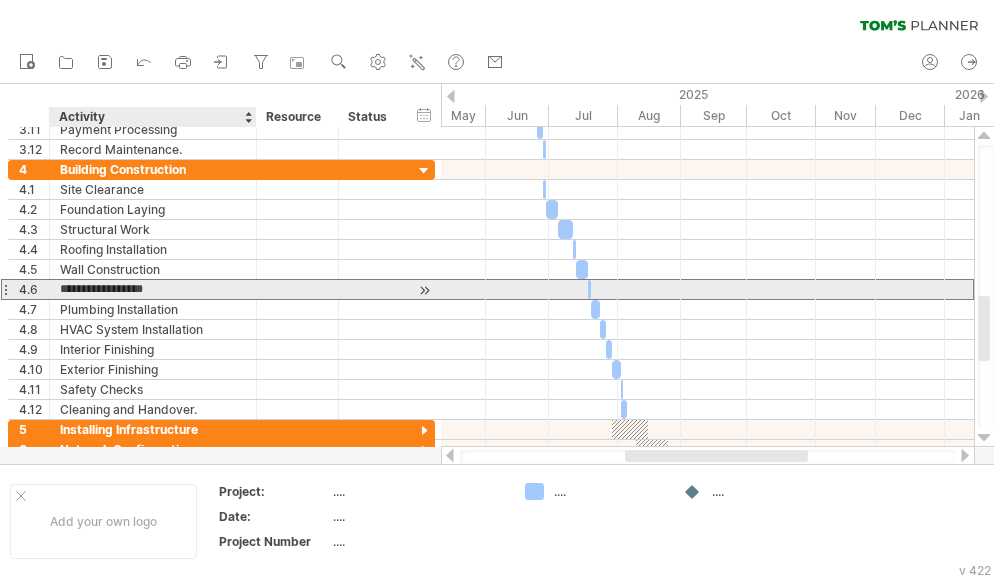 click on "**********" at bounding box center [153, 289] 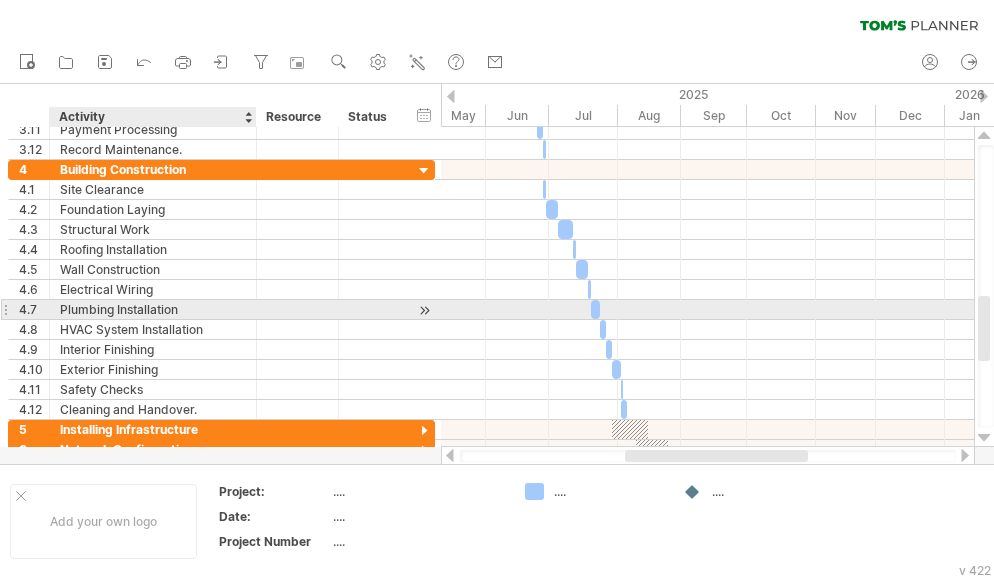 click on "Plumbing Installation" at bounding box center [153, 309] 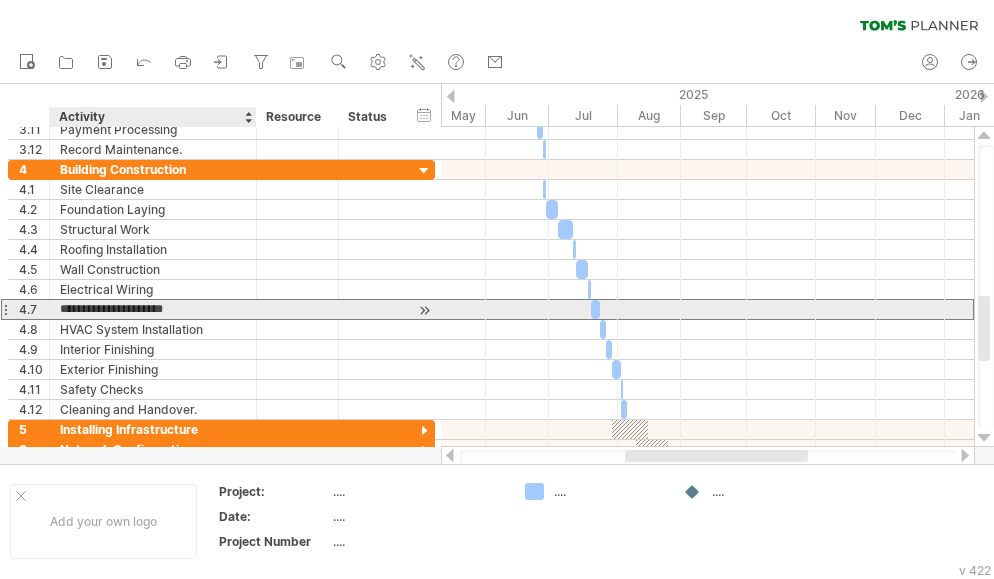 click on "**********" at bounding box center (153, 309) 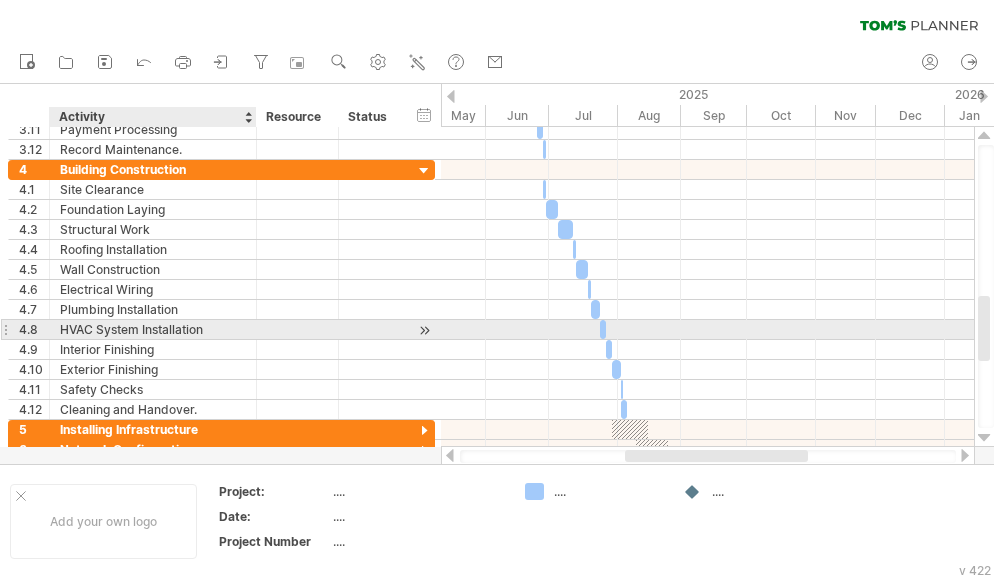 click on "HVAC System Installation" at bounding box center (153, 329) 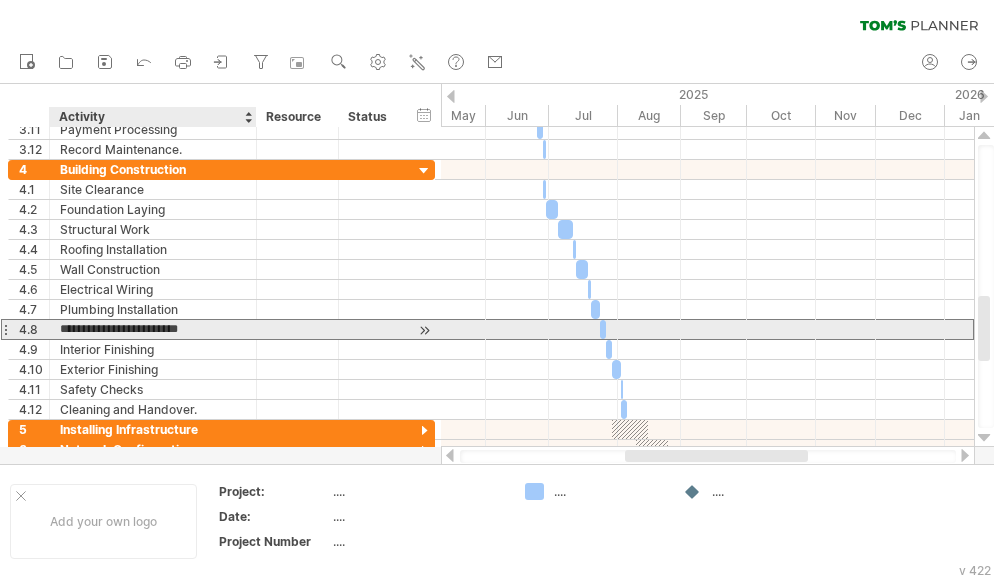 click on "**********" at bounding box center (153, 329) 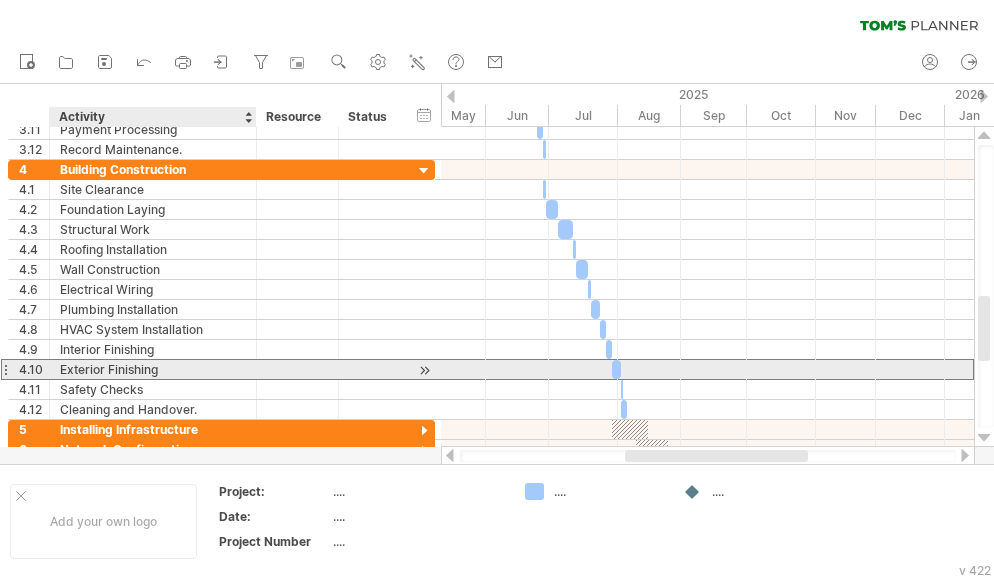 click on "Exterior Finishing" at bounding box center [153, 369] 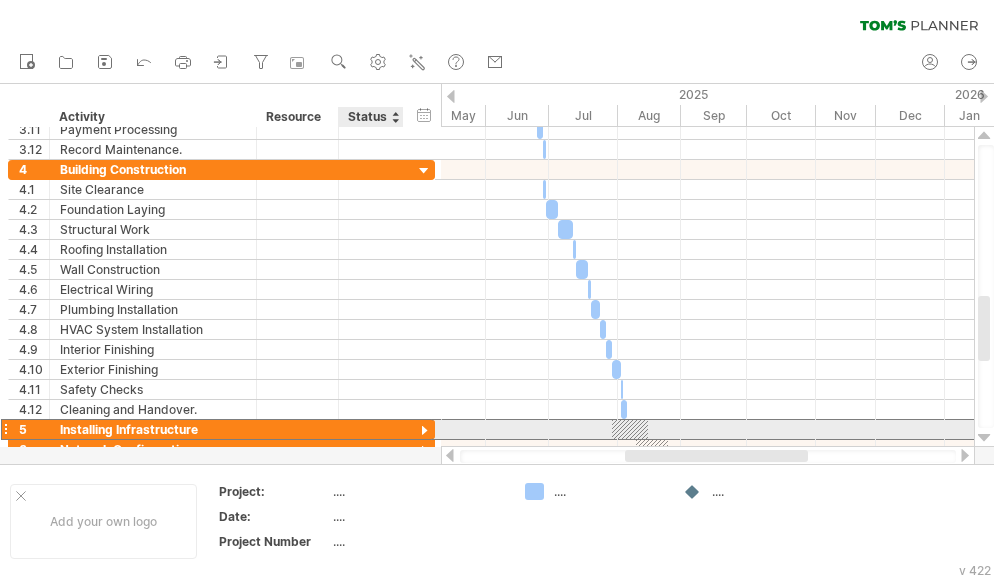 click at bounding box center (371, 429) 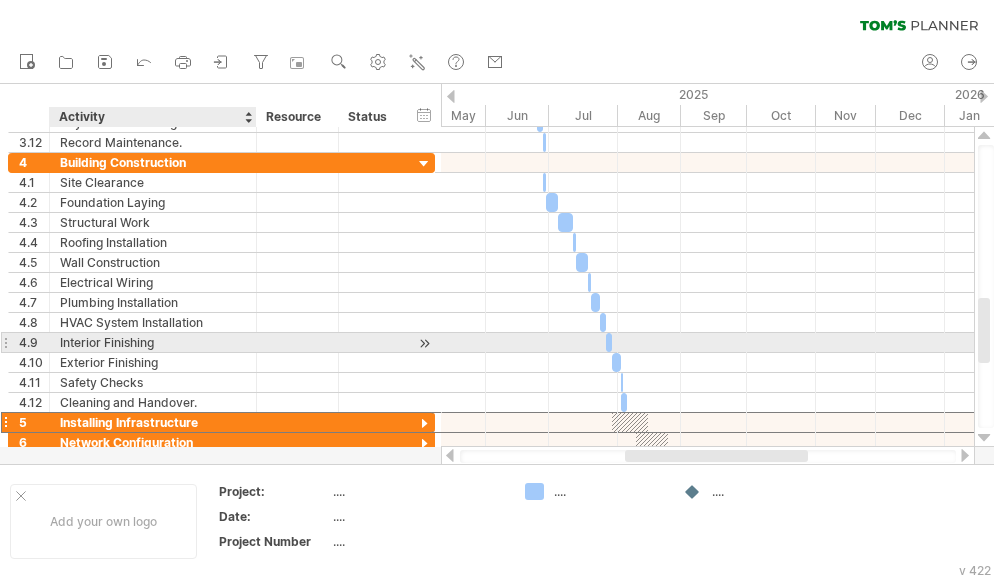 click on "Interior Finishing" at bounding box center (153, 342) 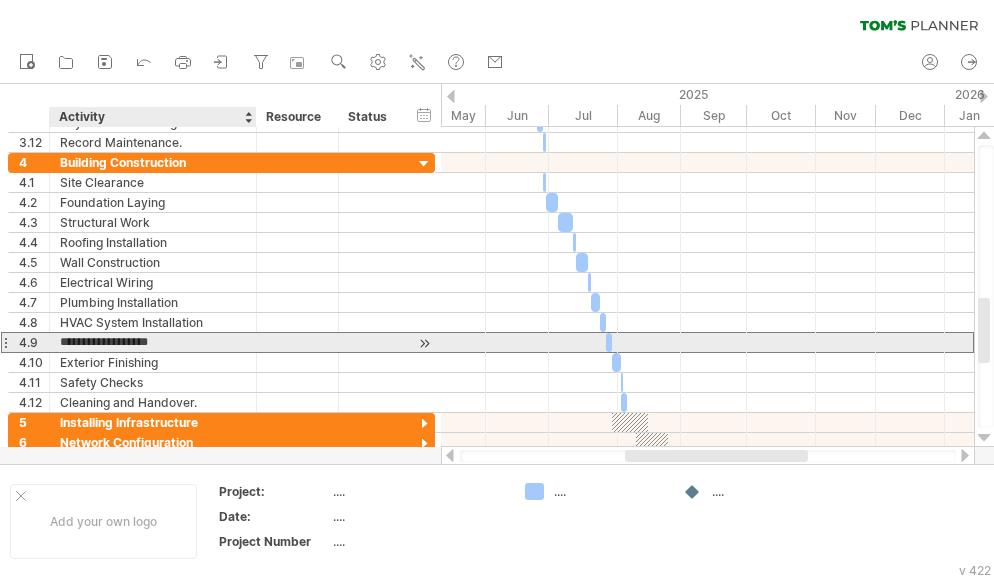 click on "**********" at bounding box center (153, 342) 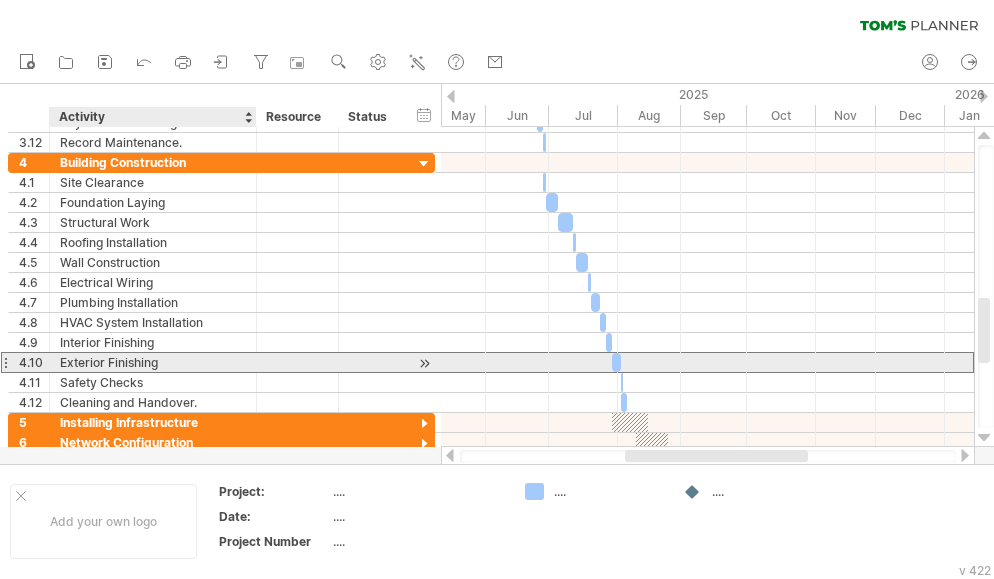 click on "Exterior Finishing" at bounding box center [153, 362] 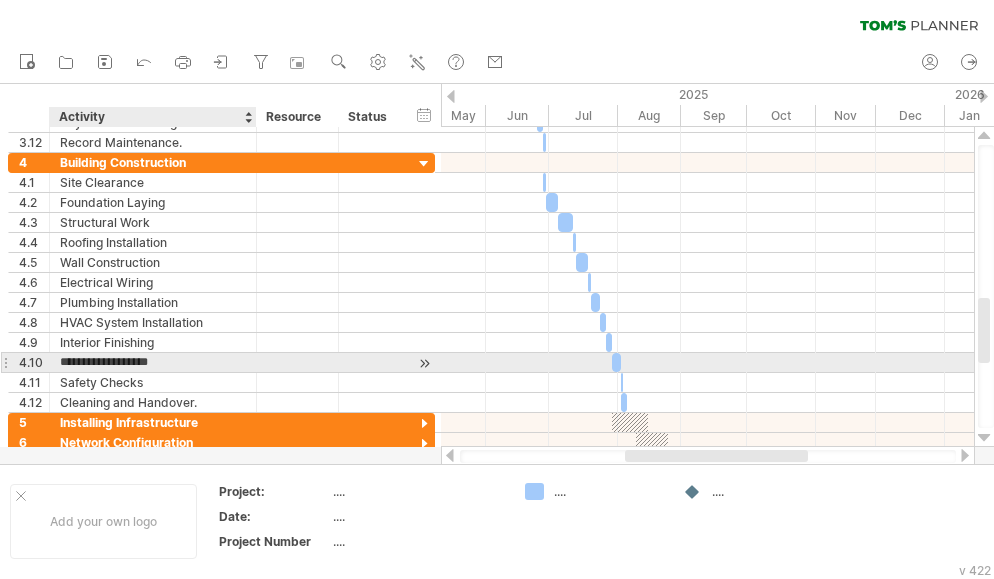 click on "**********" at bounding box center (153, 362) 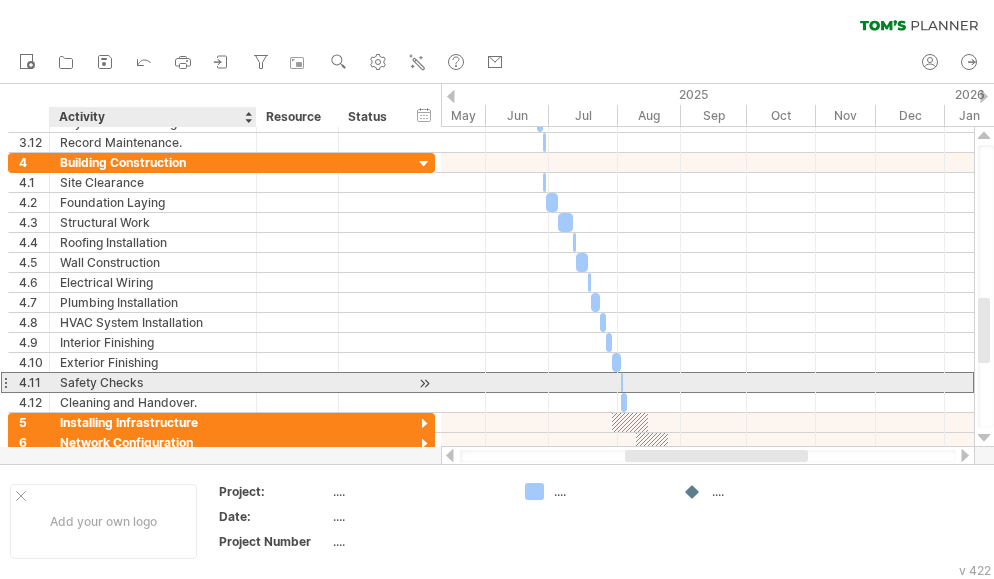 click on "Safety Checks" at bounding box center [153, 382] 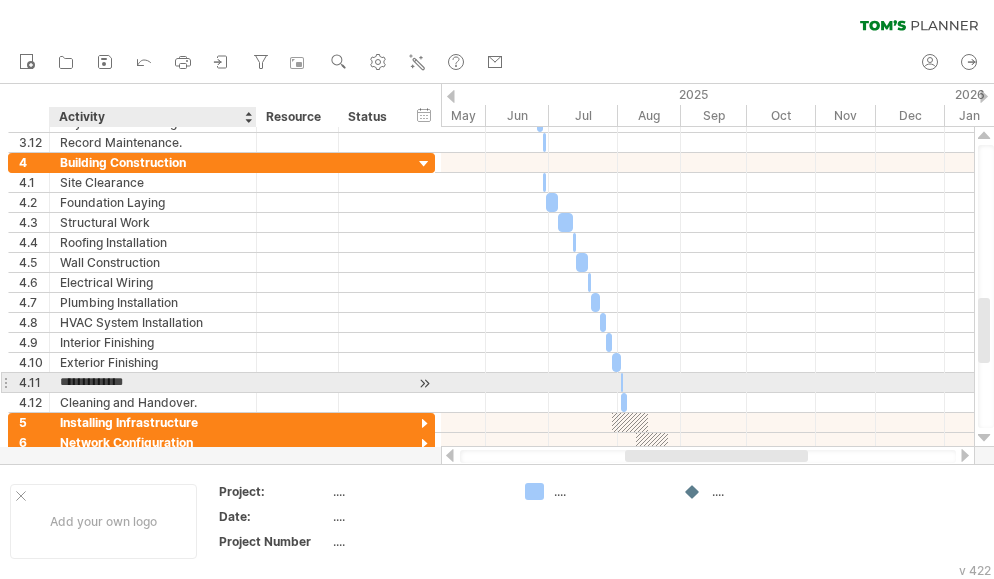 click on "**********" at bounding box center [153, 382] 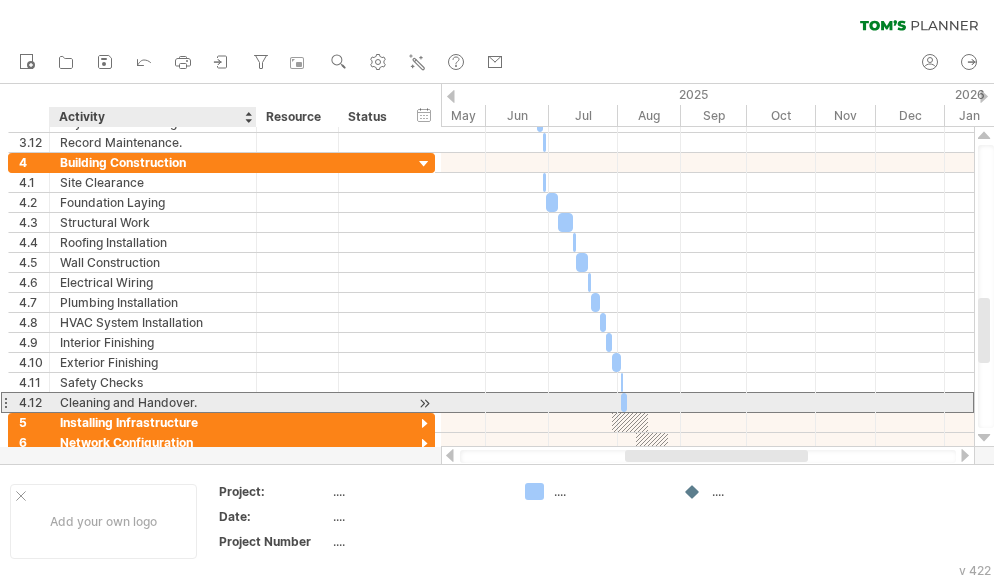 click on "Cleaning and Handover." at bounding box center (153, 402) 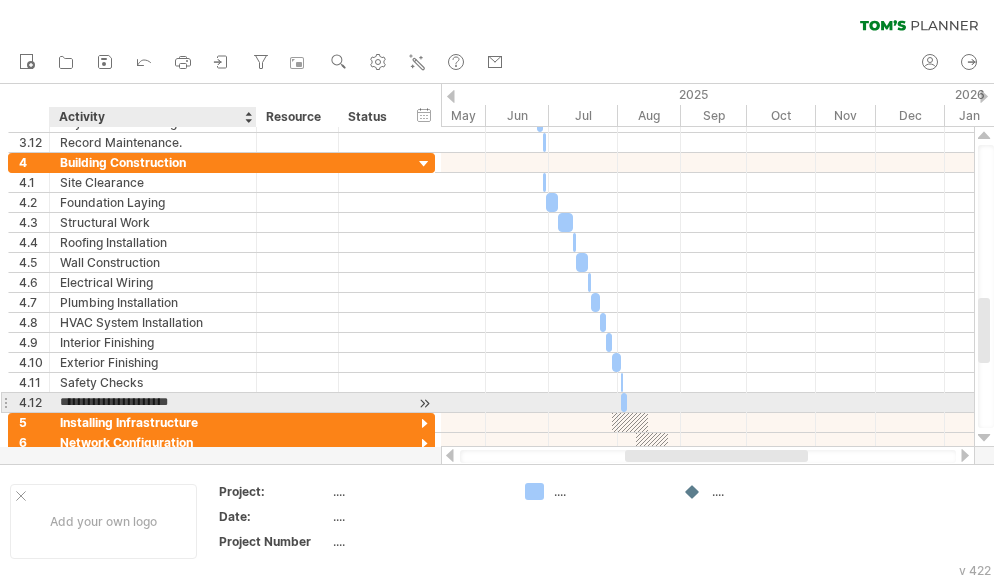 click on "**********" at bounding box center [153, 402] 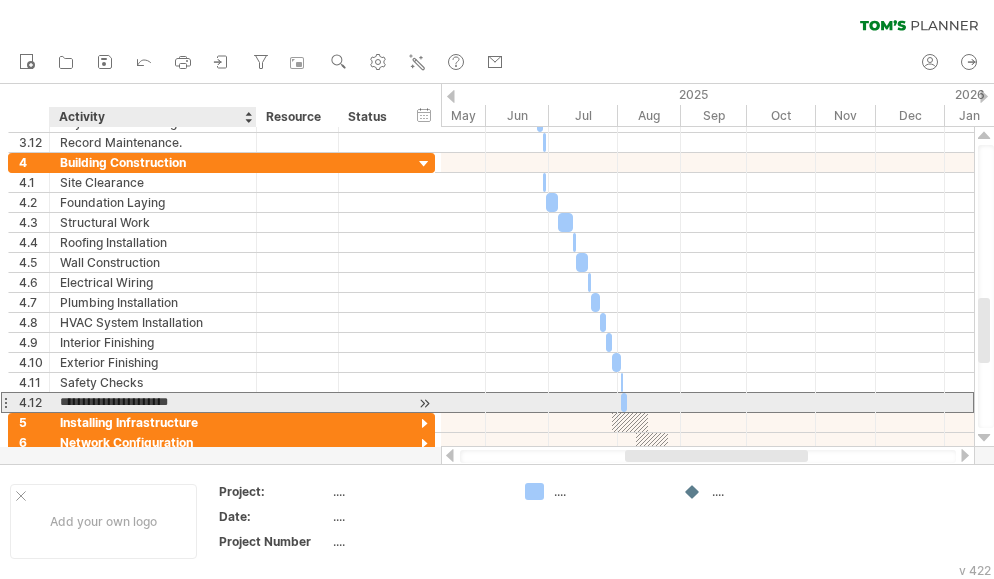 click on "**********" at bounding box center (153, 402) 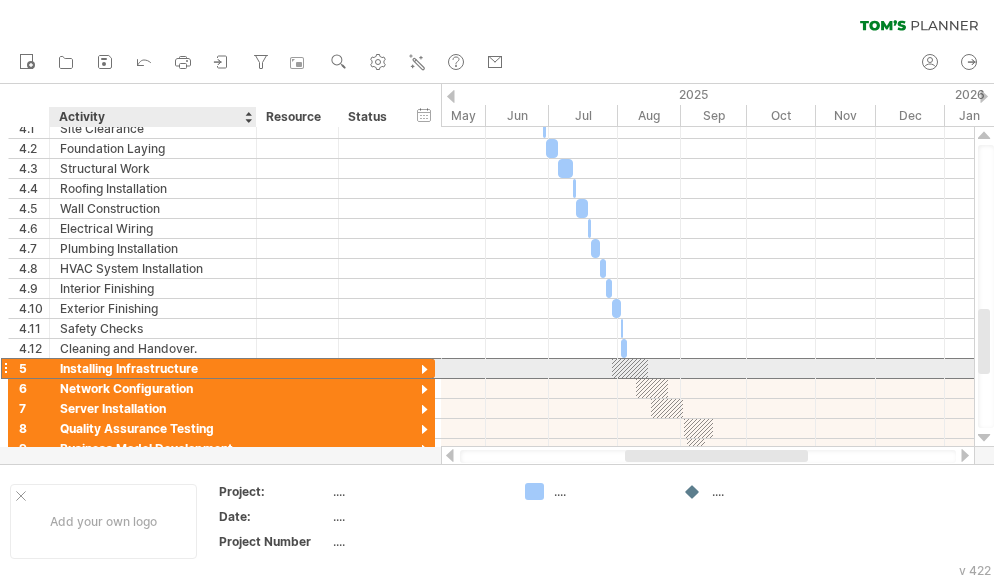 drag, startPoint x: 203, startPoint y: 369, endPoint x: 136, endPoint y: 366, distance: 67.06713 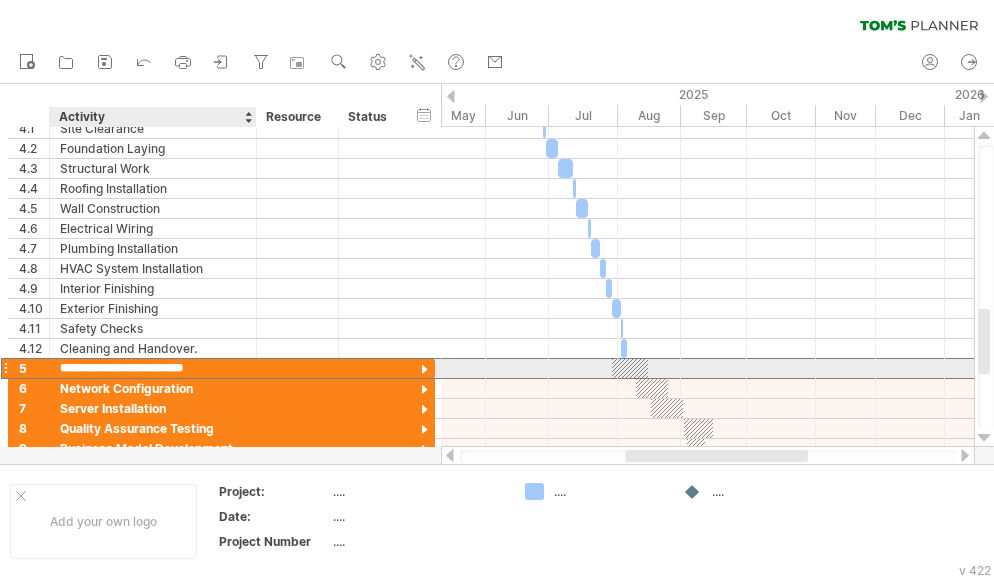 click on "**********" at bounding box center [153, 368] 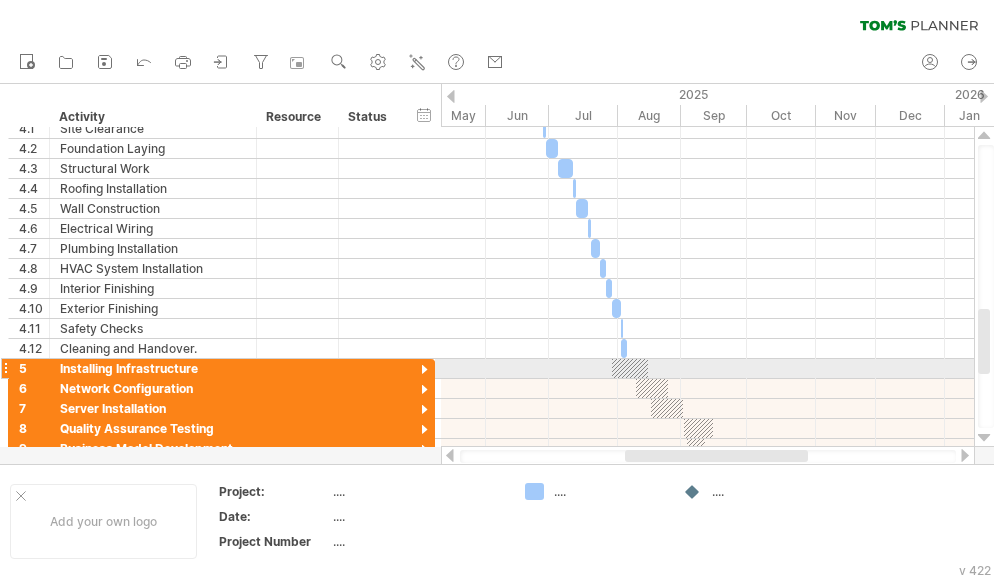 click at bounding box center (424, 370) 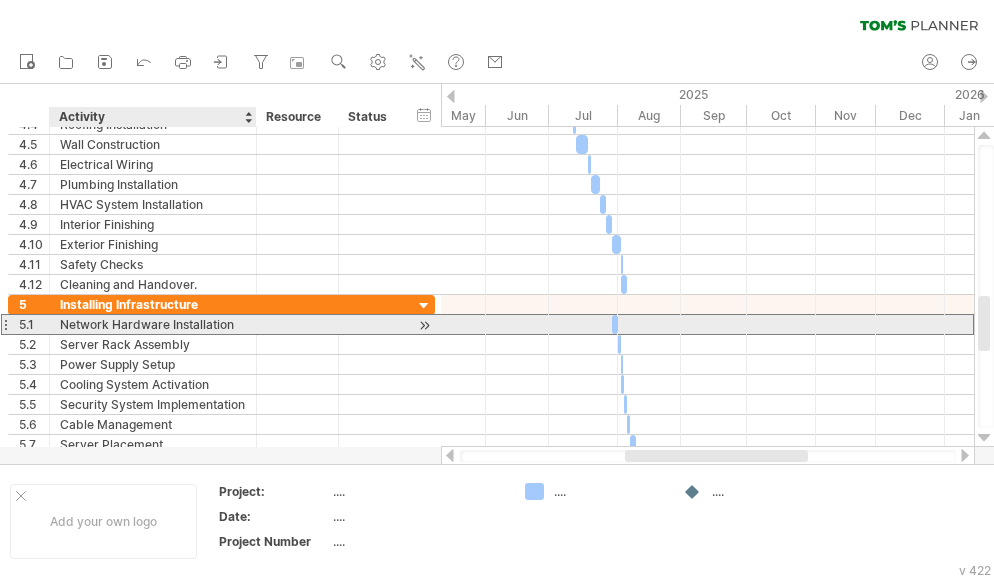 click on "Network Hardware Installation" at bounding box center [153, 324] 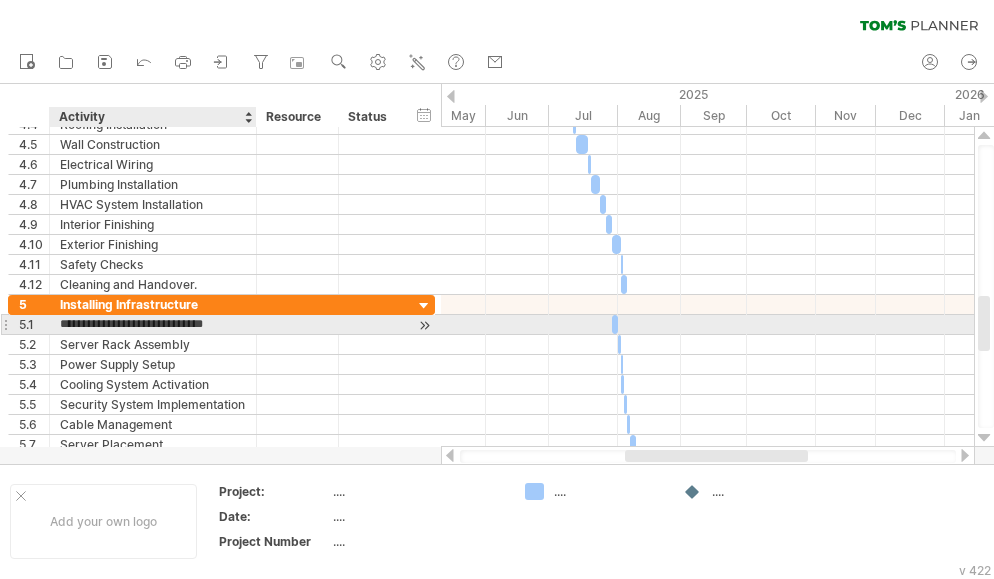 click on "**********" at bounding box center [153, 324] 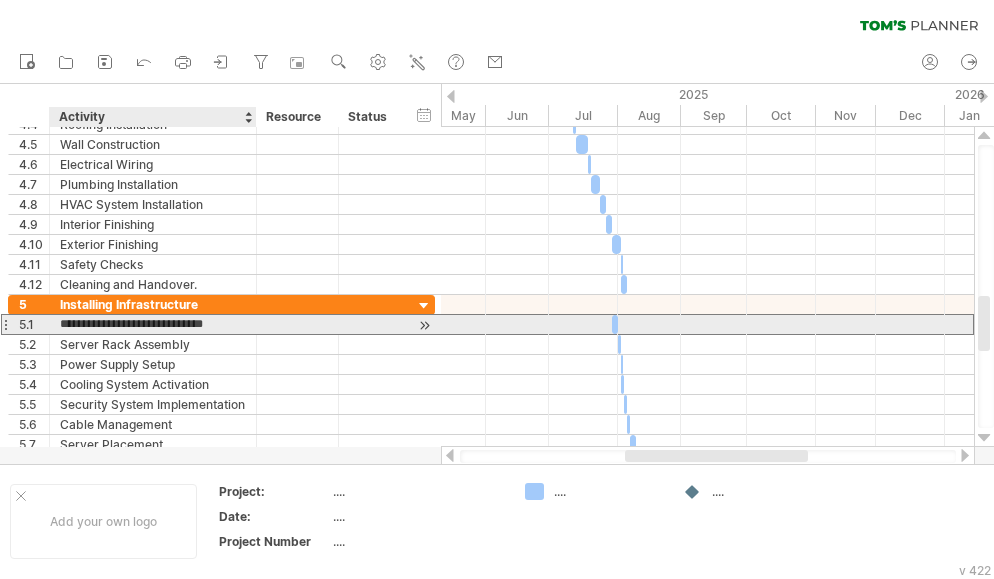 click on "**********" at bounding box center [153, 324] 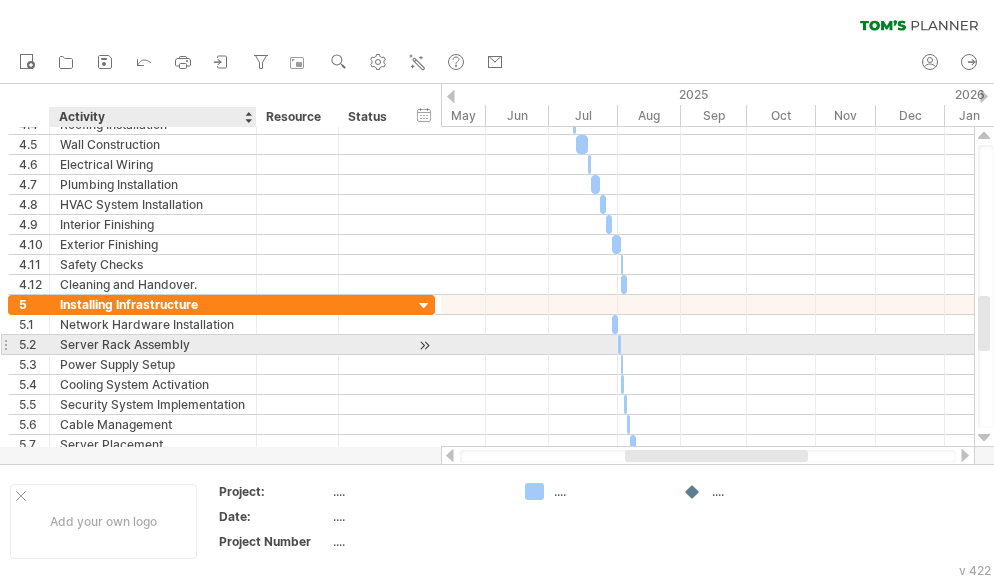 click on "Server Rack Assembly" at bounding box center (153, 344) 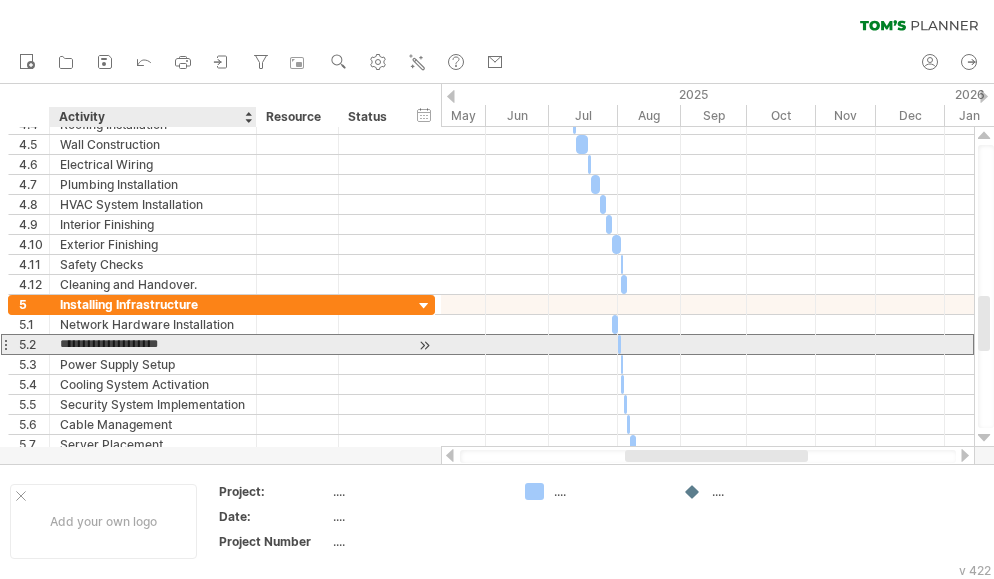 click on "**********" at bounding box center (153, 344) 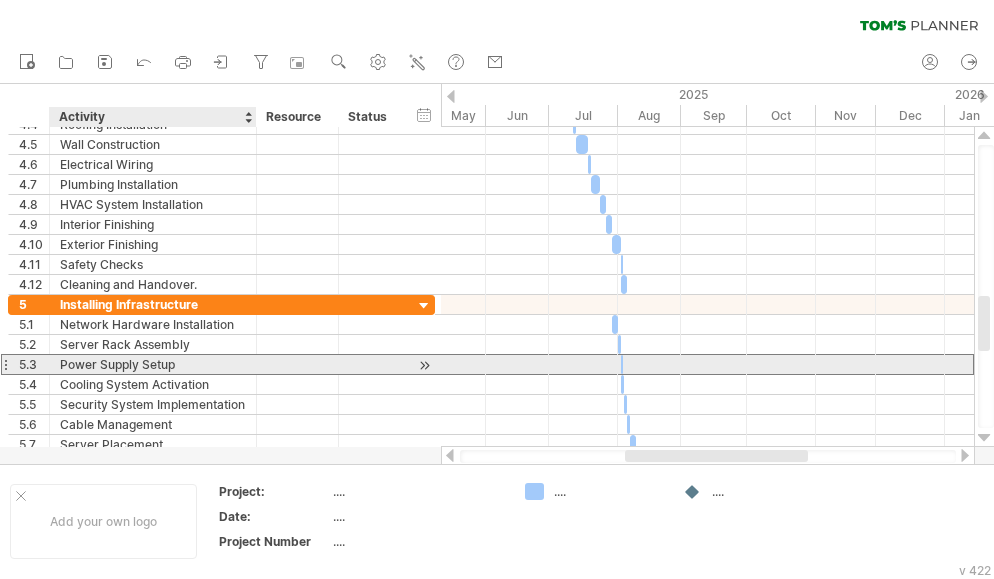 click on "Power Supply Setup" at bounding box center (153, 364) 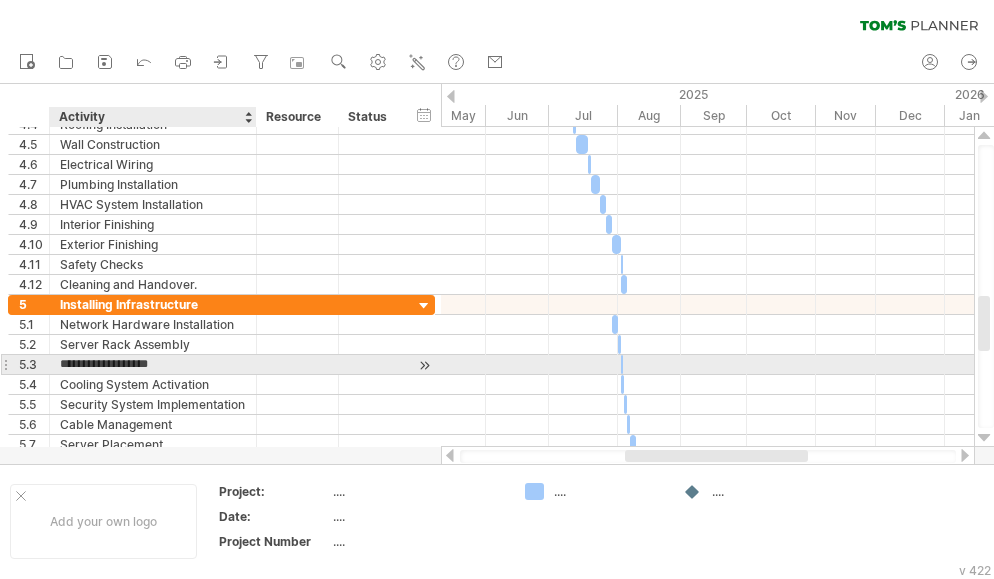 click on "**********" at bounding box center (153, 364) 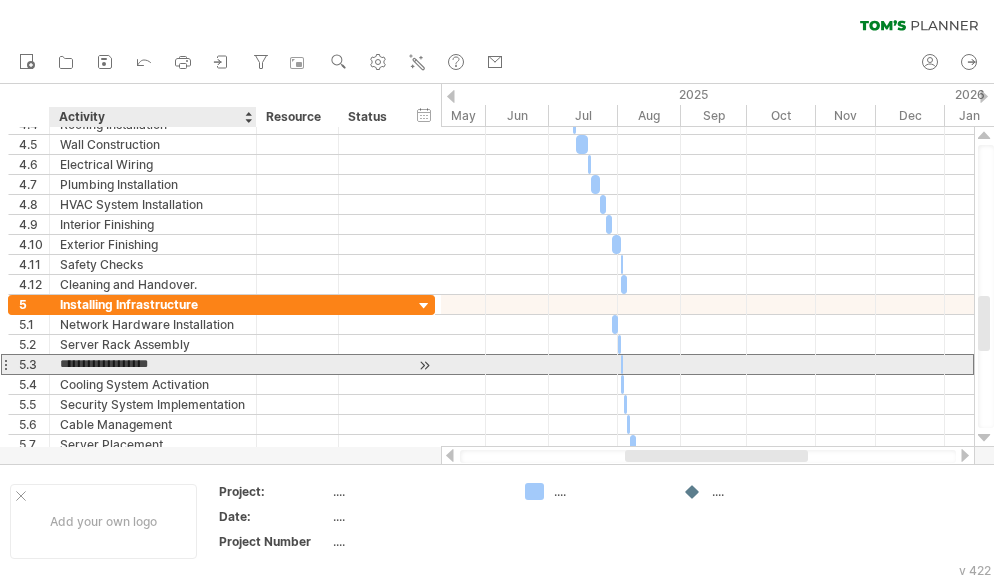 click on "**********" at bounding box center (153, 364) 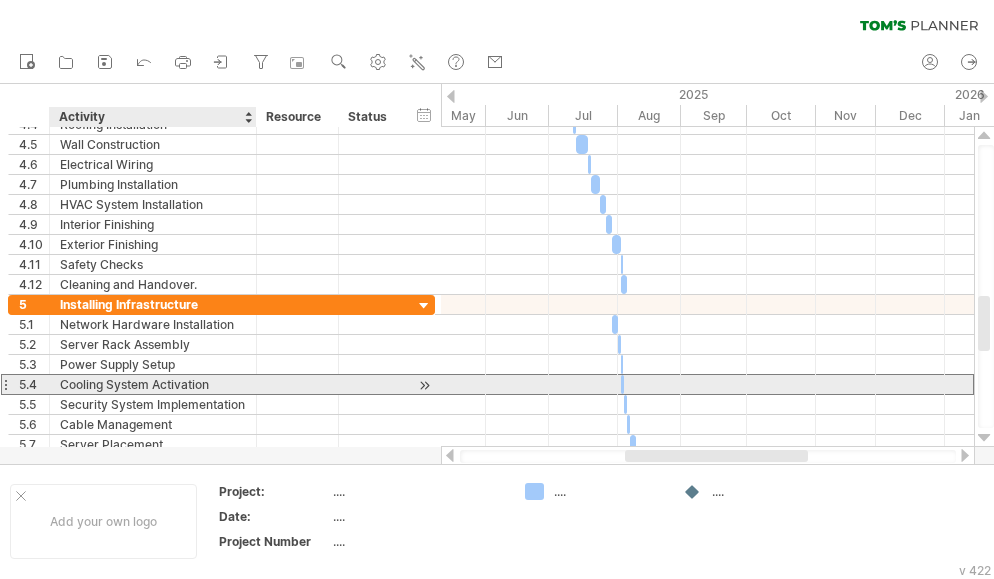 click on "Cooling System Activation" at bounding box center [153, 384] 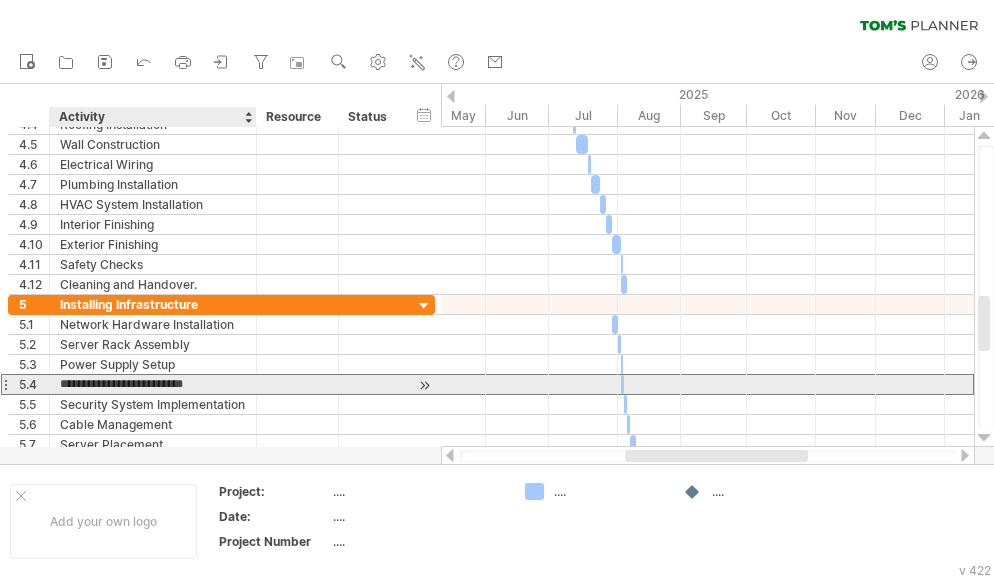 click on "**********" at bounding box center (153, 384) 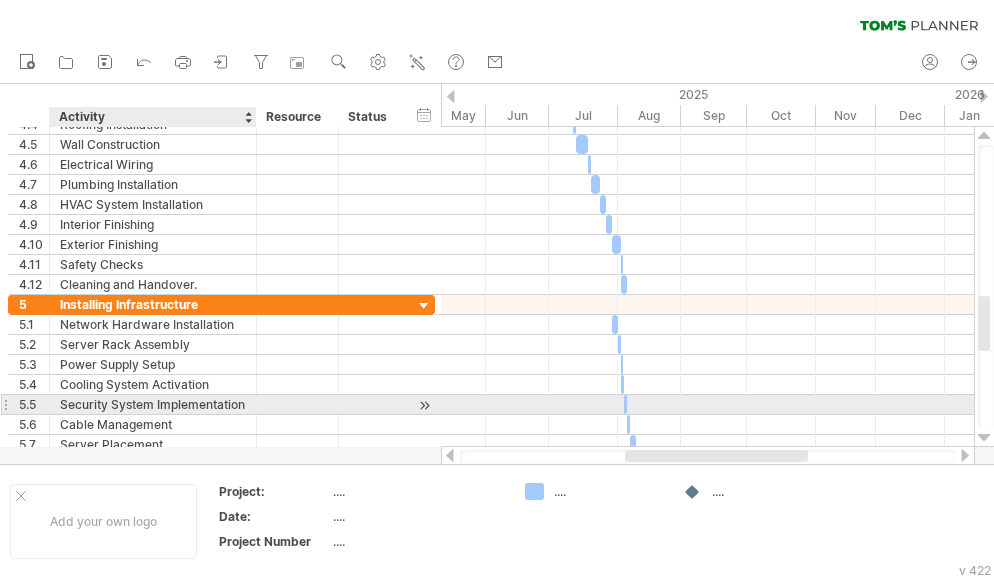click on "Security System Implementation" at bounding box center (153, 404) 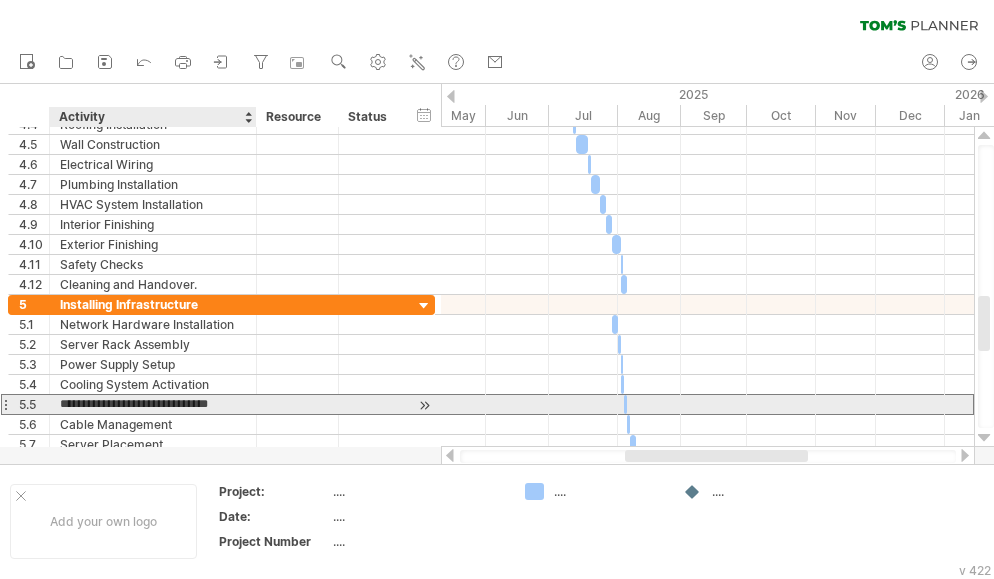 click on "**********" at bounding box center [153, 404] 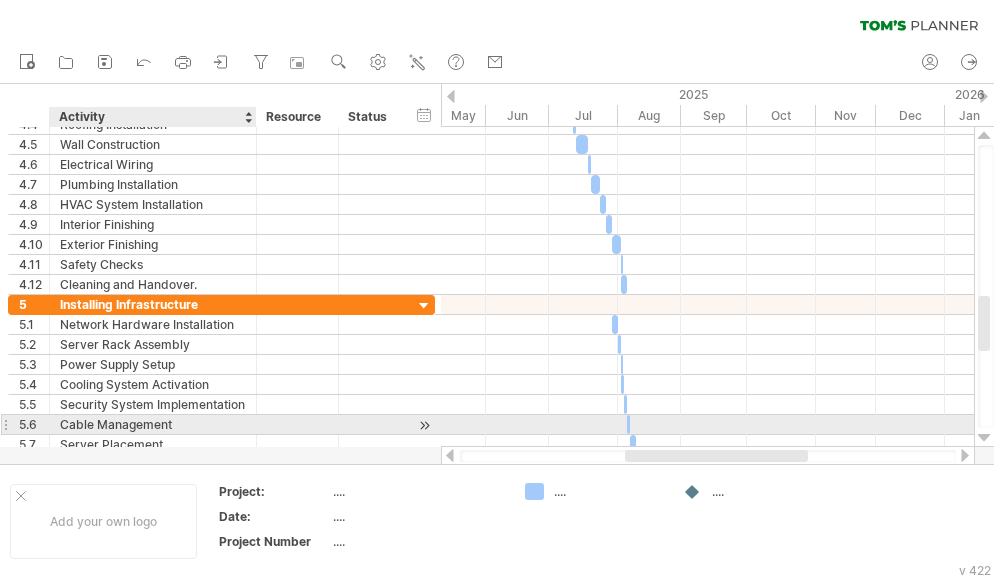 click on "Cable Management" at bounding box center (153, 424) 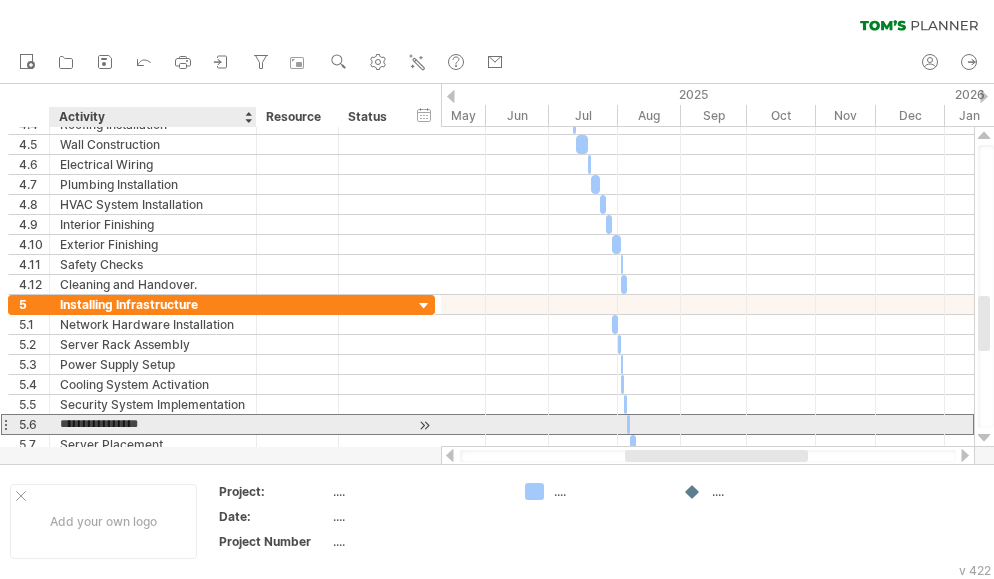 click on "**********" at bounding box center (153, 424) 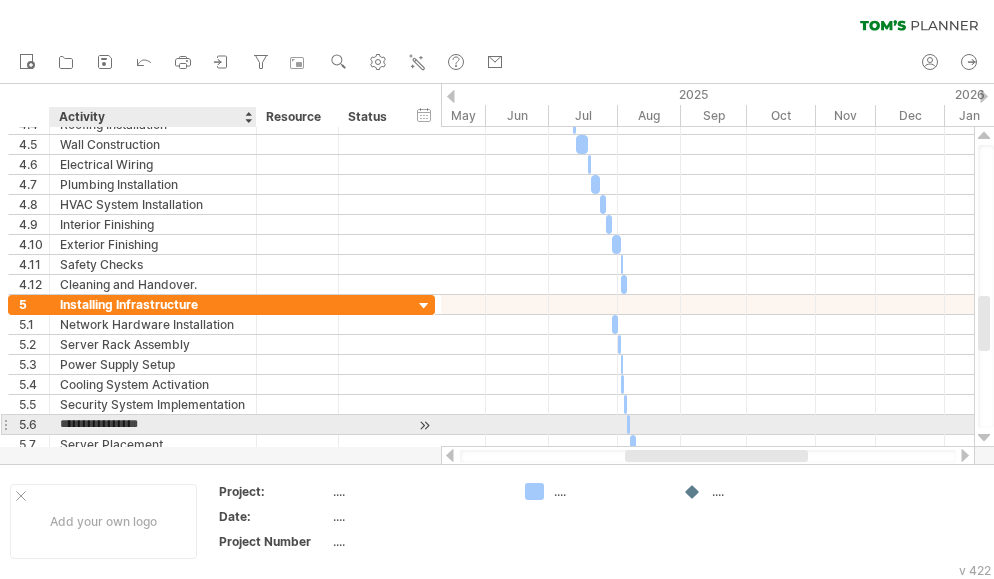 click on "**********" at bounding box center [153, 424] 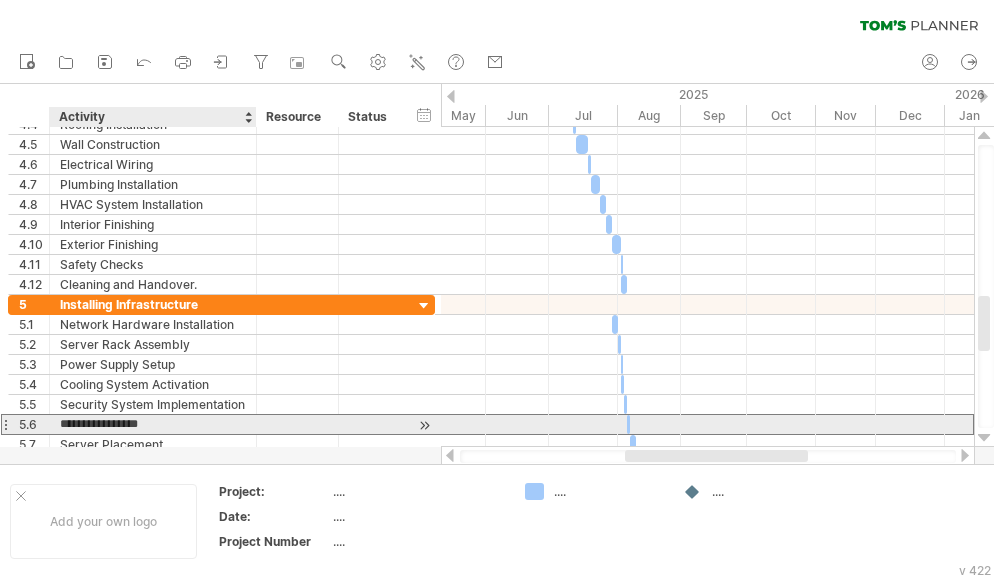 click on "**********" at bounding box center (153, 424) 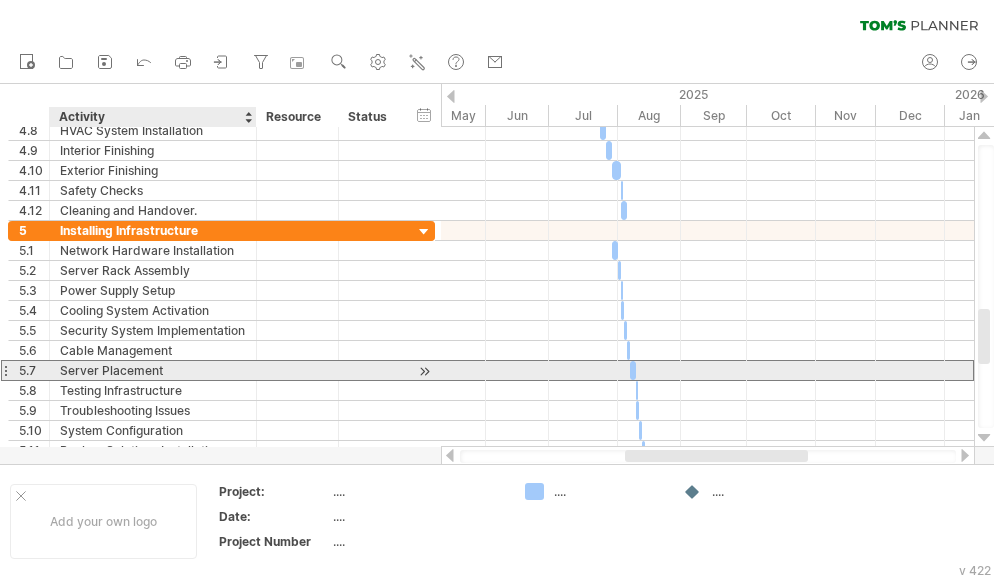 click on "Server Placement" at bounding box center [153, 370] 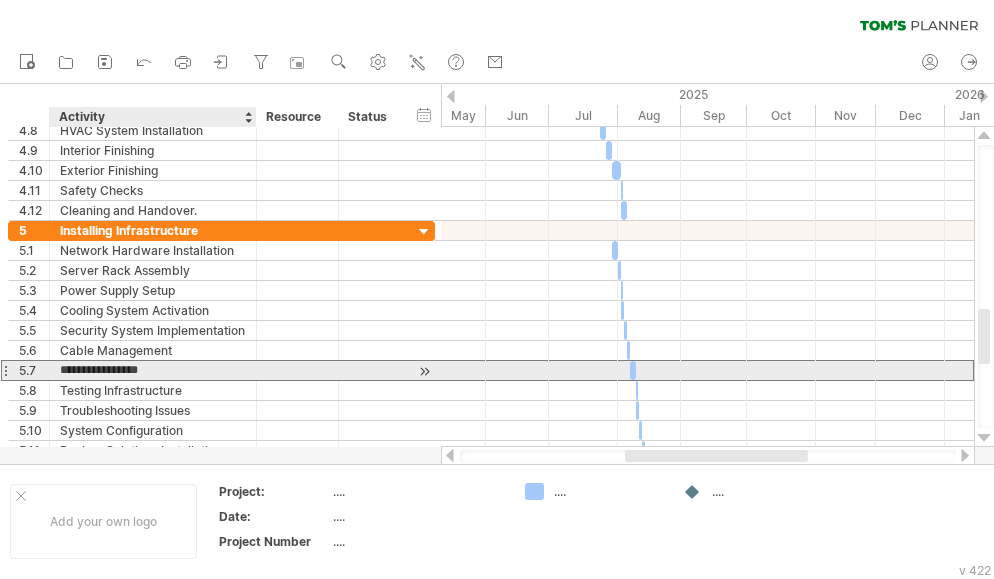 click on "**********" at bounding box center [153, 370] 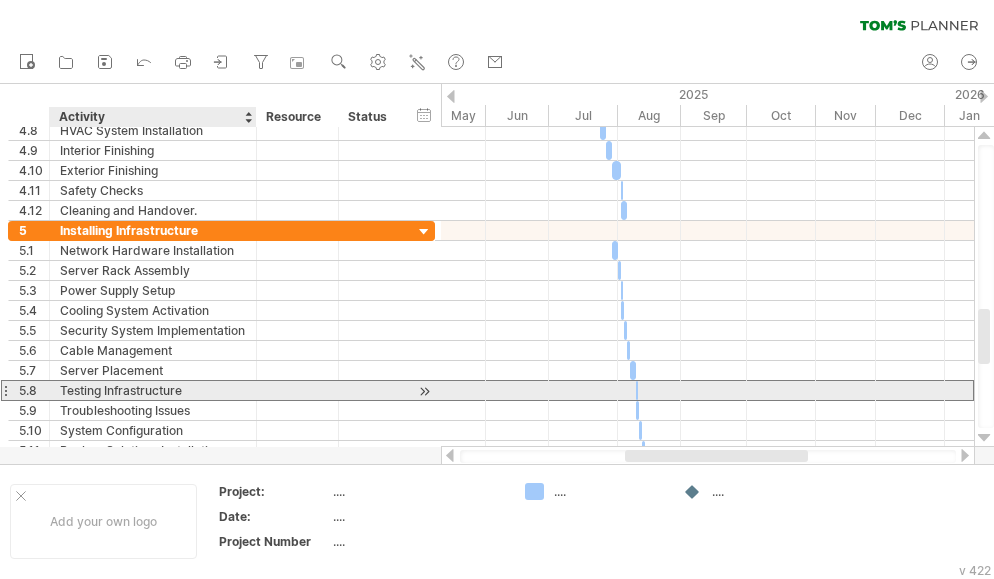 click on "Testing Infrastructure" at bounding box center (153, 390) 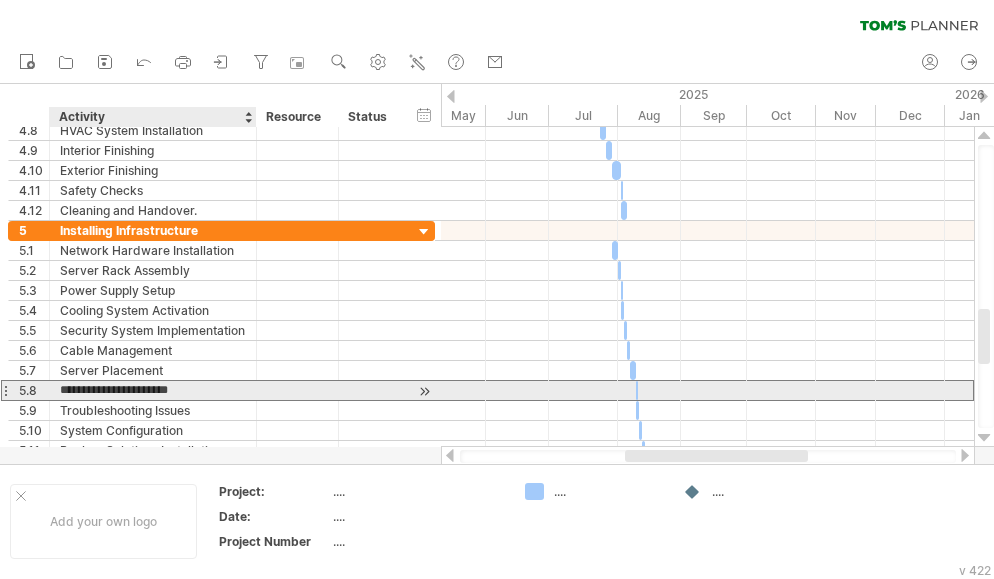 click on "**********" at bounding box center [153, 390] 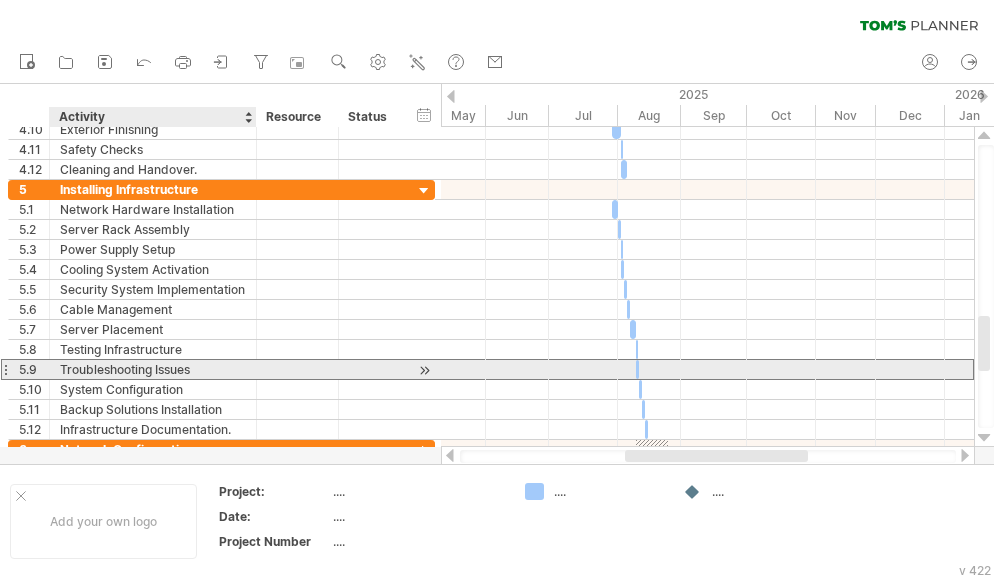 click on "Troubleshooting Issues" at bounding box center (153, 369) 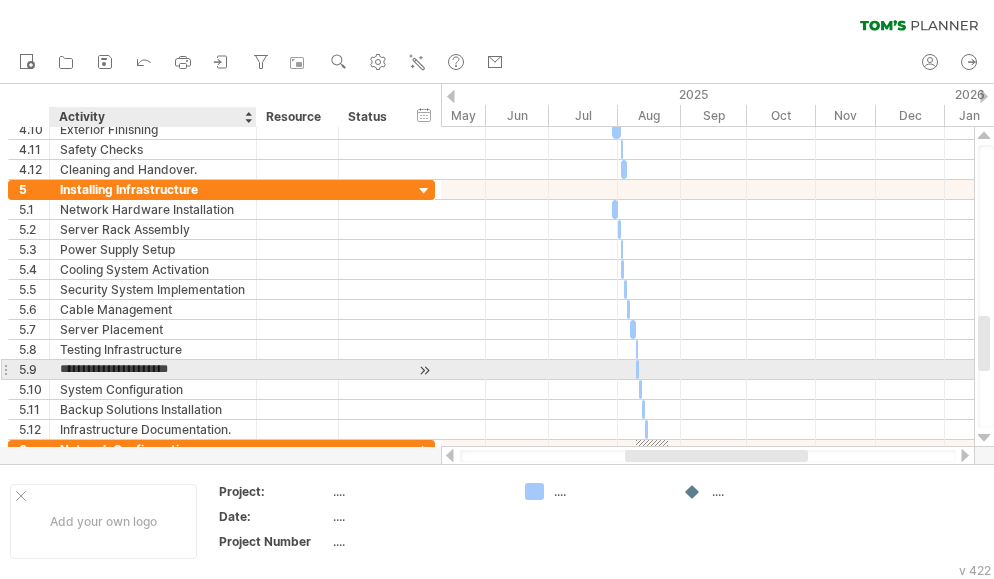 click on "**********" at bounding box center (153, 369) 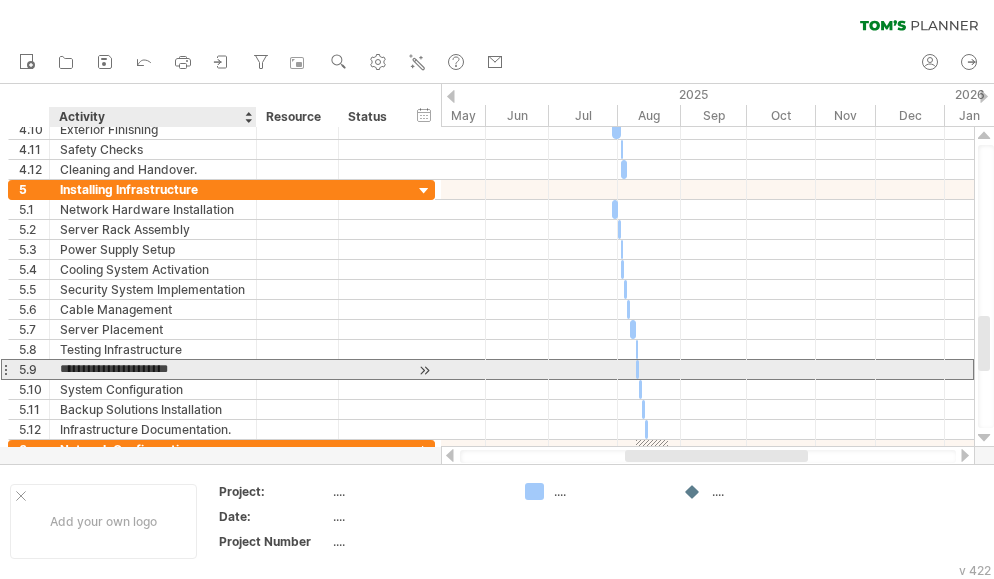 click on "**********" at bounding box center (153, 369) 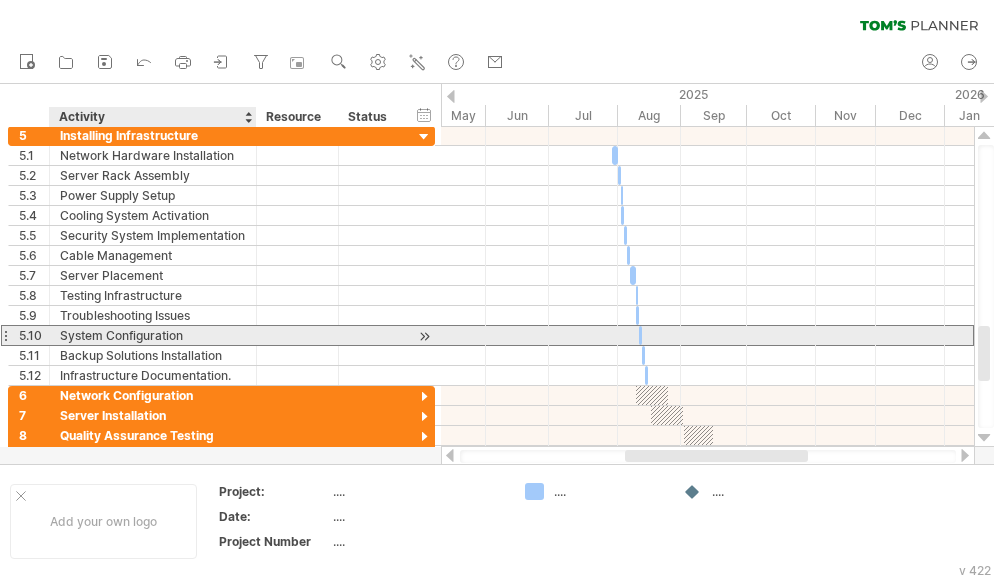 click on "System Configuration" at bounding box center (153, 335) 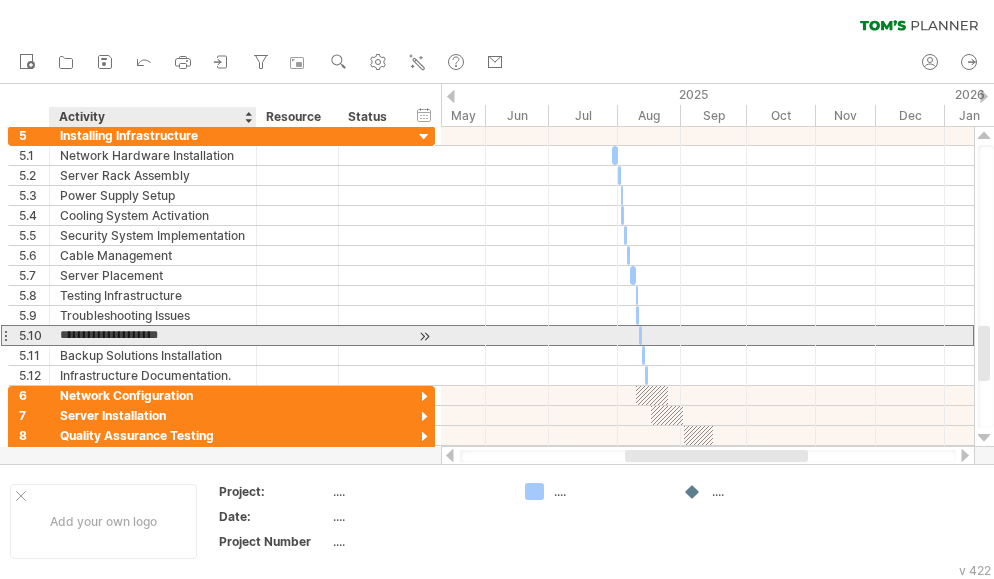 click on "**********" at bounding box center [153, 335] 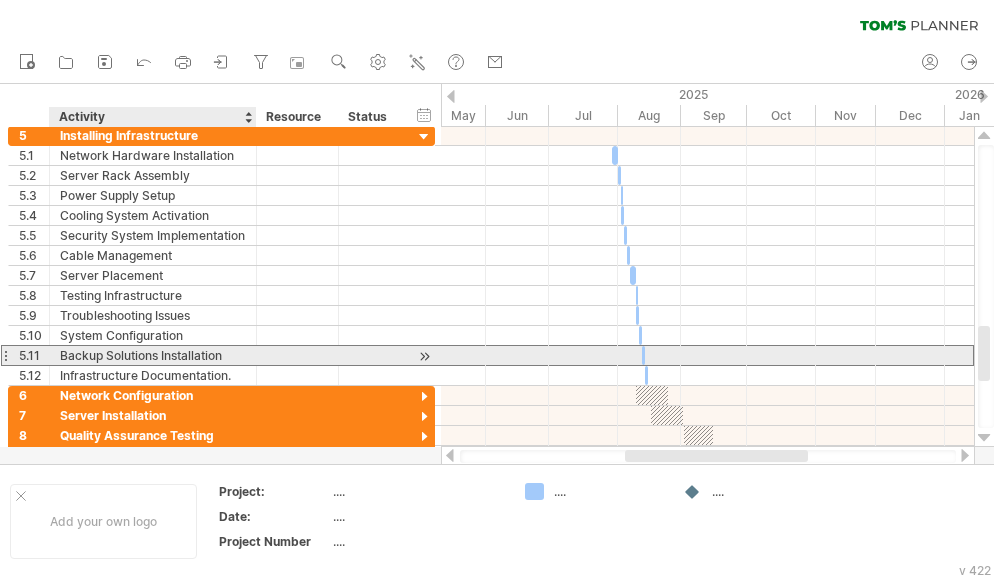 click on "Backup Solutions Installation" at bounding box center (153, 355) 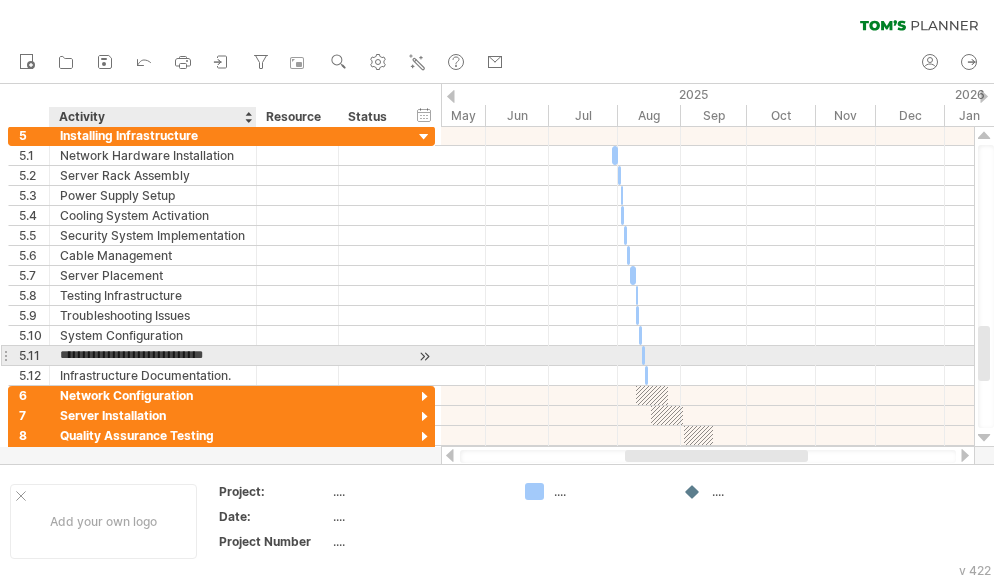 click on "**********" at bounding box center (153, 355) 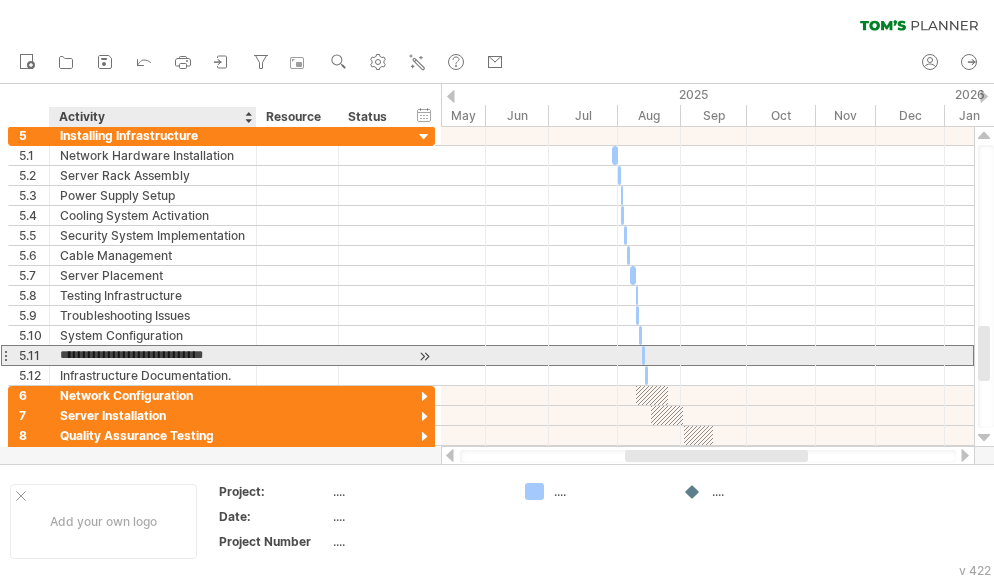 click on "**********" at bounding box center (153, 355) 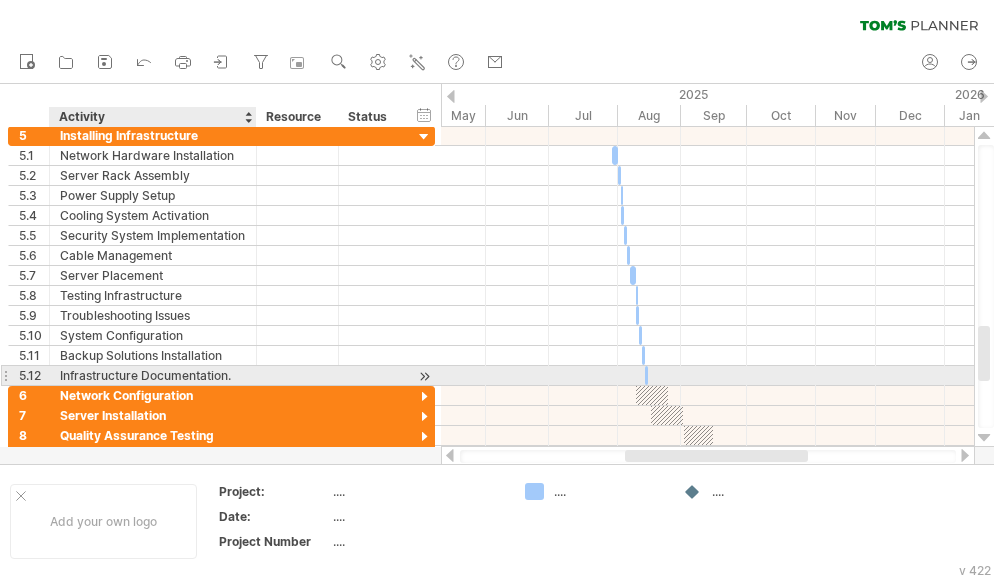 click on "Infrastructure Documentation." at bounding box center [153, 375] 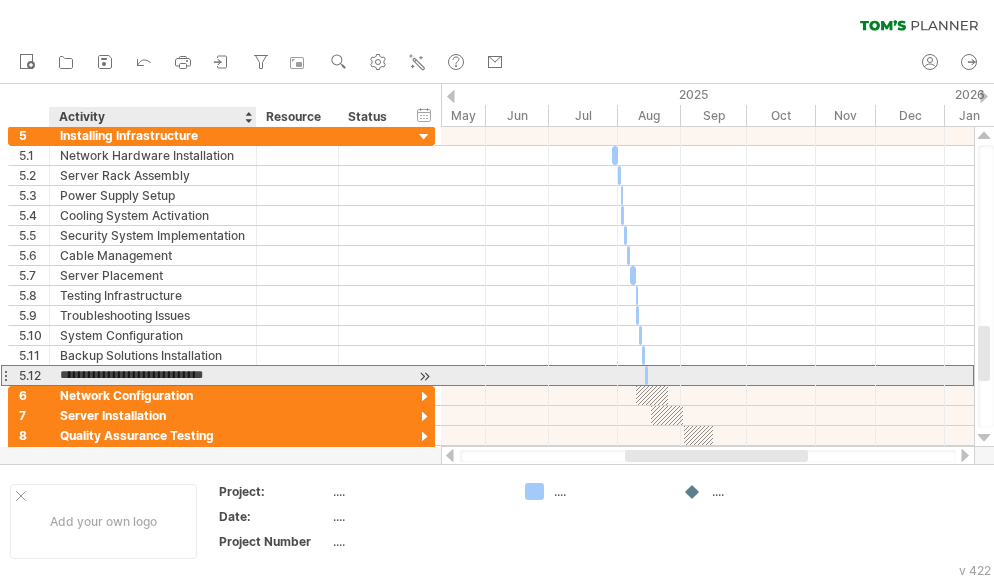 click on "**********" at bounding box center [153, 375] 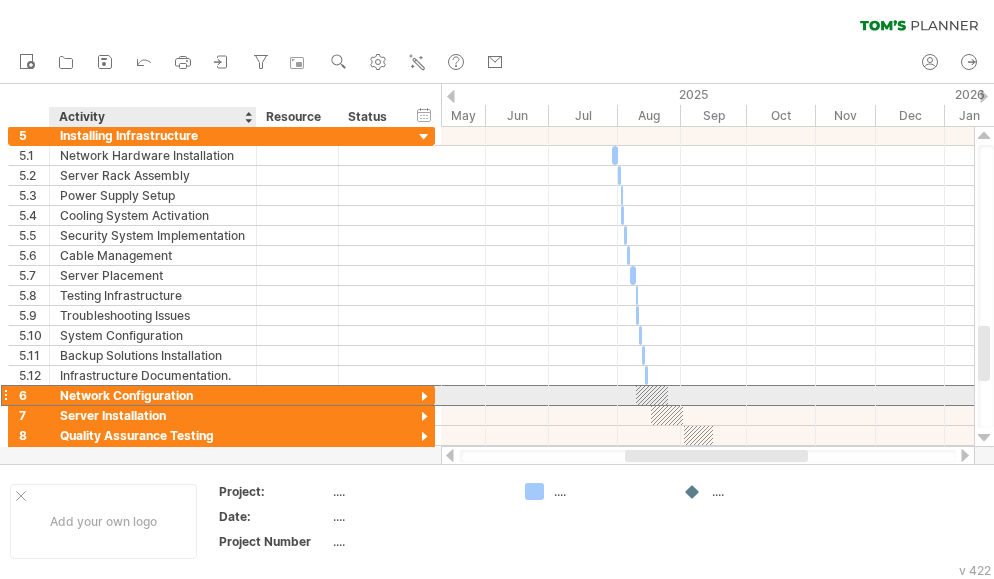 click on "Network Configuration" at bounding box center (153, 395) 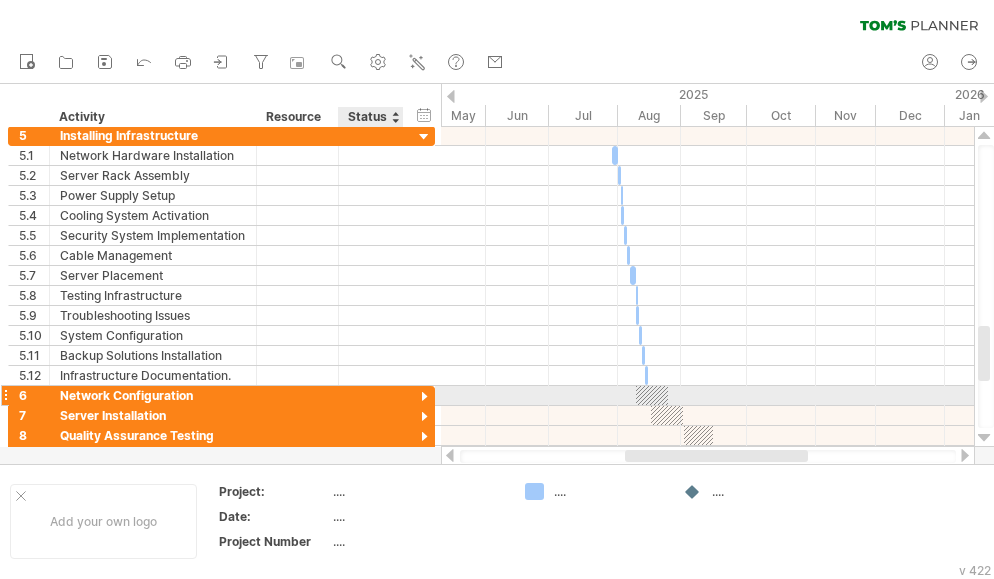 click at bounding box center (424, 397) 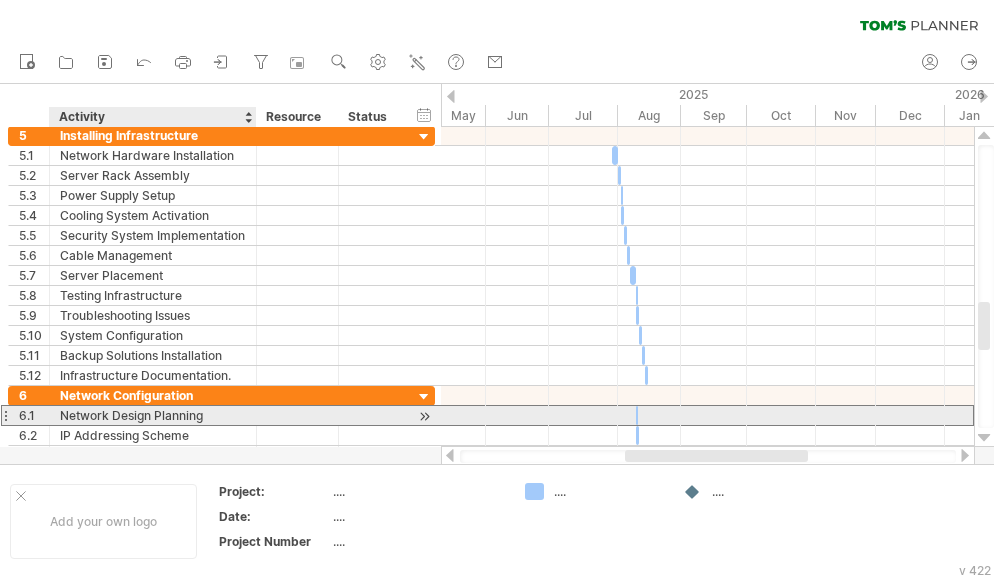 click on "Network Design Planning" at bounding box center (153, 415) 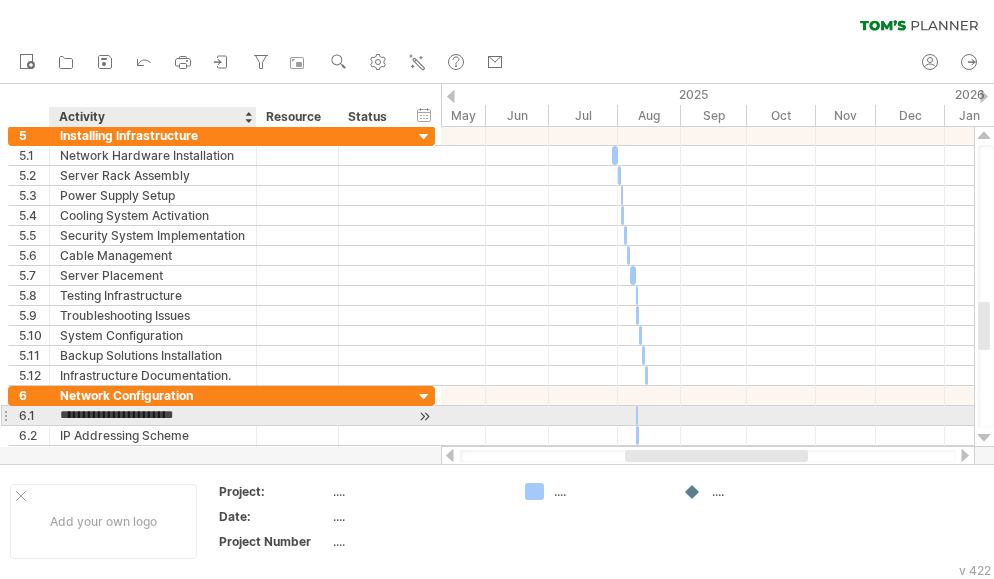 click on "**********" at bounding box center (153, 415) 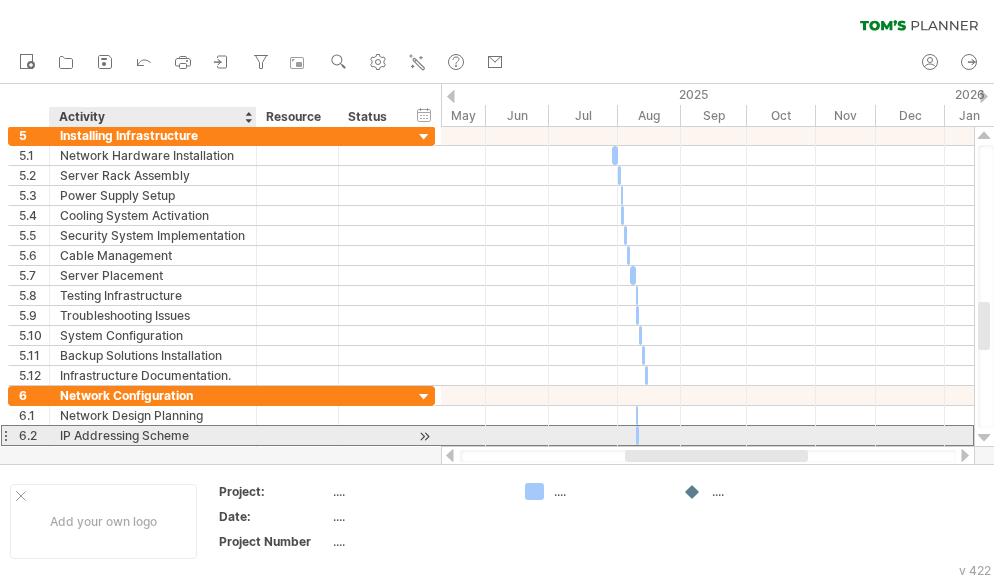 click on "IP Addressing Scheme" at bounding box center [153, 435] 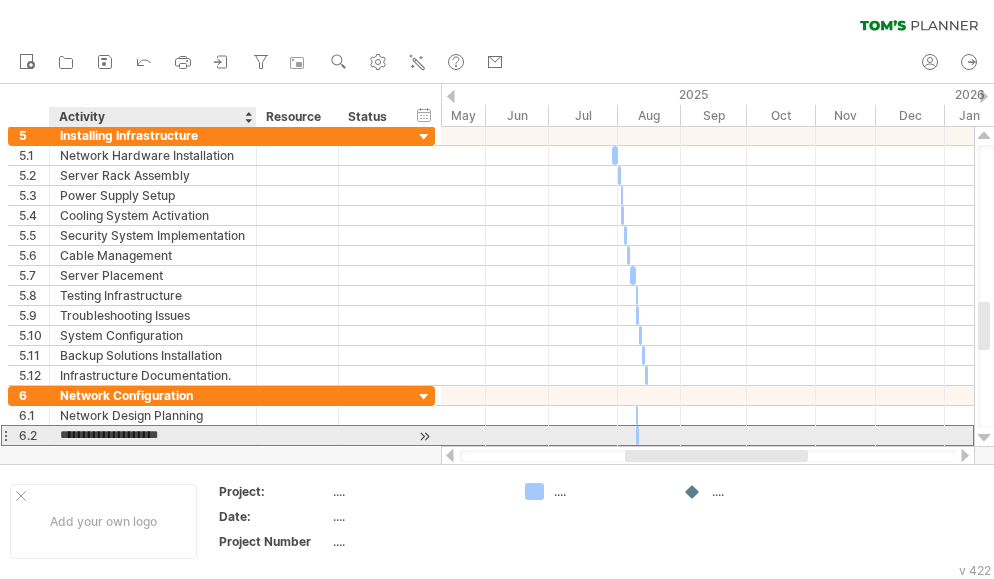 click on "**********" at bounding box center (153, 435) 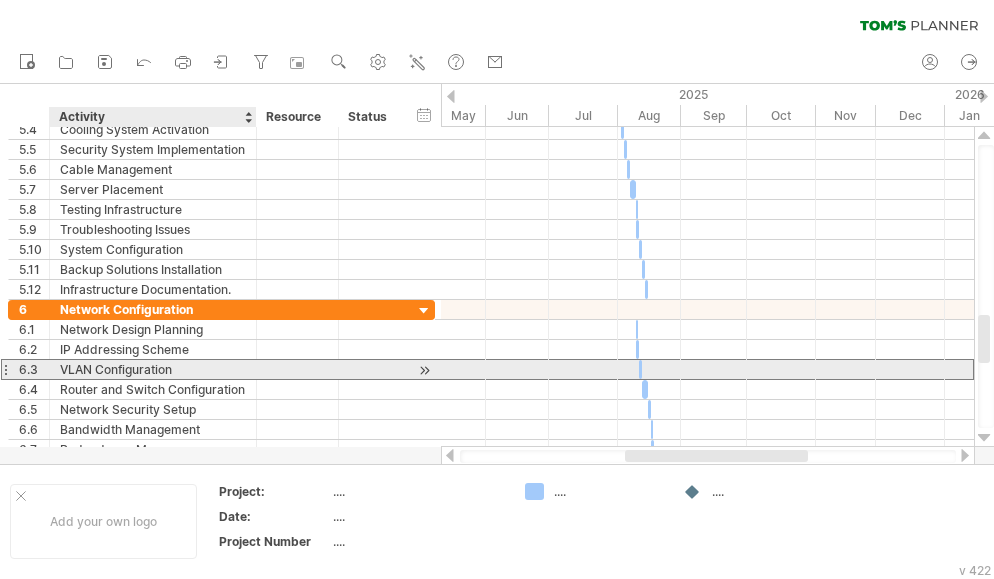 click on "VLAN Configuration" at bounding box center (153, 369) 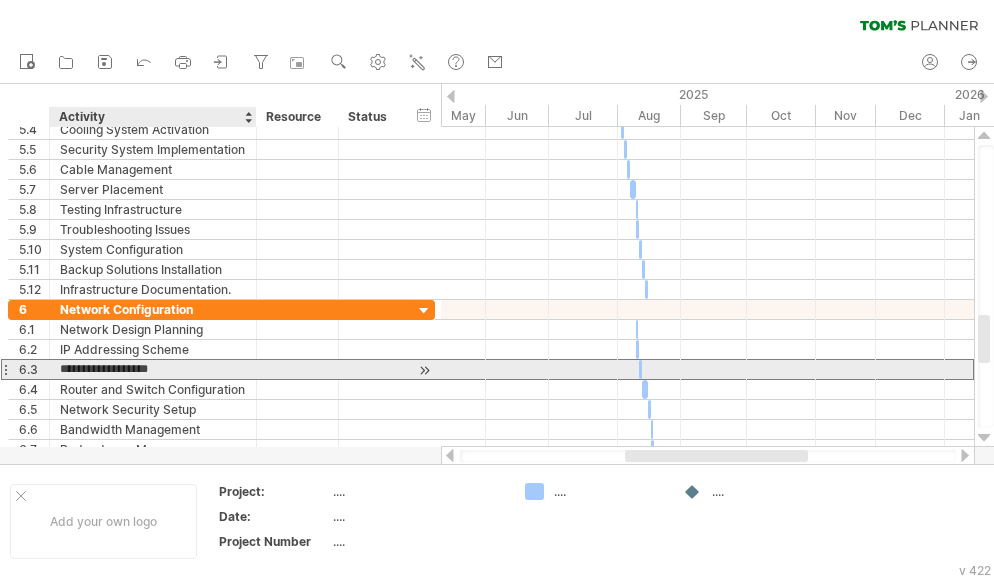 click on "**********" at bounding box center (153, 369) 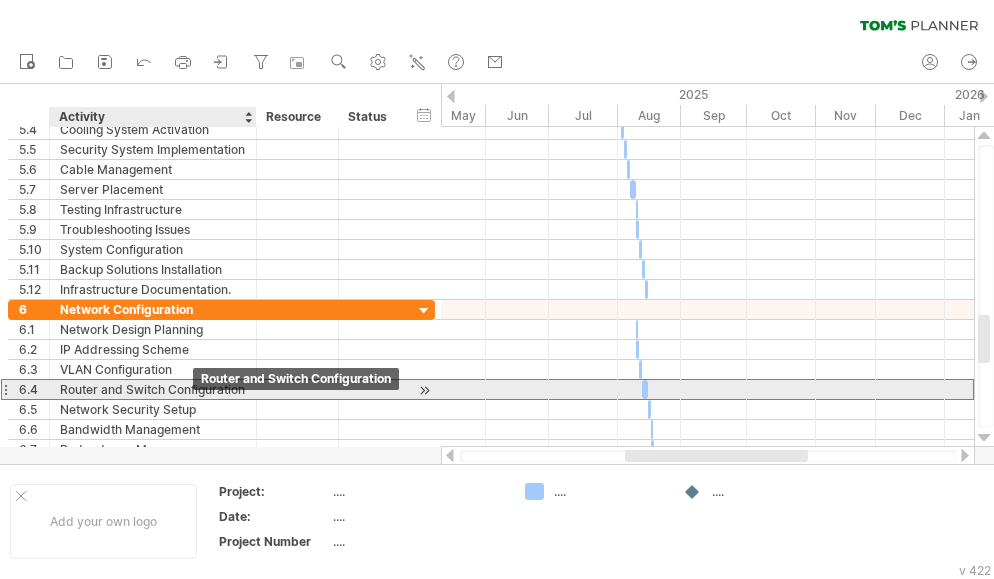 click on "Router and Switch Configuration" at bounding box center (153, 389) 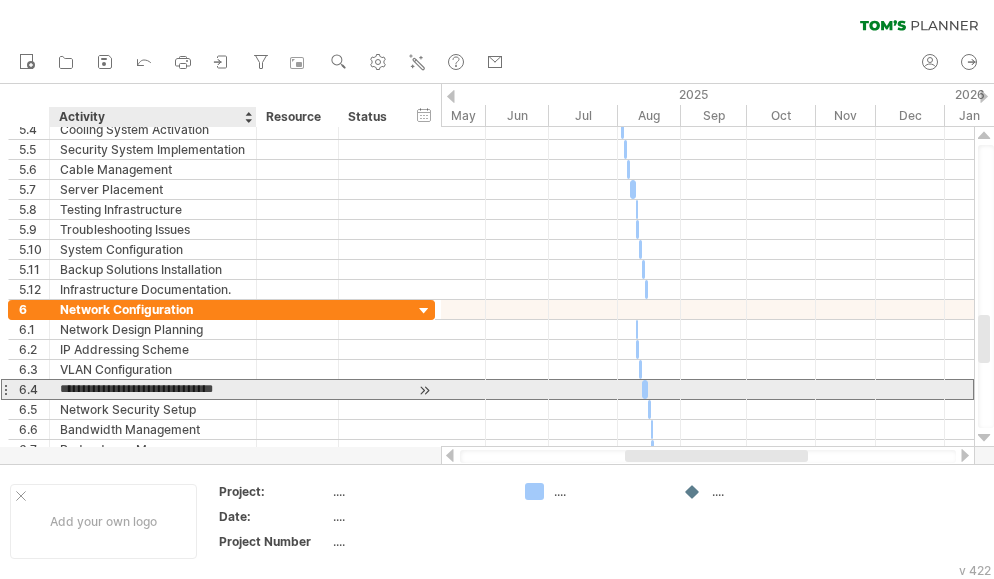 click on "**********" at bounding box center (153, 389) 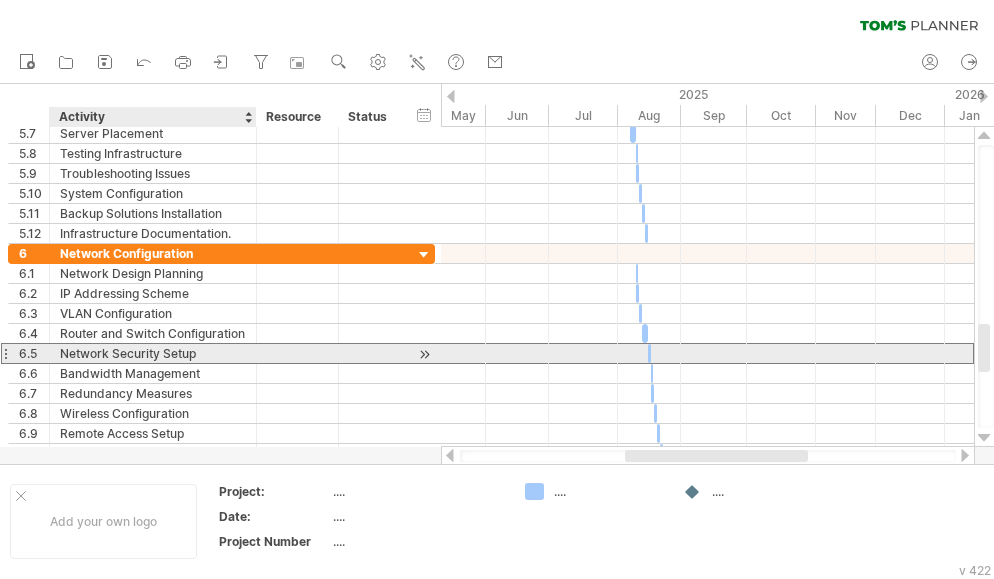 click on "Network Security Setup" at bounding box center [153, 353] 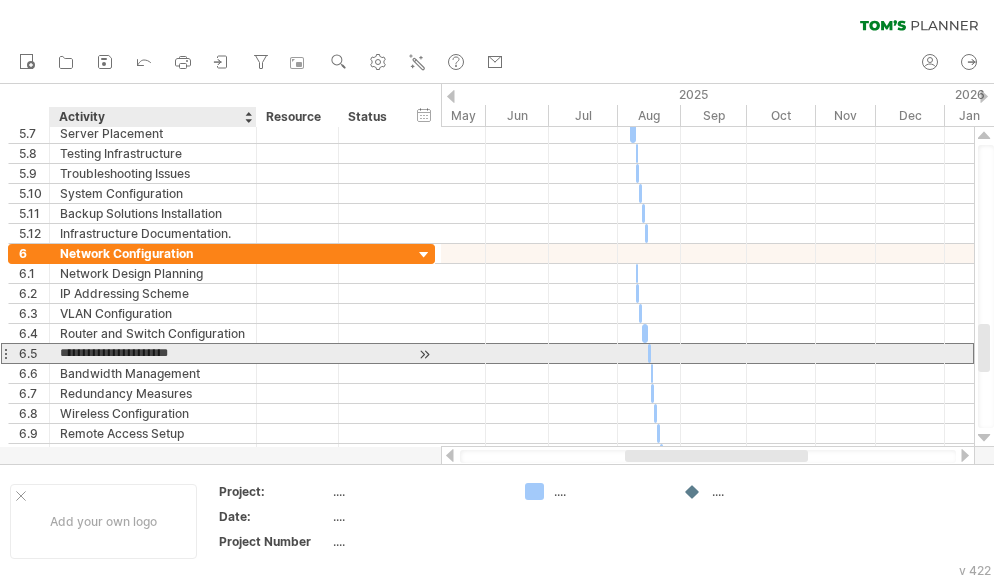 click on "**********" at bounding box center (153, 353) 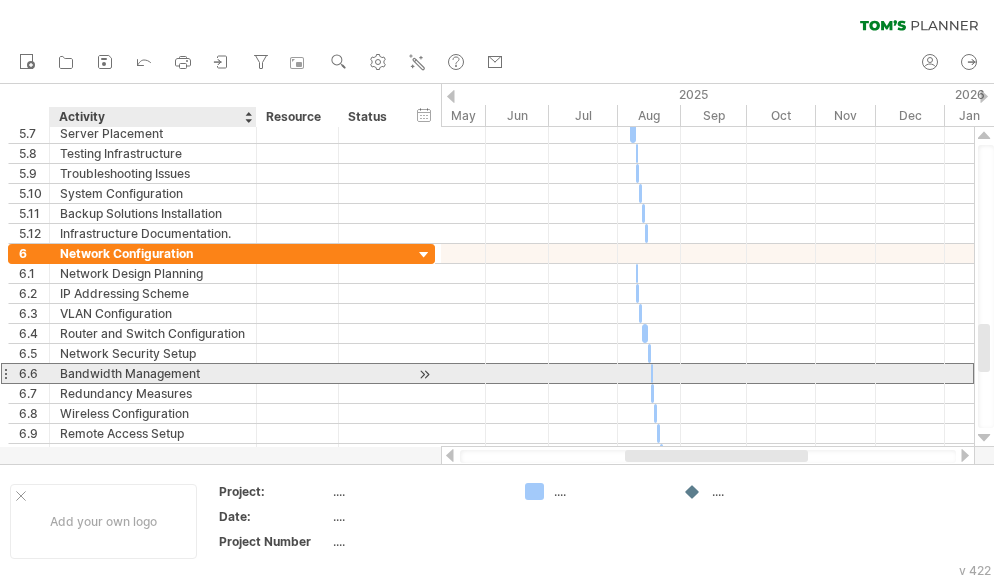 click on "Bandwidth Management" at bounding box center (153, 373) 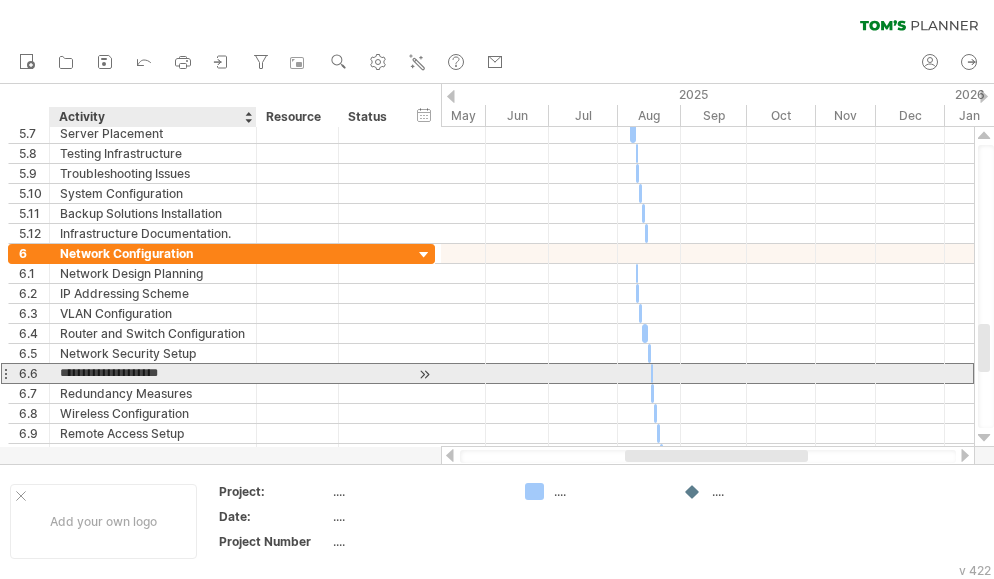 click on "**********" at bounding box center [153, 373] 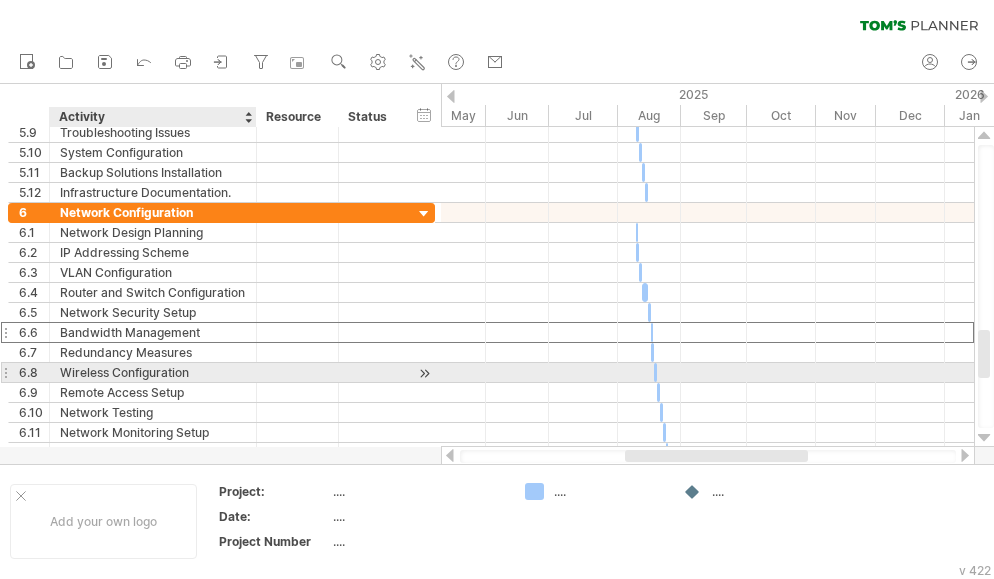 click on "Wireless Configuration" at bounding box center (153, 372) 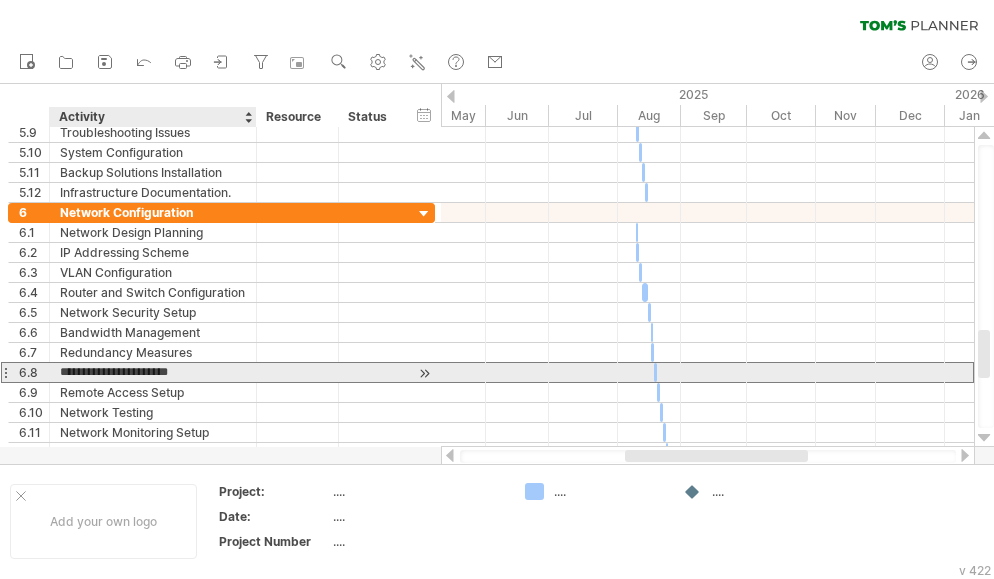 click on "**********" at bounding box center (153, 372) 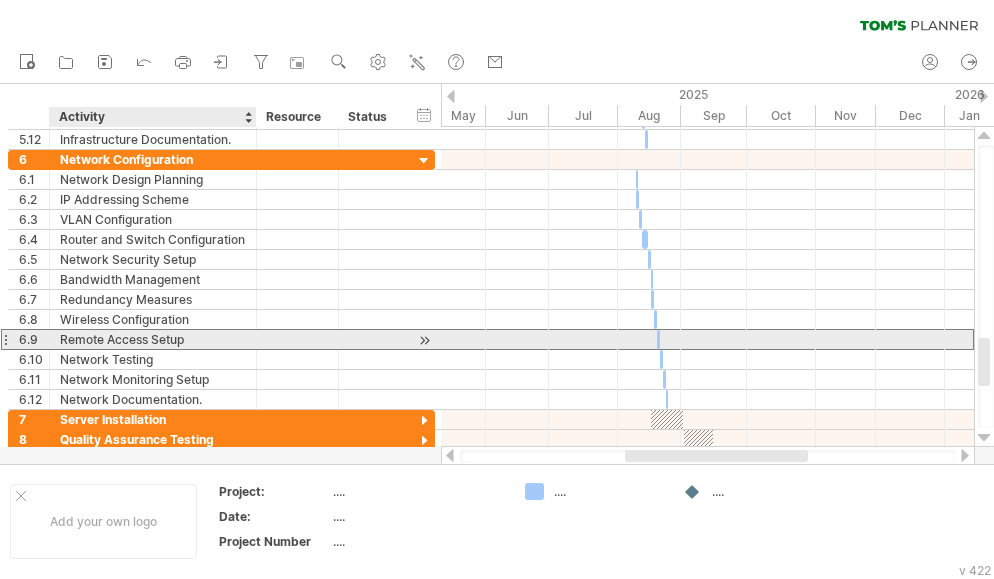 click on "Remote Access Setup" at bounding box center (153, 339) 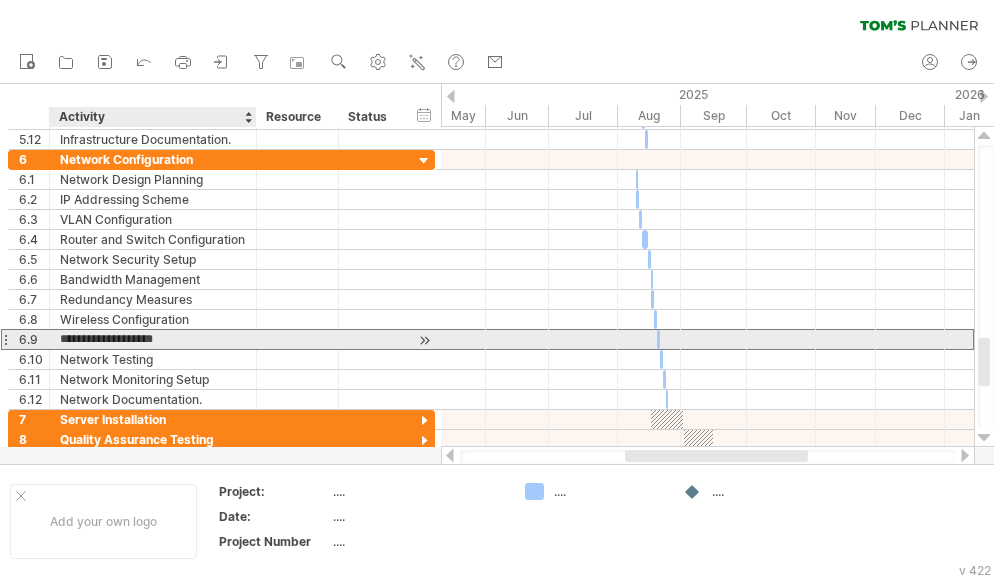 click on "**********" at bounding box center [153, 339] 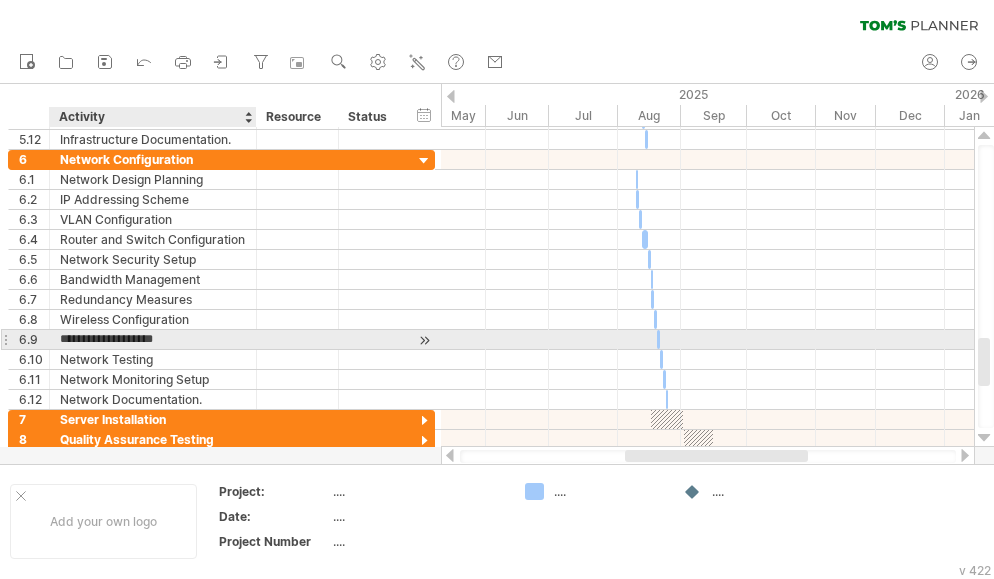 click on "**********" at bounding box center (153, 339) 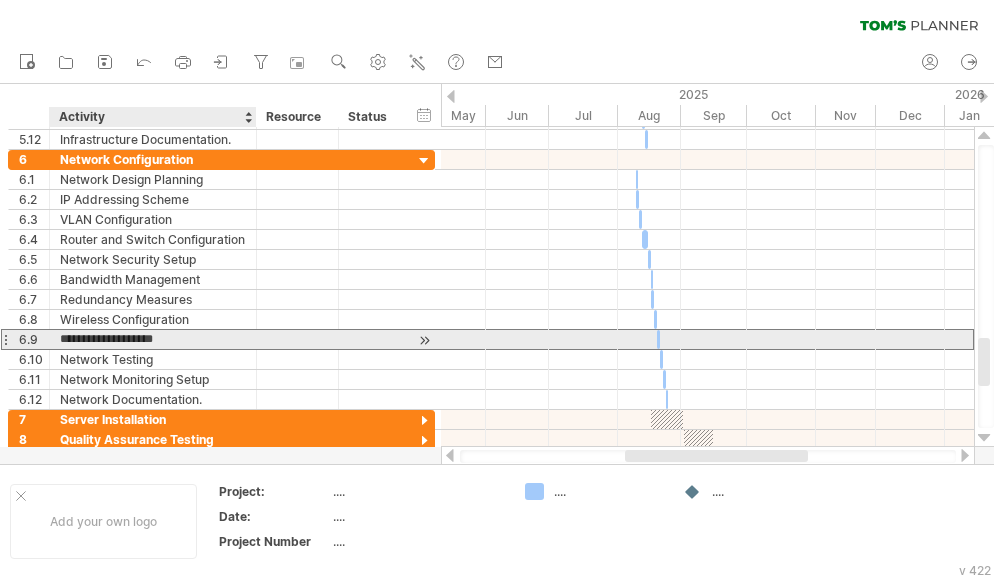 click on "**********" at bounding box center [153, 339] 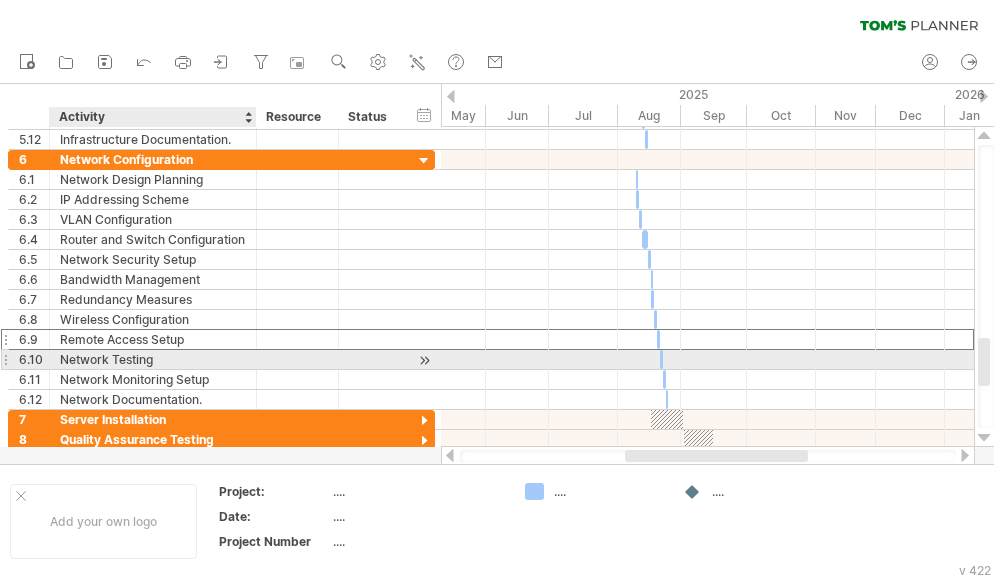 click on "Network Testing" at bounding box center [153, 359] 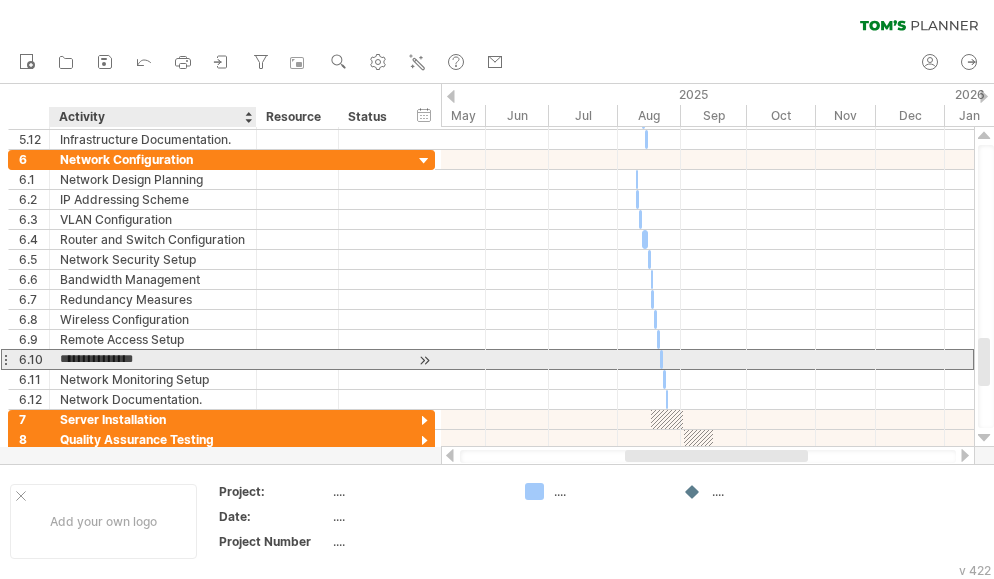 click on "**********" at bounding box center [153, 359] 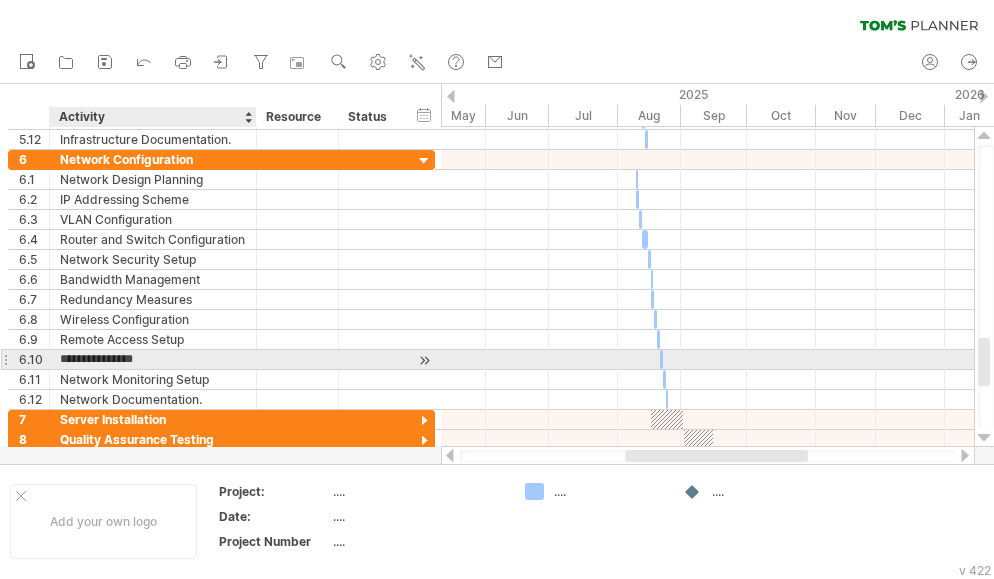 click on "**********" at bounding box center (153, 359) 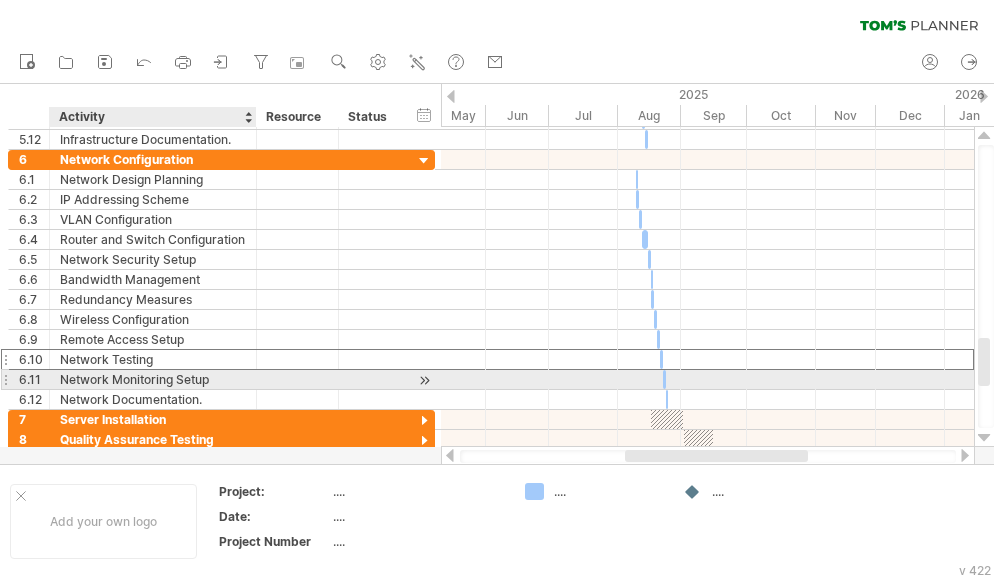 click on "Network Monitoring Setup" at bounding box center (153, 379) 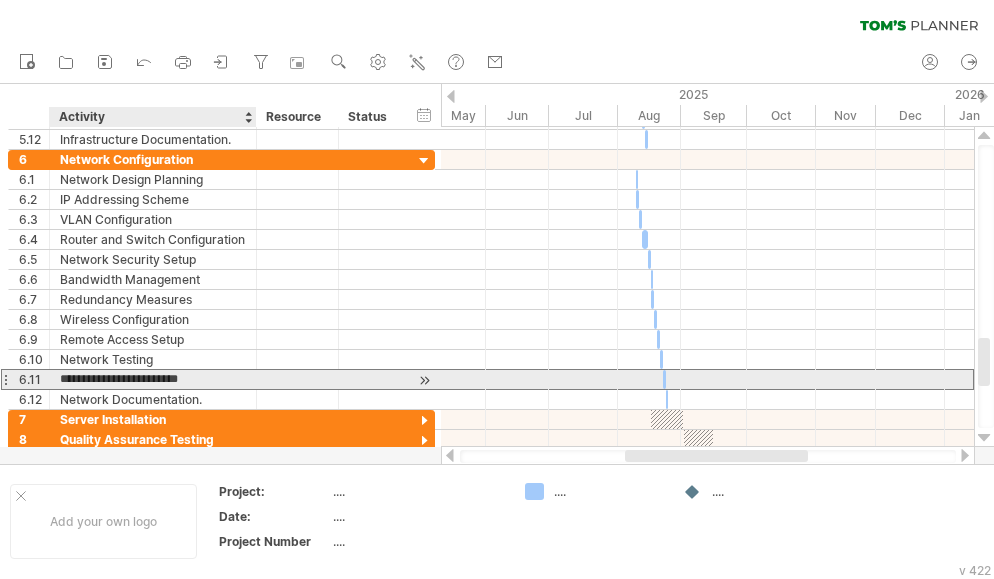 click on "**********" at bounding box center [153, 379] 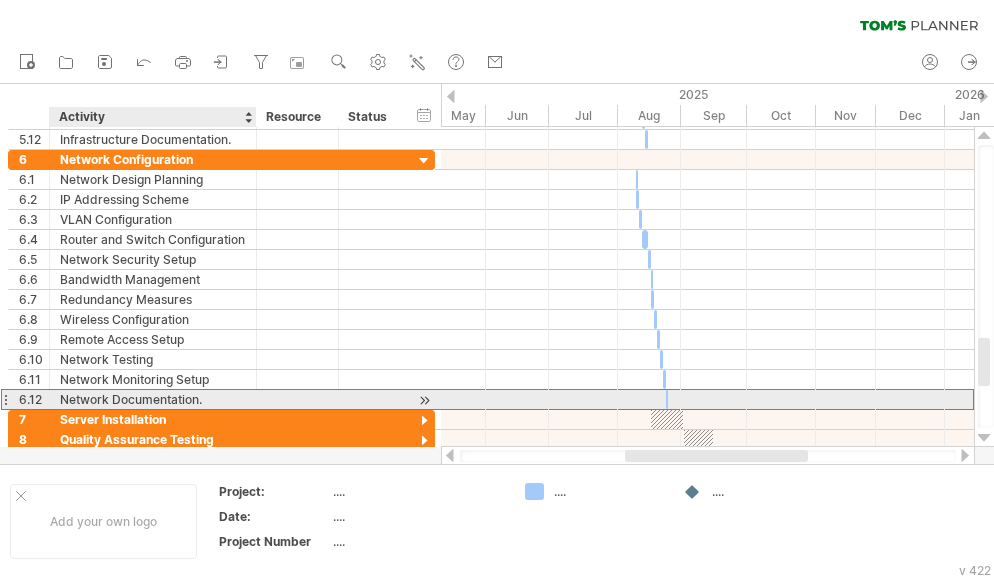 click on "Network Documentation." at bounding box center (153, 399) 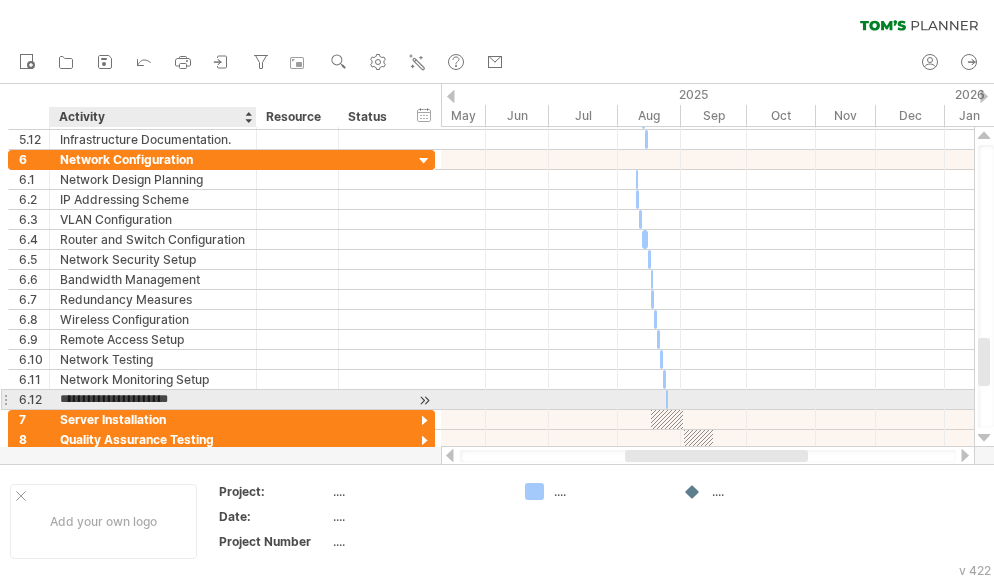 click on "**********" at bounding box center [153, 399] 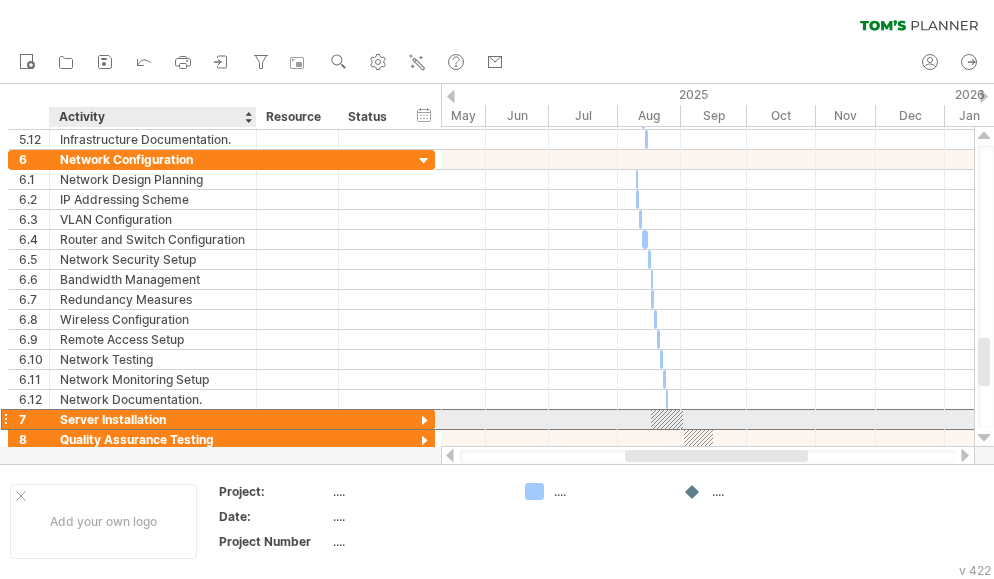 click on "Server Installation" at bounding box center [153, 419] 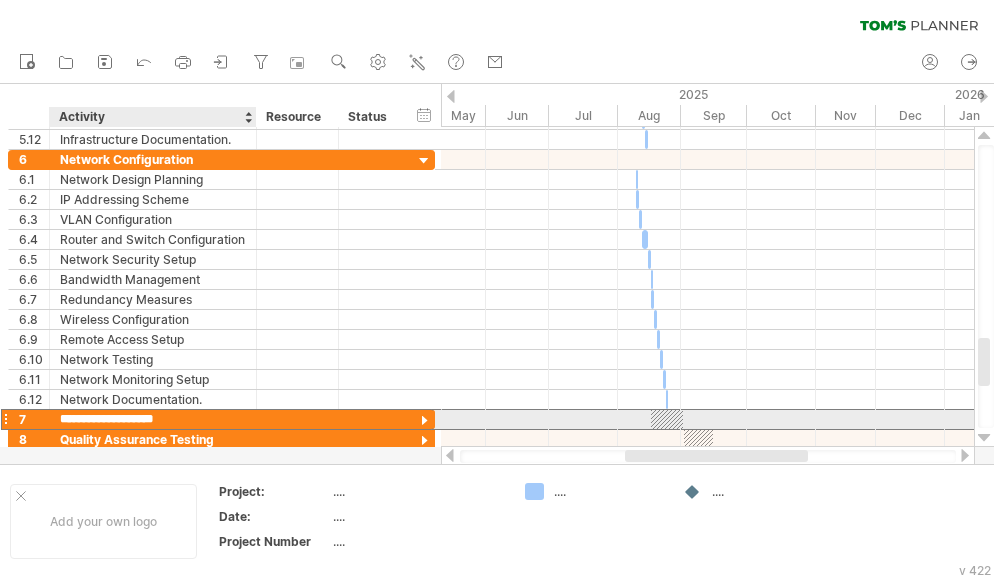 click on "**********" at bounding box center [153, 419] 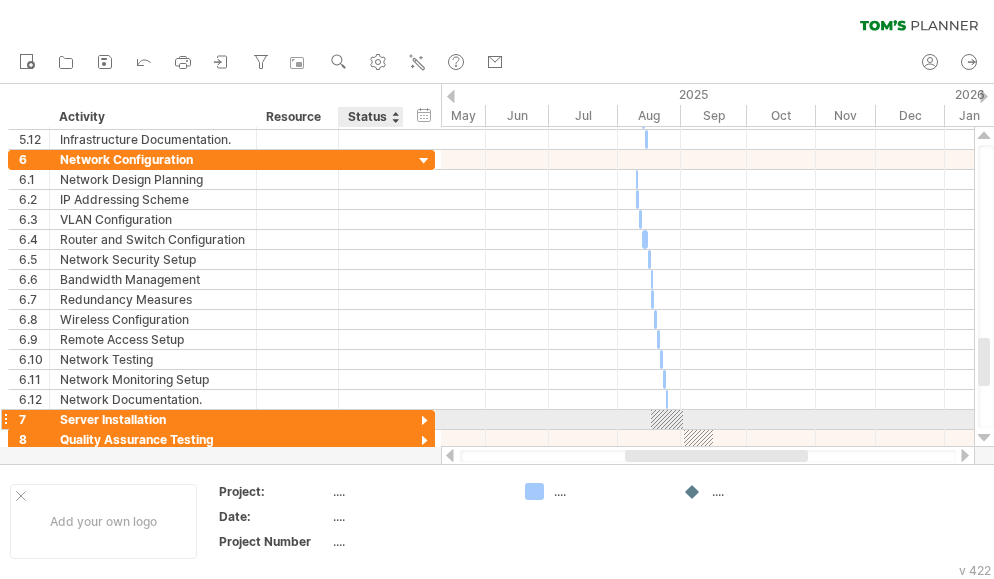 click at bounding box center (424, 421) 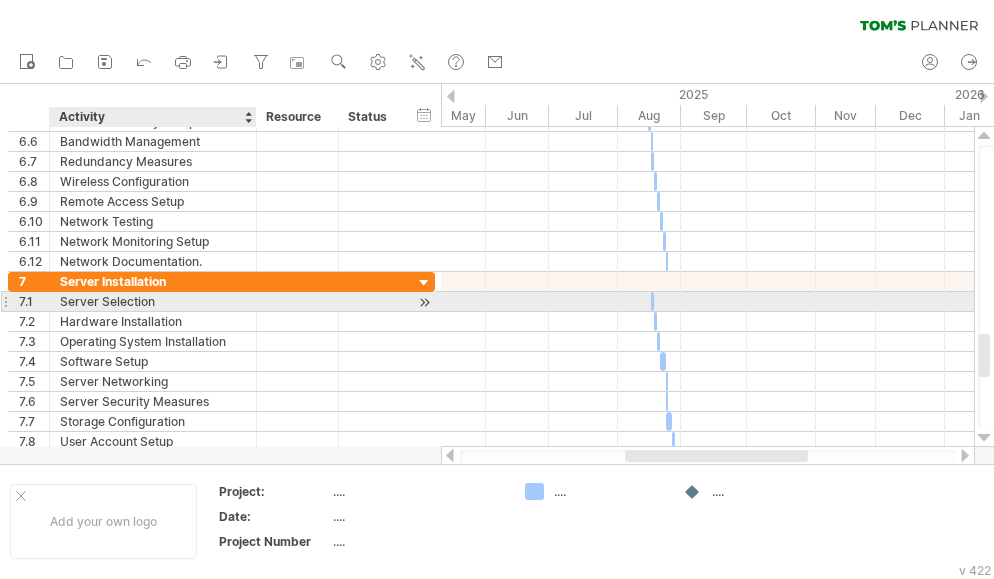 click on "Server Selection" at bounding box center (153, 301) 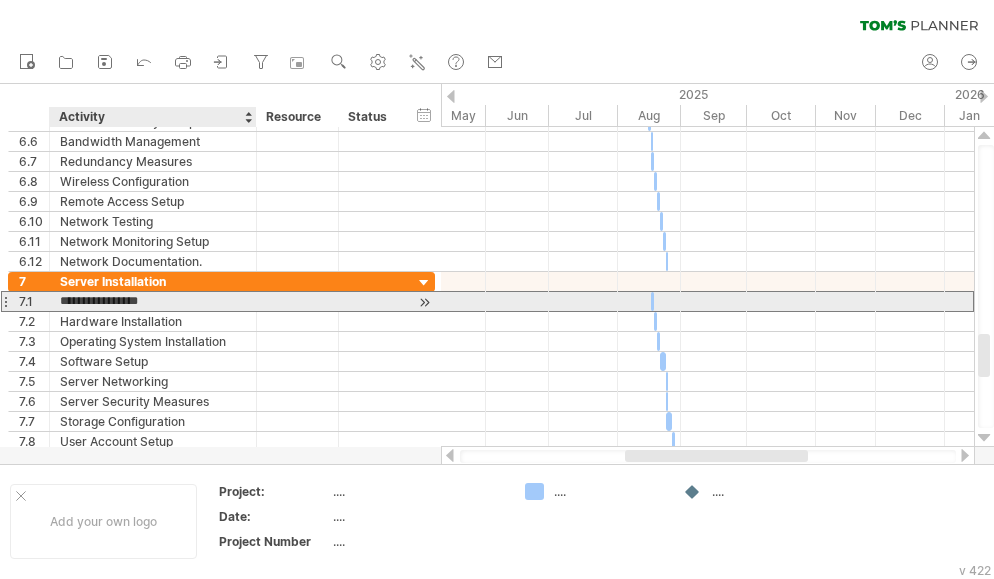 click on "**********" at bounding box center (153, 301) 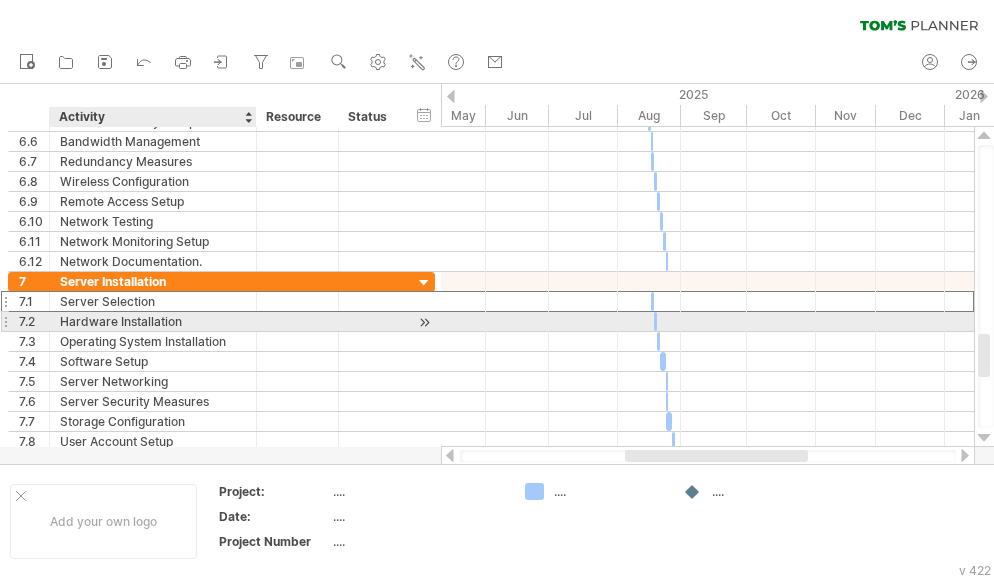 click on "Hardware Installation" at bounding box center (153, 321) 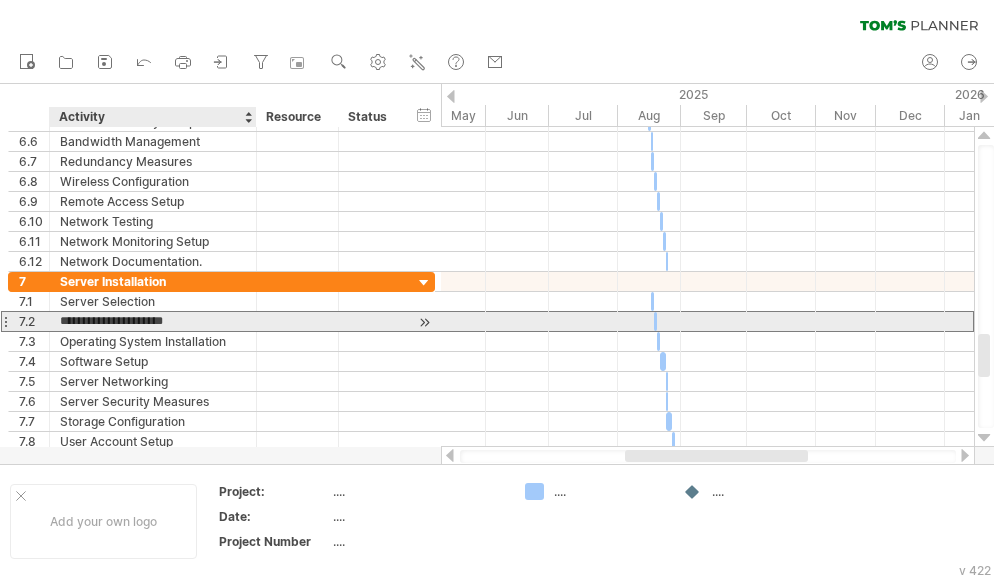 click on "**********" at bounding box center [153, 321] 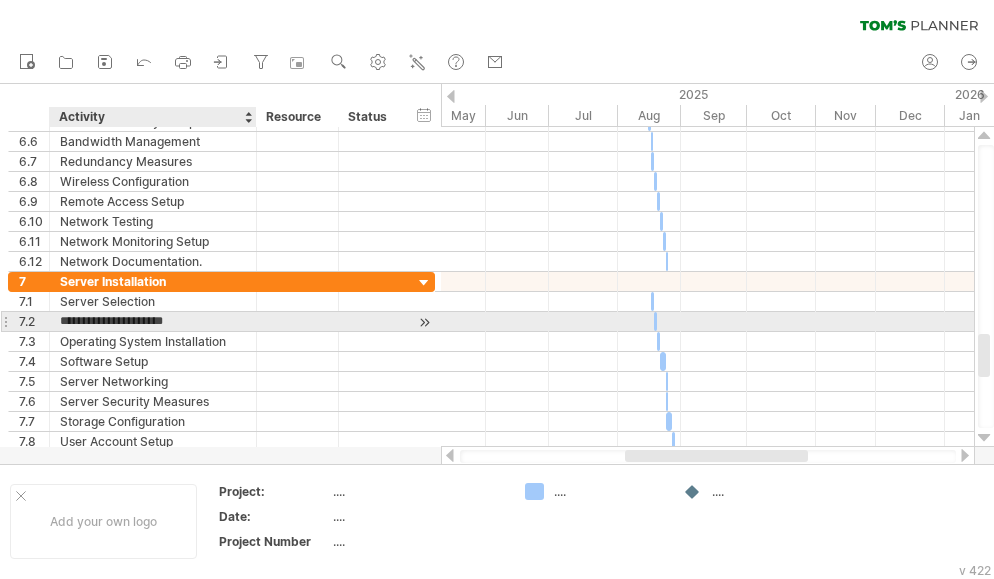 click on "**********" at bounding box center [153, 321] 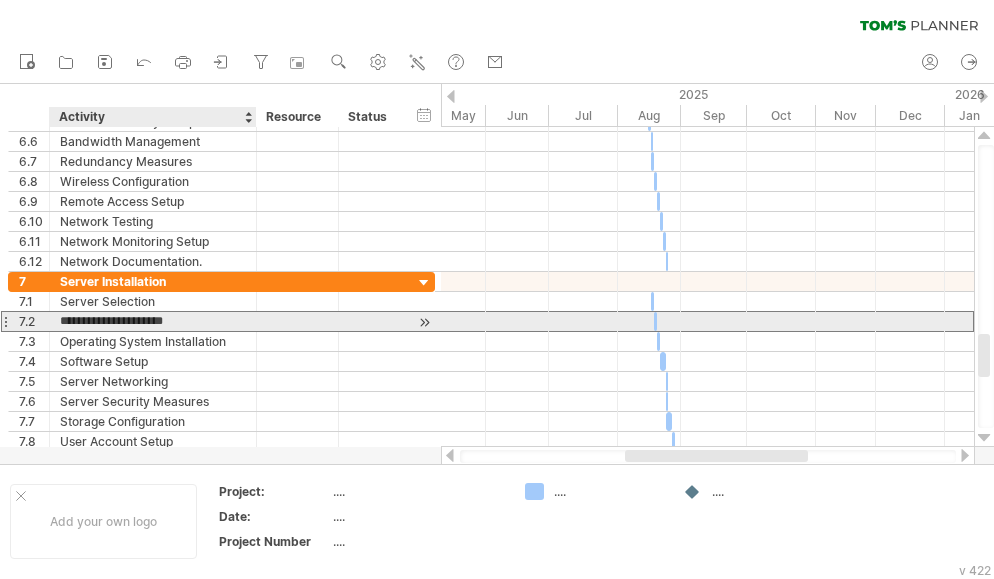 click on "**********" at bounding box center (153, 321) 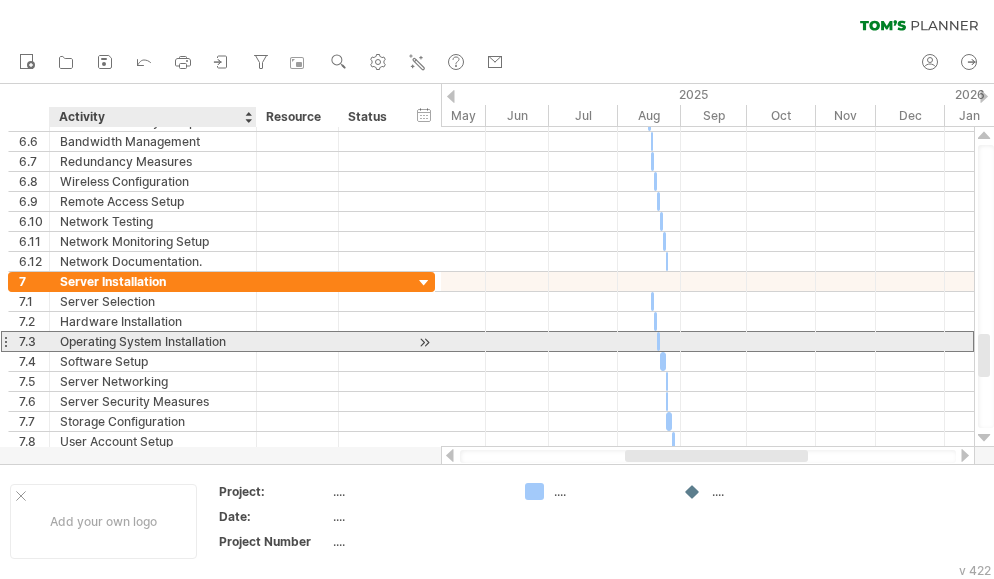 click on "Operating System Installation" at bounding box center (153, 341) 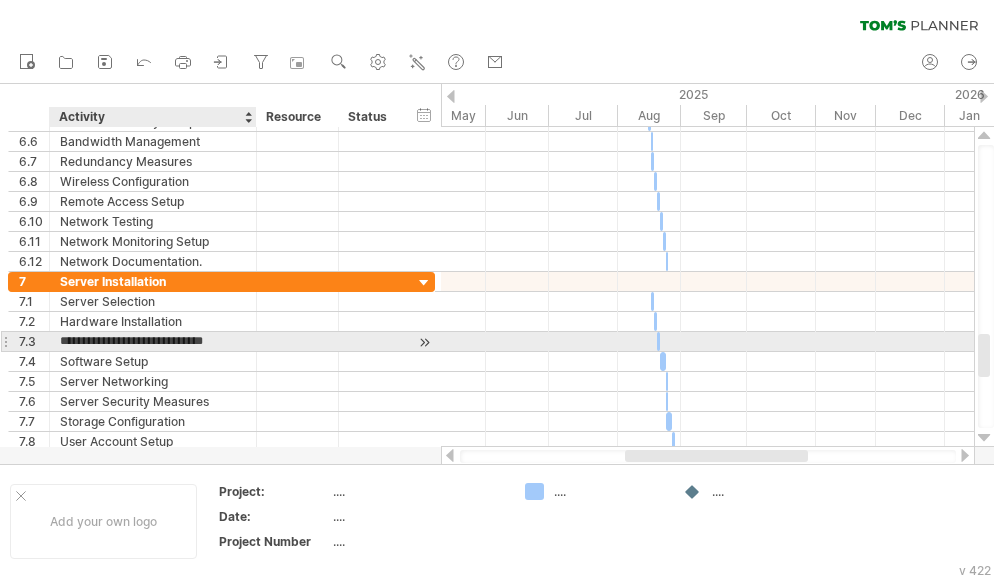 click on "**********" at bounding box center (153, 341) 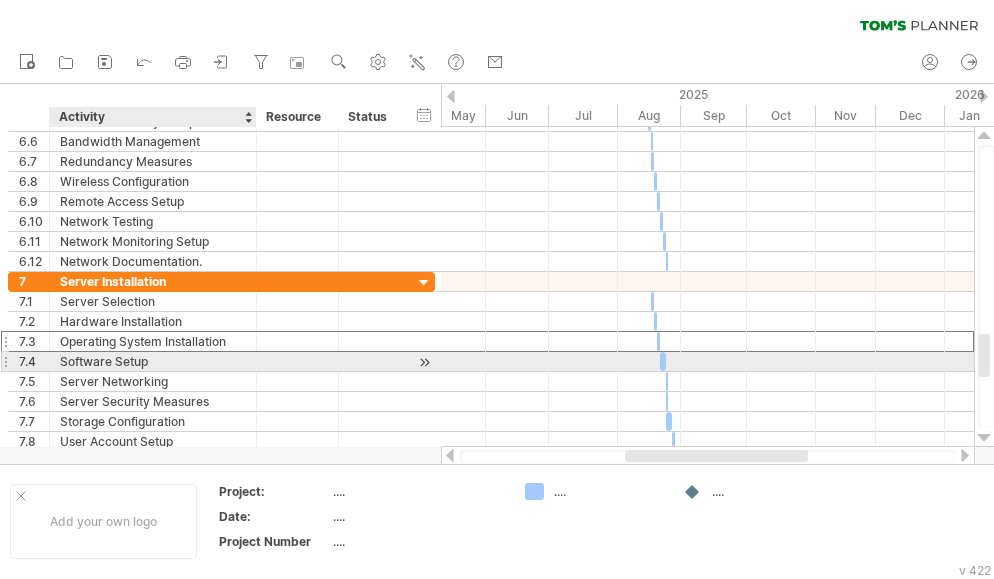click on "Software Setup" at bounding box center [153, 361] 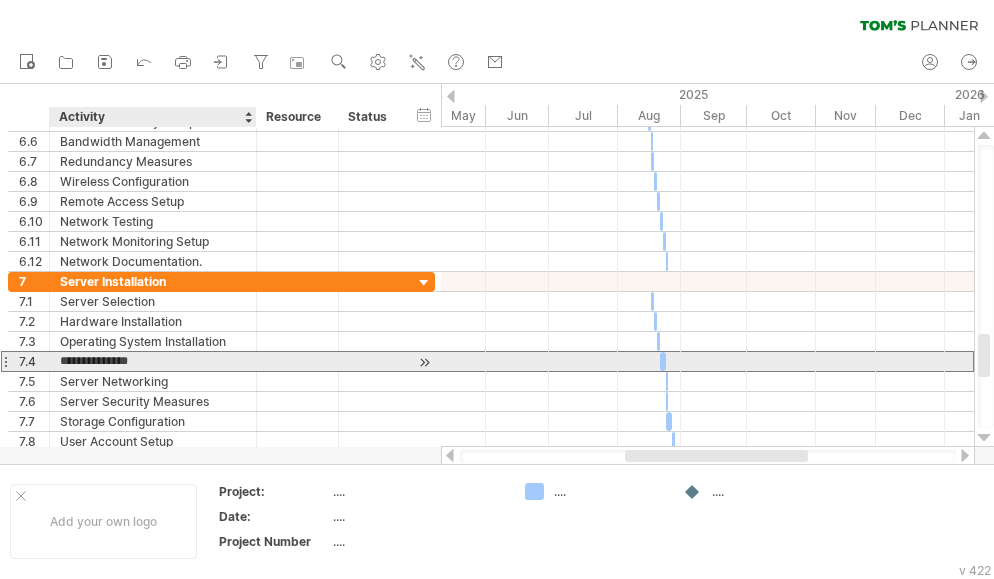 click on "**********" at bounding box center (153, 361) 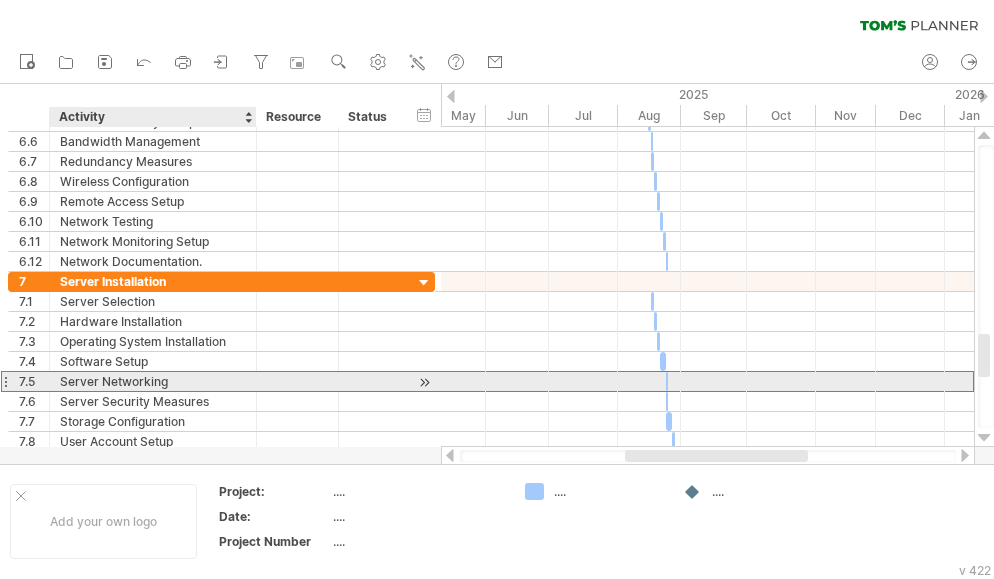 click on "Server Networking" at bounding box center (153, 381) 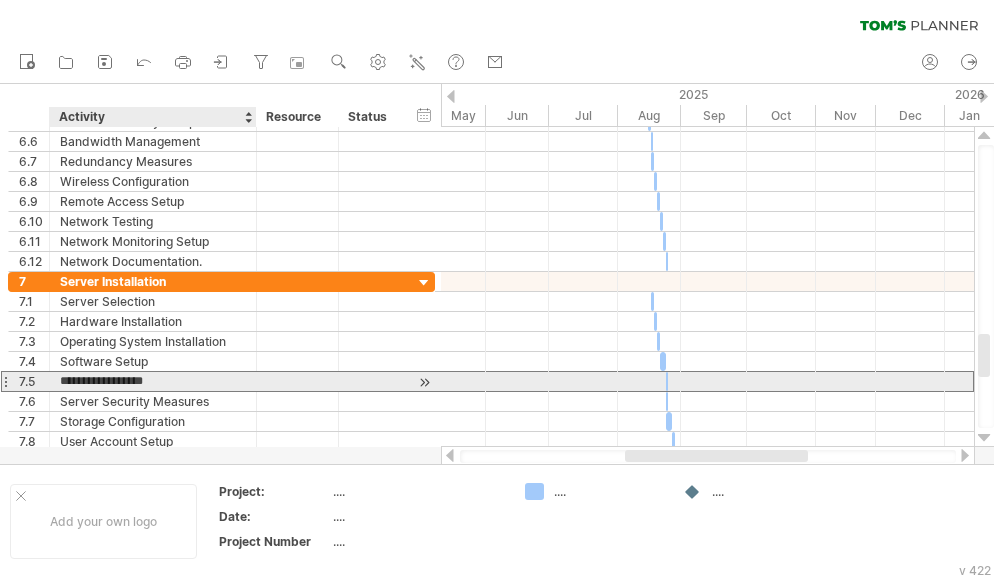 click on "**********" at bounding box center [153, 381] 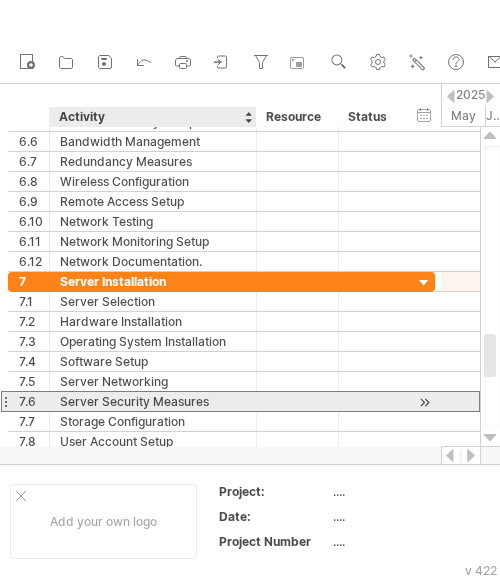 click on "Server Security Measures" at bounding box center [153, 401] 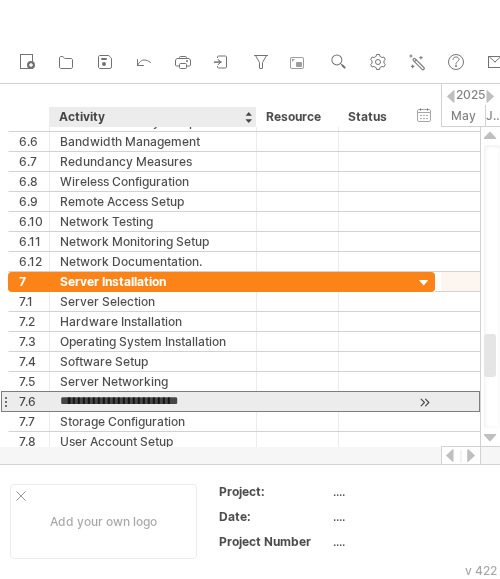 click on "**********" at bounding box center [153, 401] 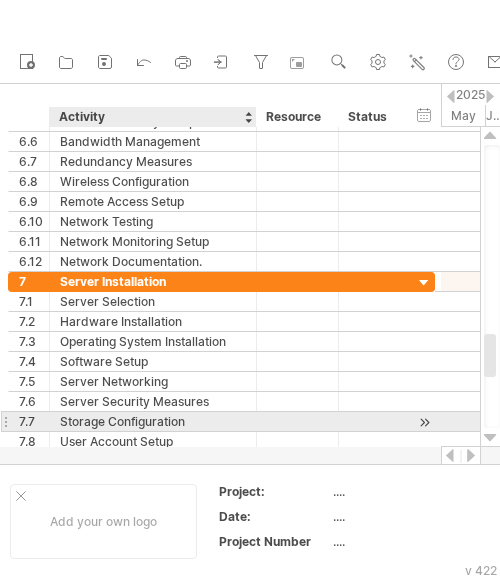 click on "Storage Configuration" at bounding box center [153, 421] 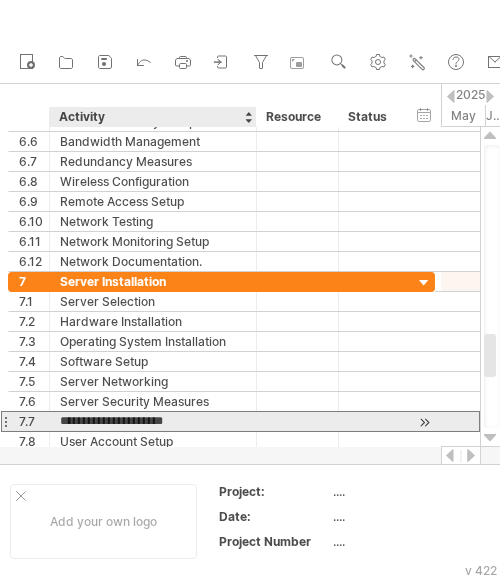 click on "**********" at bounding box center (153, 421) 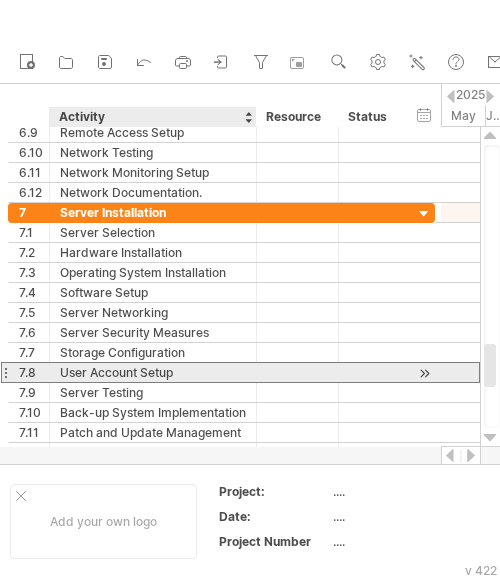 click on "User Account Setup" at bounding box center (153, 372) 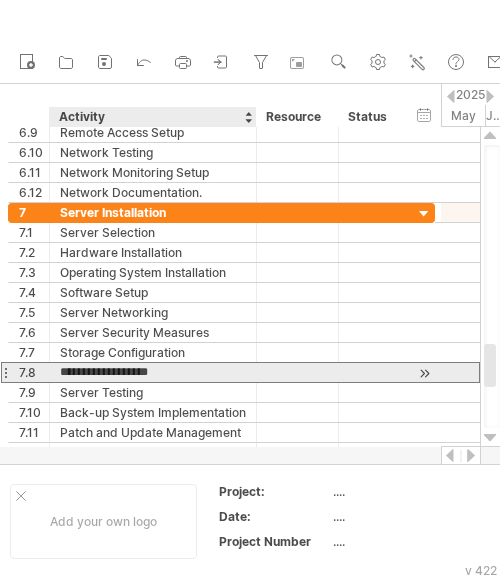 click on "**********" at bounding box center (153, 372) 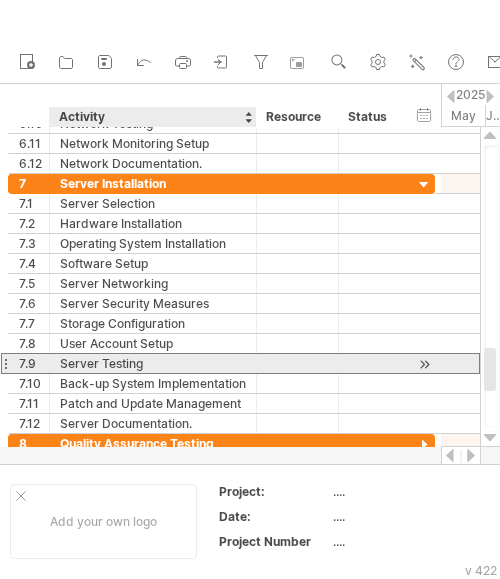 click on "Server Testing" at bounding box center [153, 363] 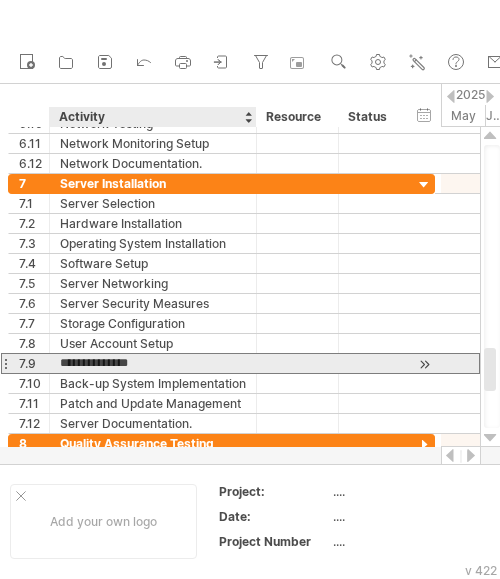 click on "**********" at bounding box center [153, 363] 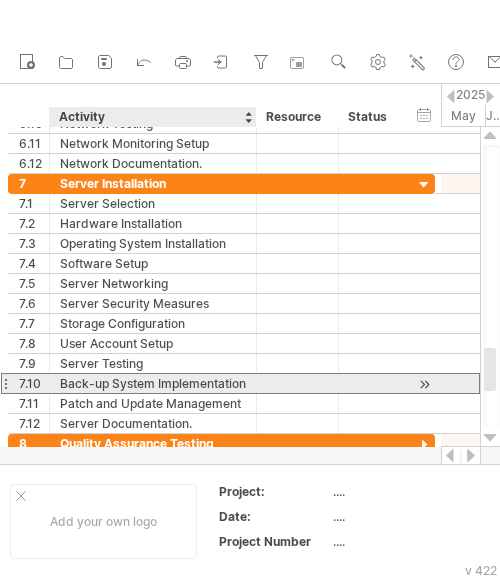 click on "Back-up System Implementation" at bounding box center [153, 383] 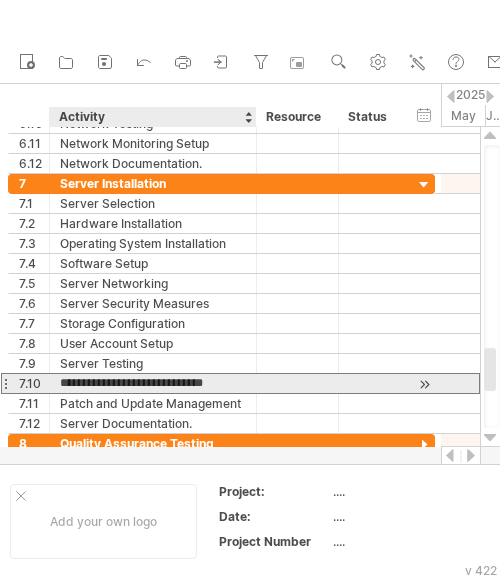 click on "**********" at bounding box center [153, 383] 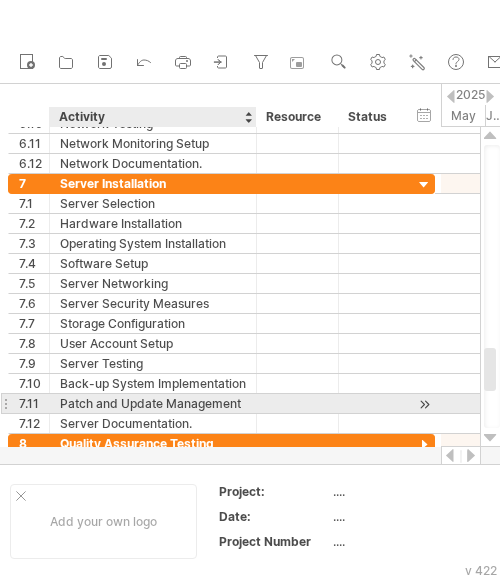 click on "Patch and Update Management" at bounding box center (153, 403) 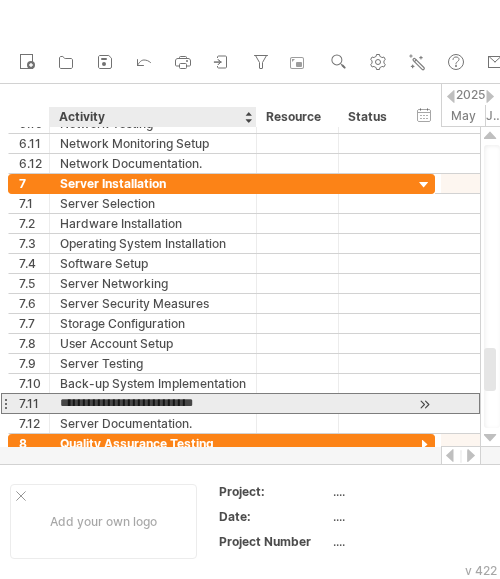 click on "**********" at bounding box center (153, 403) 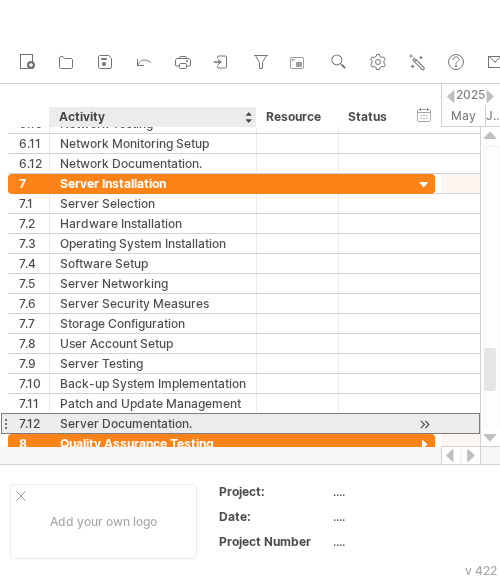 click on "Server Documentation." at bounding box center [153, 423] 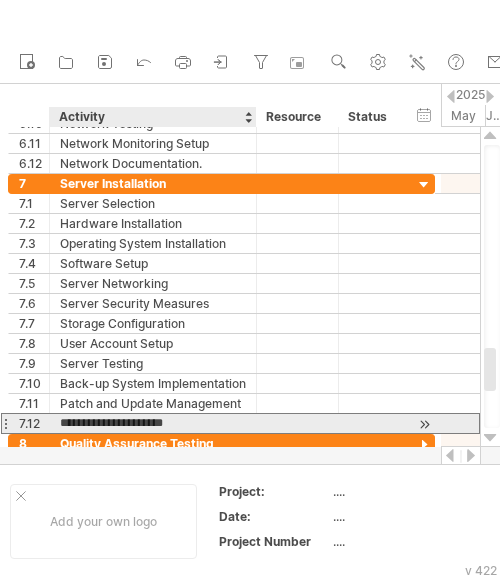click on "**********" at bounding box center [153, 423] 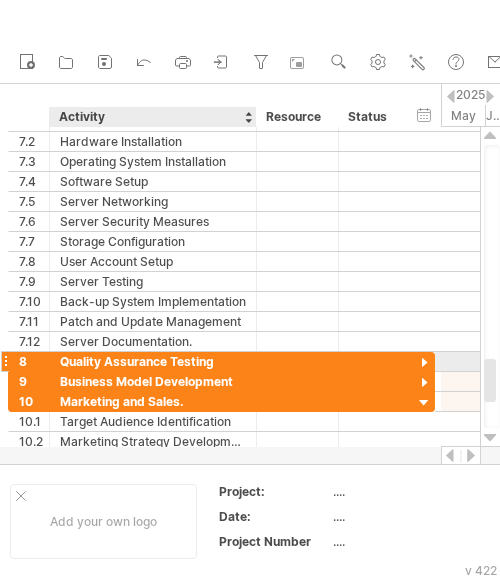 click on "Quality Assurance Testing" at bounding box center [153, 361] 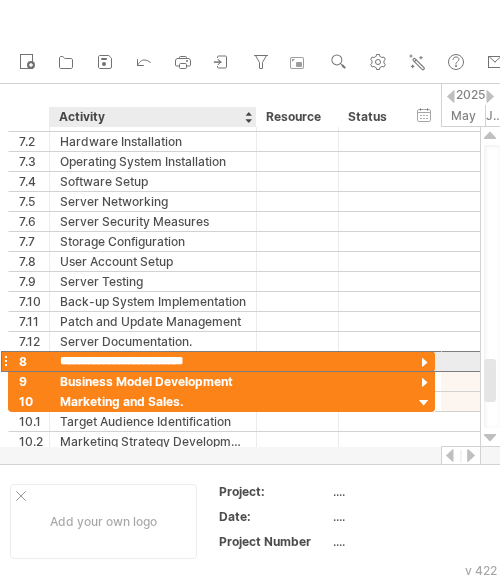 click on "**********" at bounding box center (153, 361) 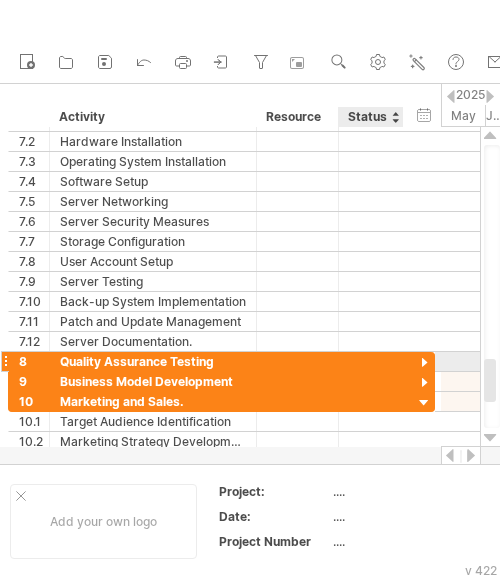 click at bounding box center (424, 363) 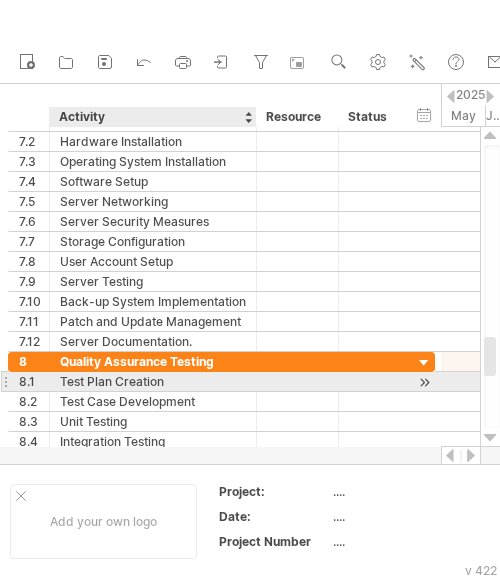 click on "Test Plan Creation" at bounding box center (153, 381) 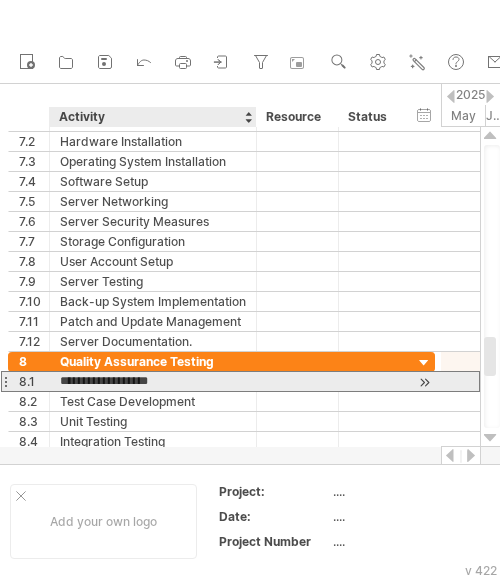 click on "**********" at bounding box center (153, 381) 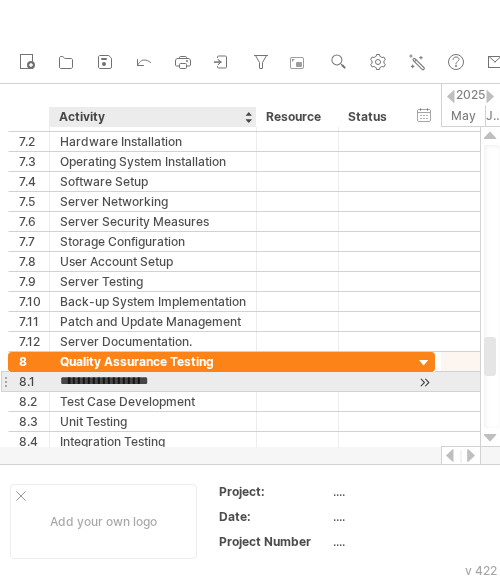 click on "**********" at bounding box center (153, 381) 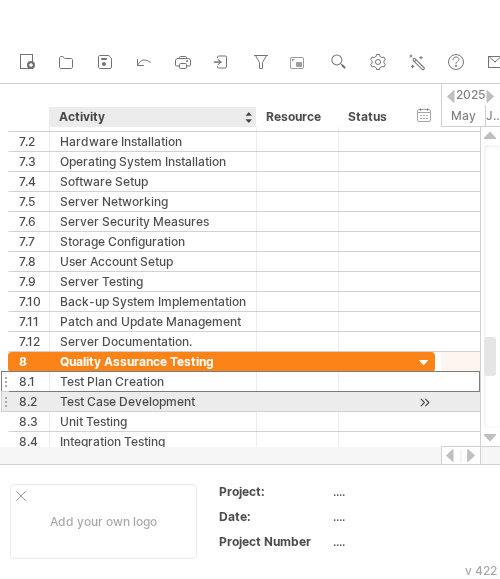 click on "Test Case Development" at bounding box center (153, 401) 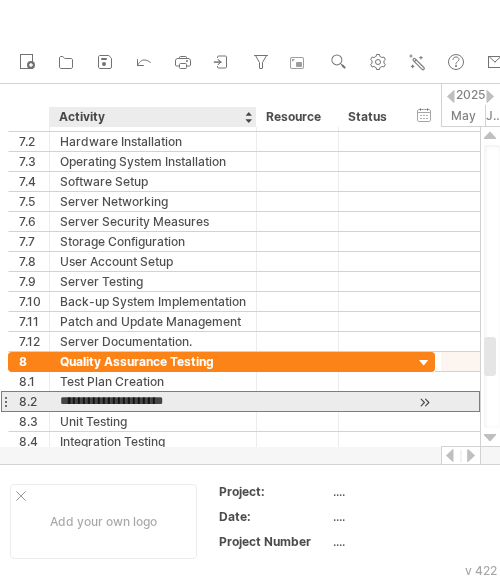 click on "**********" at bounding box center [153, 401] 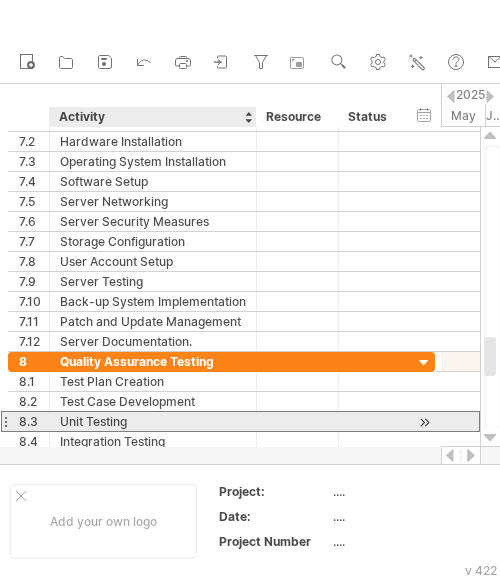 click on "Unit Testing" at bounding box center (153, 421) 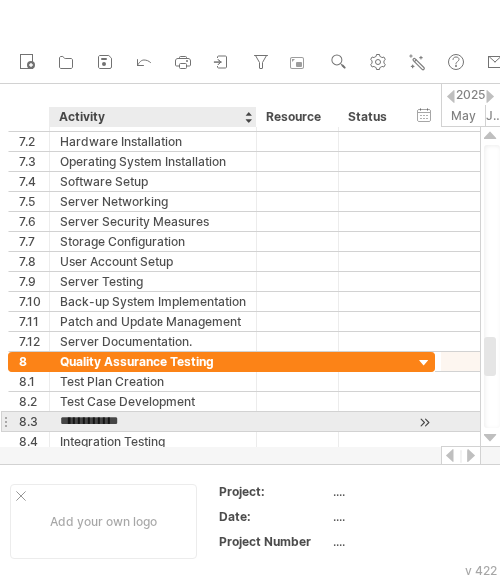 click on "**********" at bounding box center (153, 421) 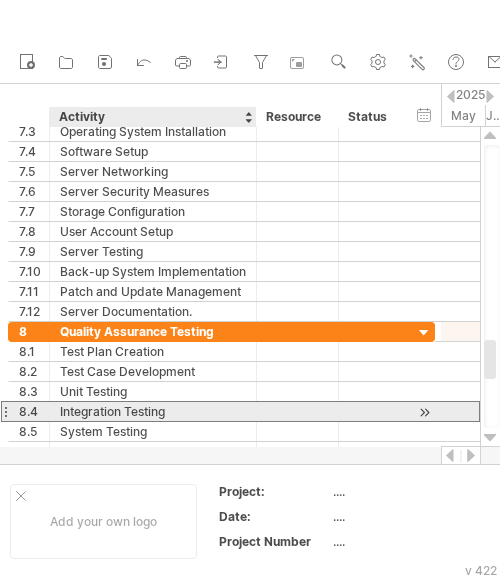 click on "Integration Testing" at bounding box center [153, 411] 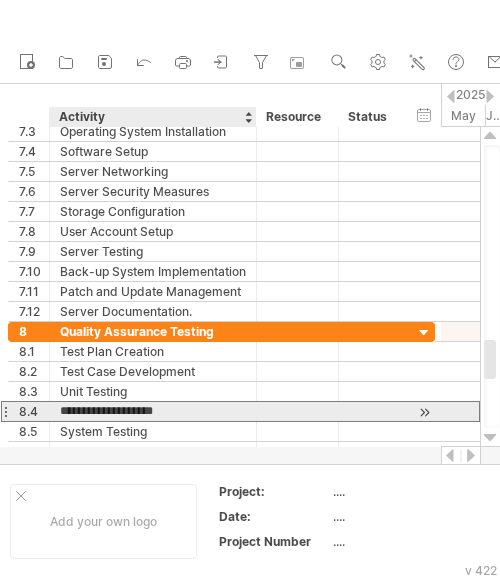 click on "**********" at bounding box center [153, 411] 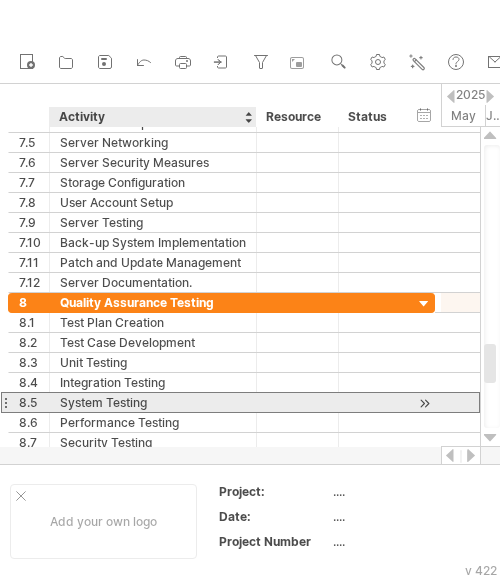 click on "System Testing" at bounding box center (153, 402) 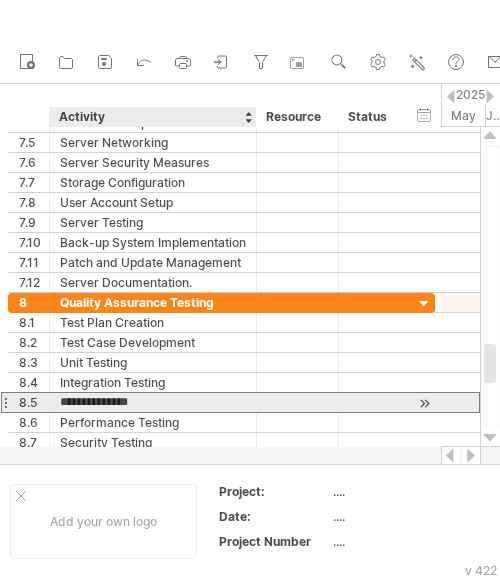 click on "**********" at bounding box center (153, 402) 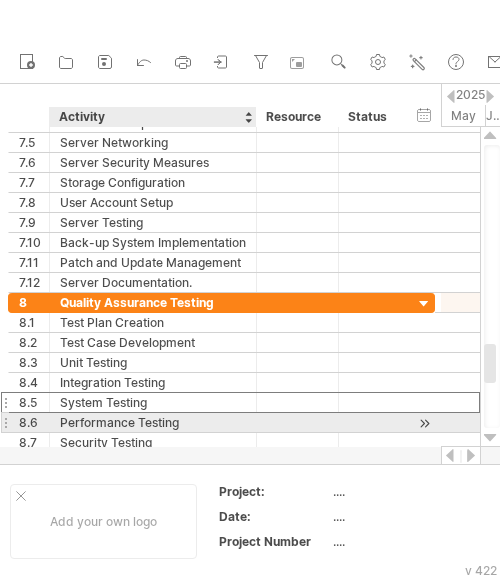 click on "Performance Testing" at bounding box center (153, 422) 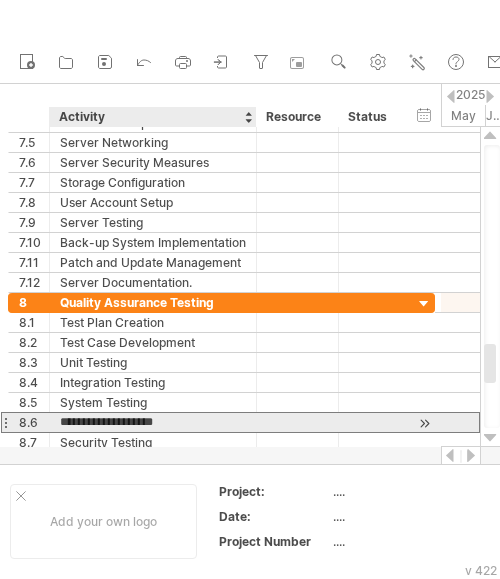 click on "**********" at bounding box center [153, 422] 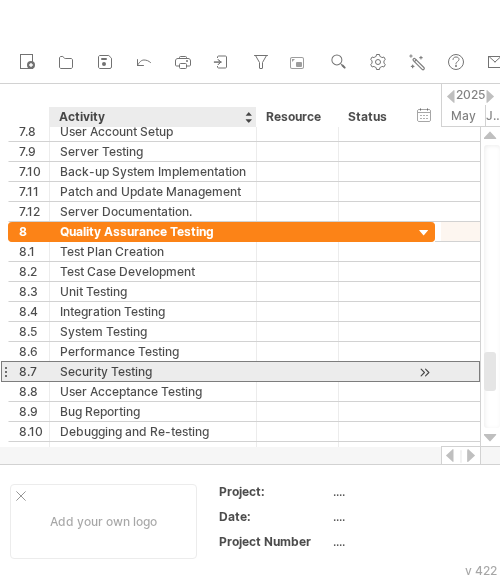 click on "Security Testing" at bounding box center [153, 371] 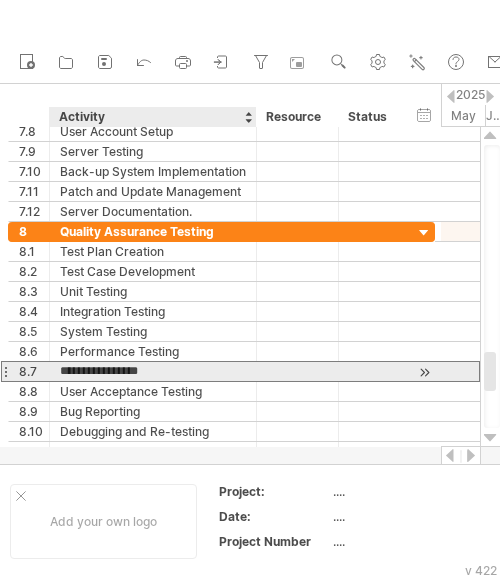 click on "**********" at bounding box center [153, 371] 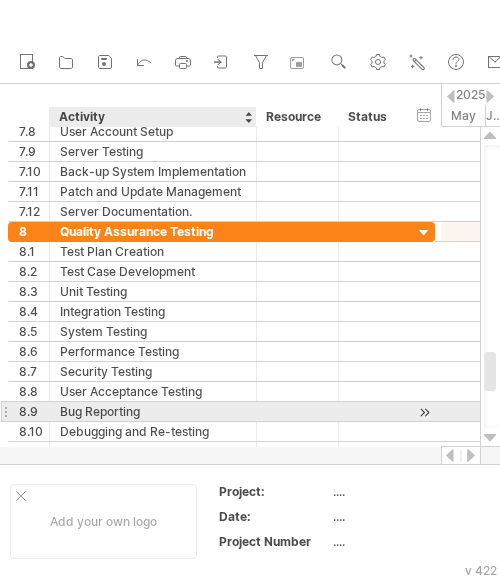 click on "Bug Reporting" at bounding box center [153, 411] 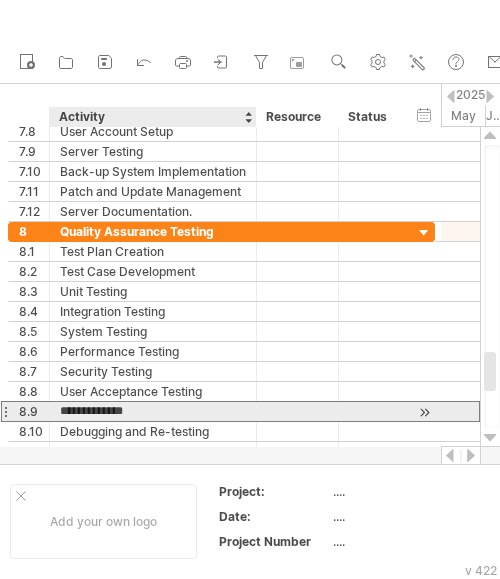 click on "**********" at bounding box center (153, 411) 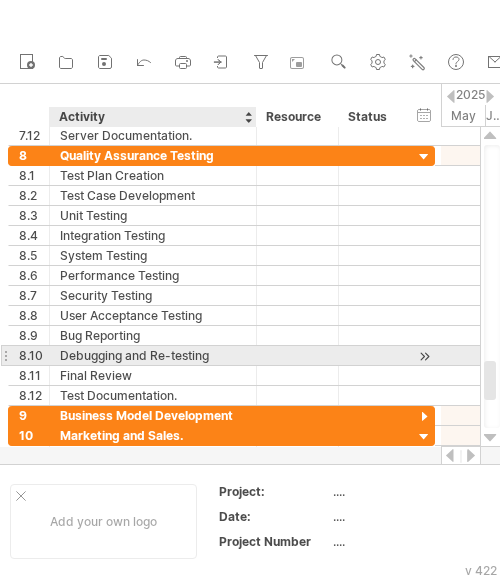 click on "Debugging and Re-testing" at bounding box center [153, 355] 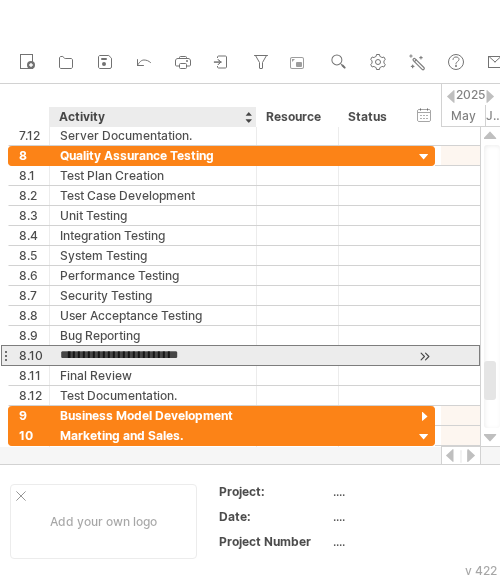 click on "**********" at bounding box center [153, 355] 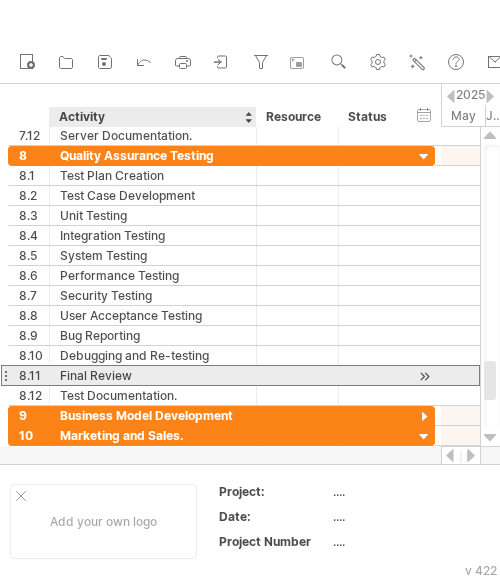 click on "Final Review" at bounding box center (153, 375) 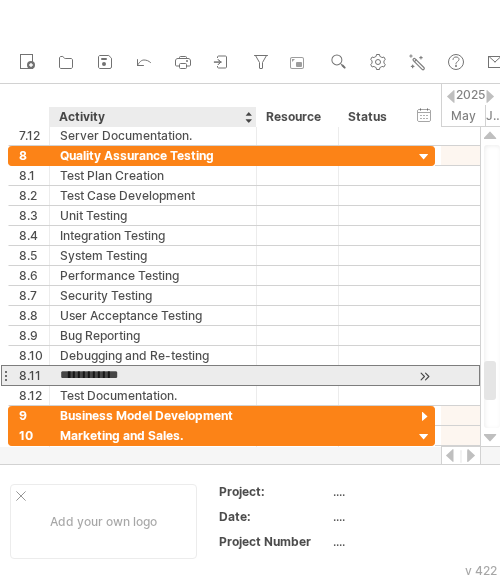 click on "**********" at bounding box center (153, 375) 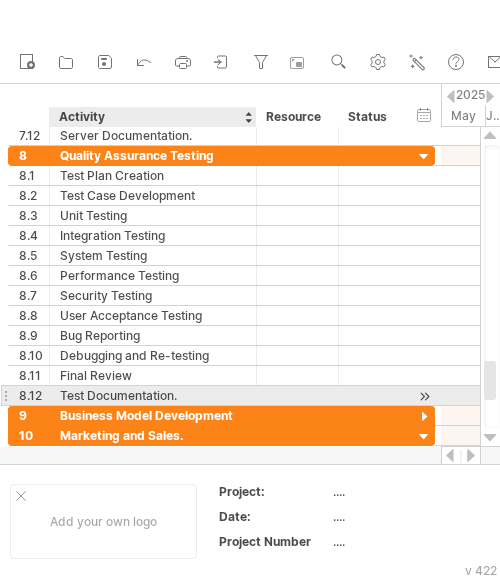 click on "Test Documentation." at bounding box center (153, 395) 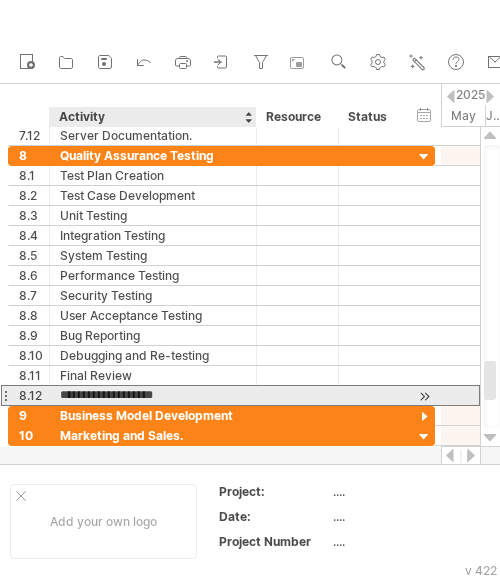 click on "**********" at bounding box center (153, 395) 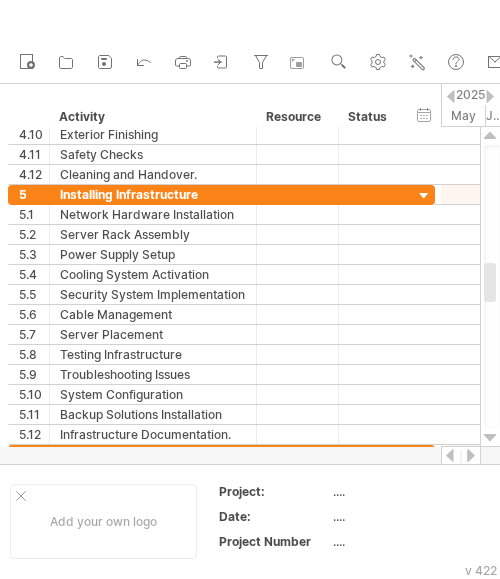 click on "clear filter
reapply filter" at bounding box center (326, 21) 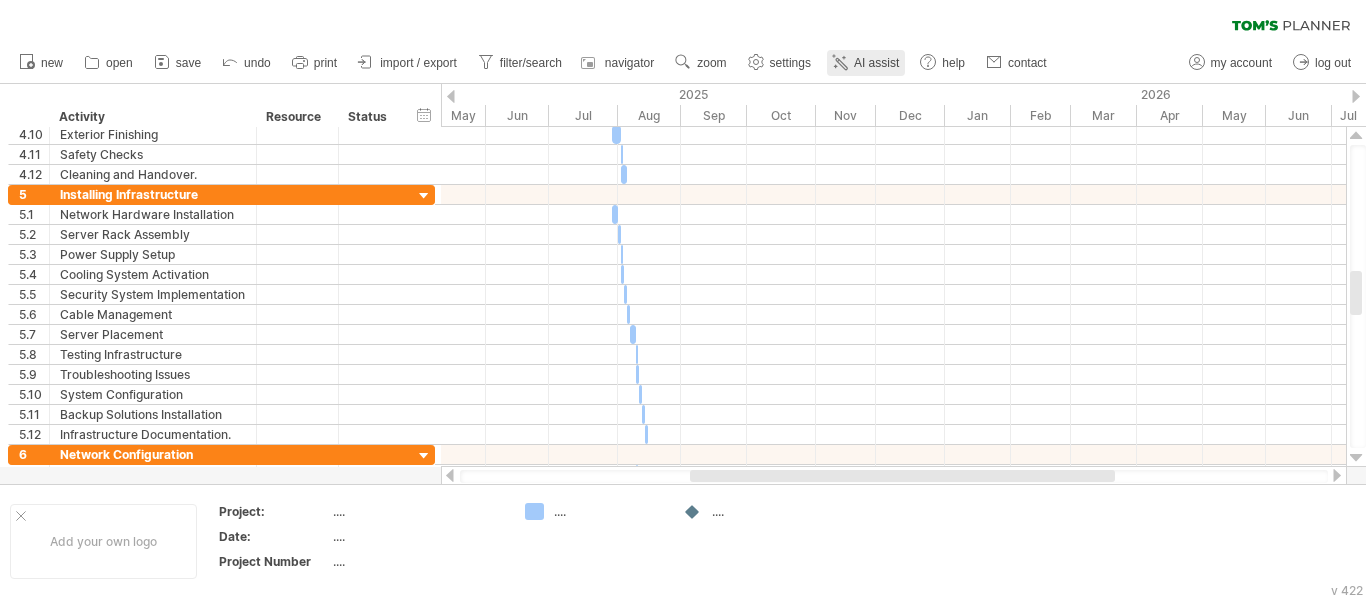 click on "AI assist" at bounding box center [866, 63] 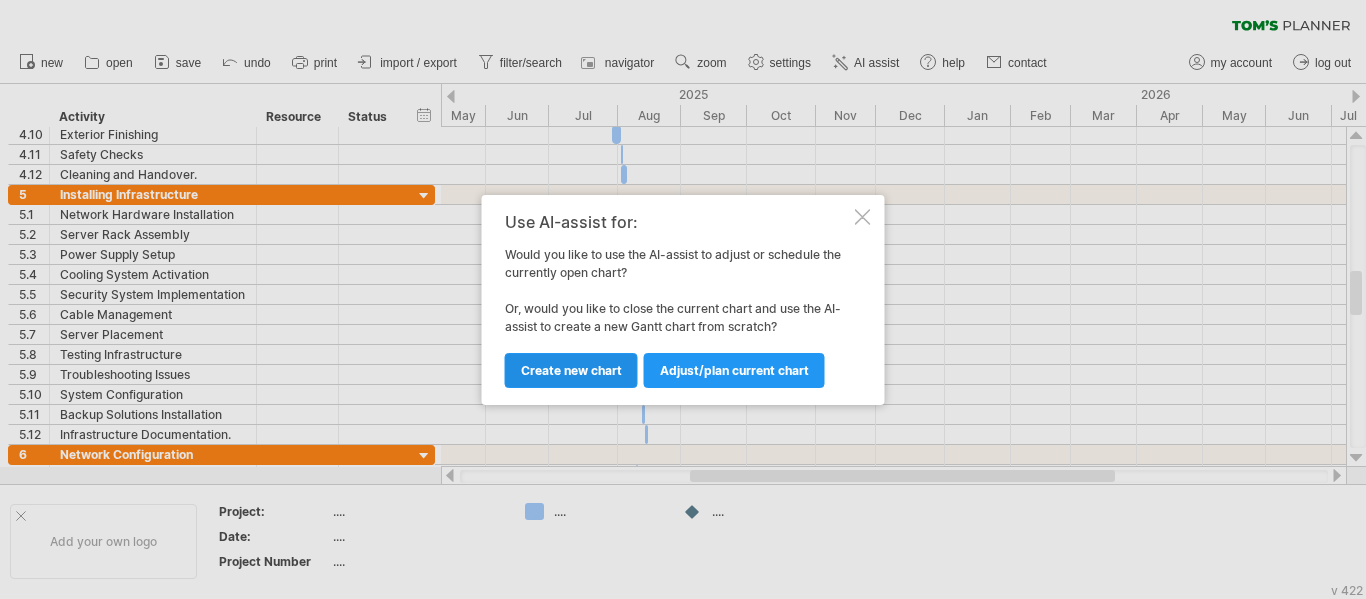 click on "Create new chart" at bounding box center (571, 370) 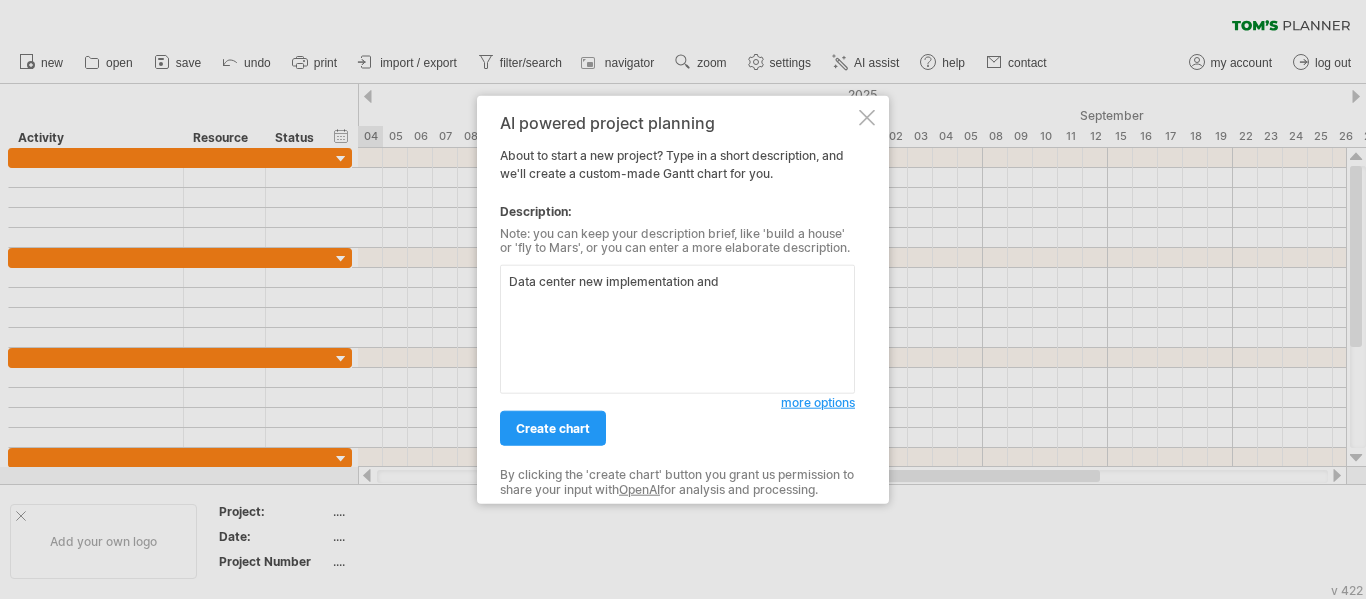 click on "Data center new implementation and" at bounding box center [677, 329] 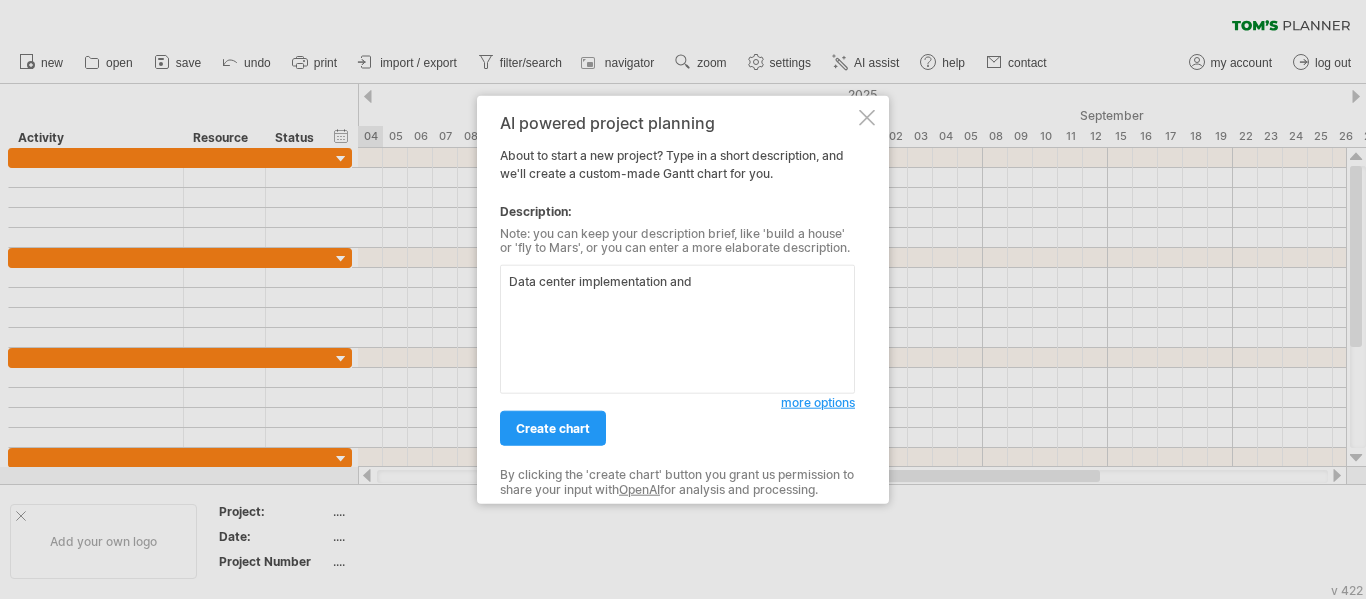 click on "Data center implementation and" at bounding box center [677, 329] 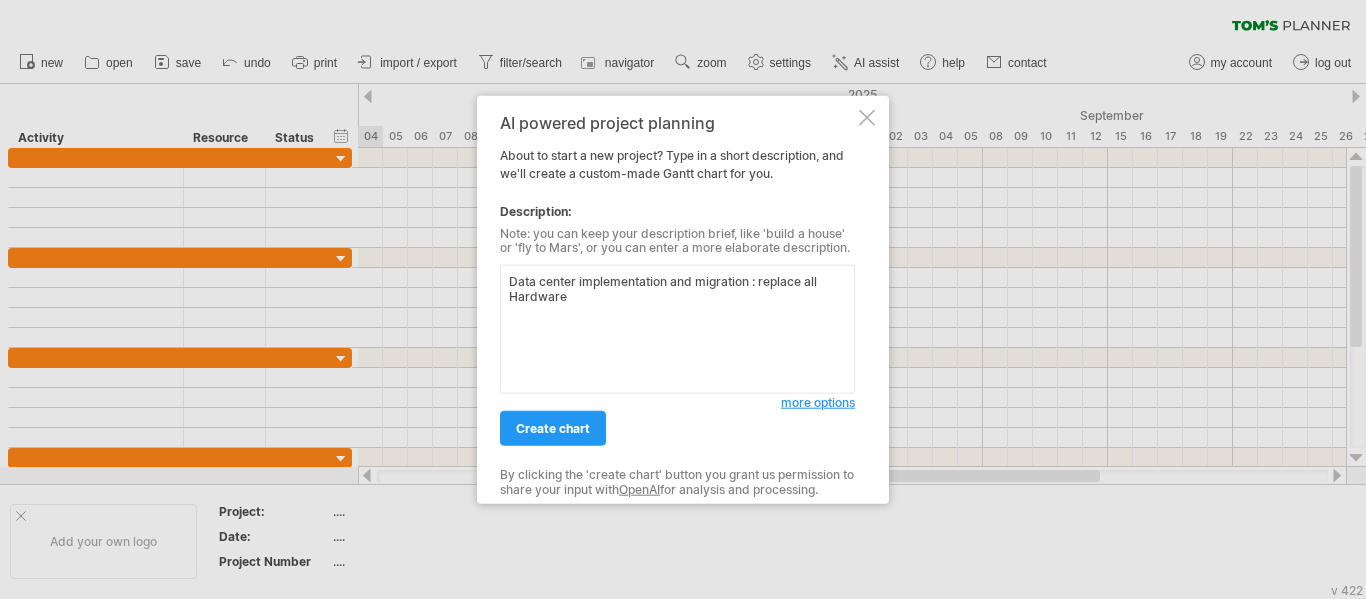 click on "*********" at bounding box center (0, 0) 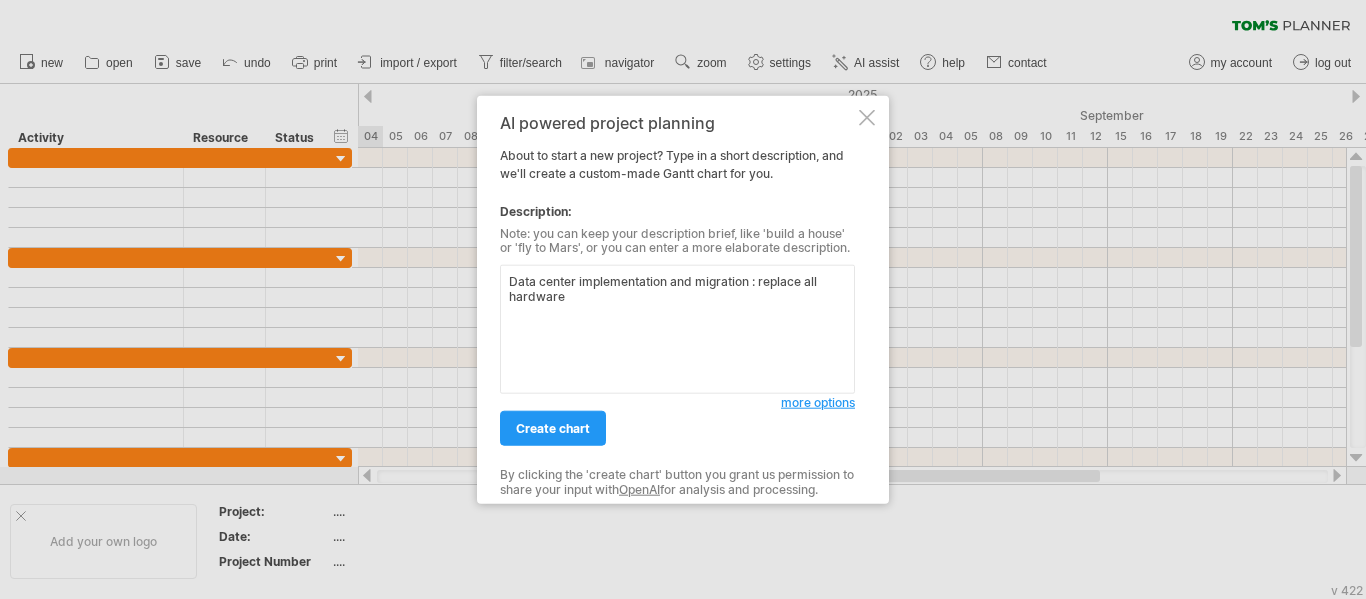 click on "Data center implementation and migration : replace all hardware" at bounding box center (677, 329) 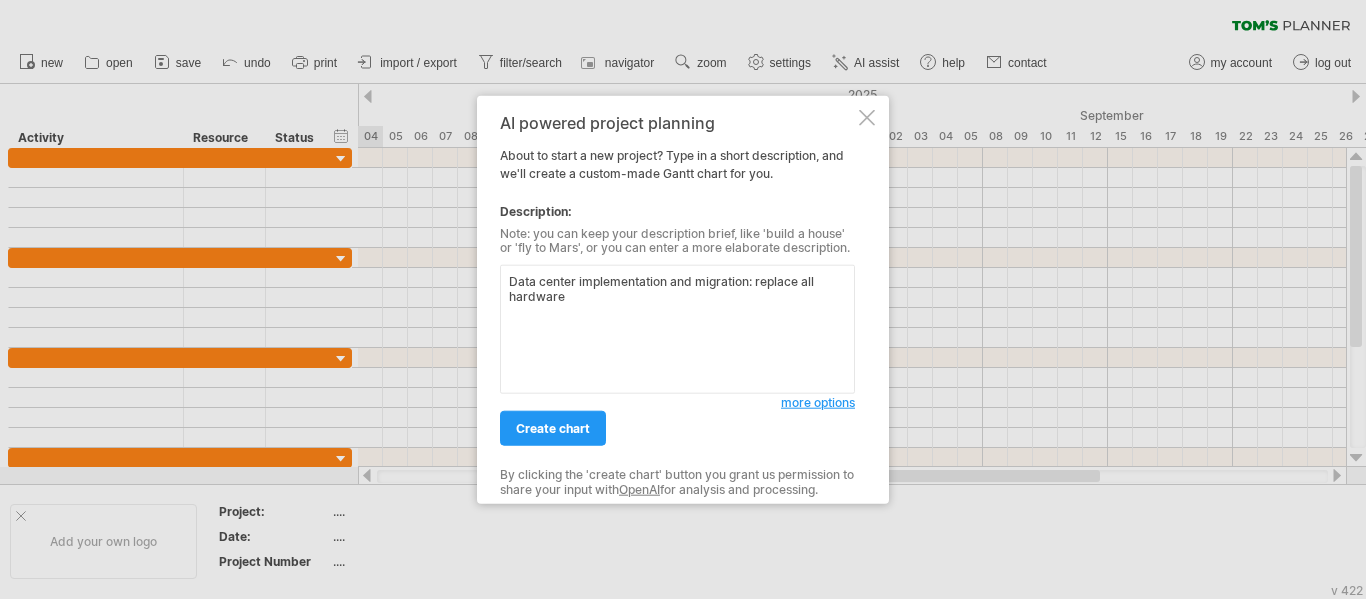 click on "Data center implementation and migration: replace all hardware" at bounding box center (677, 329) 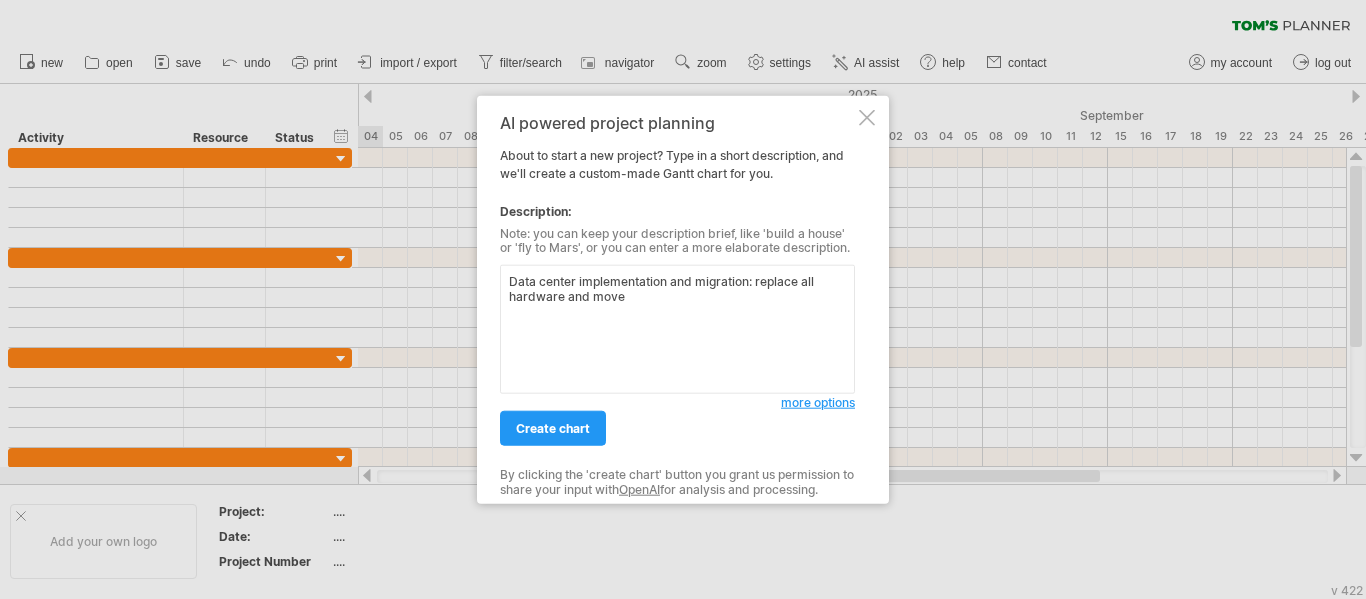 click on "Data center implementation and migration: replace all hardware and move" at bounding box center (677, 329) 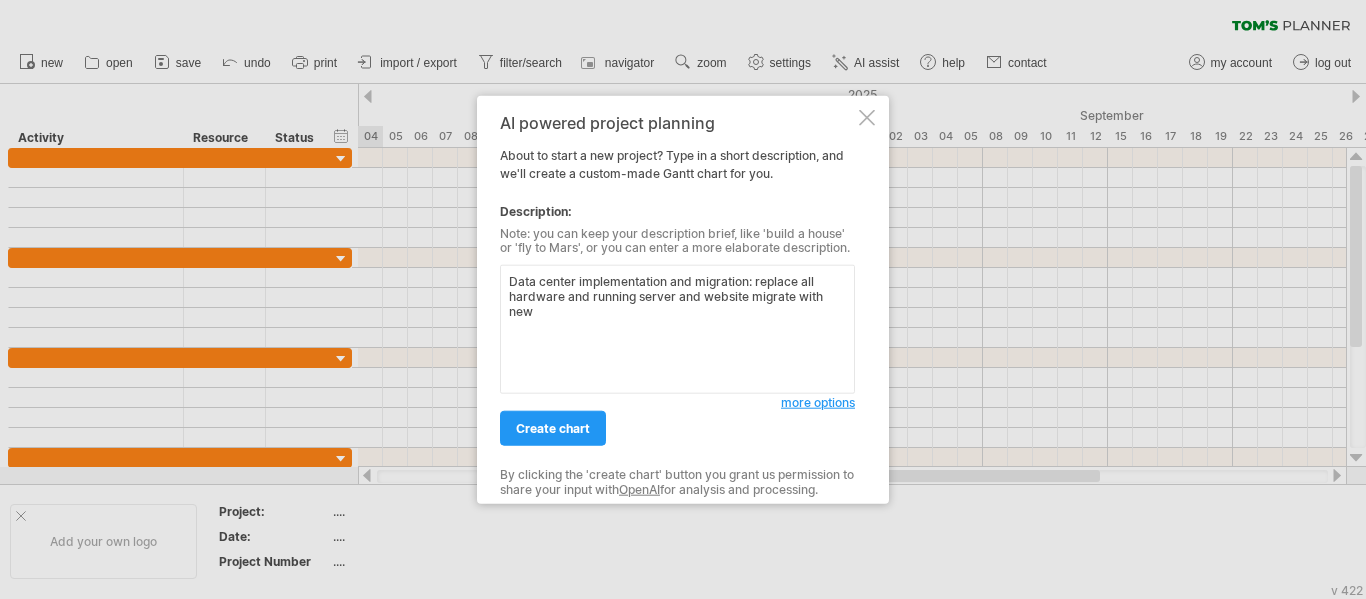 click on "Data center implementation and migration: replace all hardware and running server and website migrate with new" at bounding box center [677, 329] 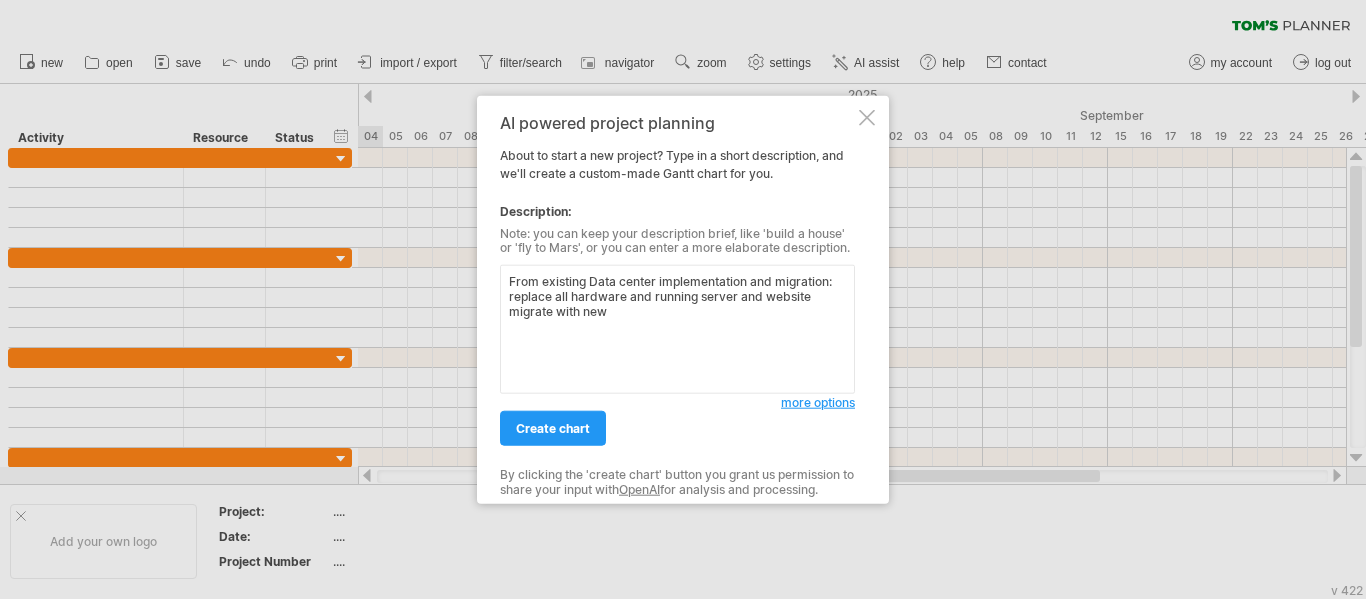 click on "From existing Data center implementation and migration: replace all hardware and running server and website migrate with new" at bounding box center [677, 329] 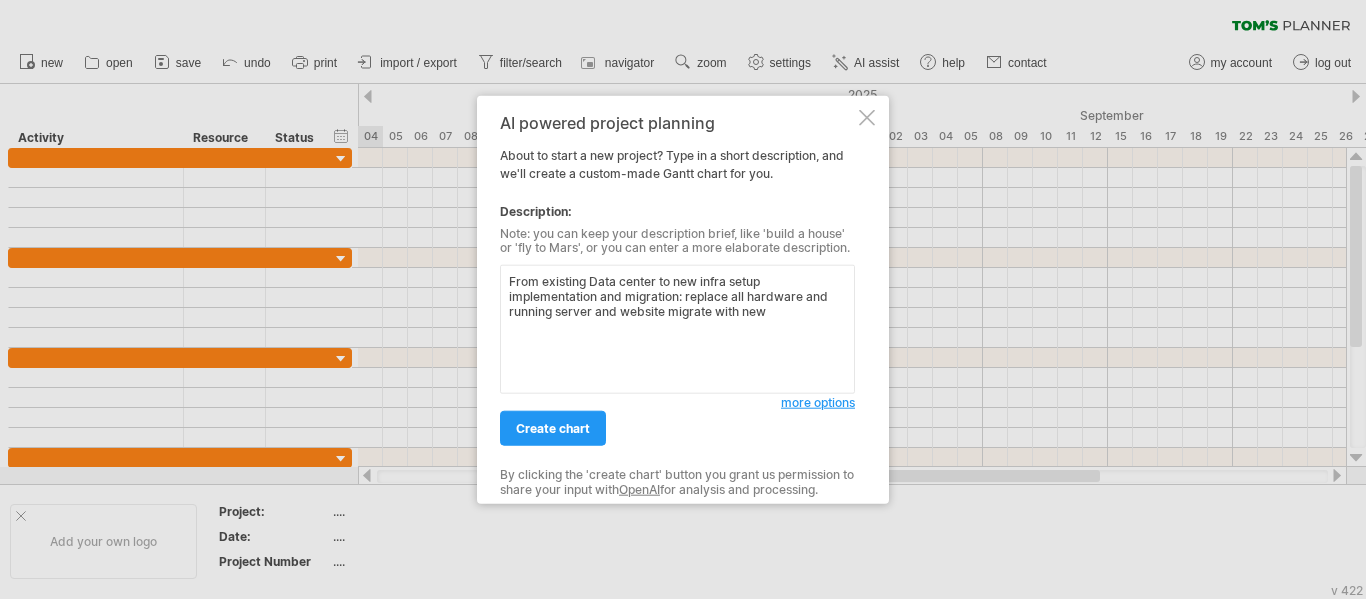 click on "From existing Data center to new infra setup implementation and migration: replace all hardware and running server and website migrate with new" at bounding box center (677, 329) 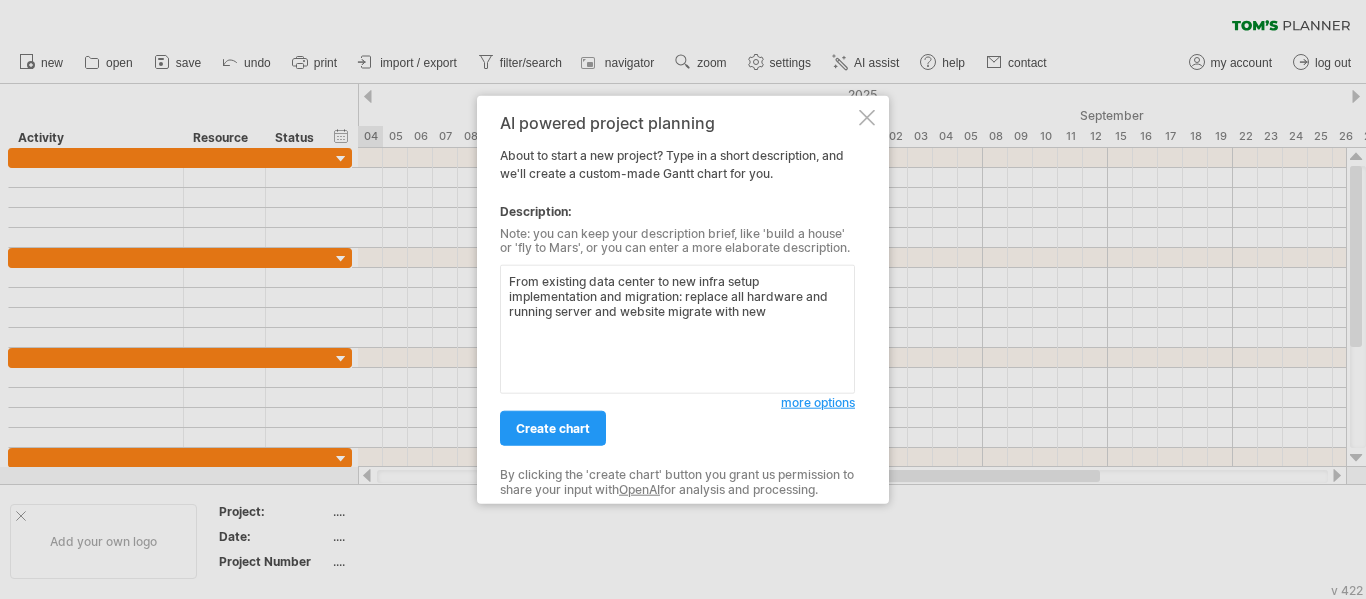 click on "*********" at bounding box center [0, 0] 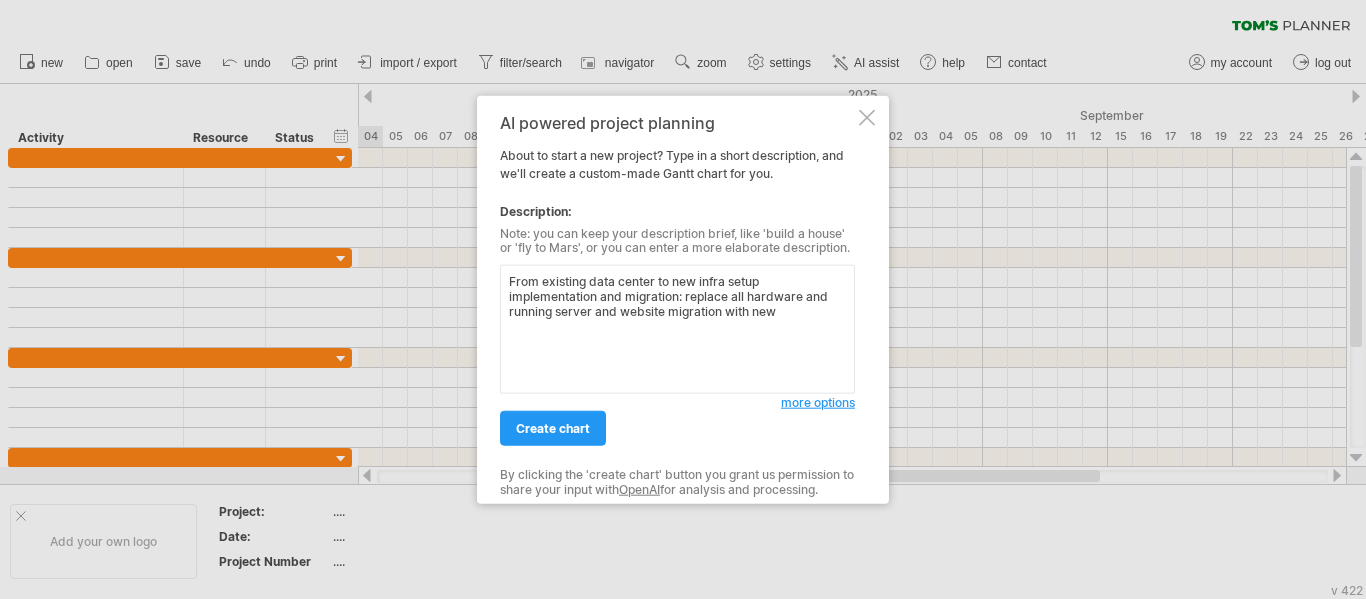 click on "From existing data center to new infra setup implementation and migration: replace all hardware and running server and website migration with new" at bounding box center [677, 329] 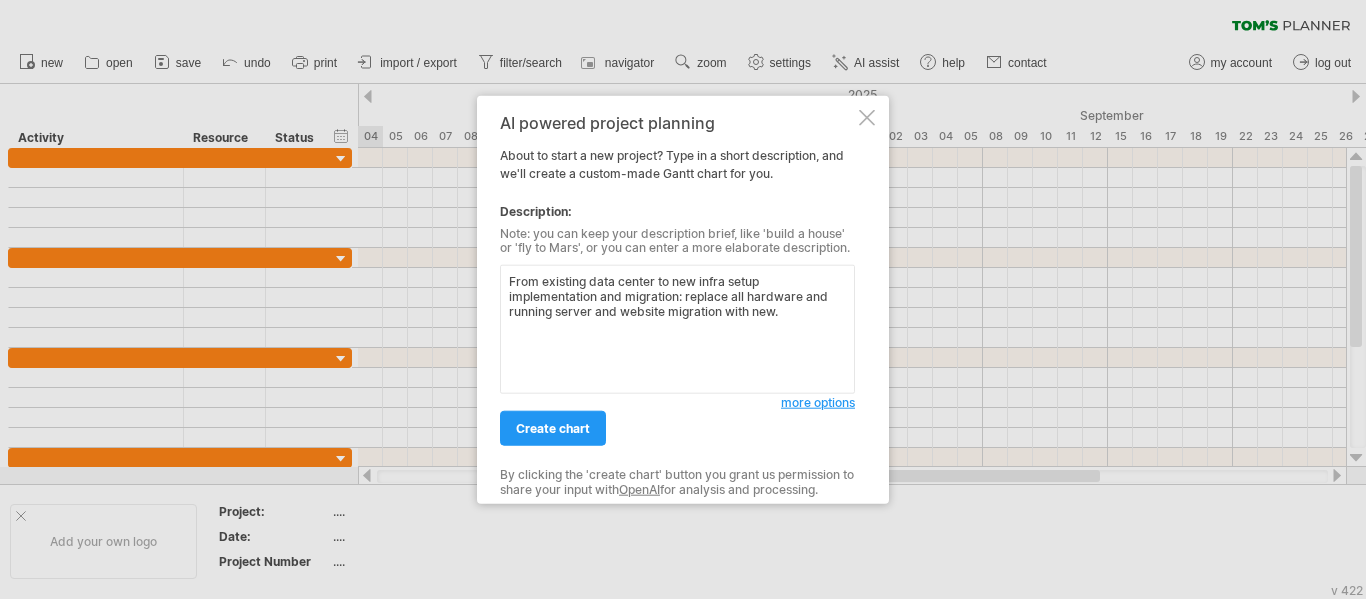 click 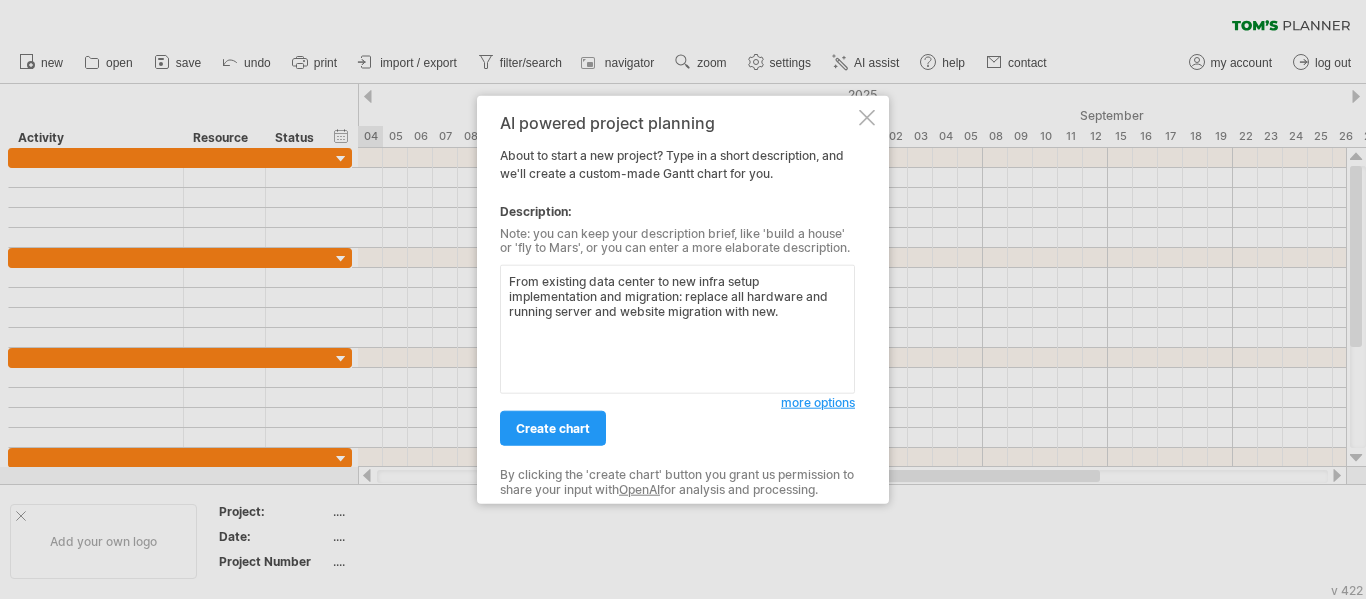 click on "********" at bounding box center [0, 0] 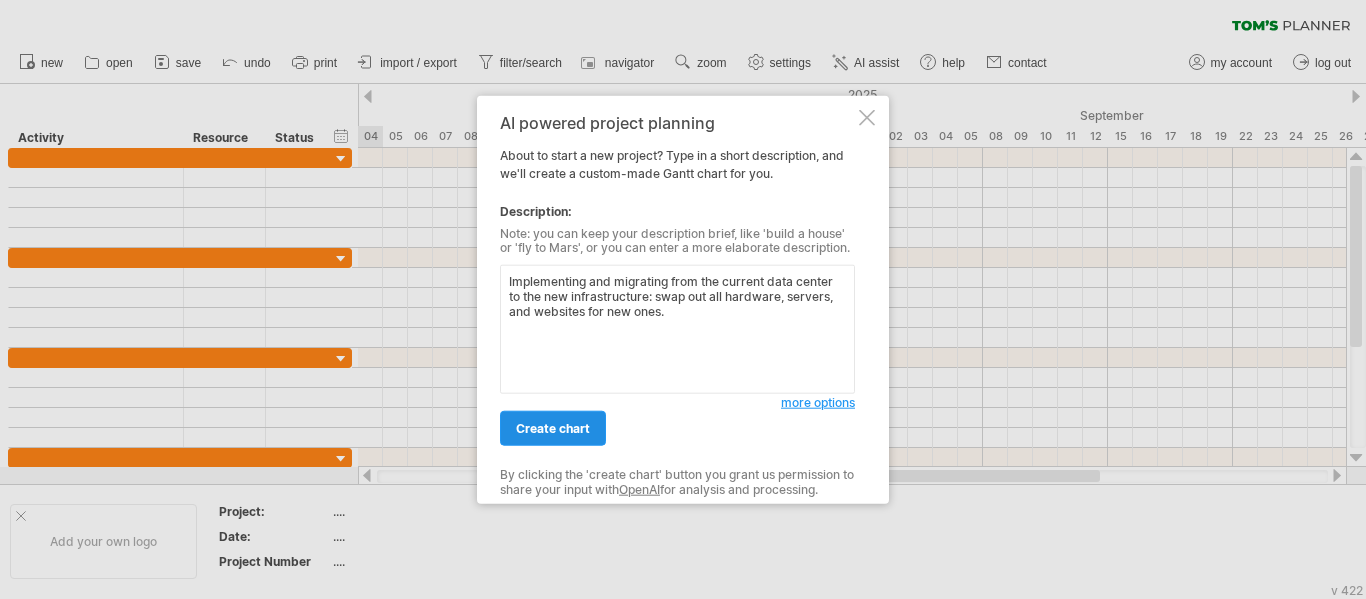 type on "Implementing and migrating from the current data center to the new infrastructure: swap out all hardware, servers, and websites for new ones." 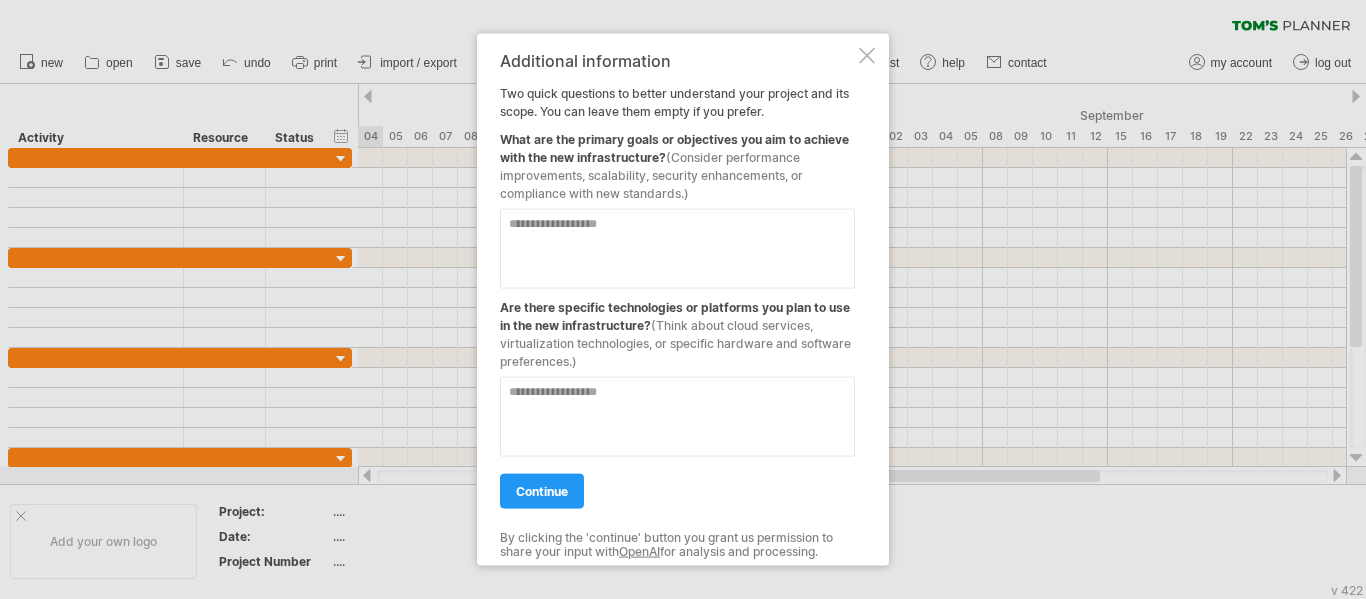 drag, startPoint x: 724, startPoint y: 157, endPoint x: 613, endPoint y: 255, distance: 148.07092 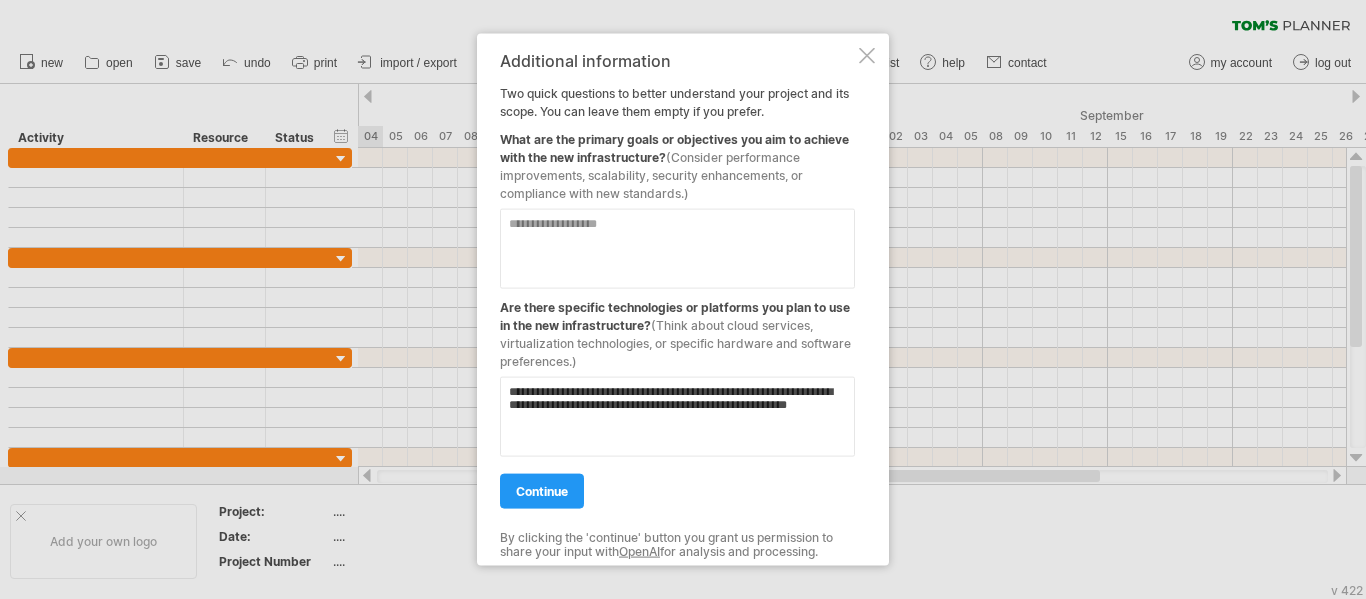 click on "**********" at bounding box center (0, 0) 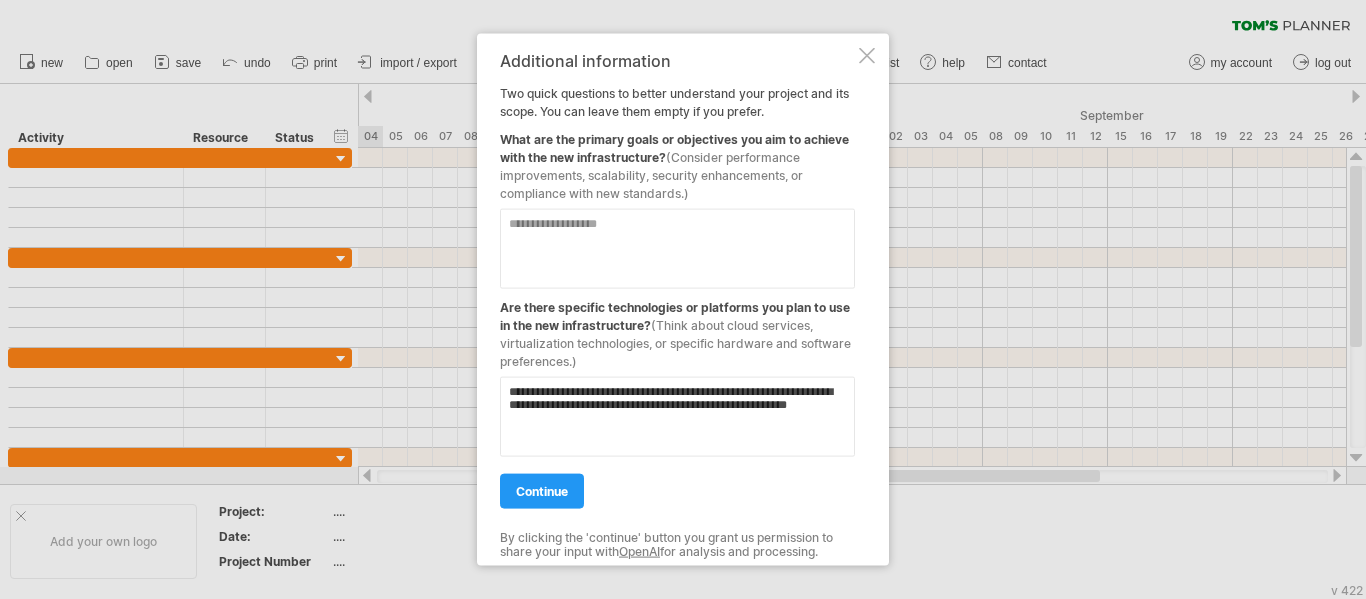 click on "**********" at bounding box center (677, 416) 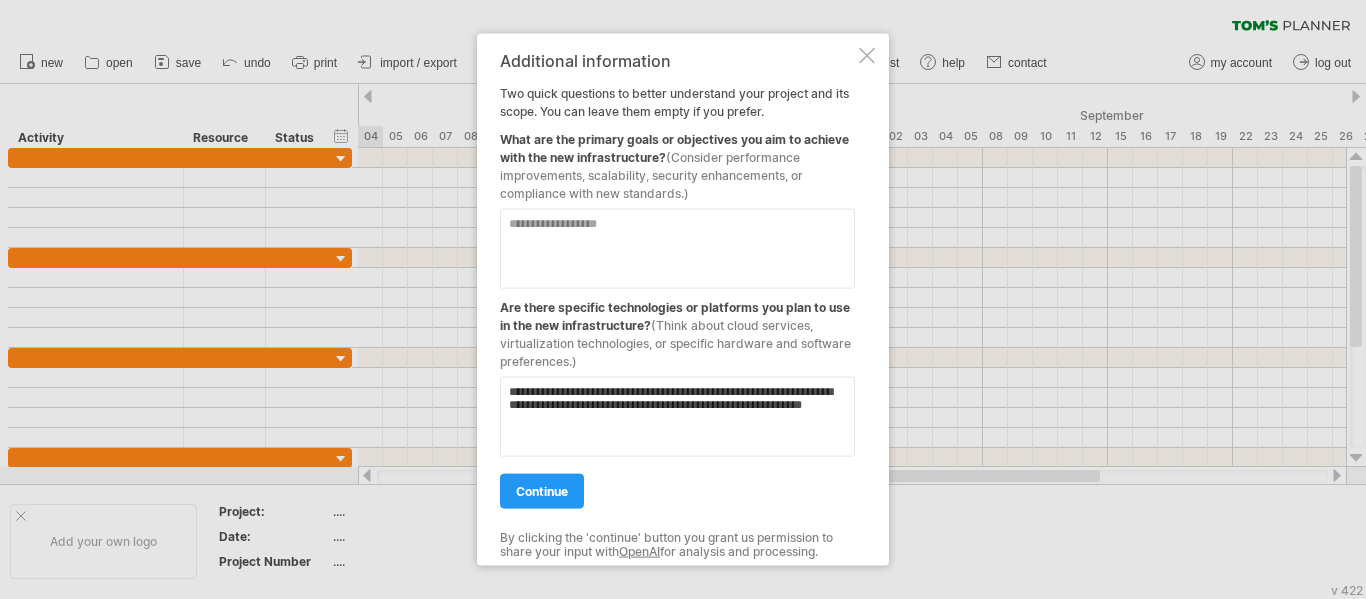 click on "**********" at bounding box center (677, 416) 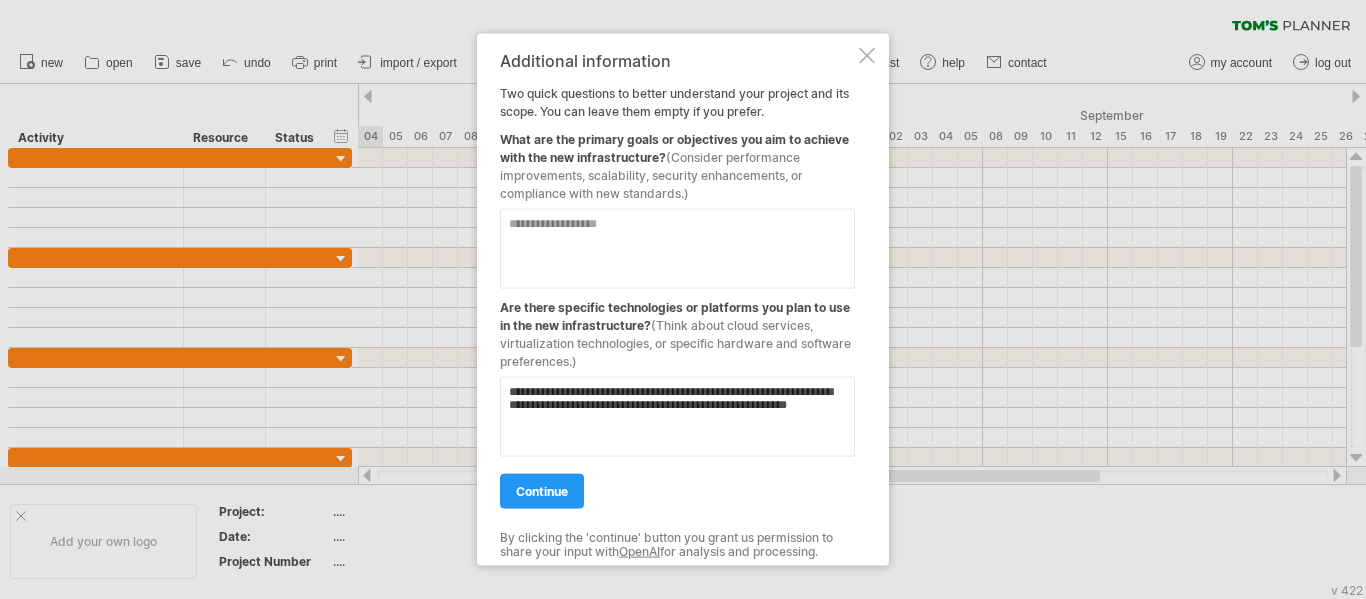 click on "******" at bounding box center (0, 0) 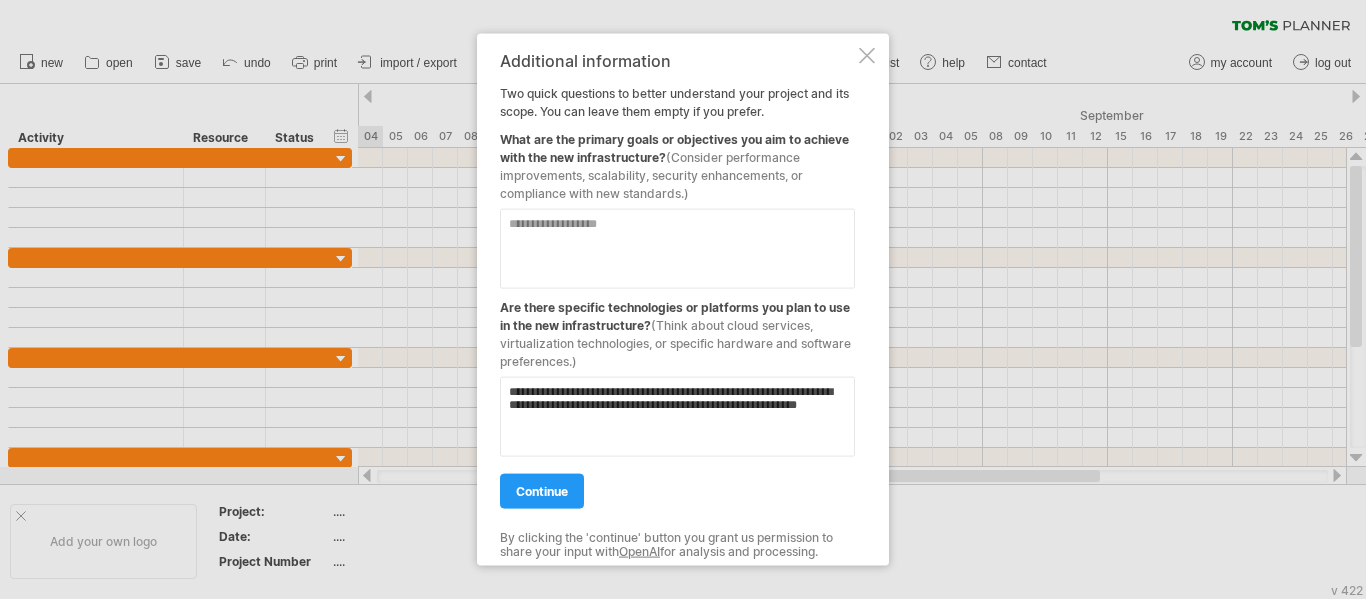 click on "*****" at bounding box center (0, 0) 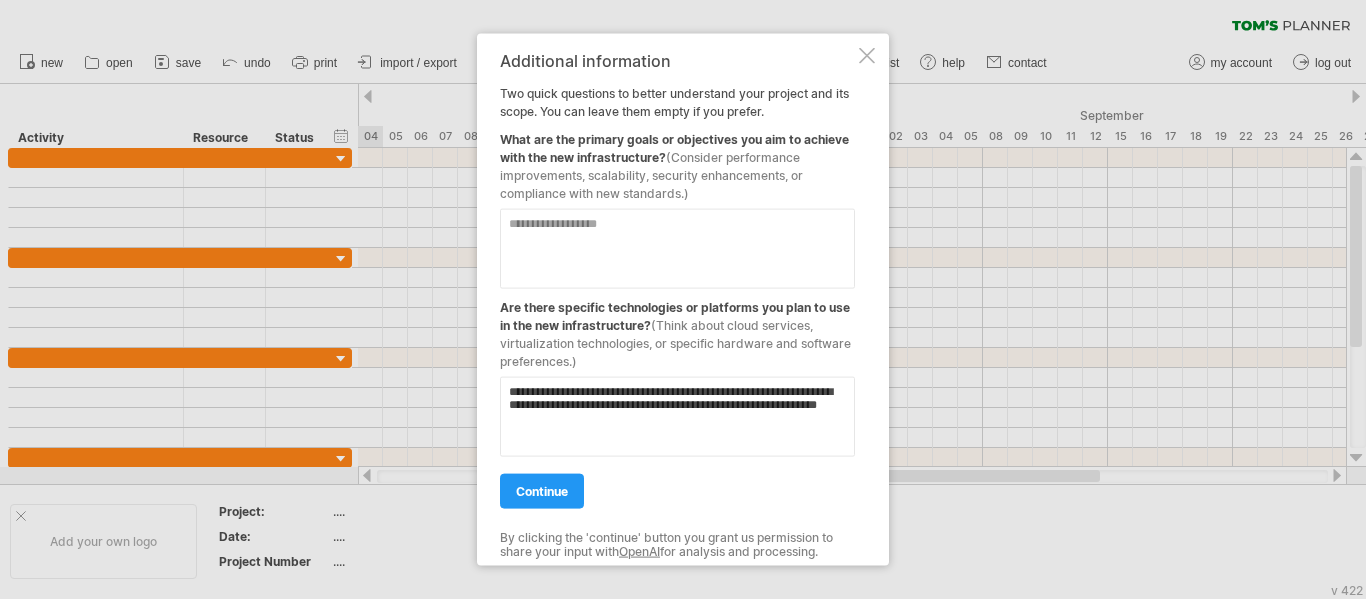 click on "********" at bounding box center [0, 0] 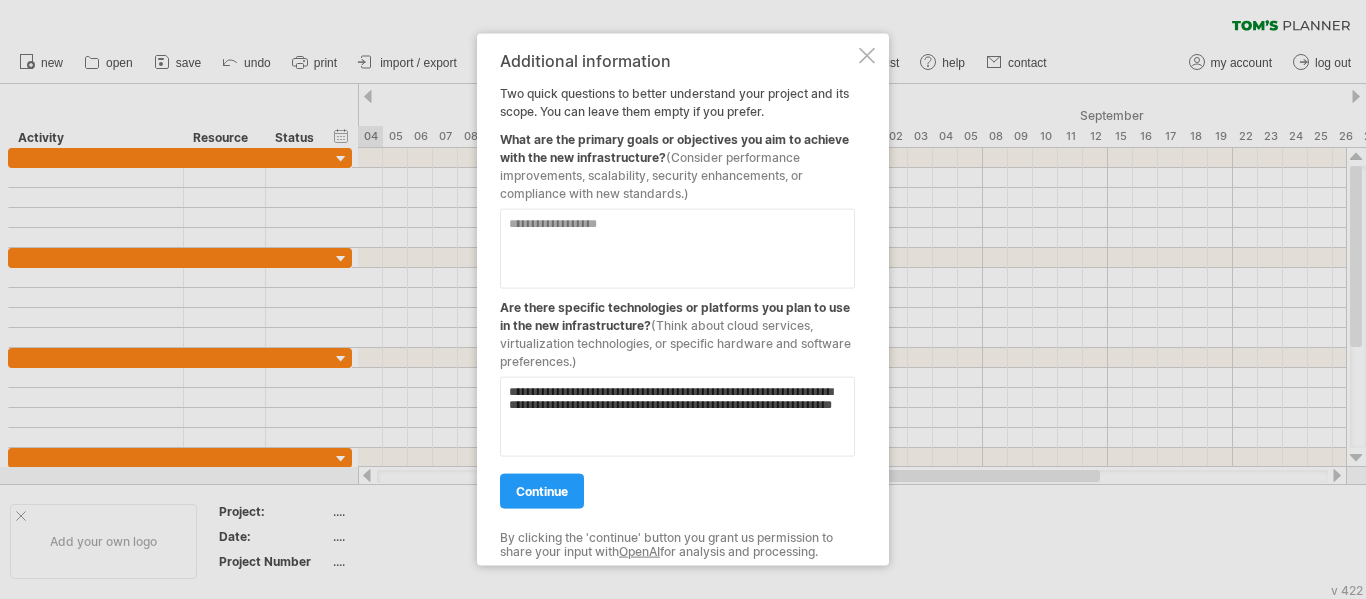 click on "*********" at bounding box center (0, 0) 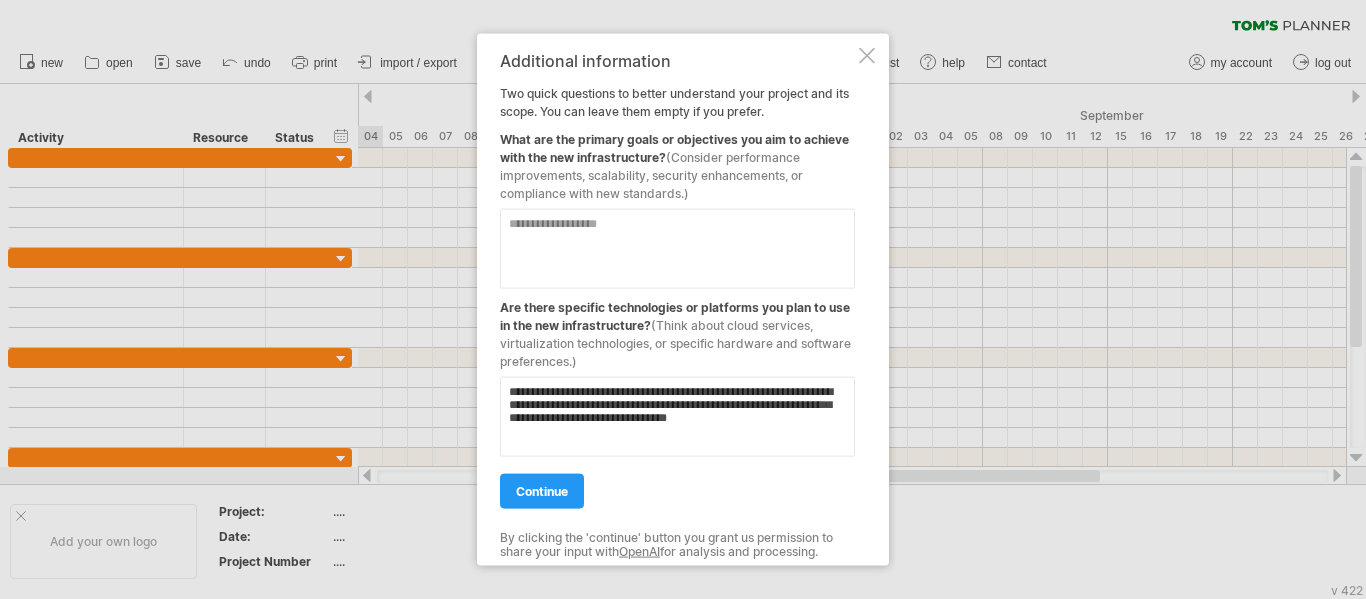click on "***" at bounding box center (0, 0) 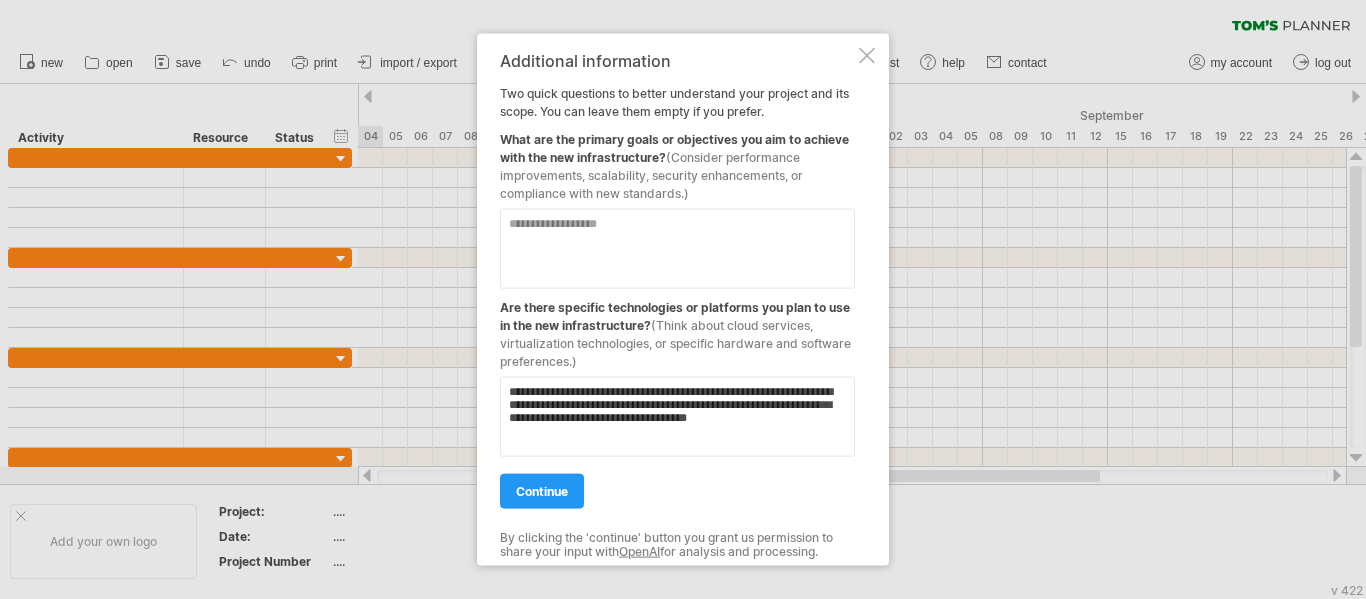type on "**********" 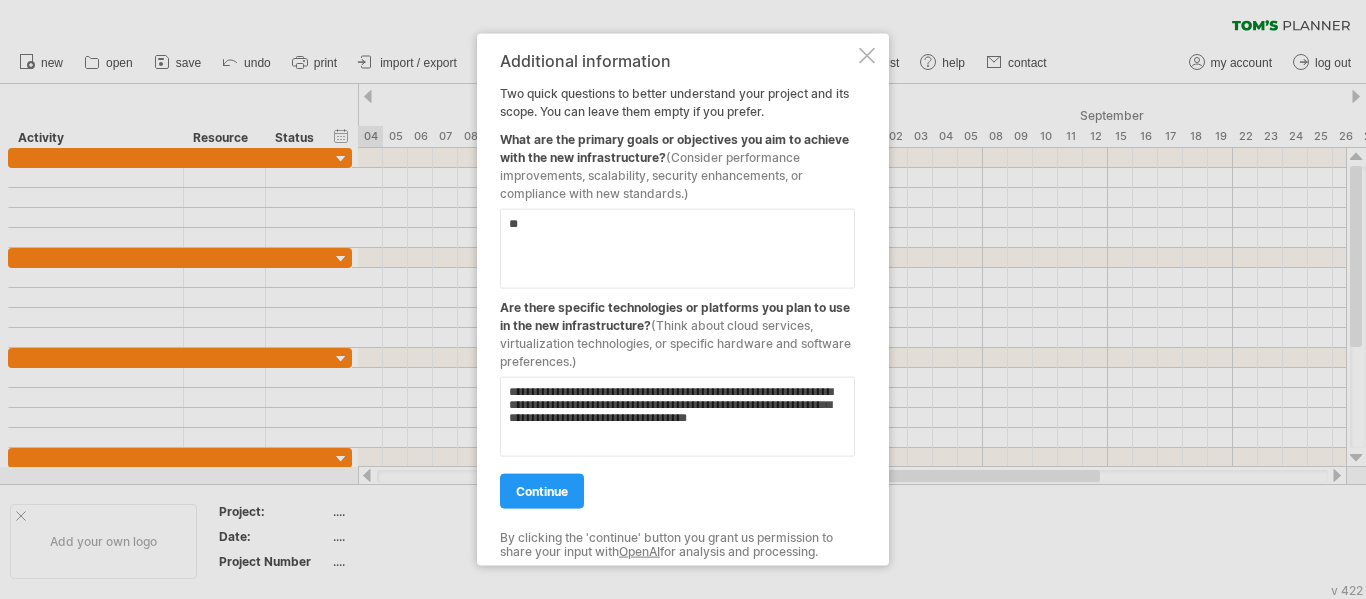 type on "*" 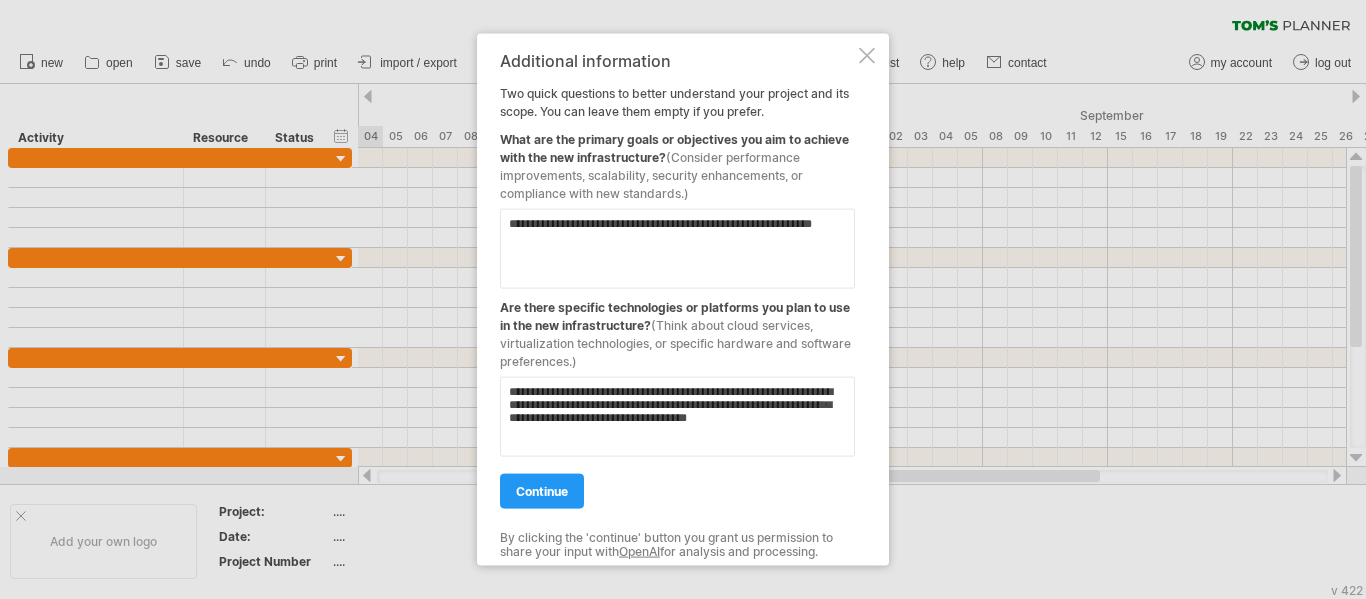 click on "**********" at bounding box center (0, 0) 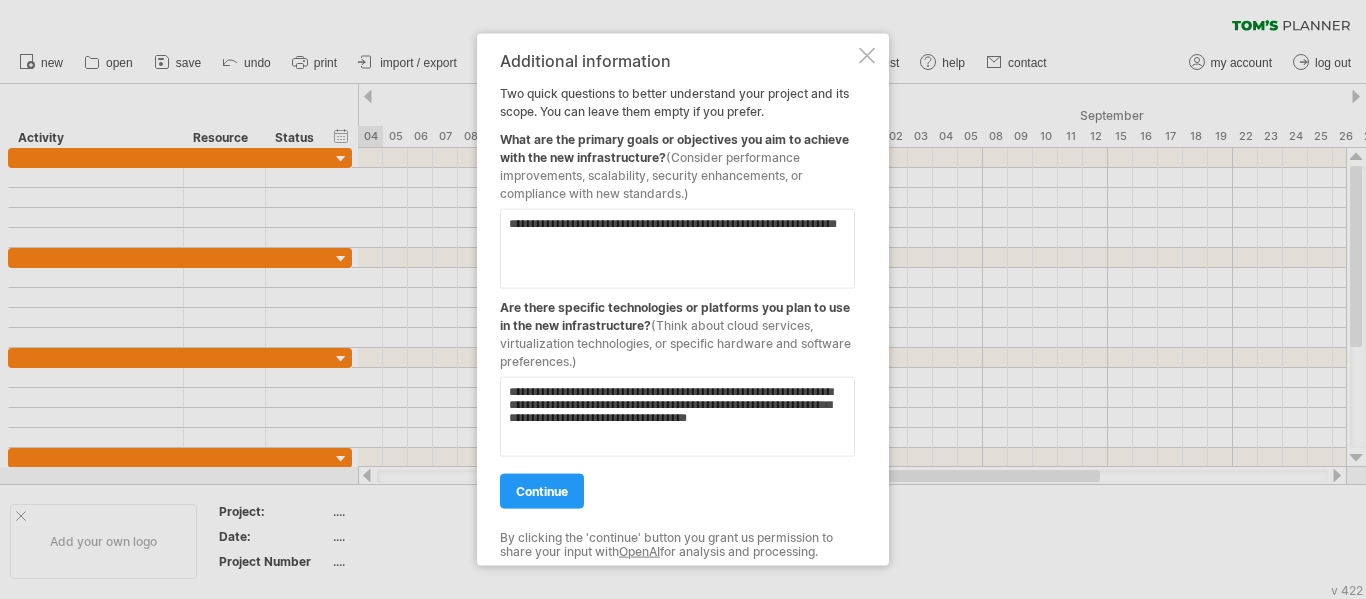click on "**********" at bounding box center [677, 248] 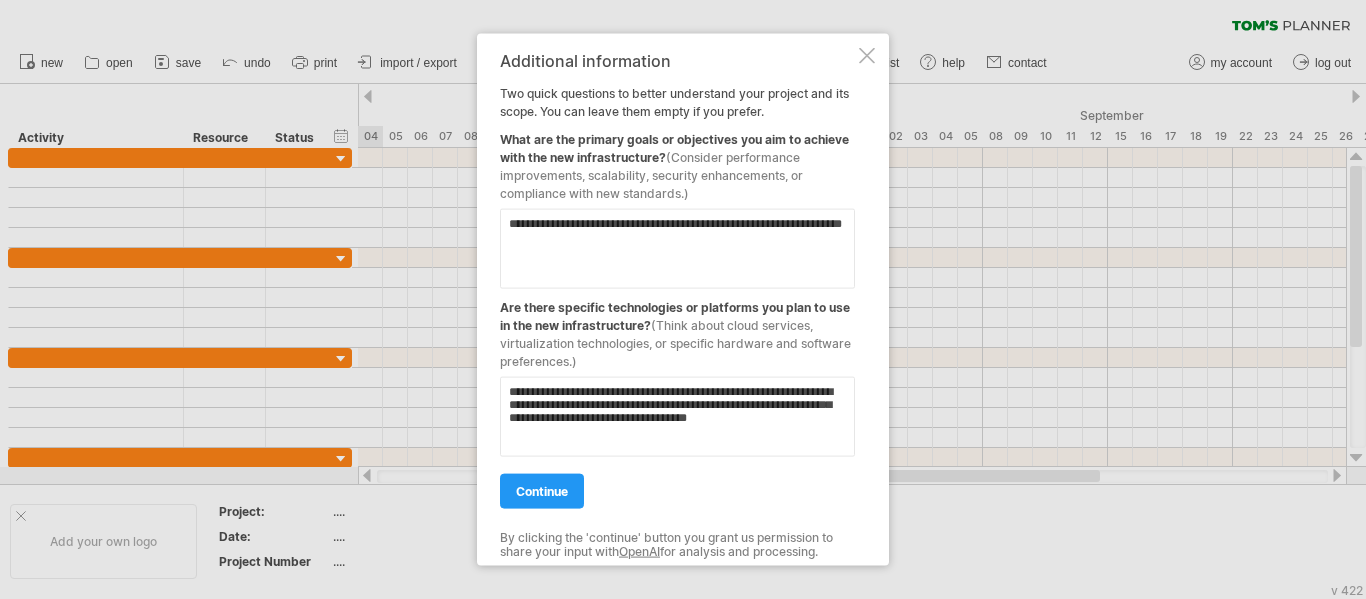 click on "**********" at bounding box center [0, 0] 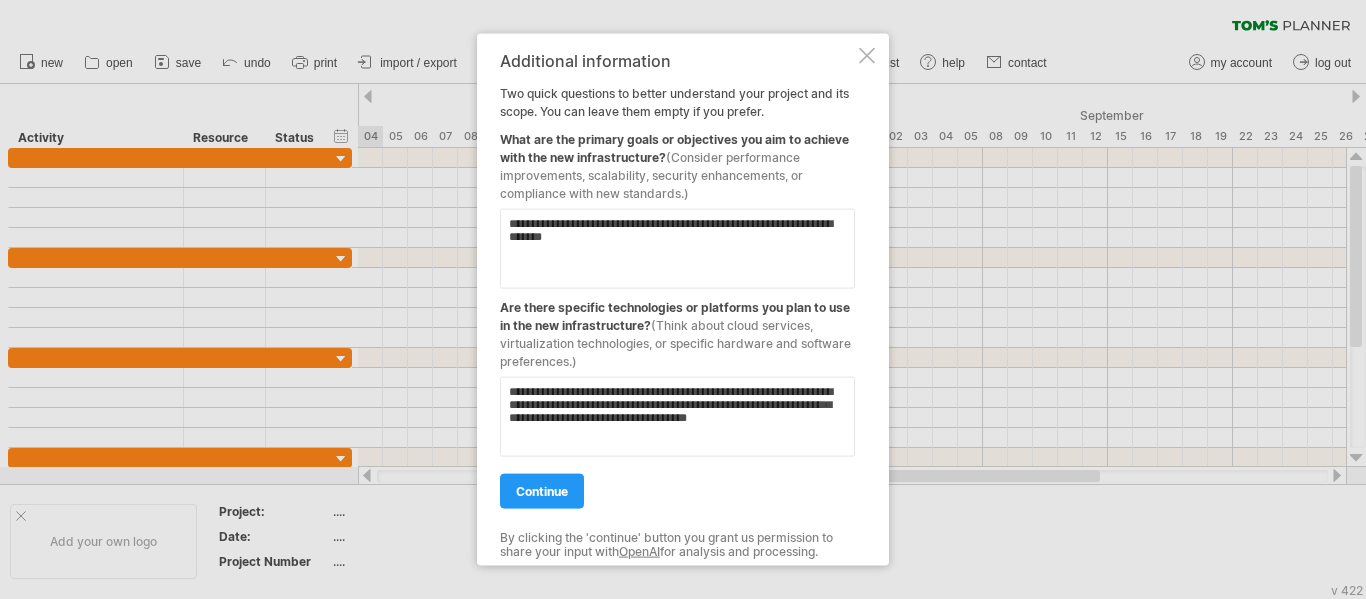 click on "**********" at bounding box center [0, 0] 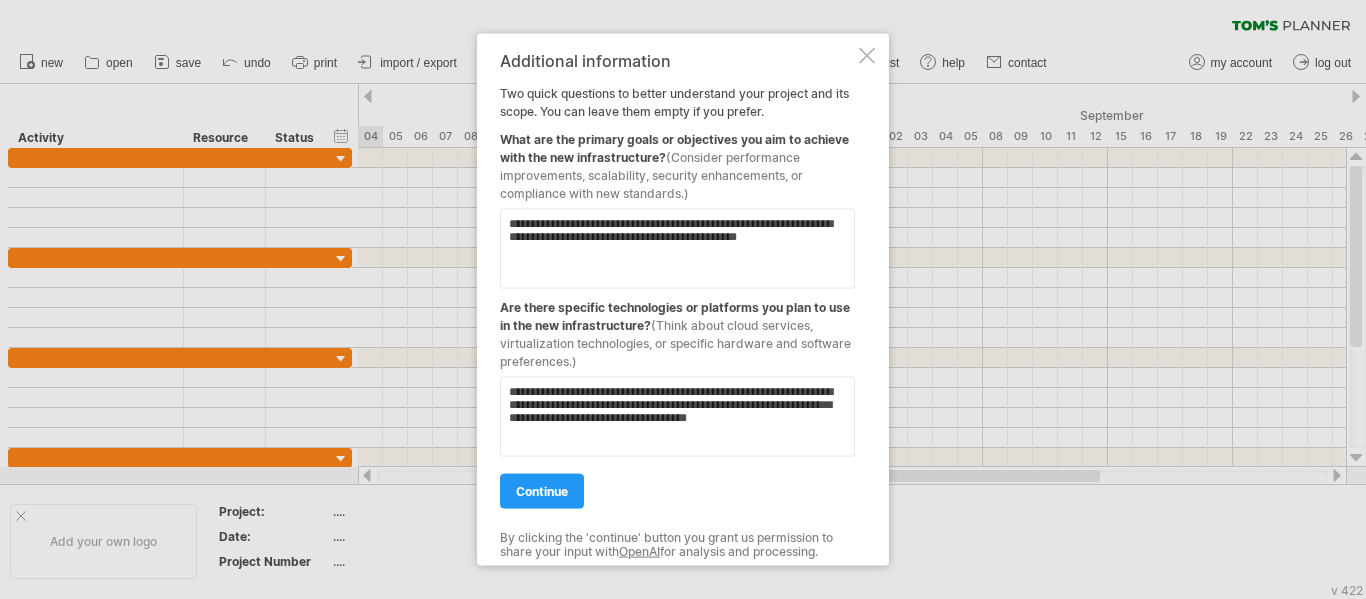 click on "*********" at bounding box center [0, 0] 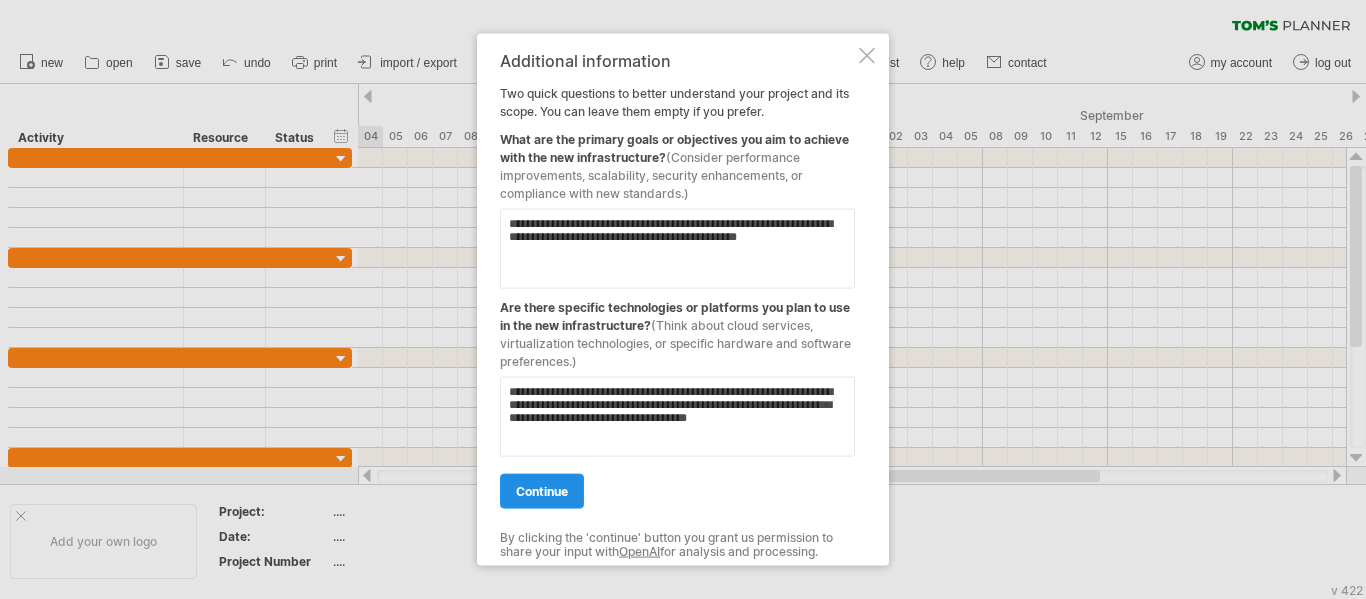 type on "**********" 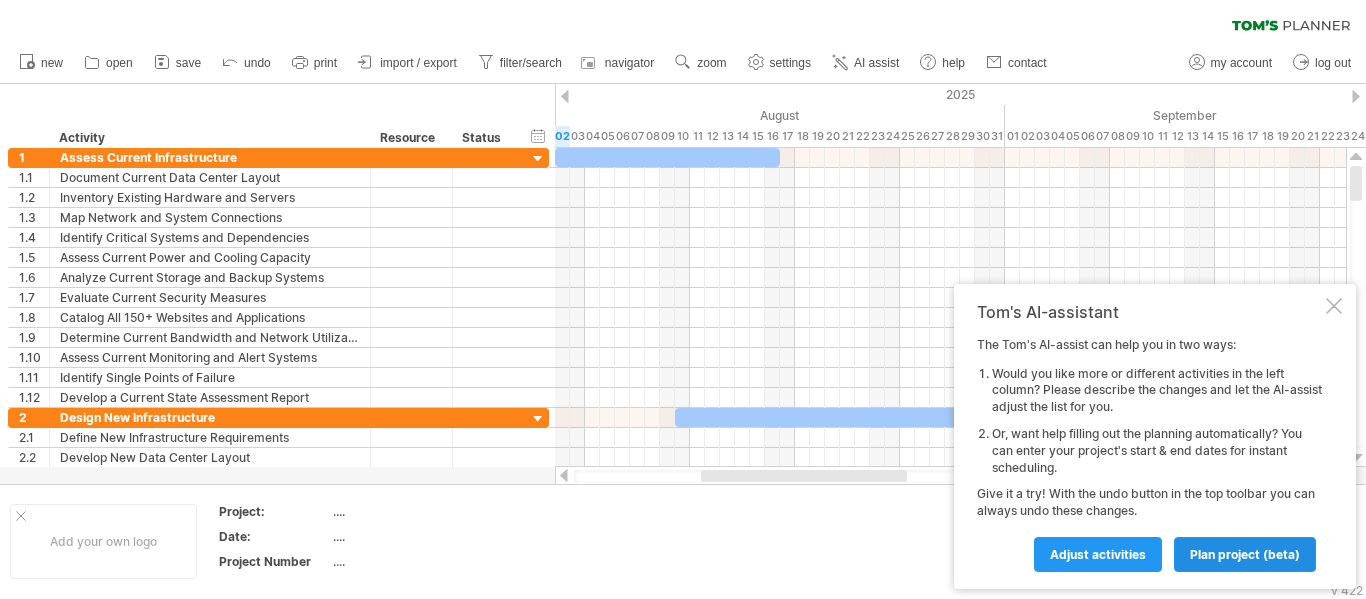 click on "plan project (beta)" at bounding box center [1245, 554] 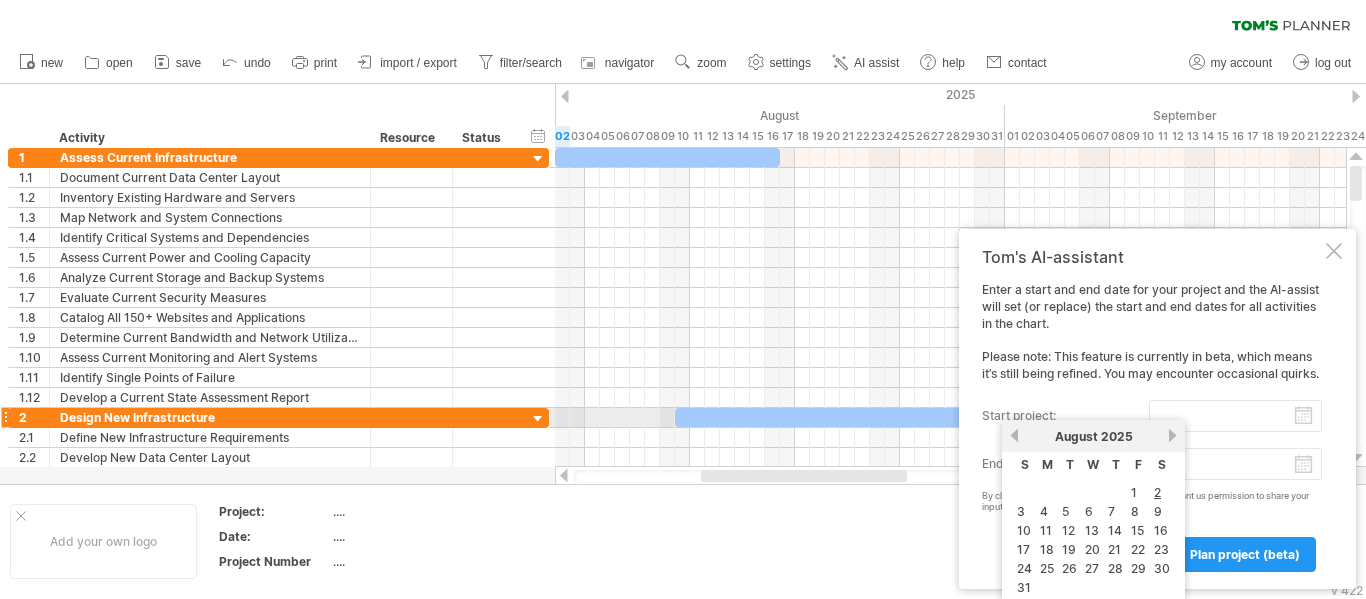click on "start project:" at bounding box center (1235, 416) 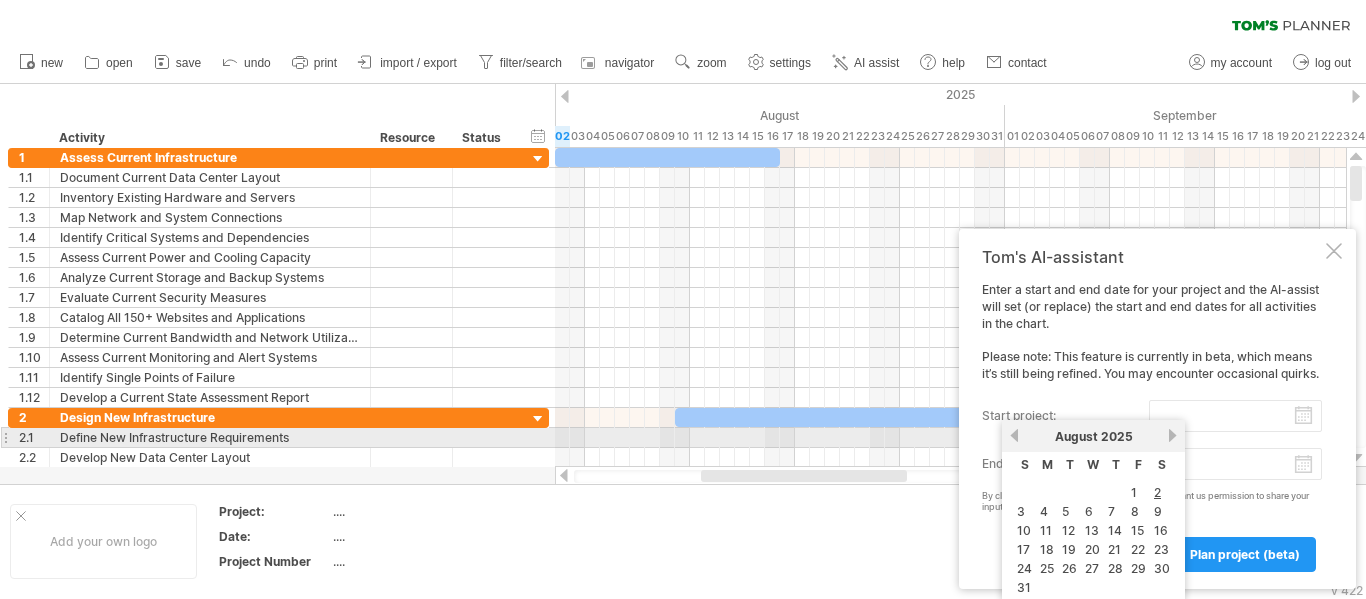 click on "previous" at bounding box center [1014, 435] 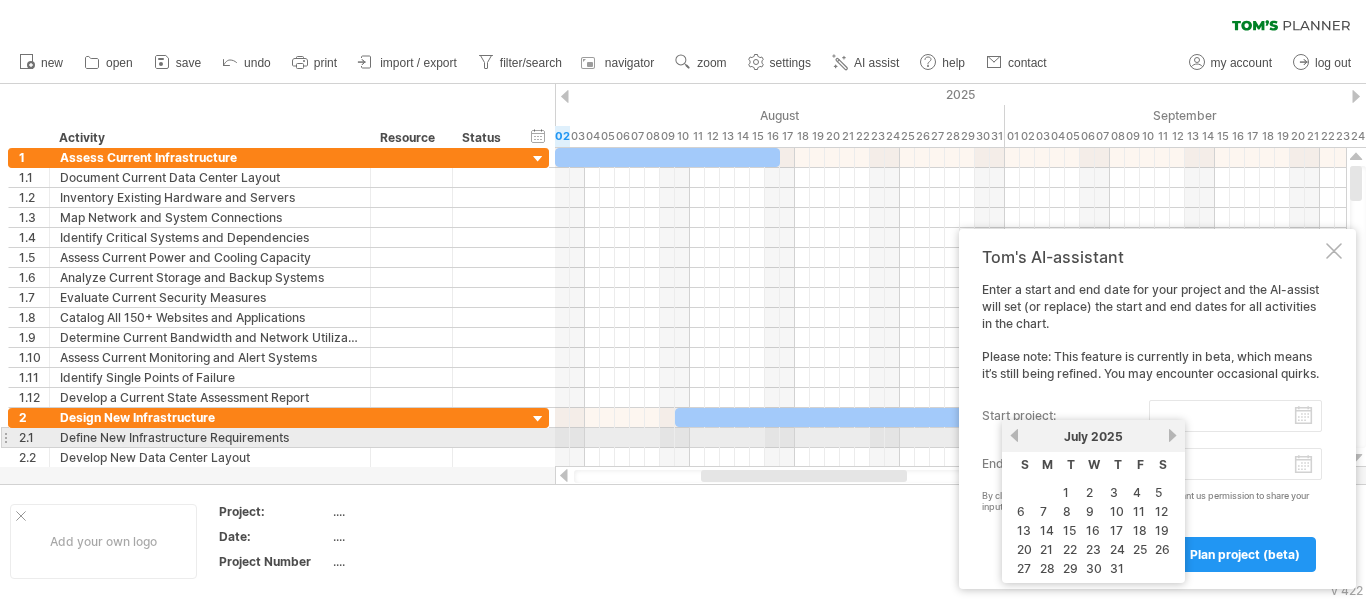 click on "previous" at bounding box center (1014, 435) 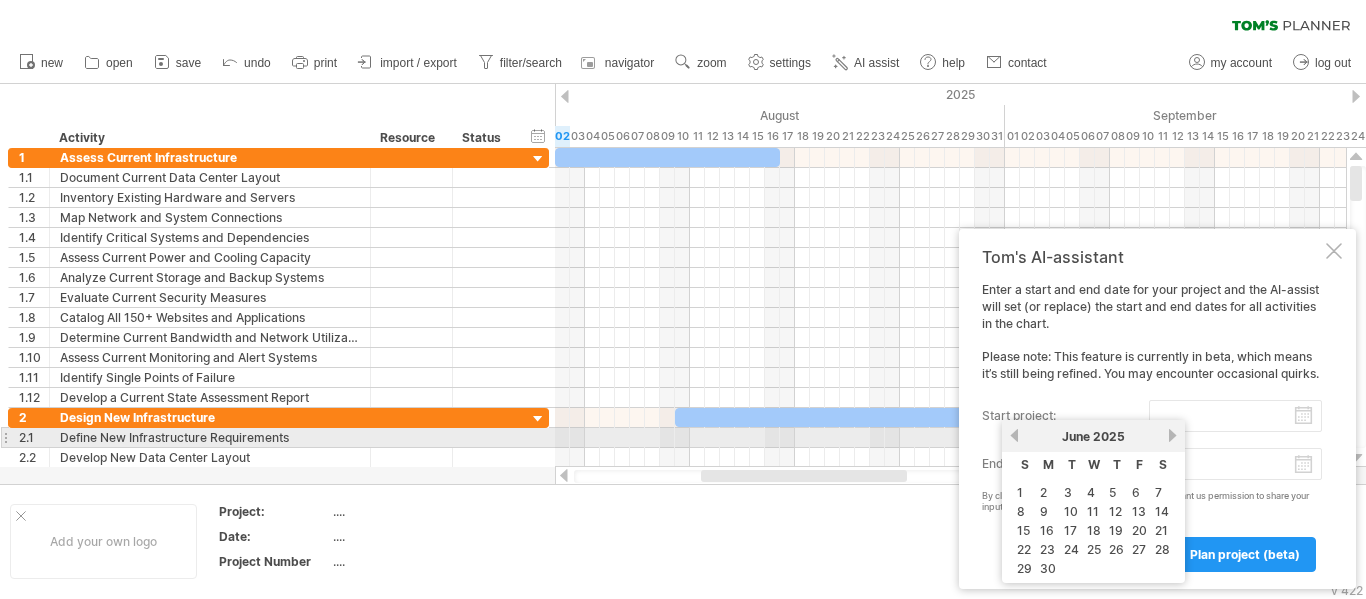 click on "previous" at bounding box center (1014, 435) 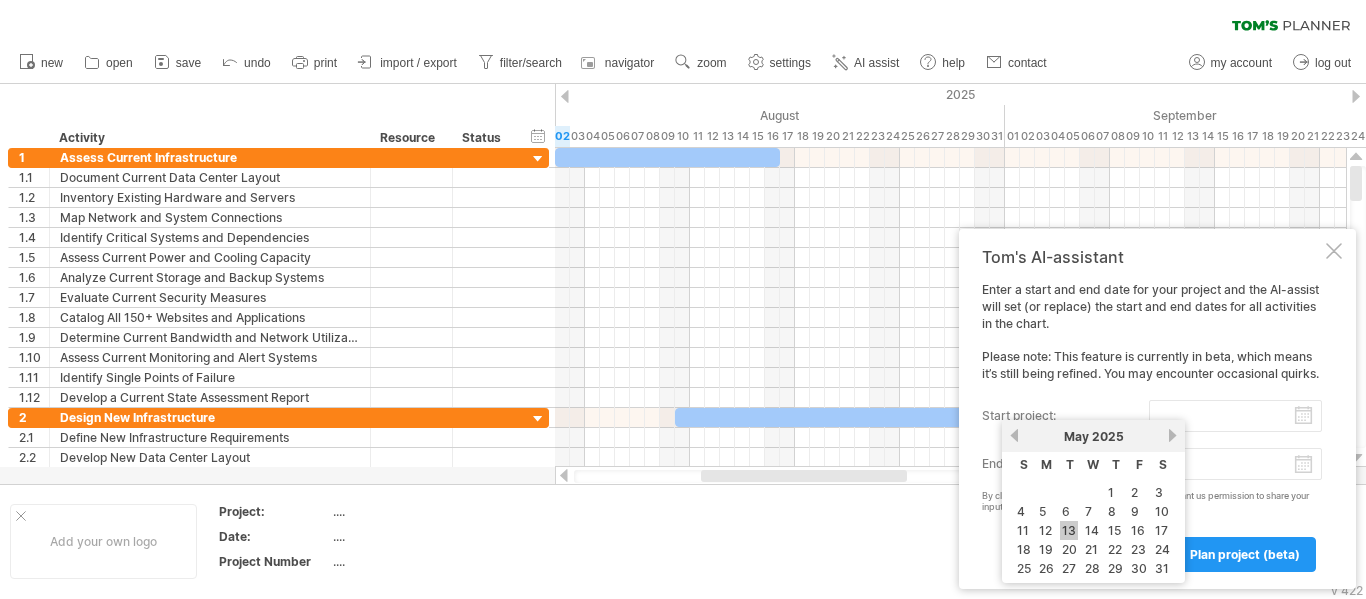 click on "13" at bounding box center (1069, 530) 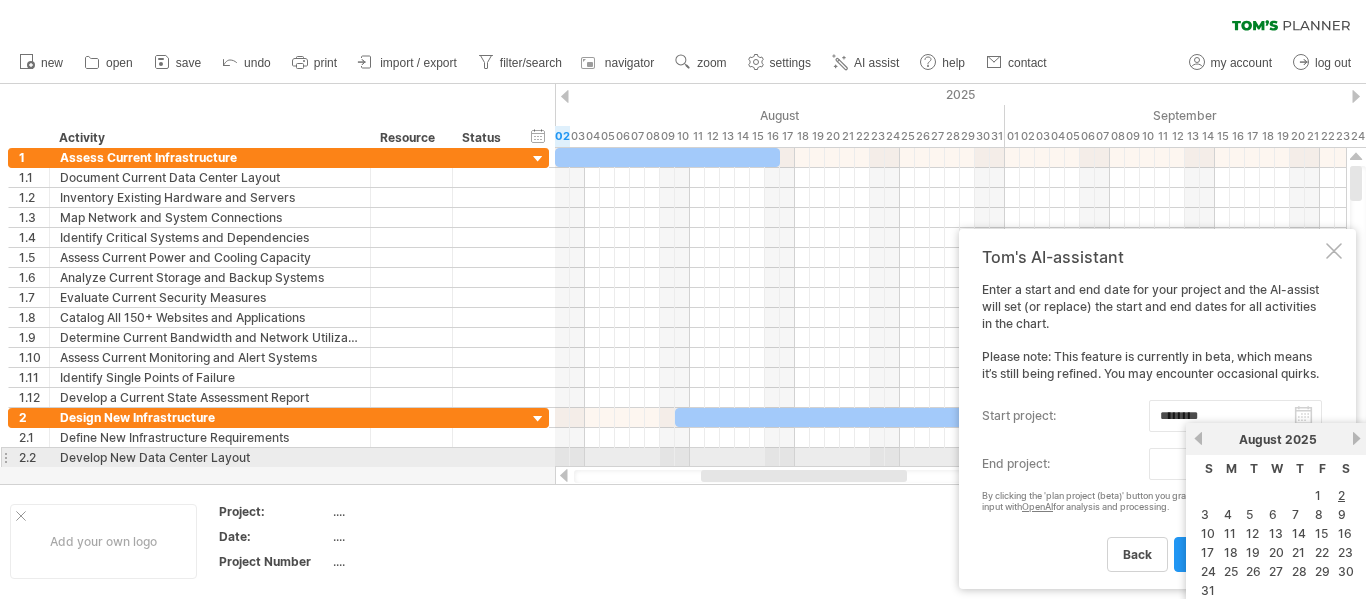 click on "progress(100%)
Trying to reach plan.tomsplanner.com
Connected again...
0%
clear filter
reapply filter" at bounding box center [683, 301] 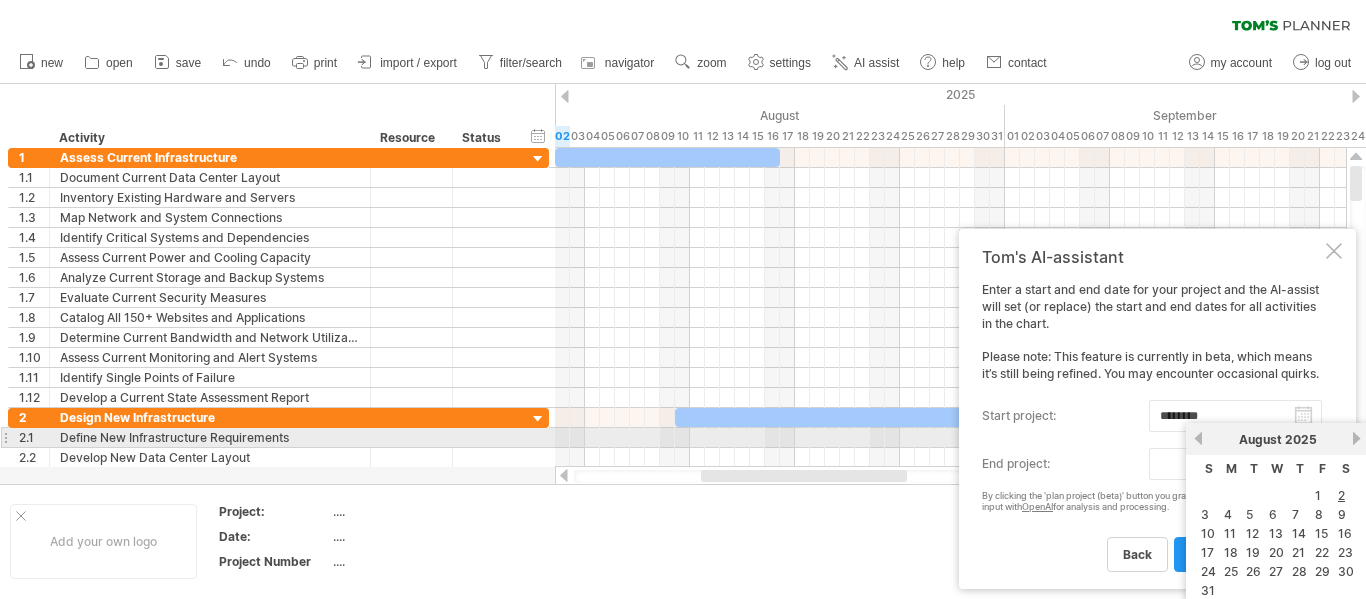 click on "next" at bounding box center [1356, 438] 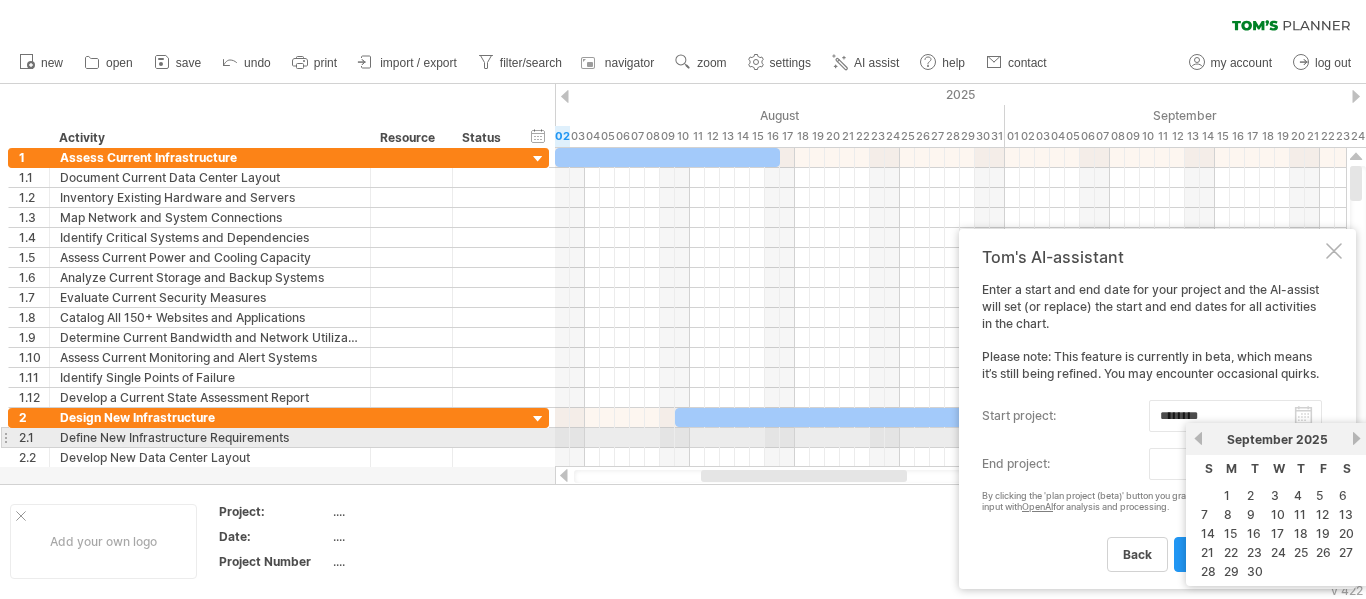 click on "next" at bounding box center [1356, 438] 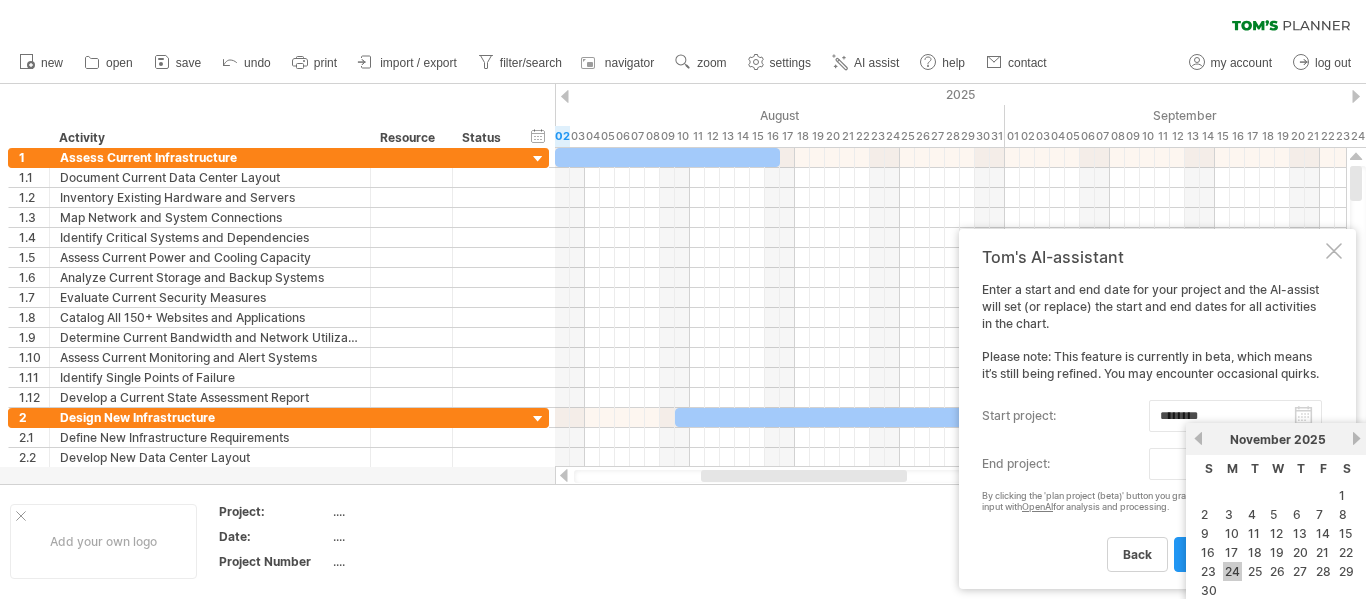 click on "24" at bounding box center (1232, 571) 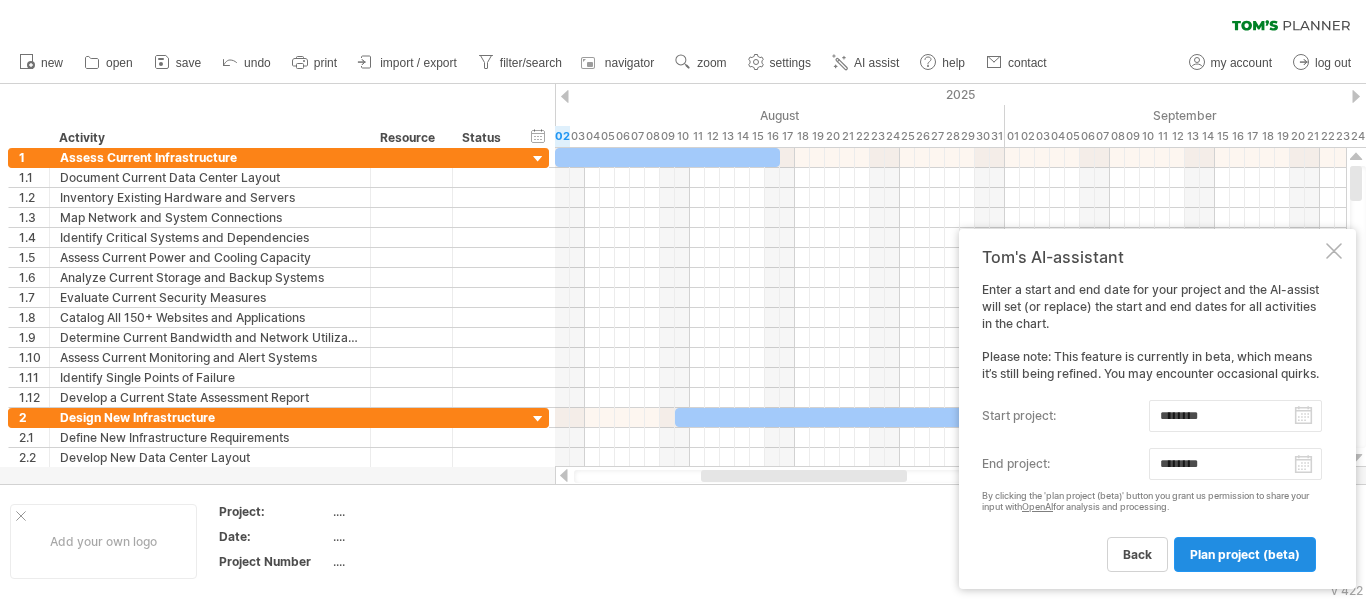 click on "plan project (beta)" at bounding box center [1245, 554] 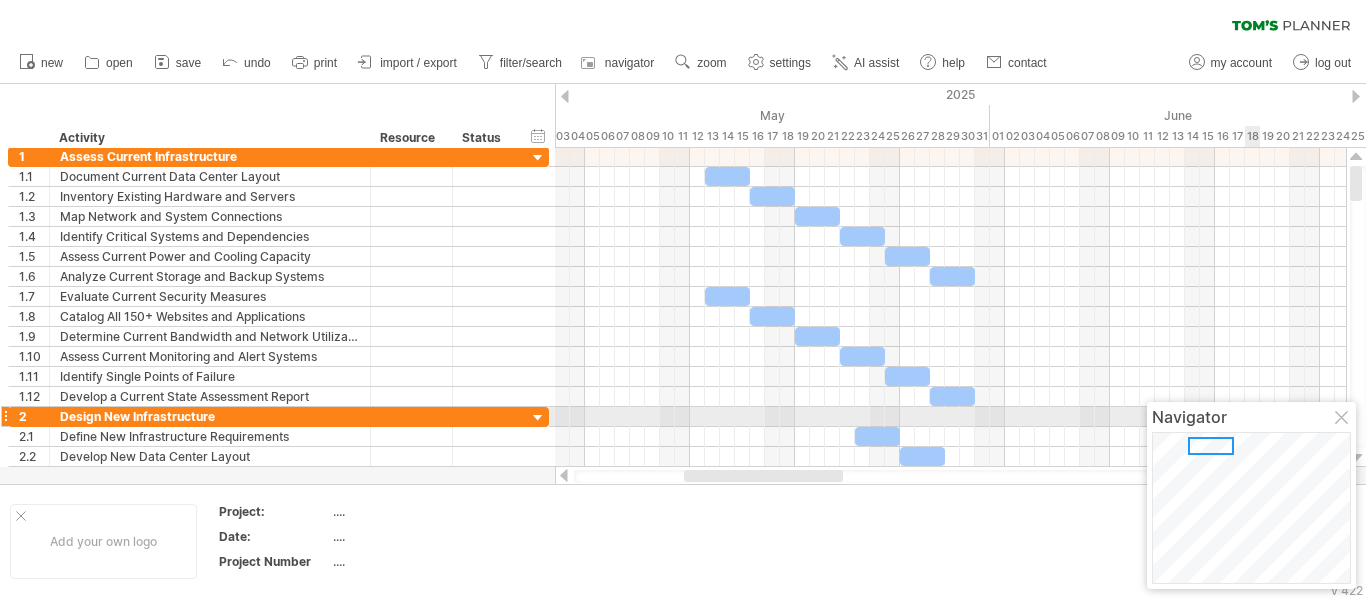 click at bounding box center [1343, 419] 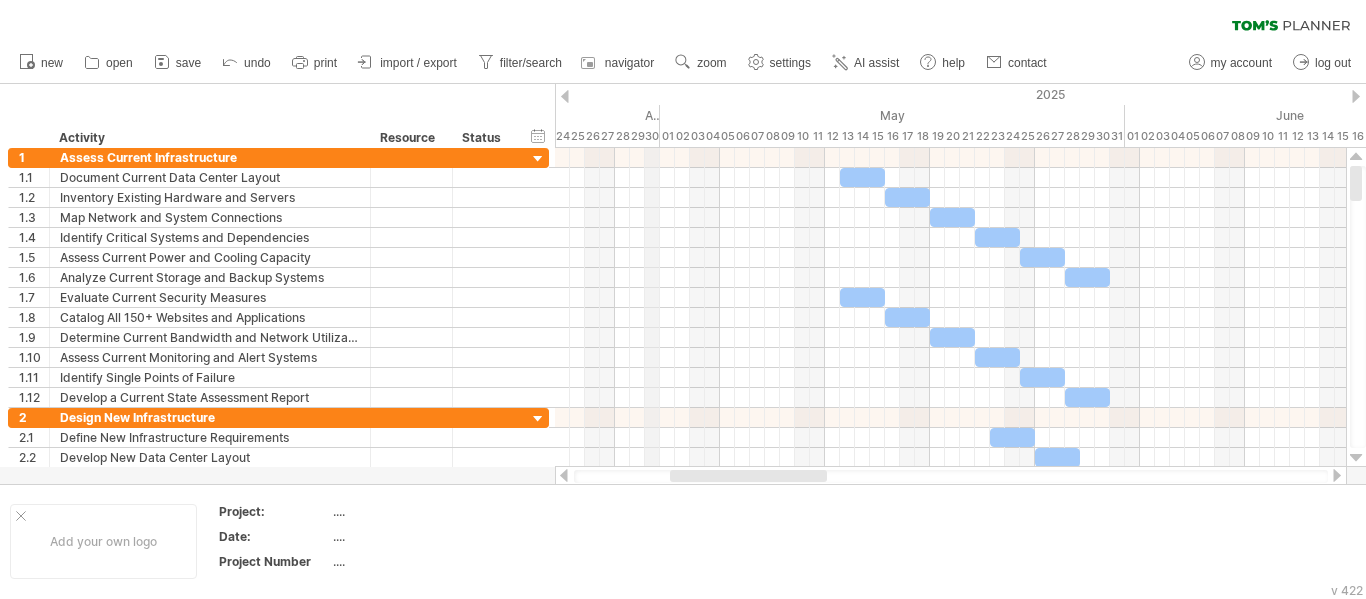 drag, startPoint x: 568, startPoint y: 122, endPoint x: 651, endPoint y: 105, distance: 84.723076 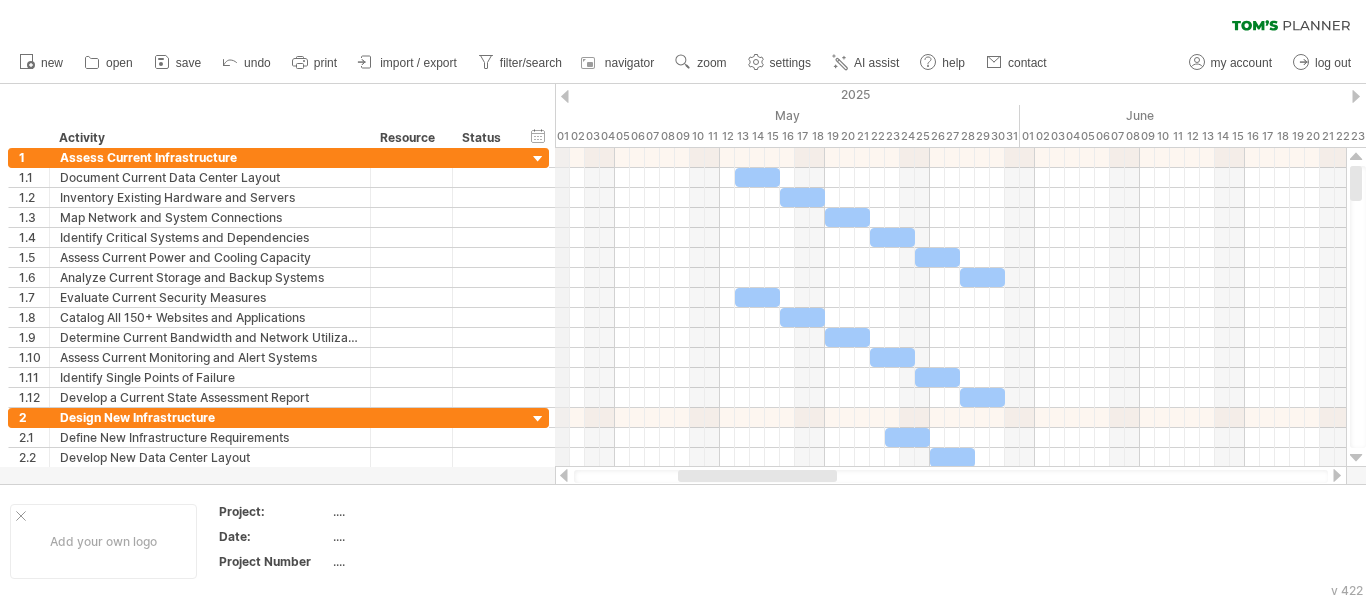 drag, startPoint x: 659, startPoint y: 115, endPoint x: 559, endPoint y: 125, distance: 100.49876 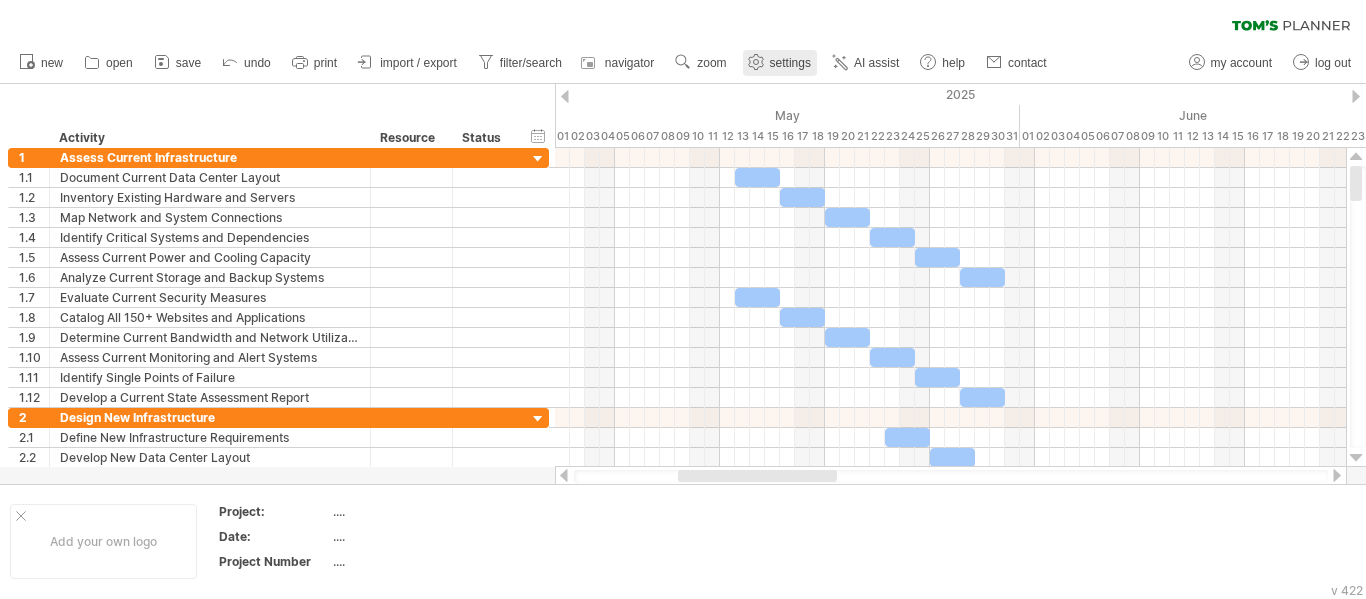 click on "settings" at bounding box center [790, 63] 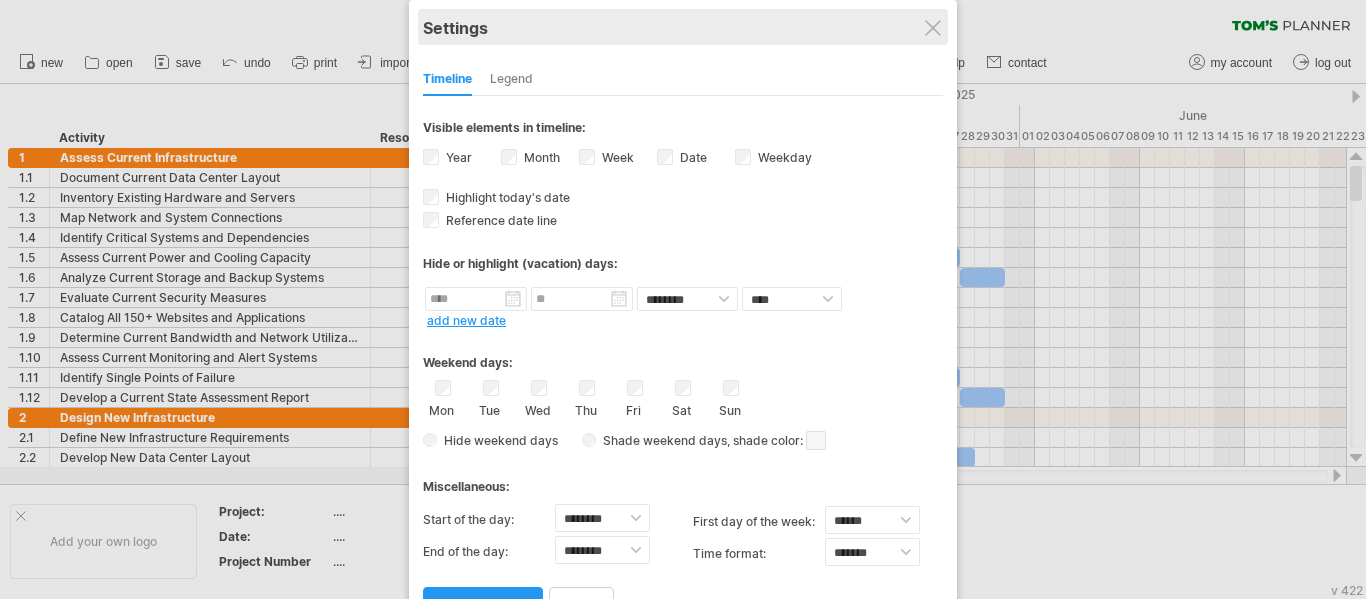 click on "Settings" at bounding box center (683, 27) 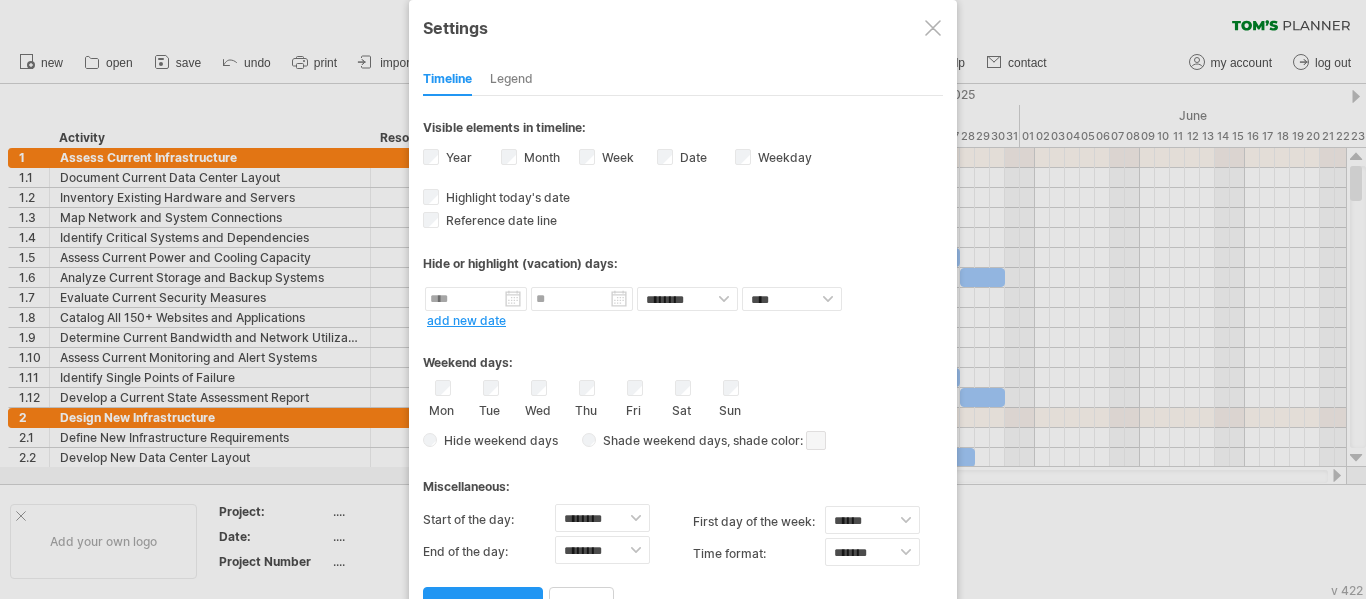 click at bounding box center [933, 28] 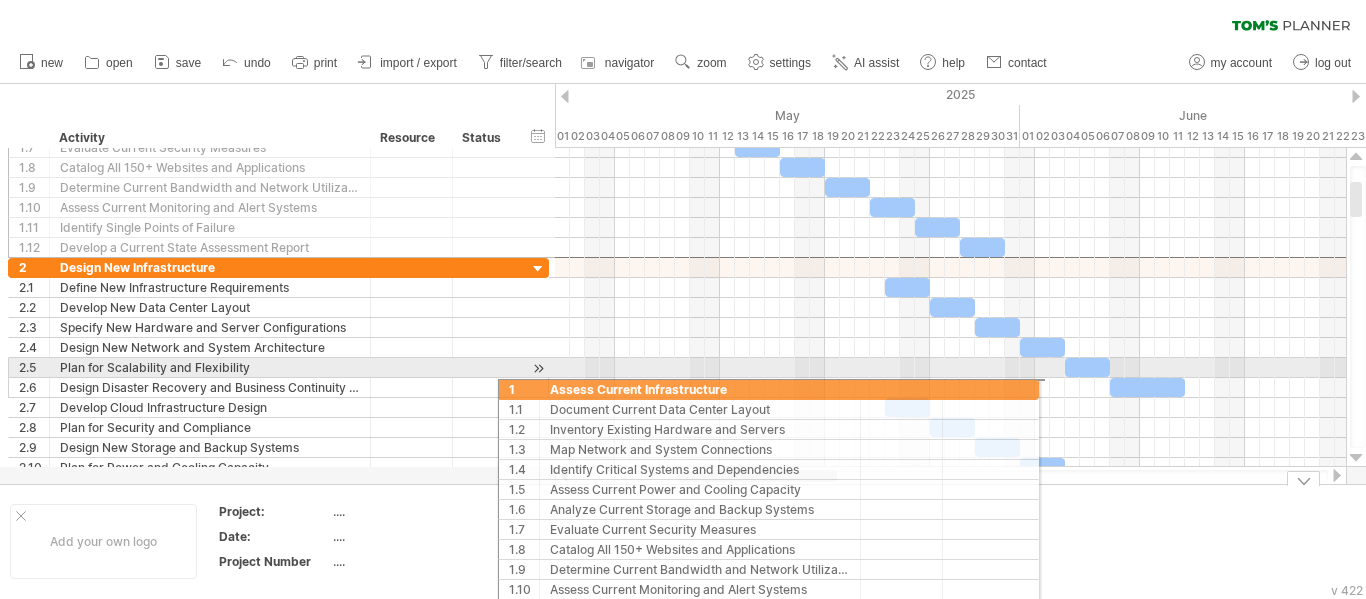 drag, startPoint x: 56, startPoint y: 151, endPoint x: 559, endPoint y: 364, distance: 546.23987 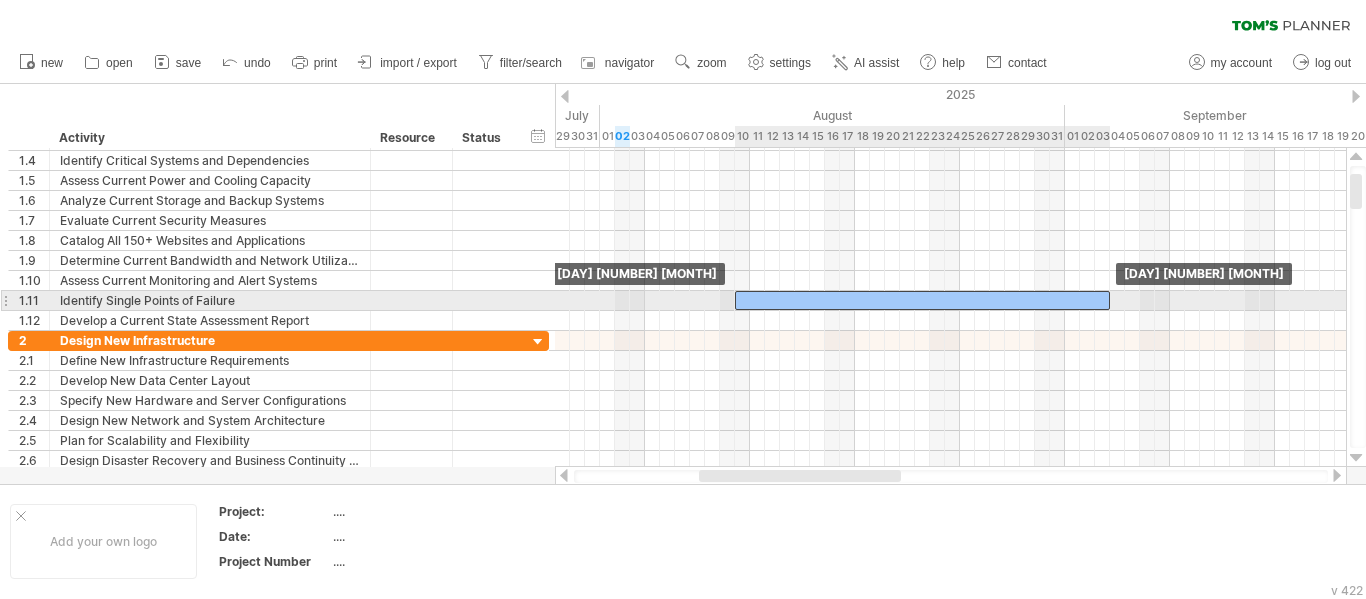 drag, startPoint x: 934, startPoint y: 339, endPoint x: 937, endPoint y: 293, distance: 46.09772 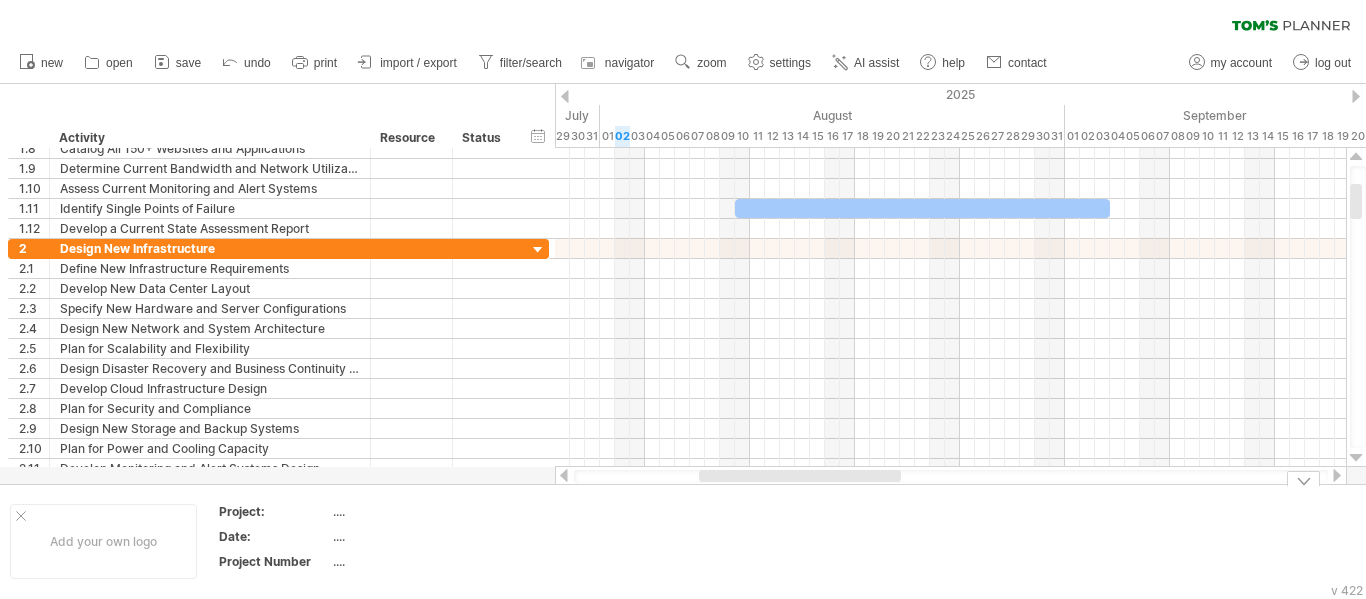drag, startPoint x: 842, startPoint y: 482, endPoint x: 684, endPoint y: 500, distance: 159.02202 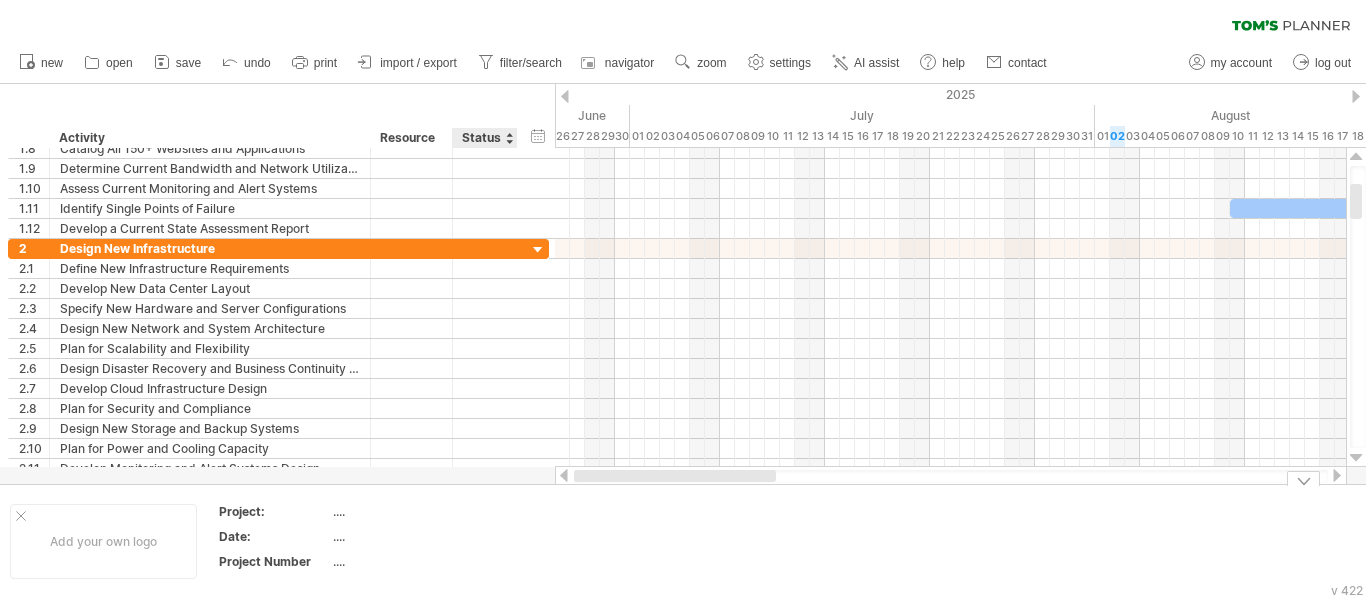 drag, startPoint x: 731, startPoint y: 472, endPoint x: 500, endPoint y: 506, distance: 233.48875 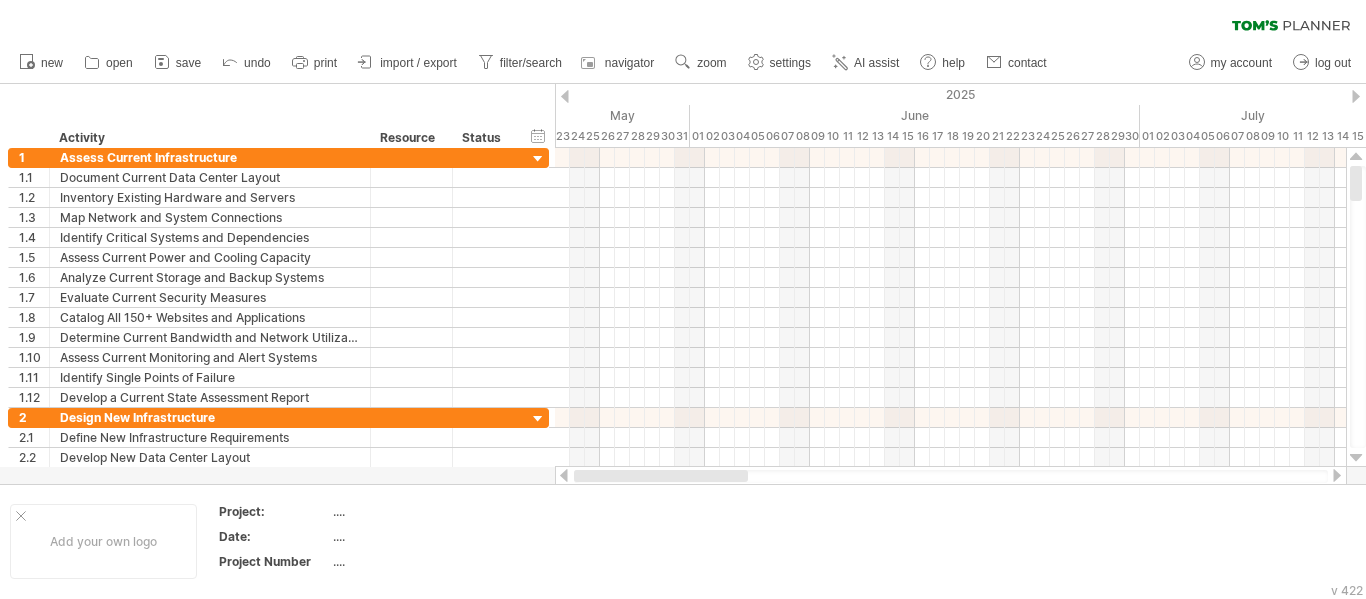 drag, startPoint x: 724, startPoint y: 477, endPoint x: 565, endPoint y: 482, distance: 159.0786 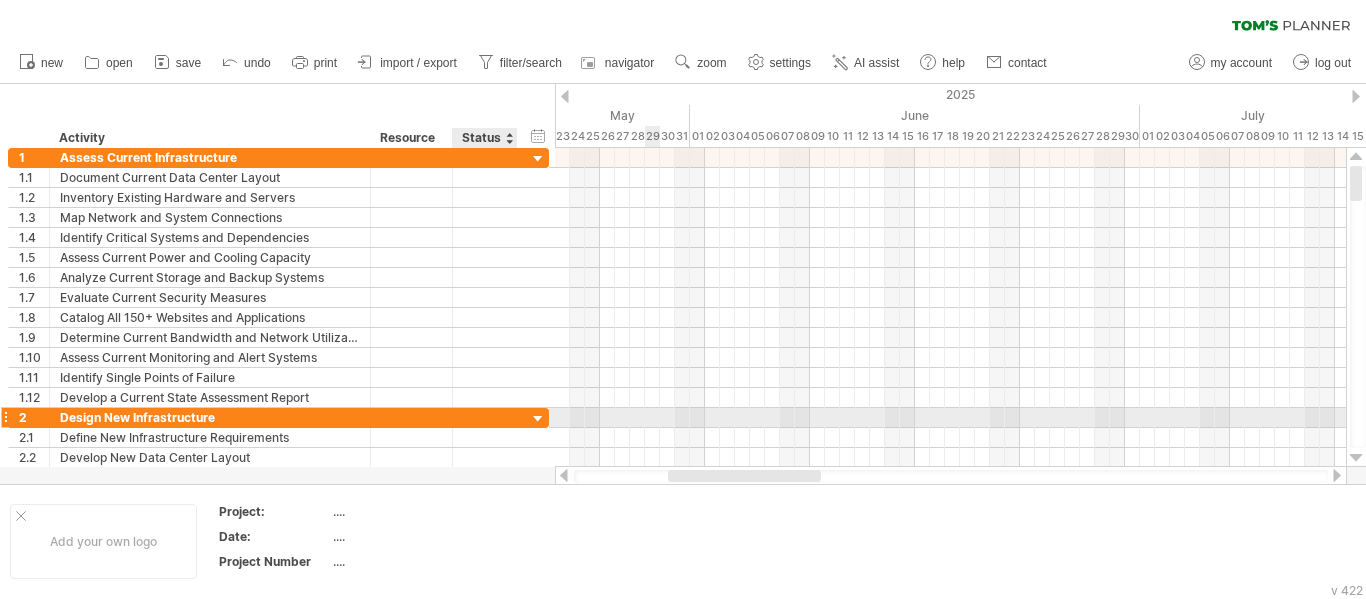click at bounding box center [538, 419] 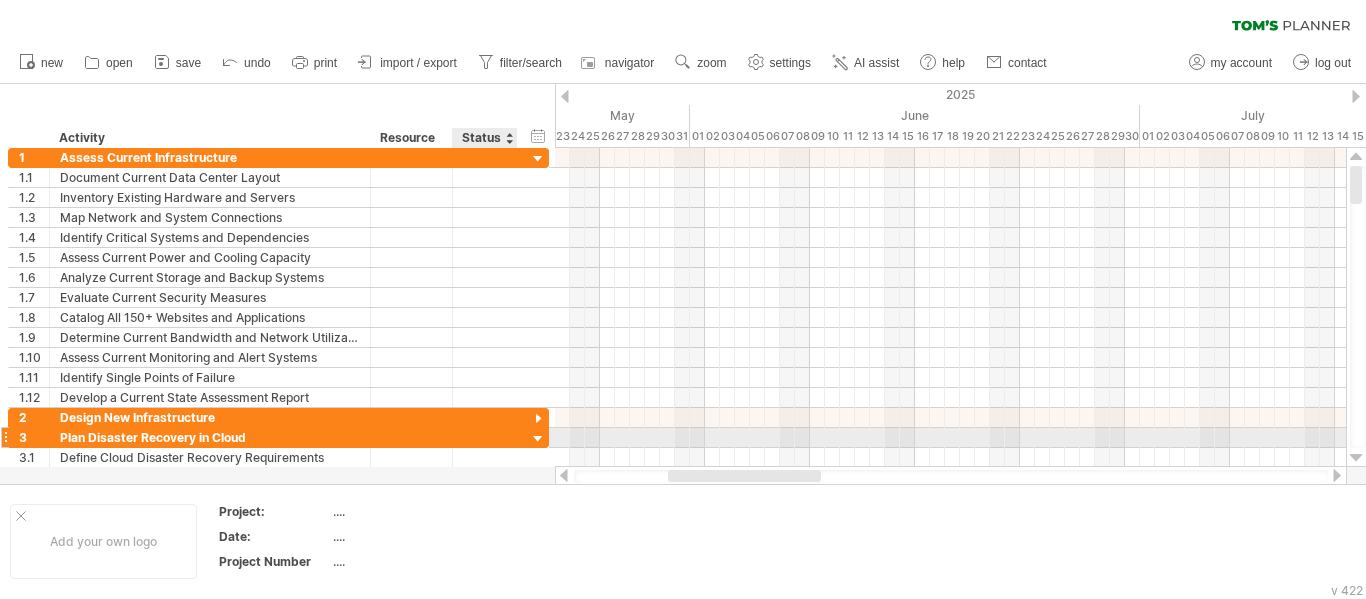click at bounding box center [538, 439] 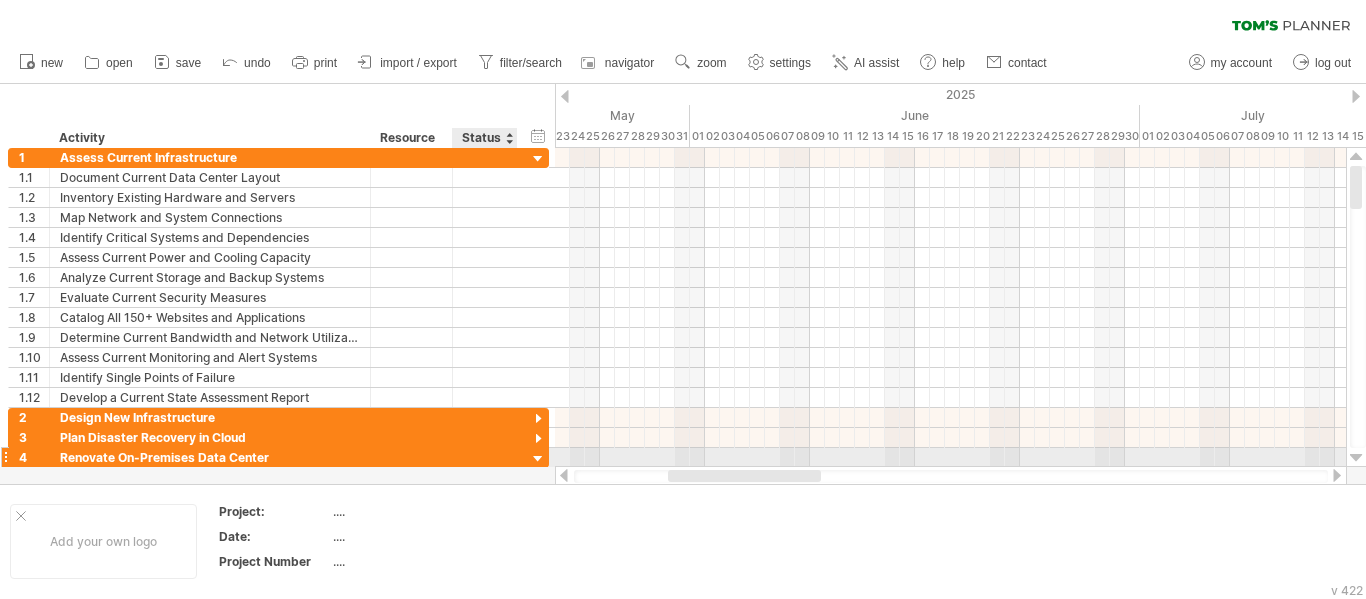 click at bounding box center [538, 459] 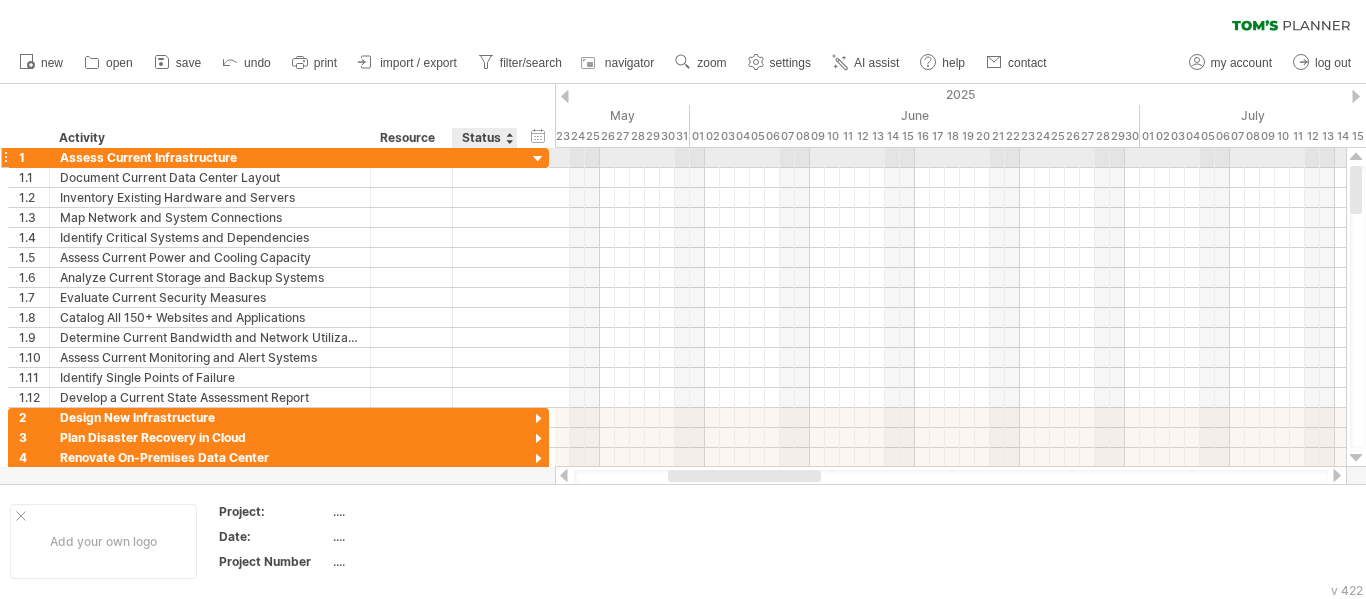 click at bounding box center (538, 159) 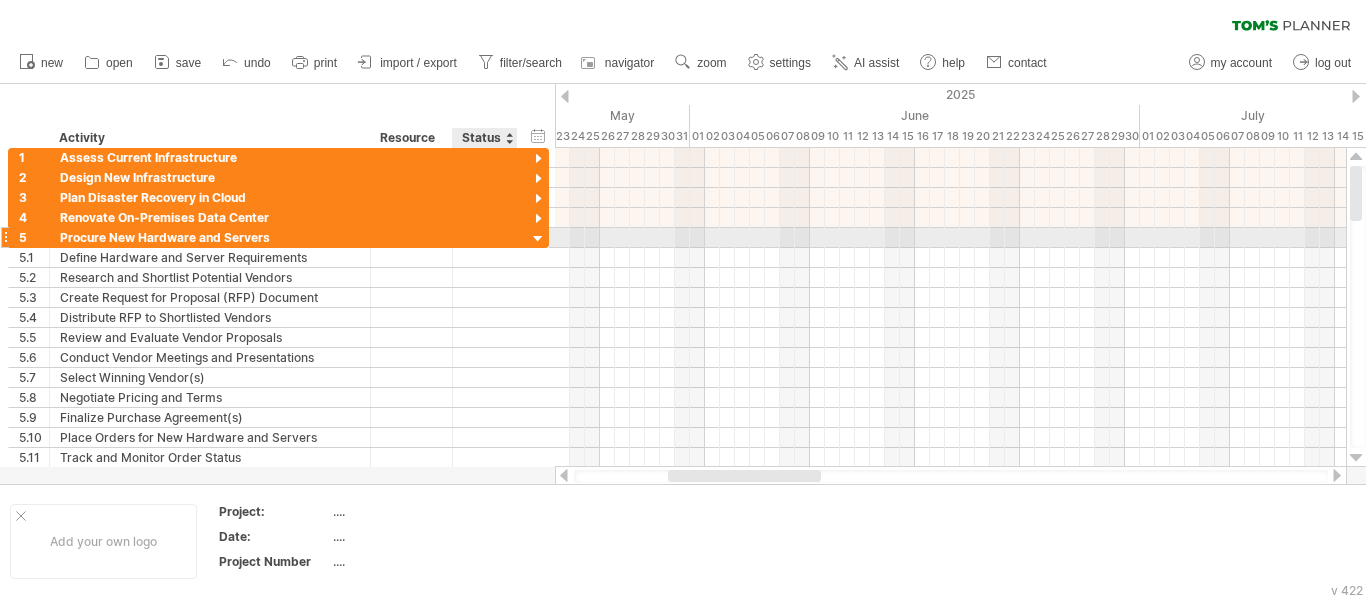 click at bounding box center [538, 239] 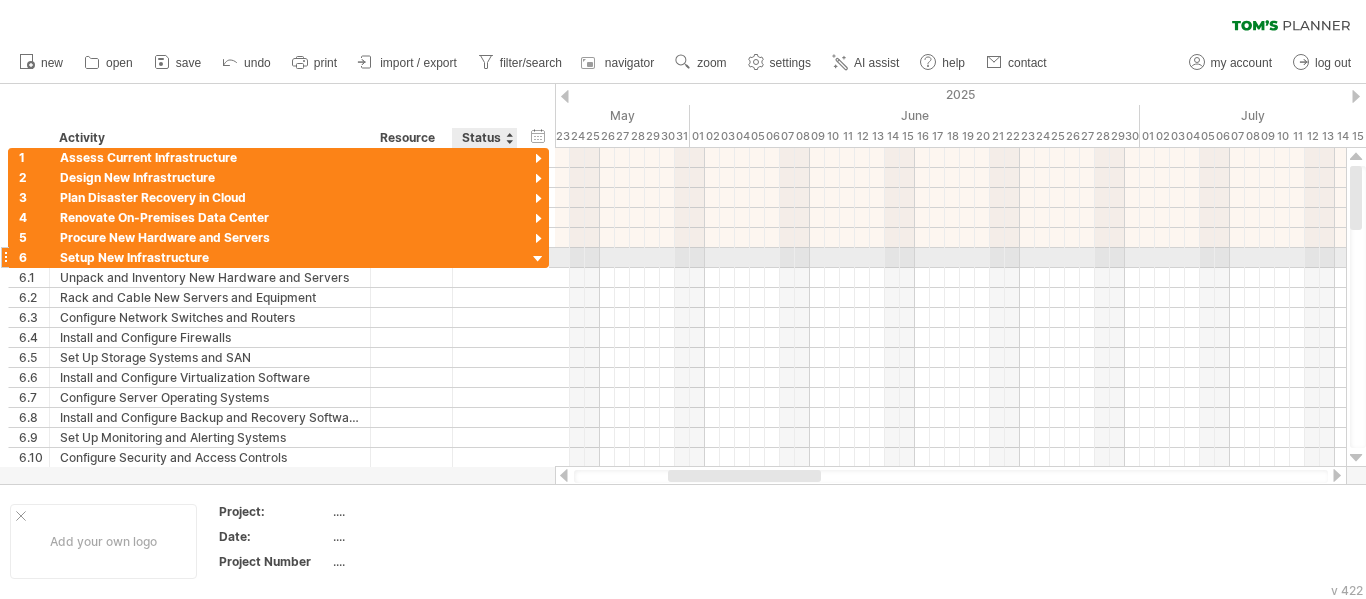 click at bounding box center [538, 259] 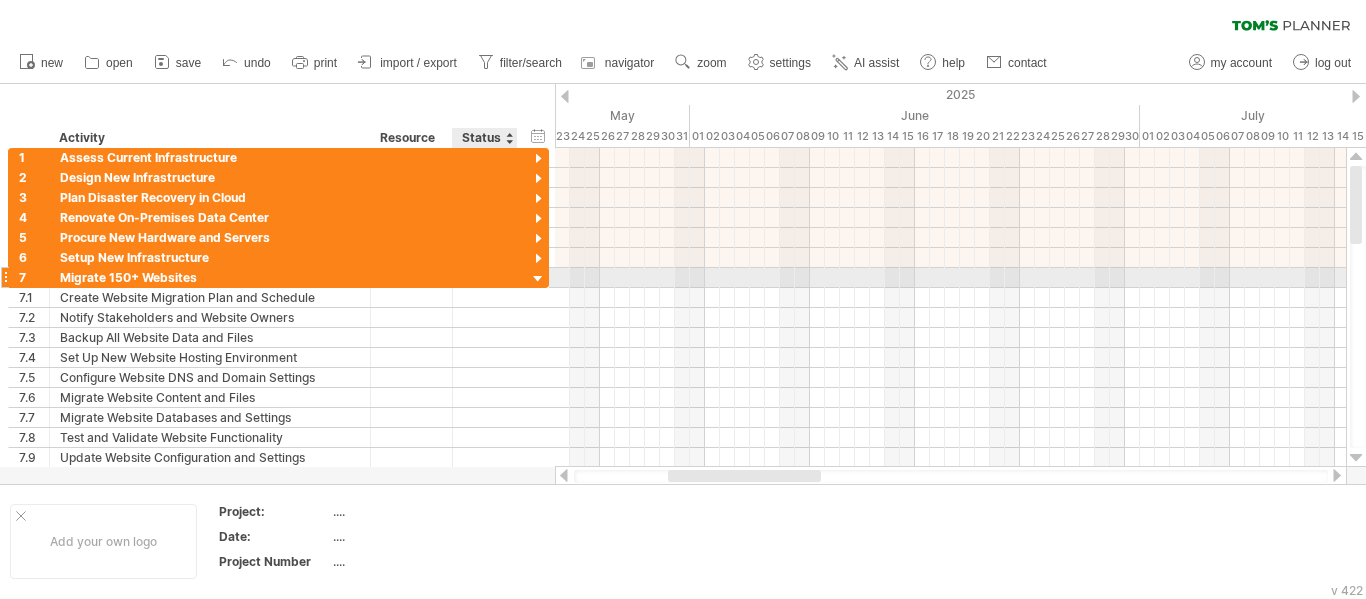 click at bounding box center (538, 279) 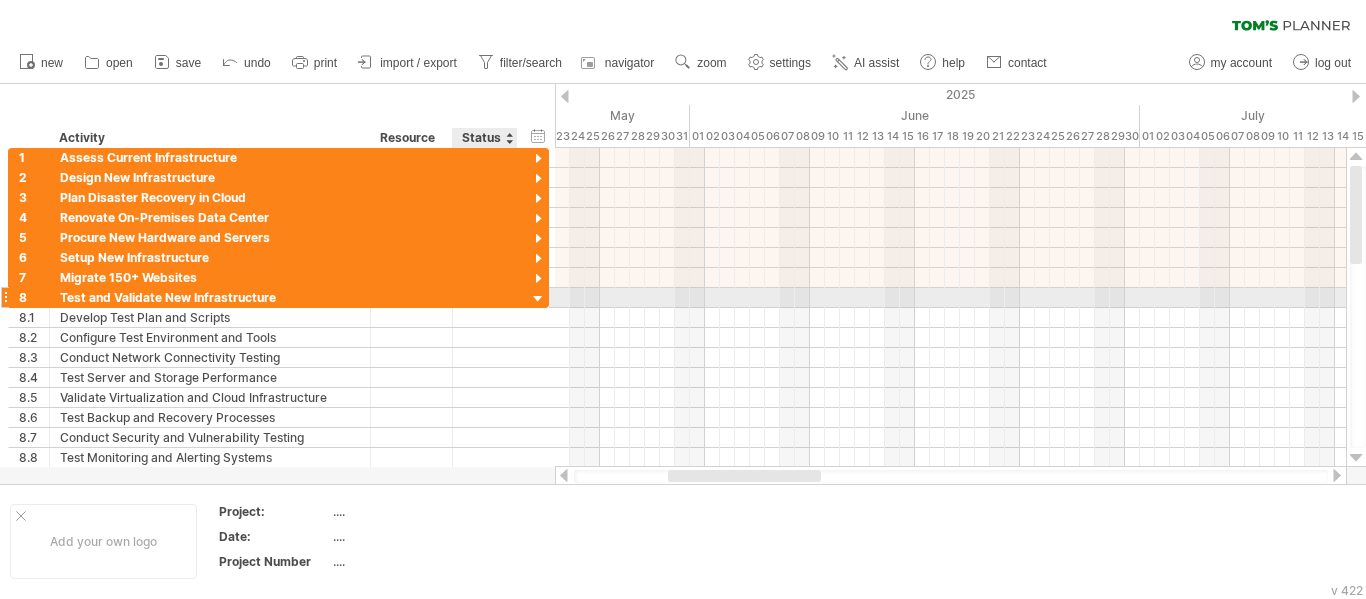 click at bounding box center (538, 299) 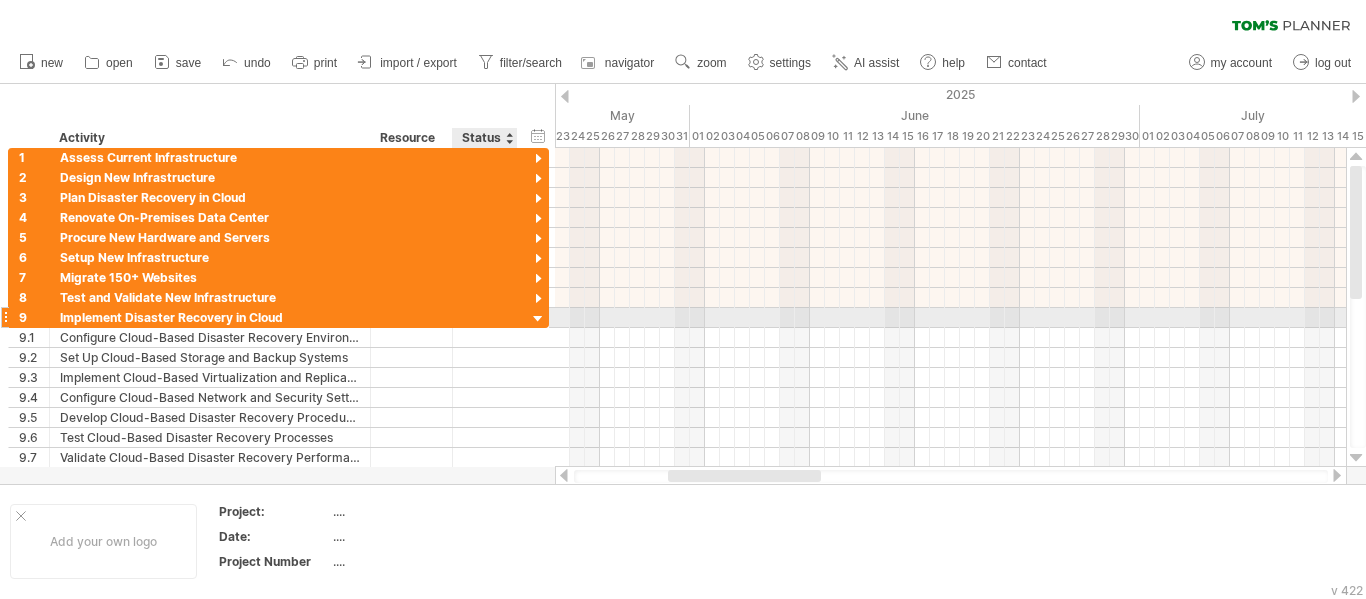 click at bounding box center [538, 319] 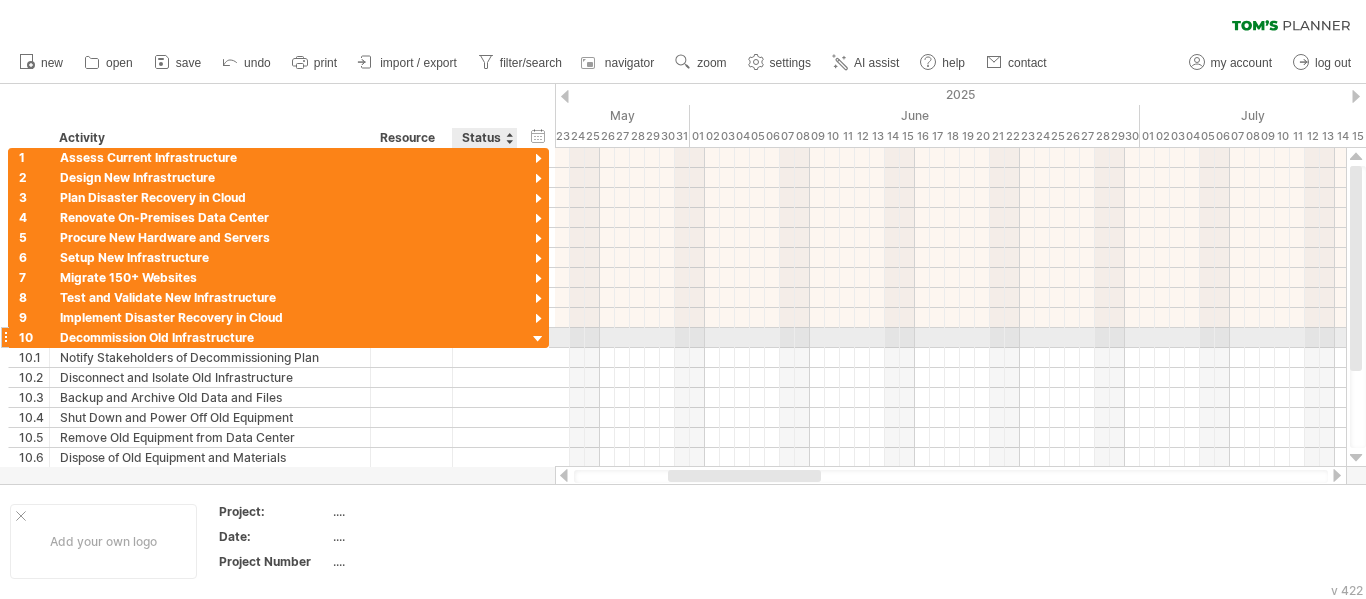 click at bounding box center [538, 339] 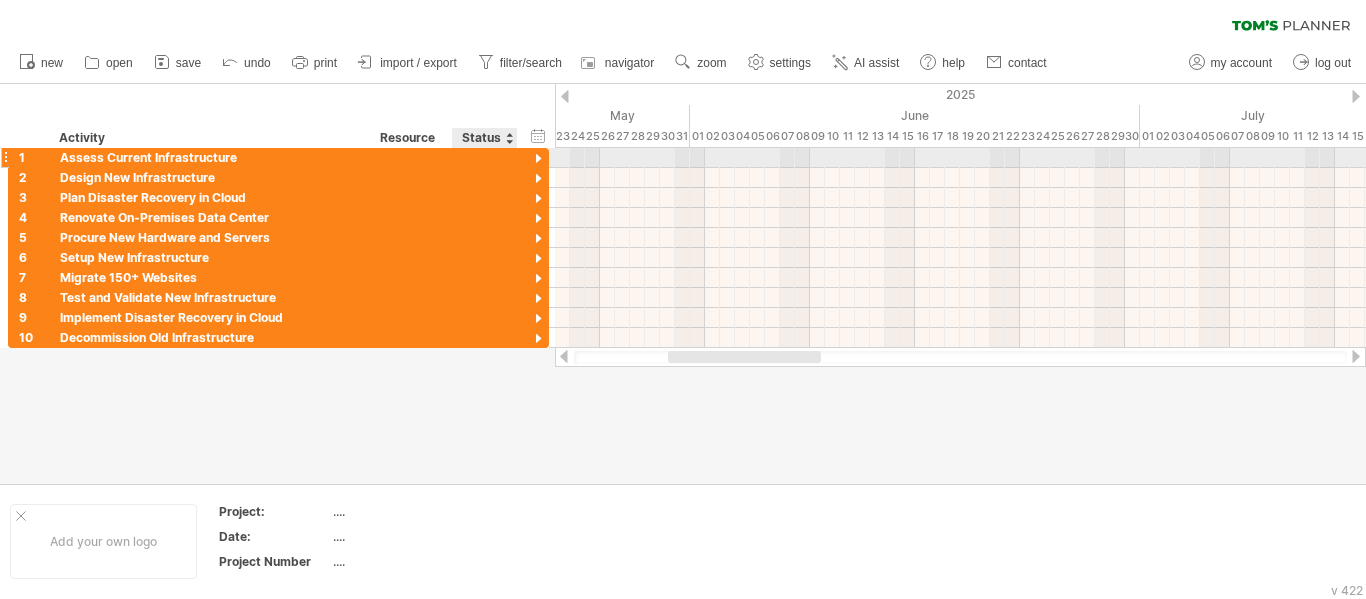 click on "1 Assess Current Infrastructure" at bounding box center (278, 158) 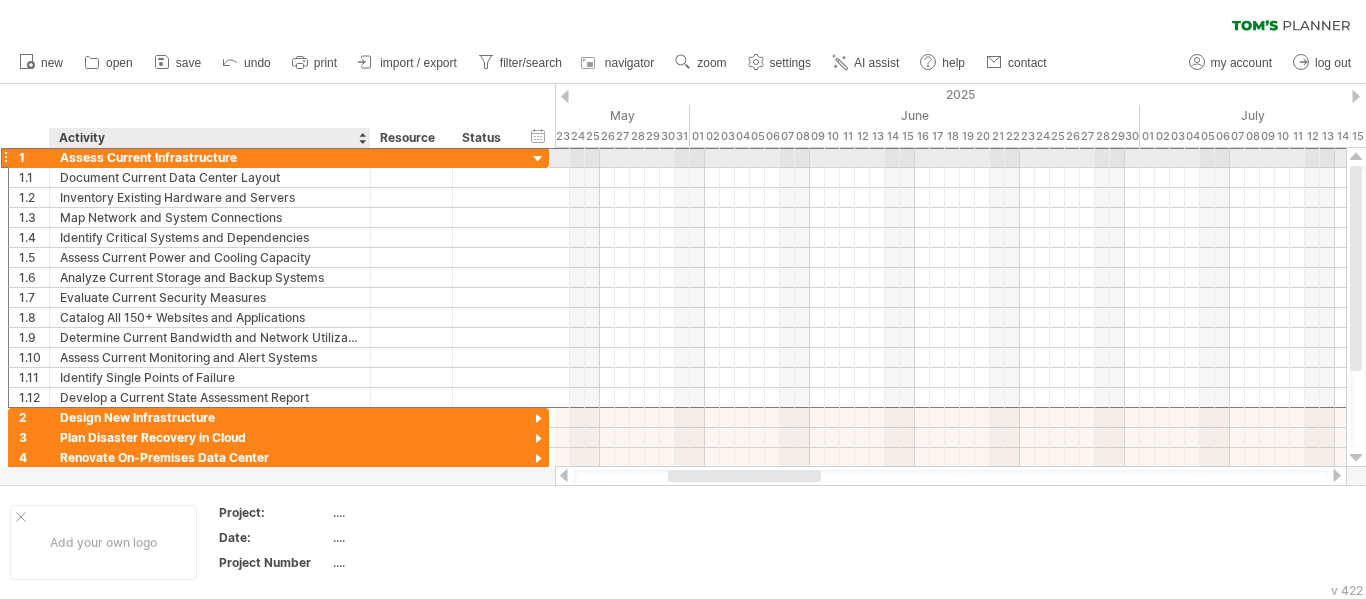 click on "Assess Current Infrastructure" at bounding box center (210, 157) 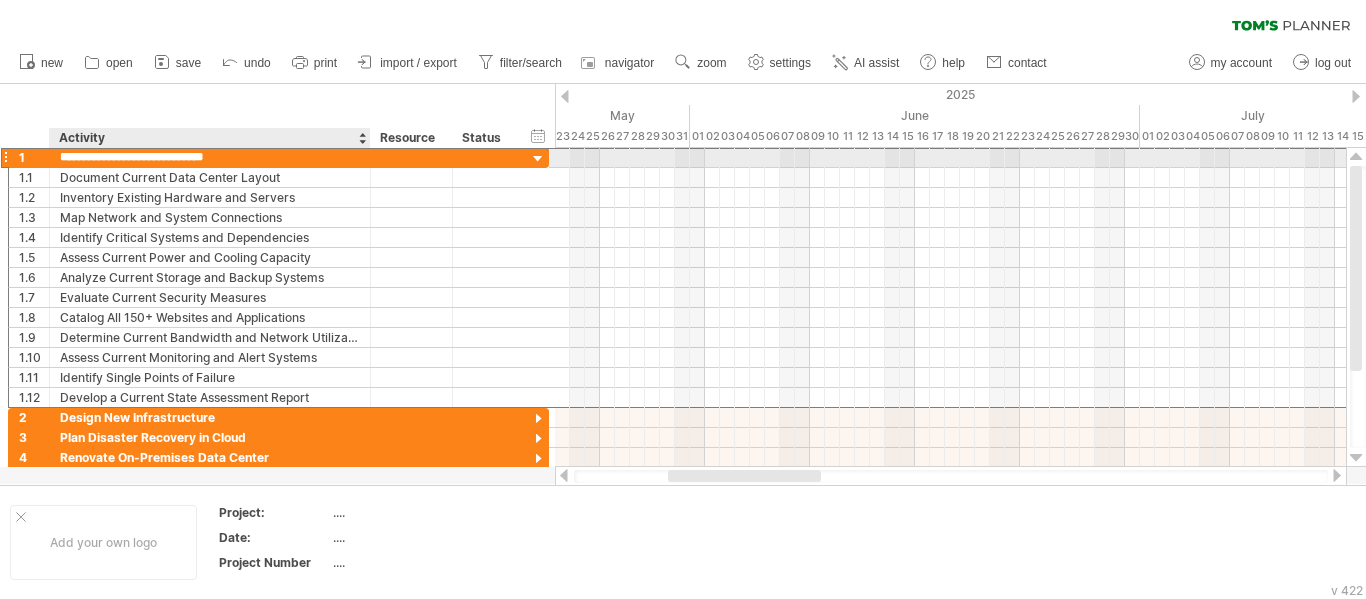 click on "**********" at bounding box center [210, 157] 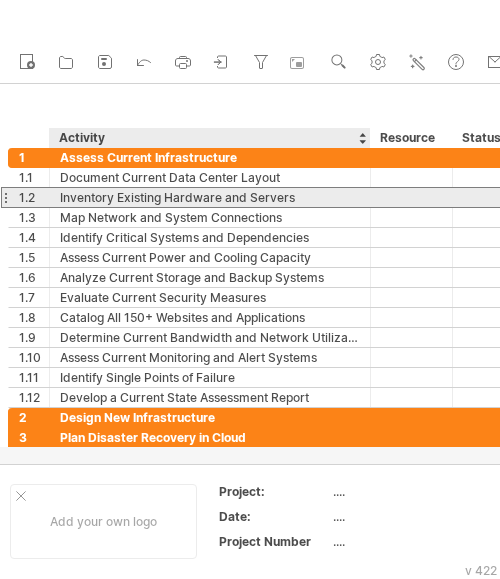 click on "Inventory Existing Hardware and Servers" at bounding box center [210, 197] 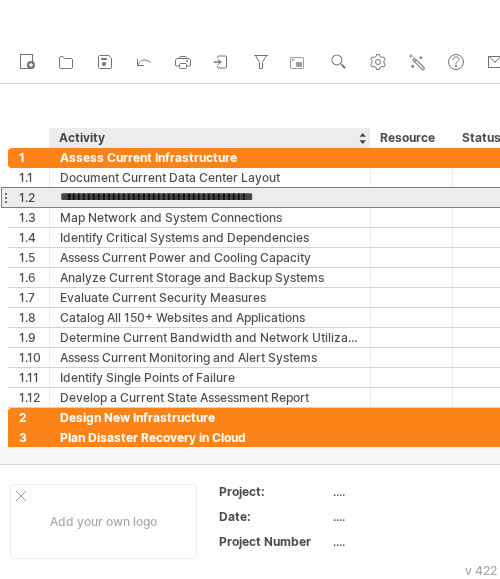click on "**********" at bounding box center [210, 197] 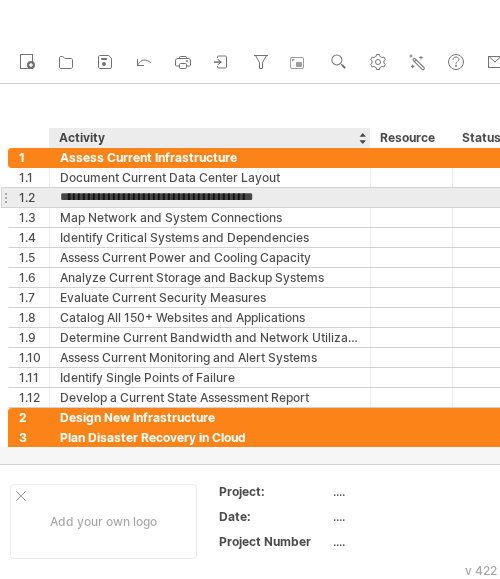 click on "**********" at bounding box center (210, 197) 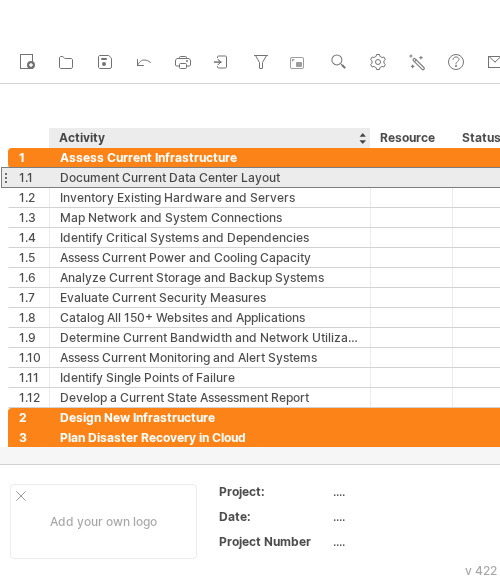 click on "Document Current Data Center Layout" at bounding box center [210, 177] 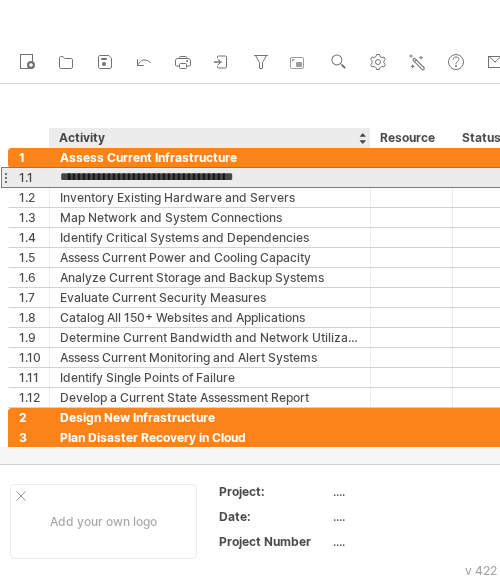 click on "**********" at bounding box center (210, 177) 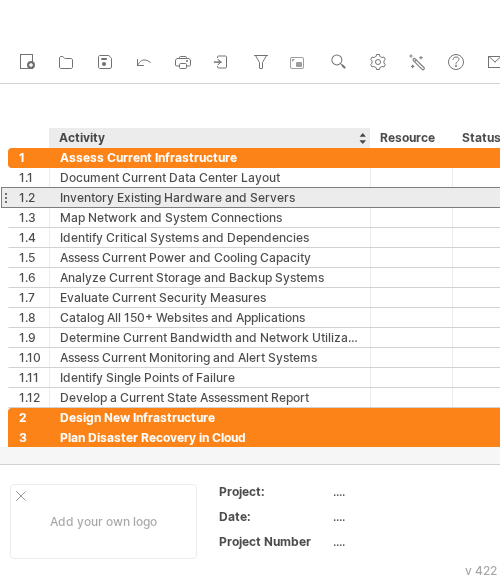click on "Inventory Existing Hardware and Servers" at bounding box center (210, 197) 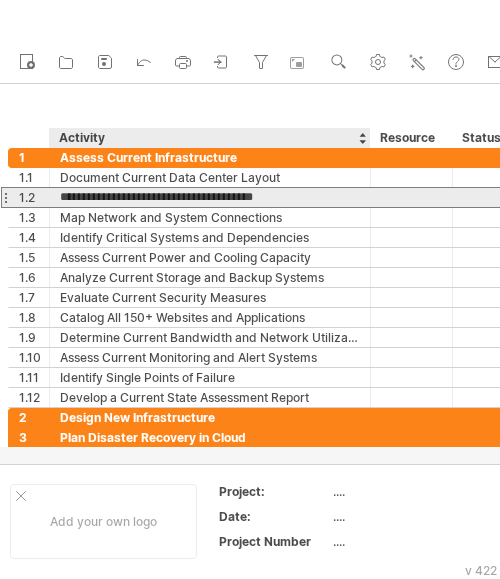 click on "**********" at bounding box center [210, 197] 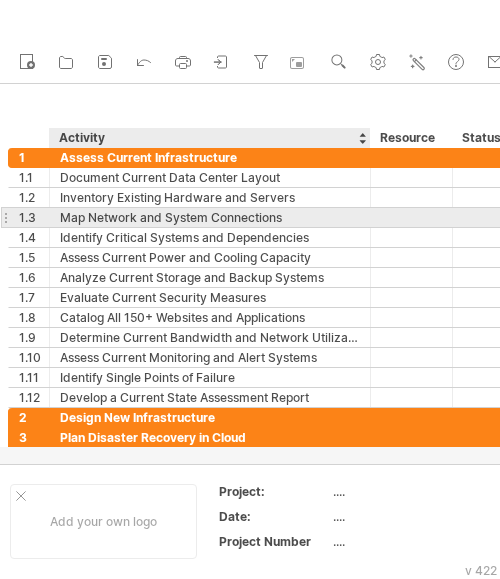 click on "Map Network and System Connections" at bounding box center (210, 217) 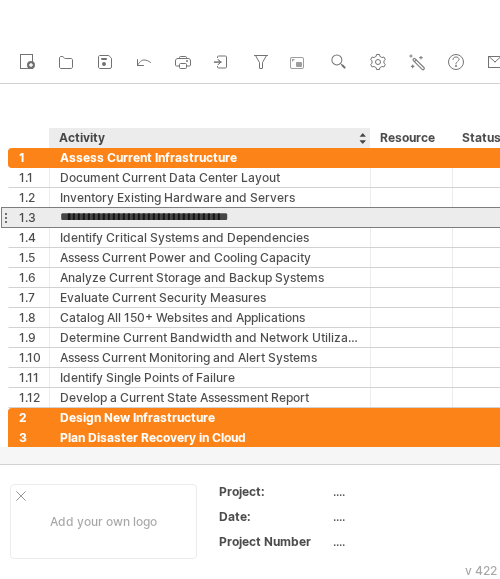 click on "**********" at bounding box center (210, 217) 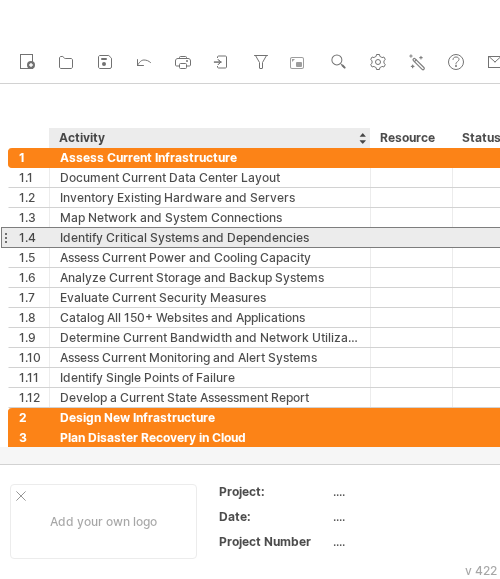 click on "Identify Critical Systems and Dependencies" at bounding box center (210, 237) 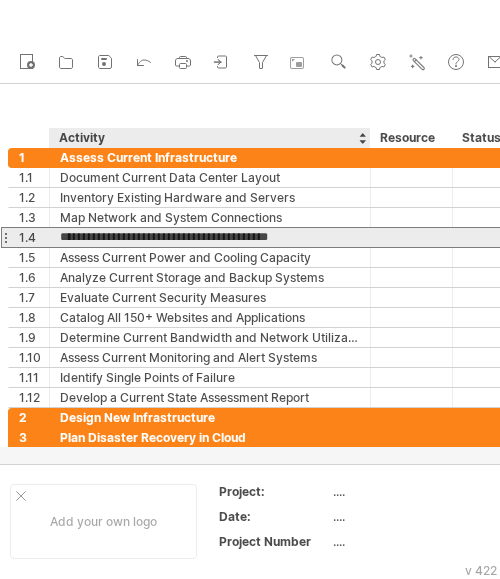 click on "**********" at bounding box center (210, 237) 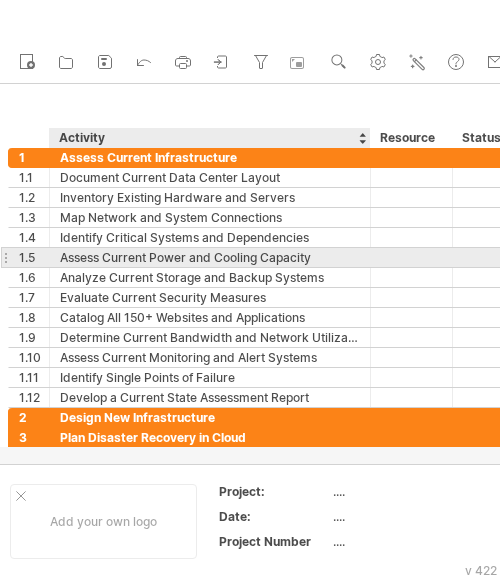 click on "Assess Current Power and Cooling Capacity" at bounding box center [210, 257] 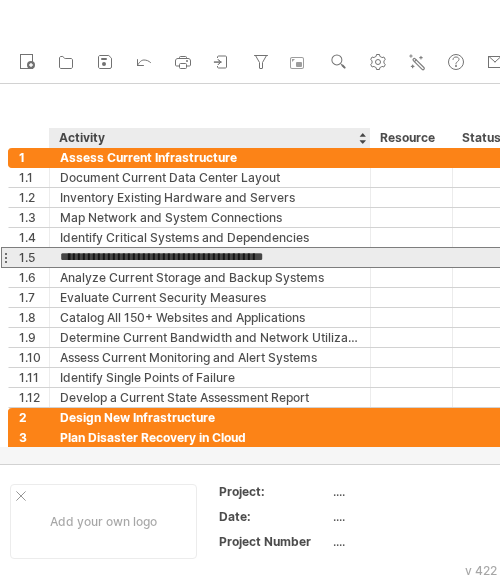 click on "**********" at bounding box center (210, 257) 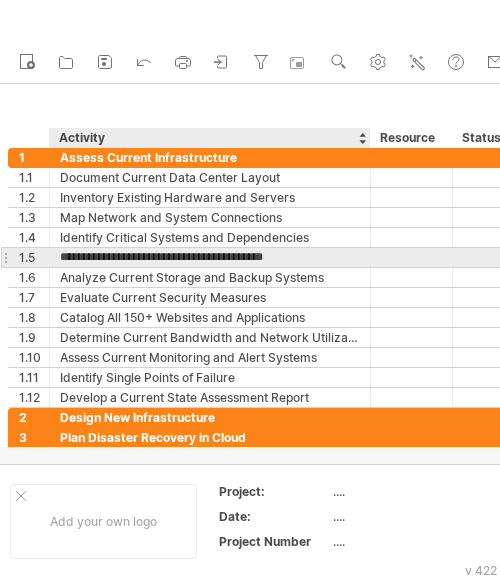 click on "**********" at bounding box center (210, 257) 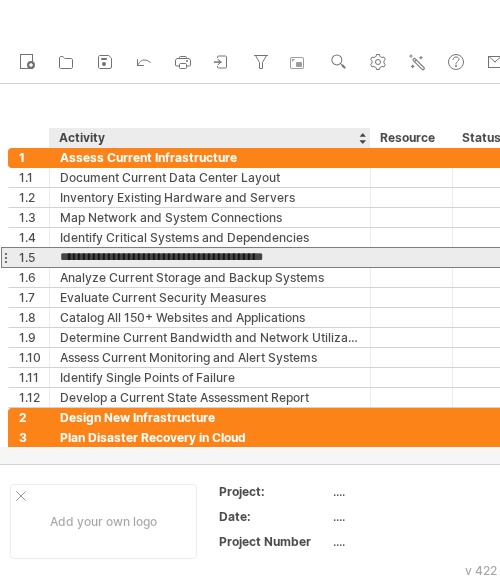 click on "**********" at bounding box center [210, 257] 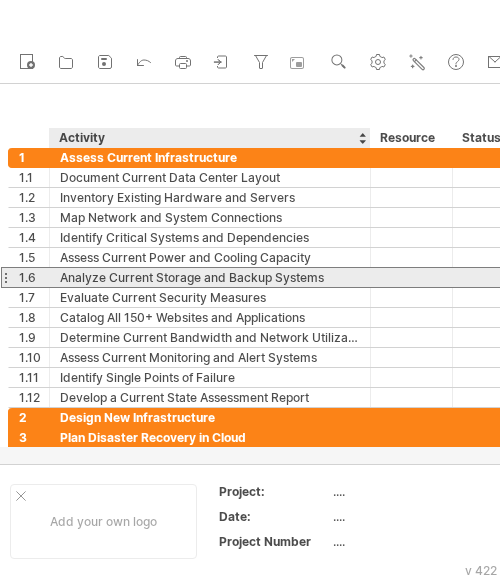 click on "Analyze Current Storage and Backup Systems" at bounding box center [210, 277] 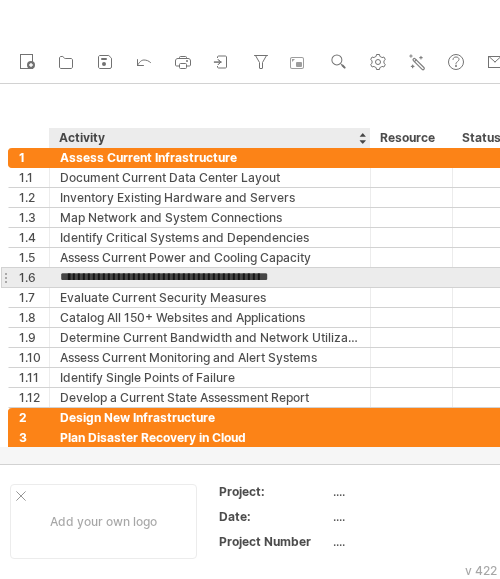 click on "**********" at bounding box center (210, 277) 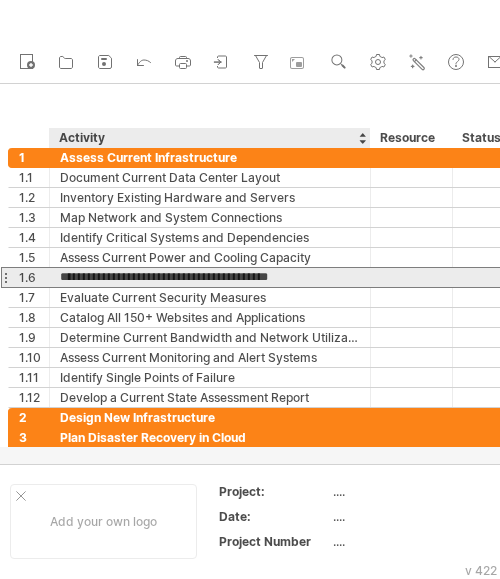 click on "**********" at bounding box center [210, 277] 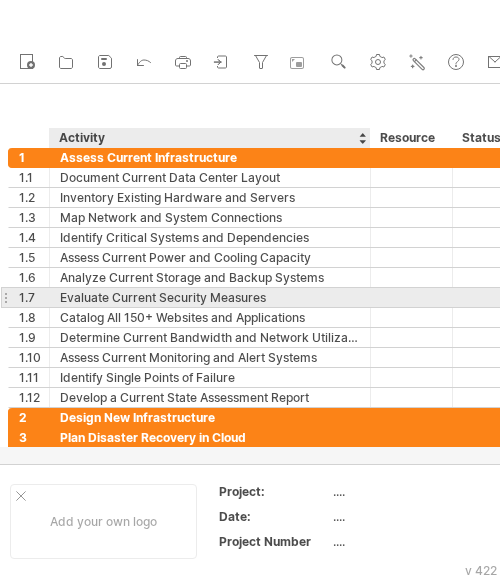 click on "Evaluate Current Security Measures" at bounding box center [210, 297] 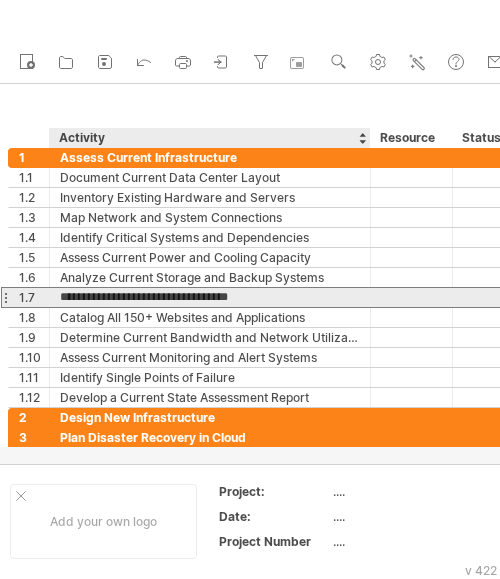 click on "**********" at bounding box center (210, 297) 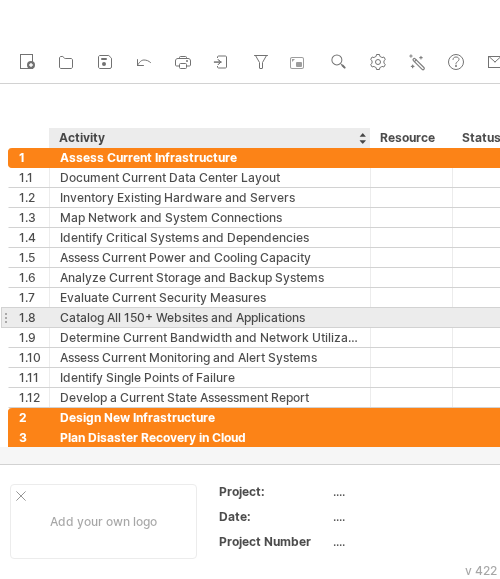 click on "Catalog All 150+ Websites and Applications" at bounding box center (210, 317) 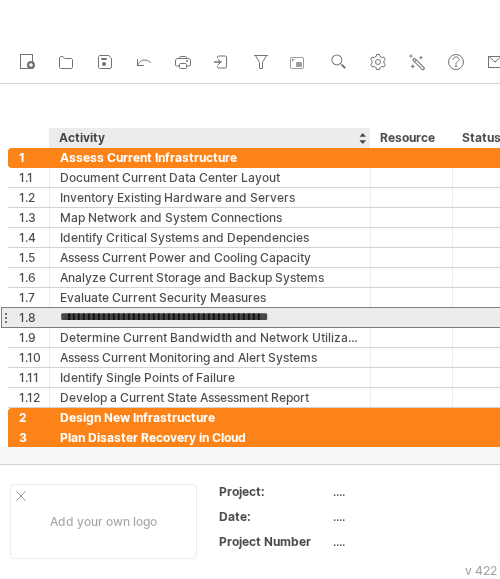 click on "**********" at bounding box center (210, 317) 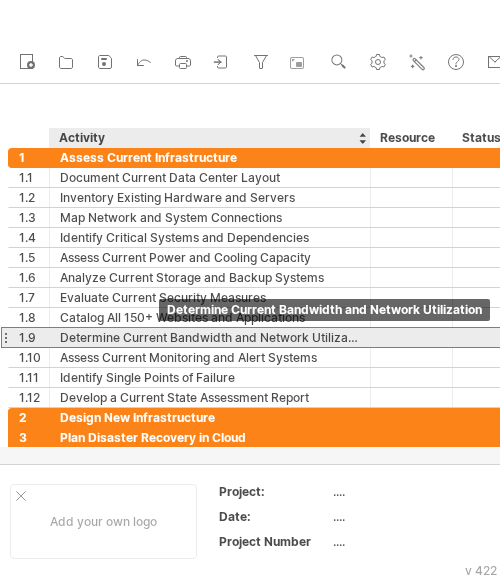 click on "Determine Current Bandwidth and Network Utilization" at bounding box center [210, 337] 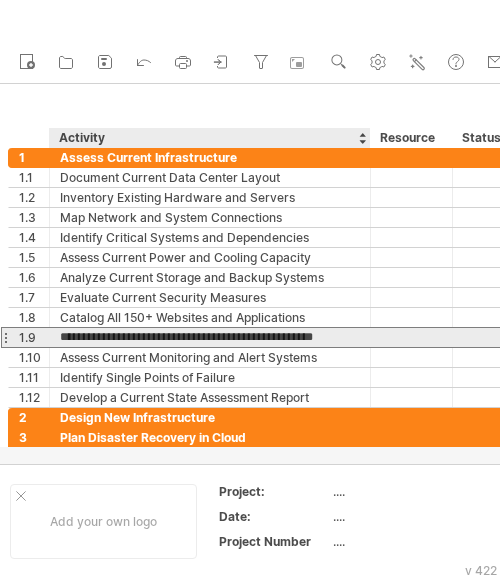 click on "**********" at bounding box center [210, 337] 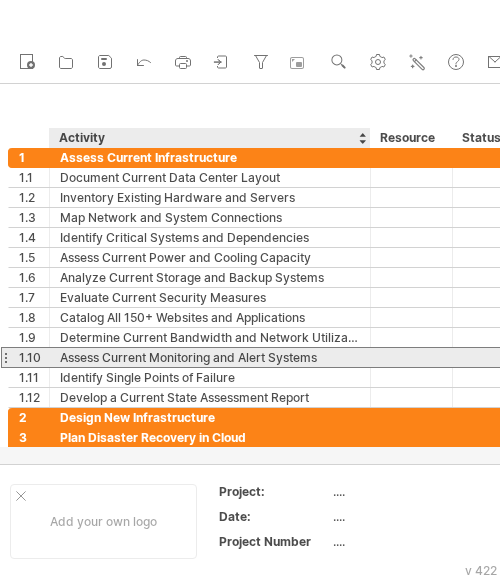click on "Assess Current Monitoring and Alert Systems" at bounding box center [210, 357] 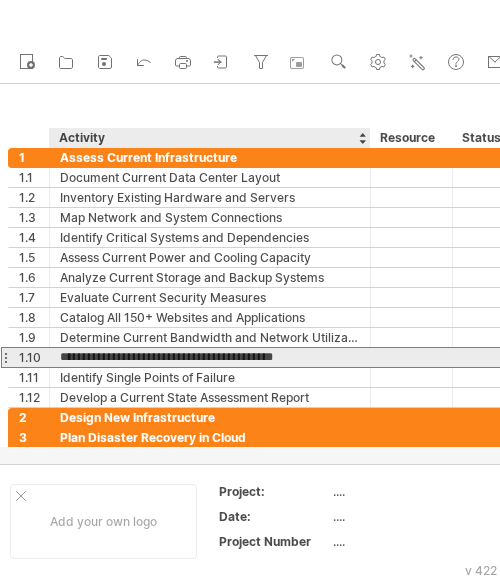 click on "**********" at bounding box center (210, 357) 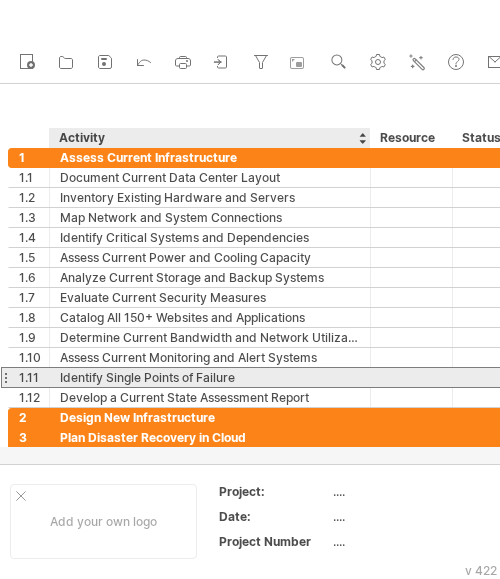 click on "Identify Single Points of Failure" at bounding box center [210, 377] 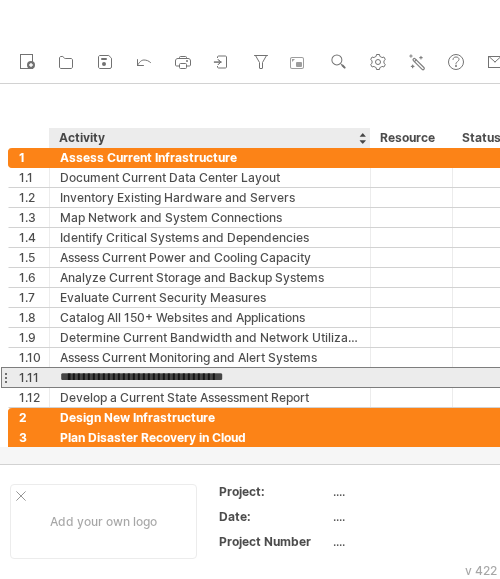 click on "**********" at bounding box center [210, 377] 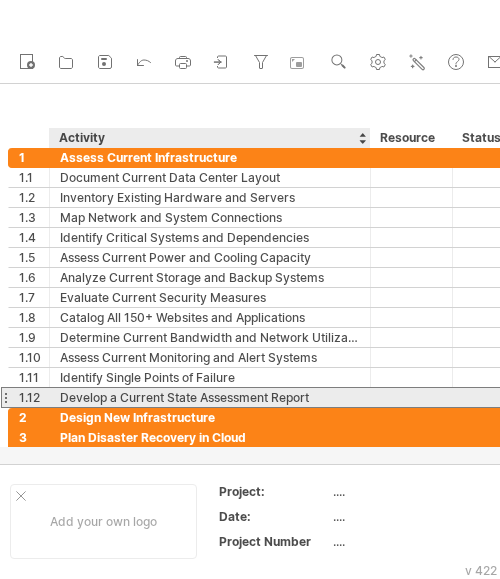 click on "Develop a Current State Assessment Report" at bounding box center (210, 397) 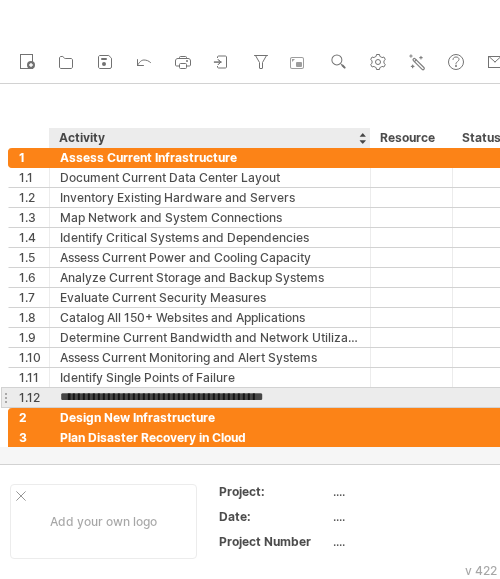 click on "**********" at bounding box center [210, 397] 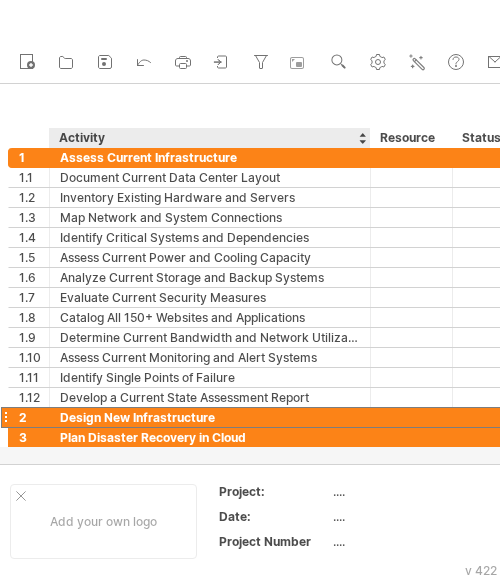 click on "Design New Infrastructure" at bounding box center (210, 417) 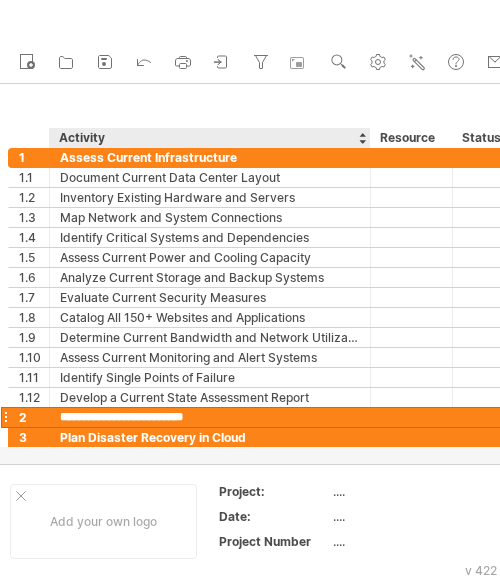 click on "**********" at bounding box center (210, 417) 